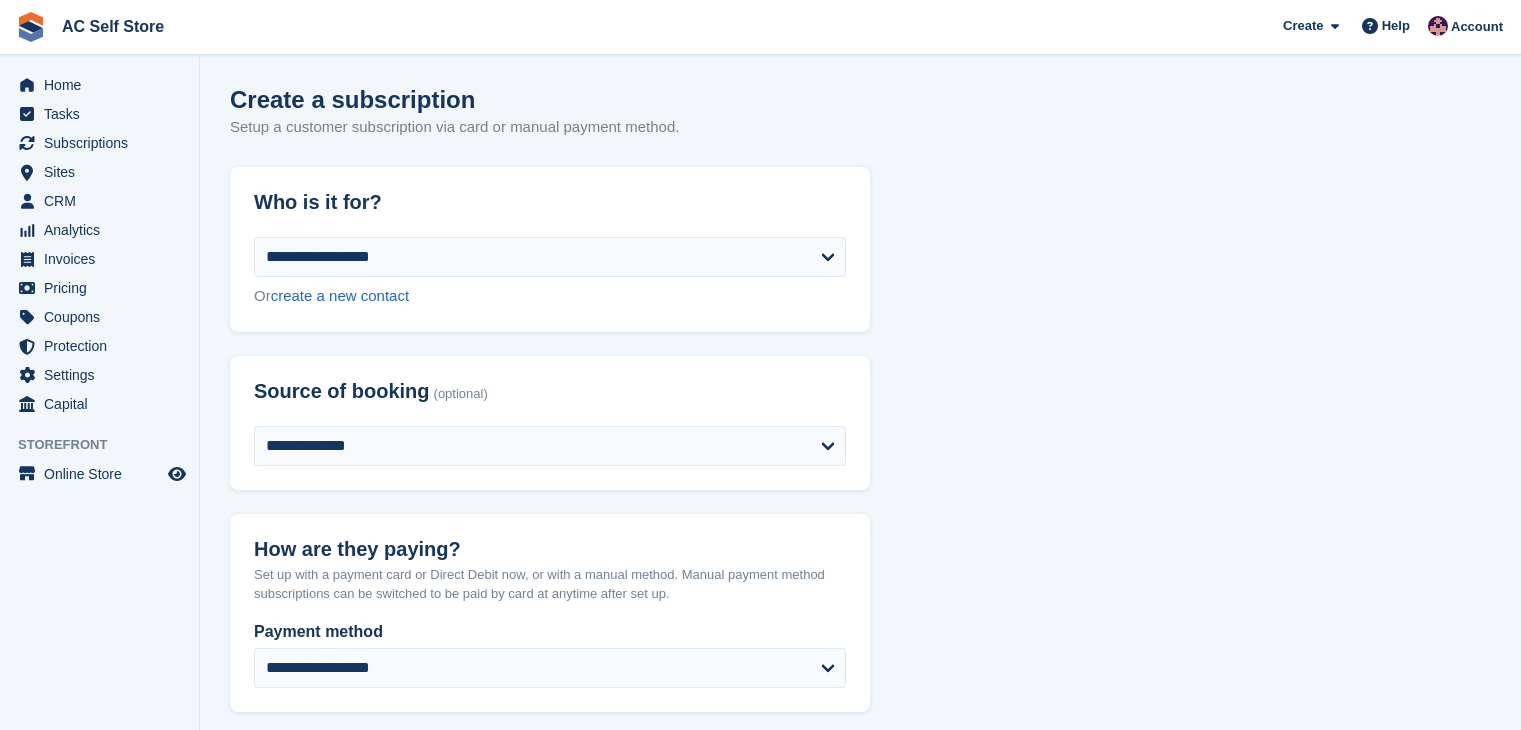 select on "*****" 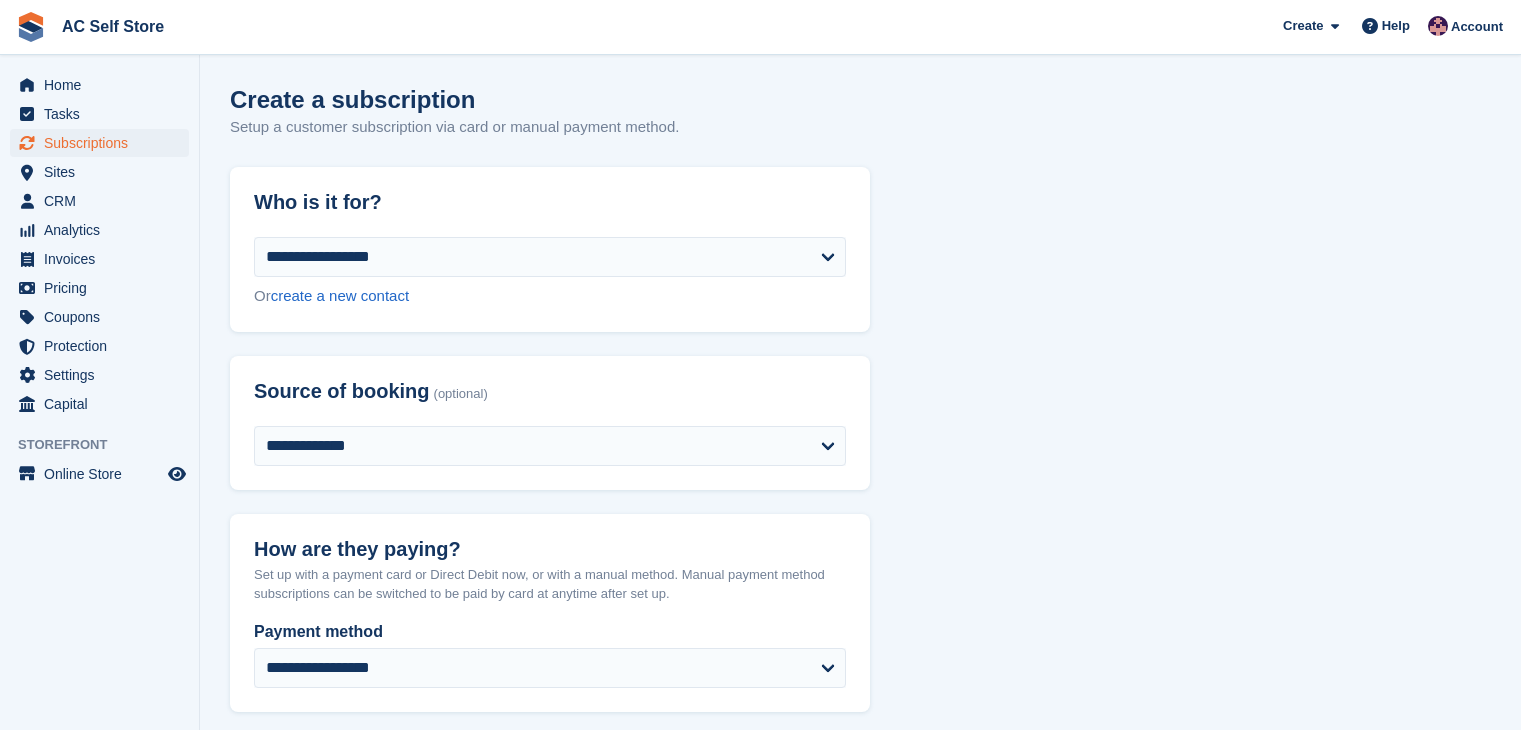 scroll, scrollTop: 0, scrollLeft: 0, axis: both 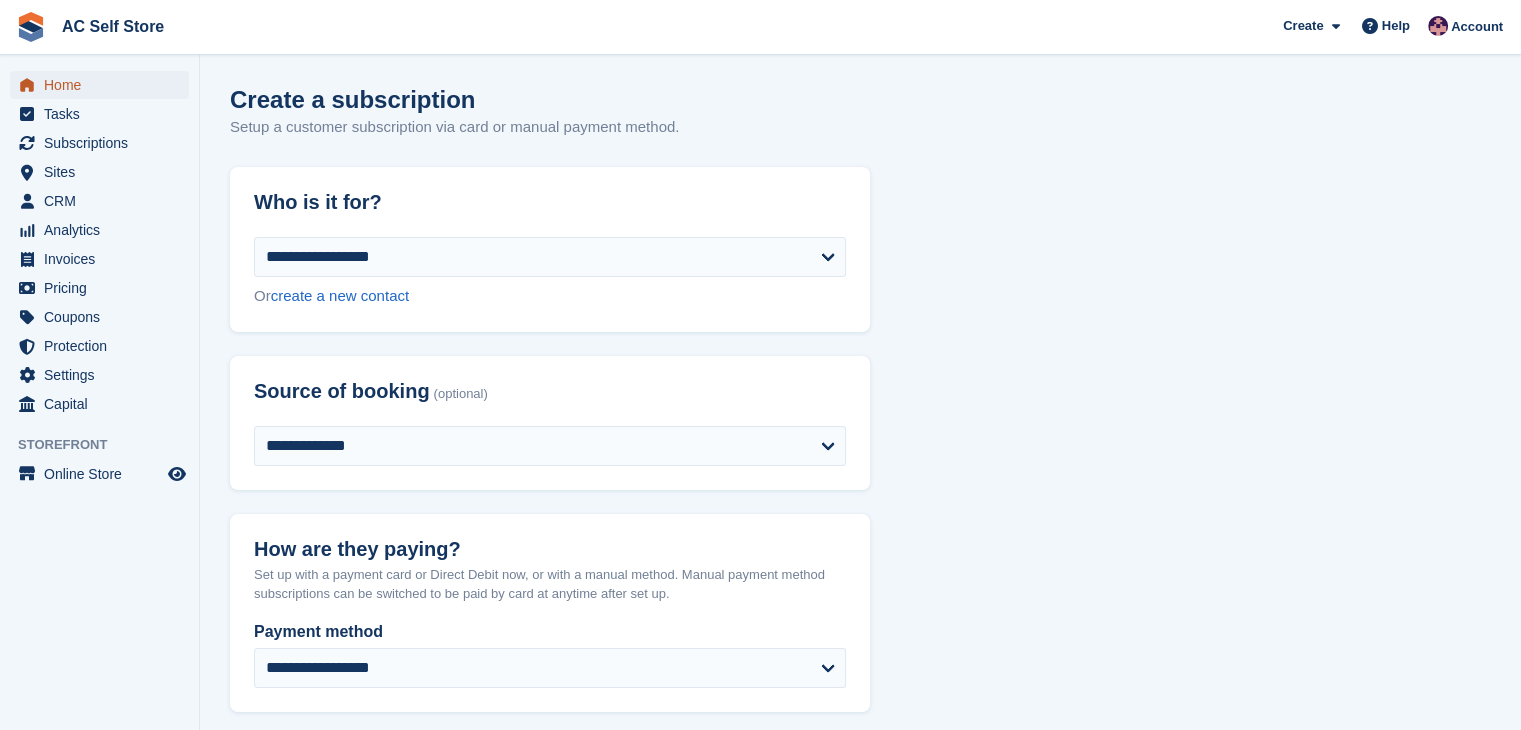 click on "Home" at bounding box center (104, 85) 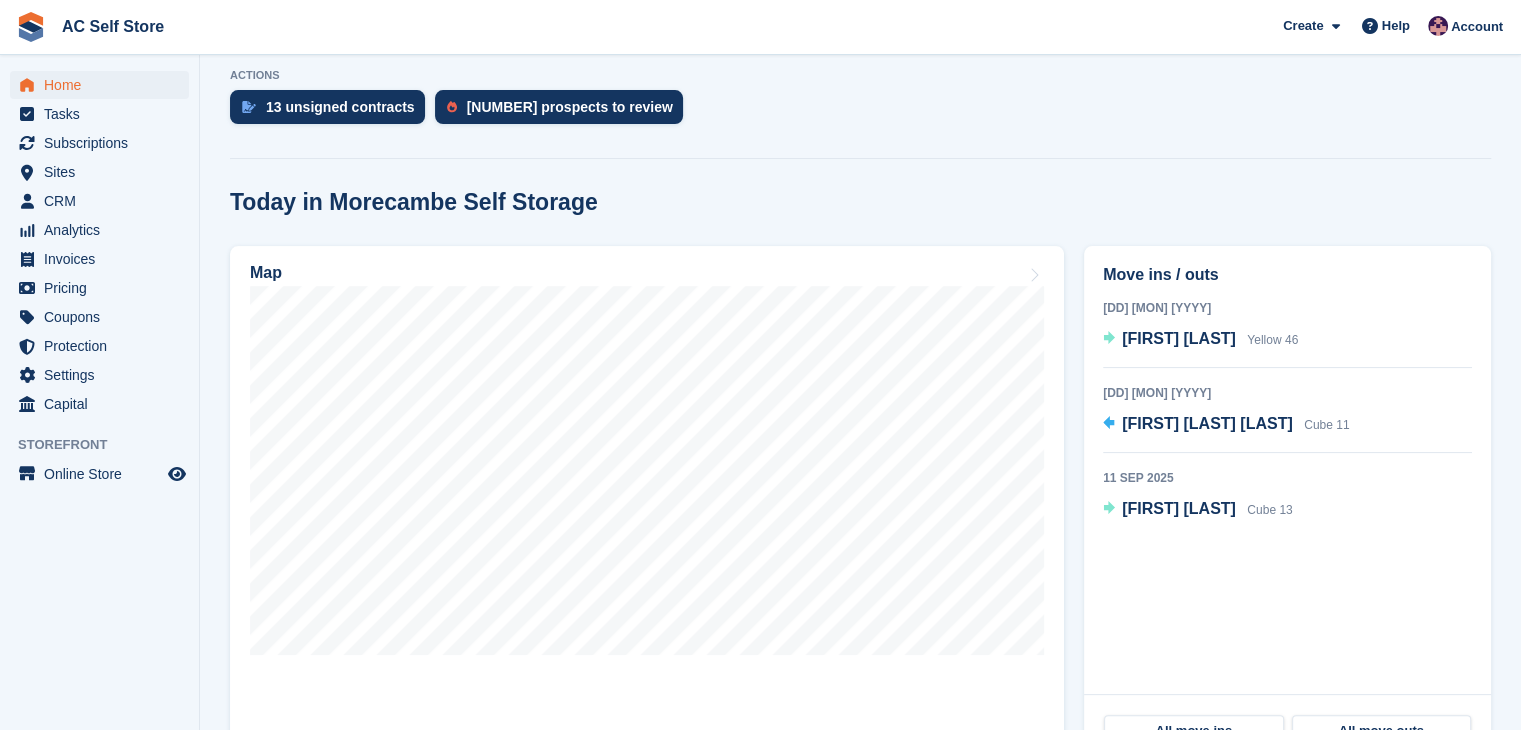 scroll, scrollTop: 200, scrollLeft: 0, axis: vertical 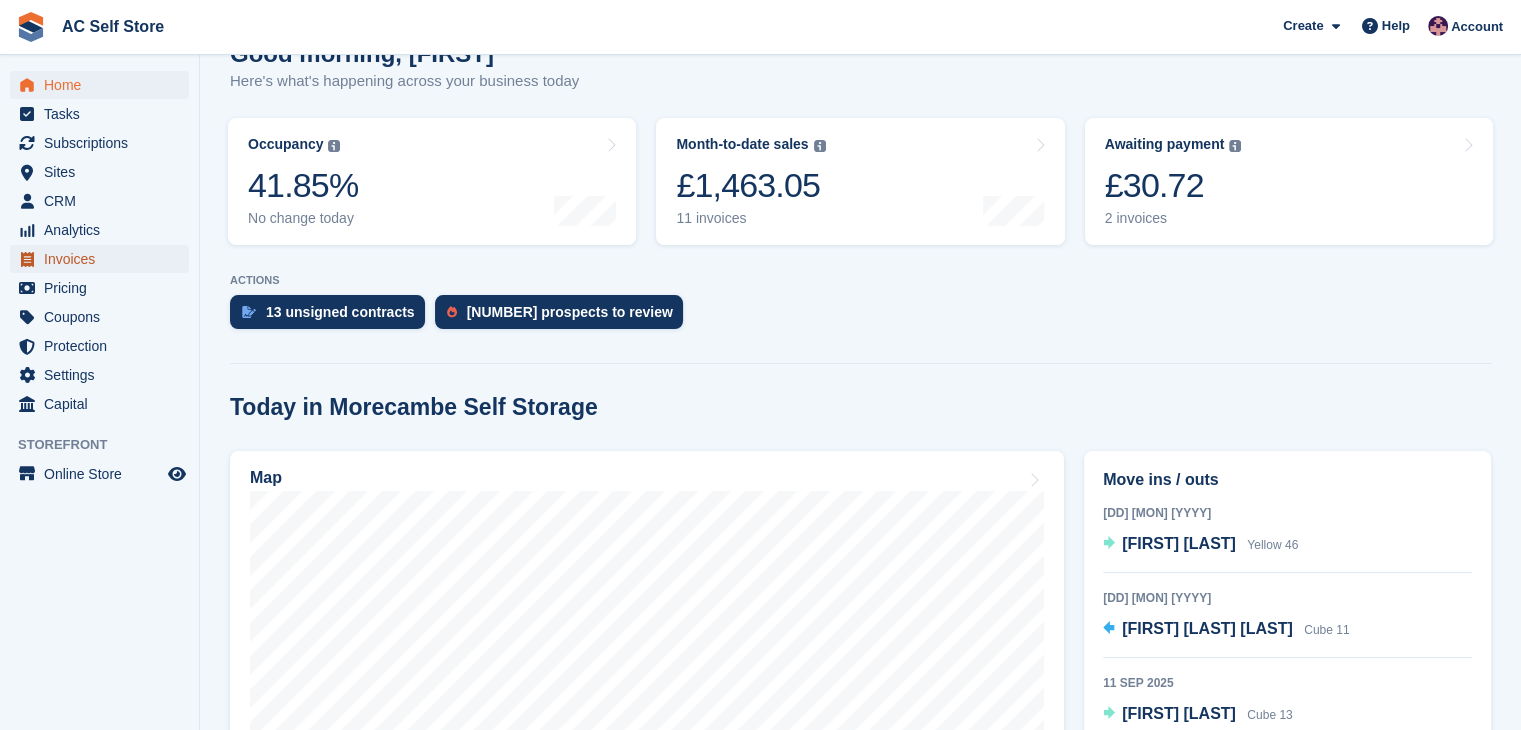 click on "Invoices" at bounding box center [104, 259] 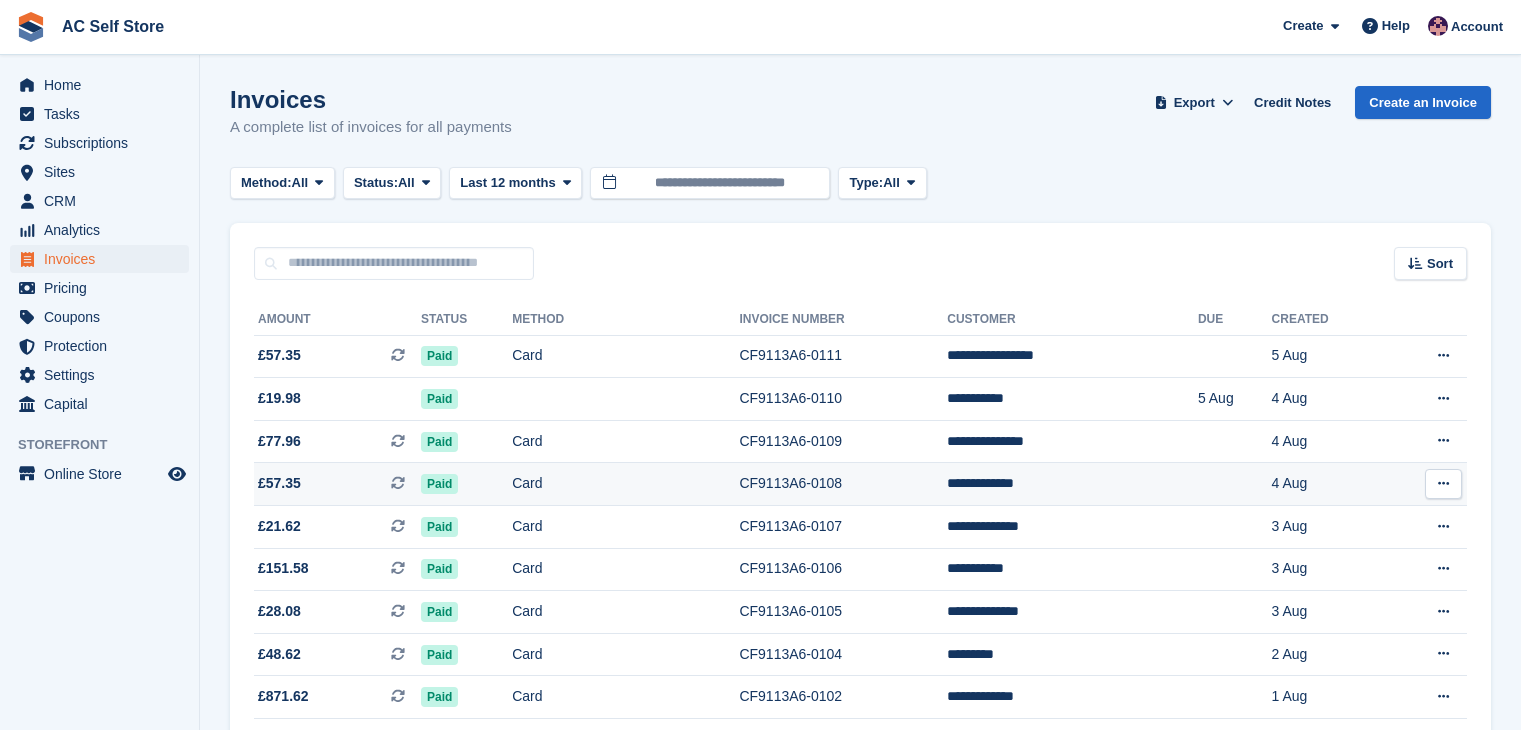scroll, scrollTop: 0, scrollLeft: 0, axis: both 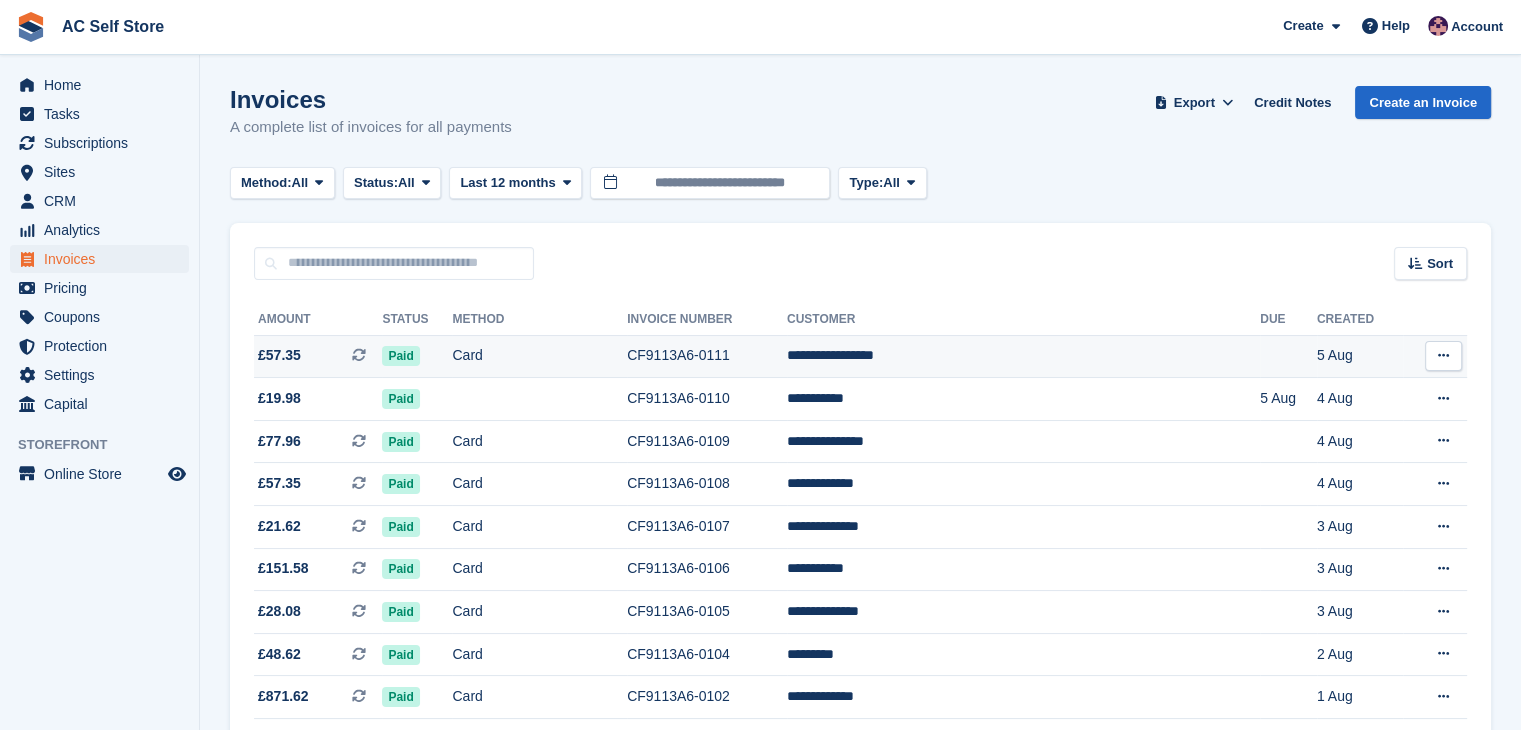 click at bounding box center [1443, 356] 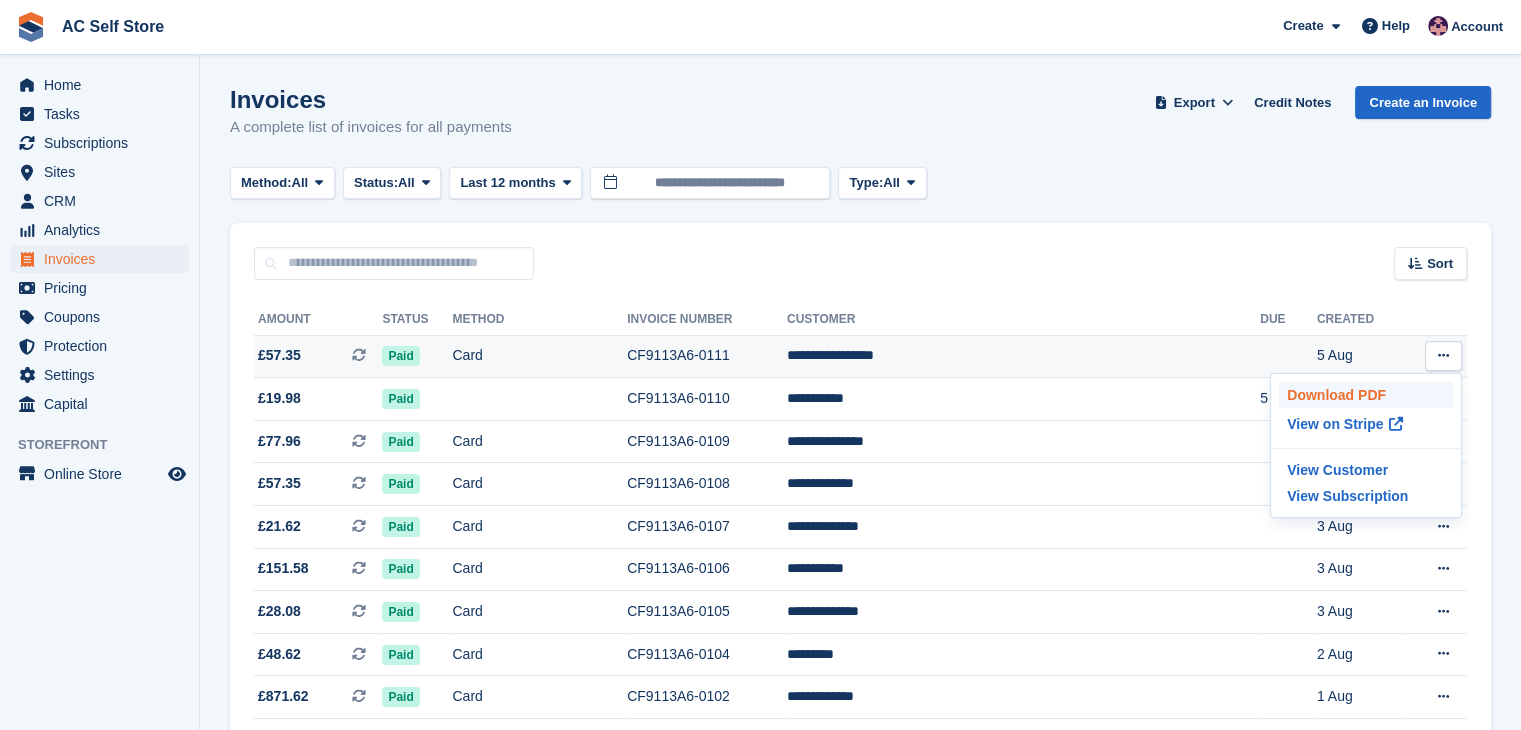 click on "Download PDF" at bounding box center [1366, 395] 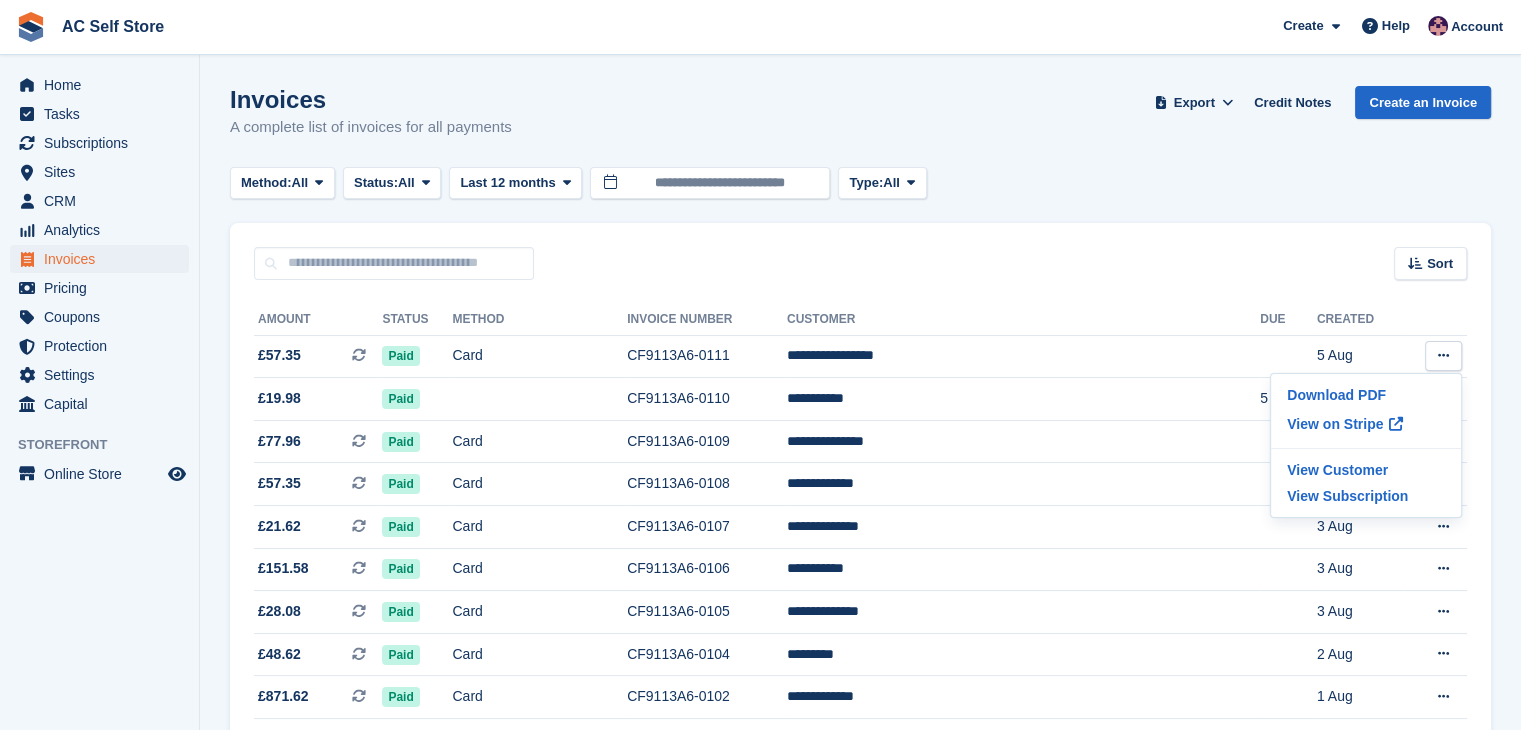 click on "Created" at bounding box center (1360, 320) 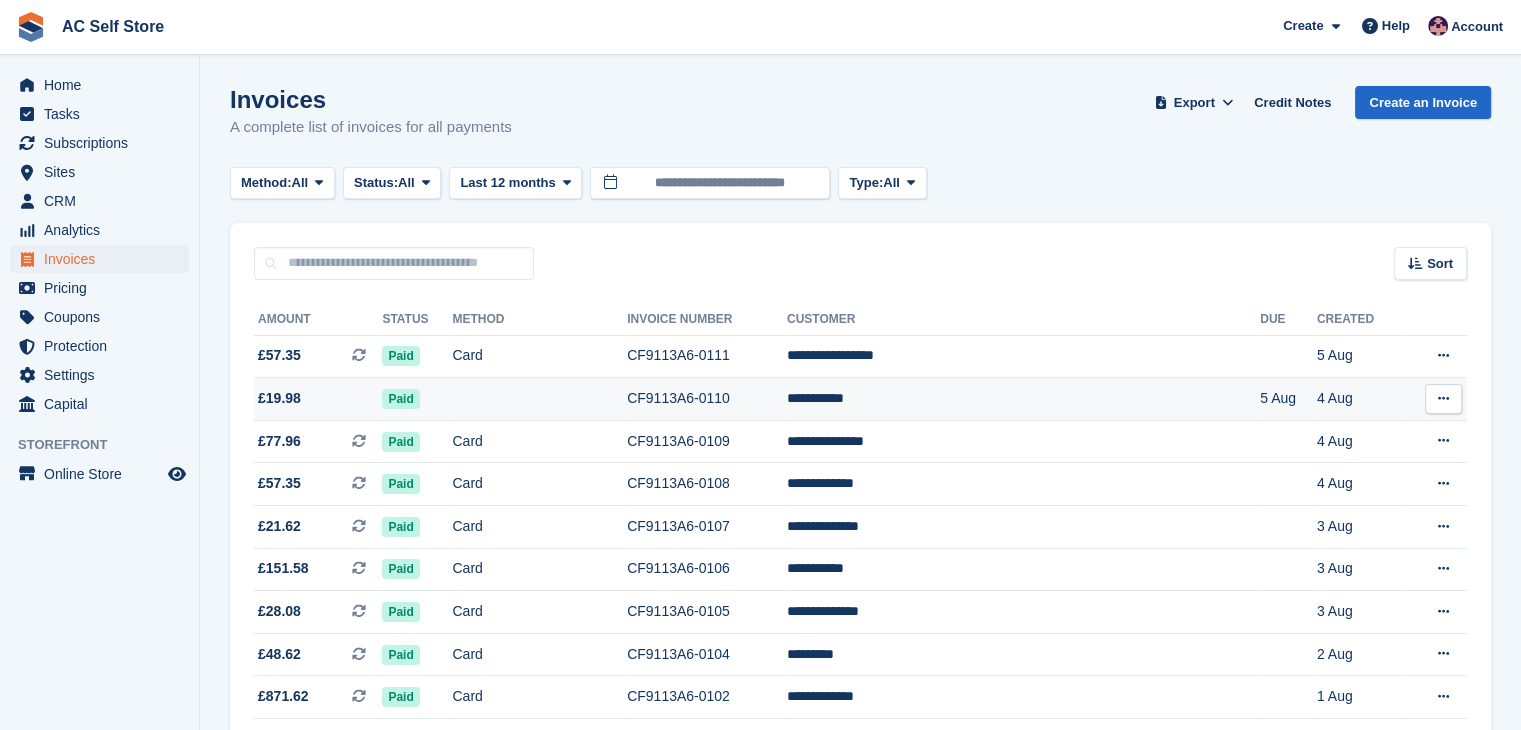 click at bounding box center [1443, 398] 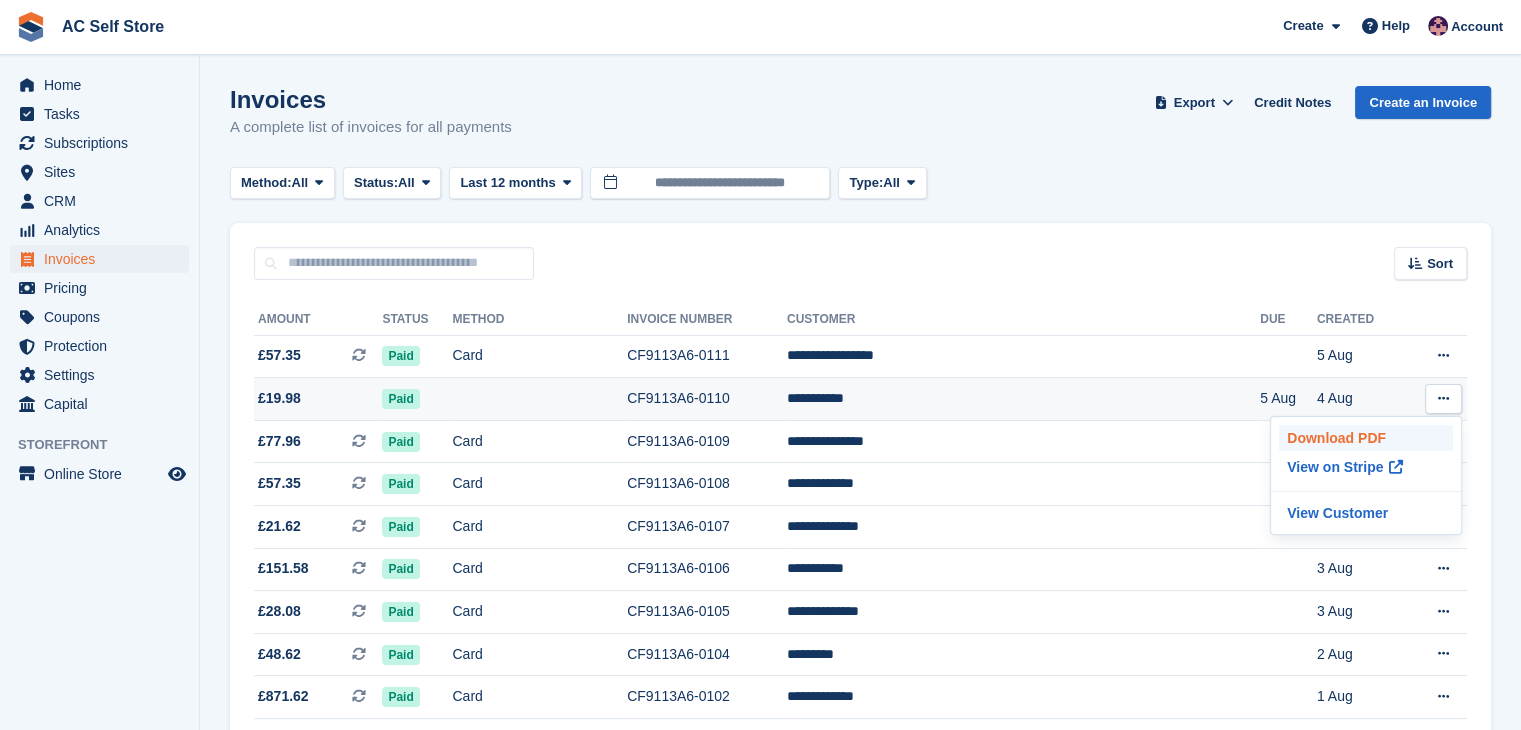 click on "Download PDF" at bounding box center (1366, 438) 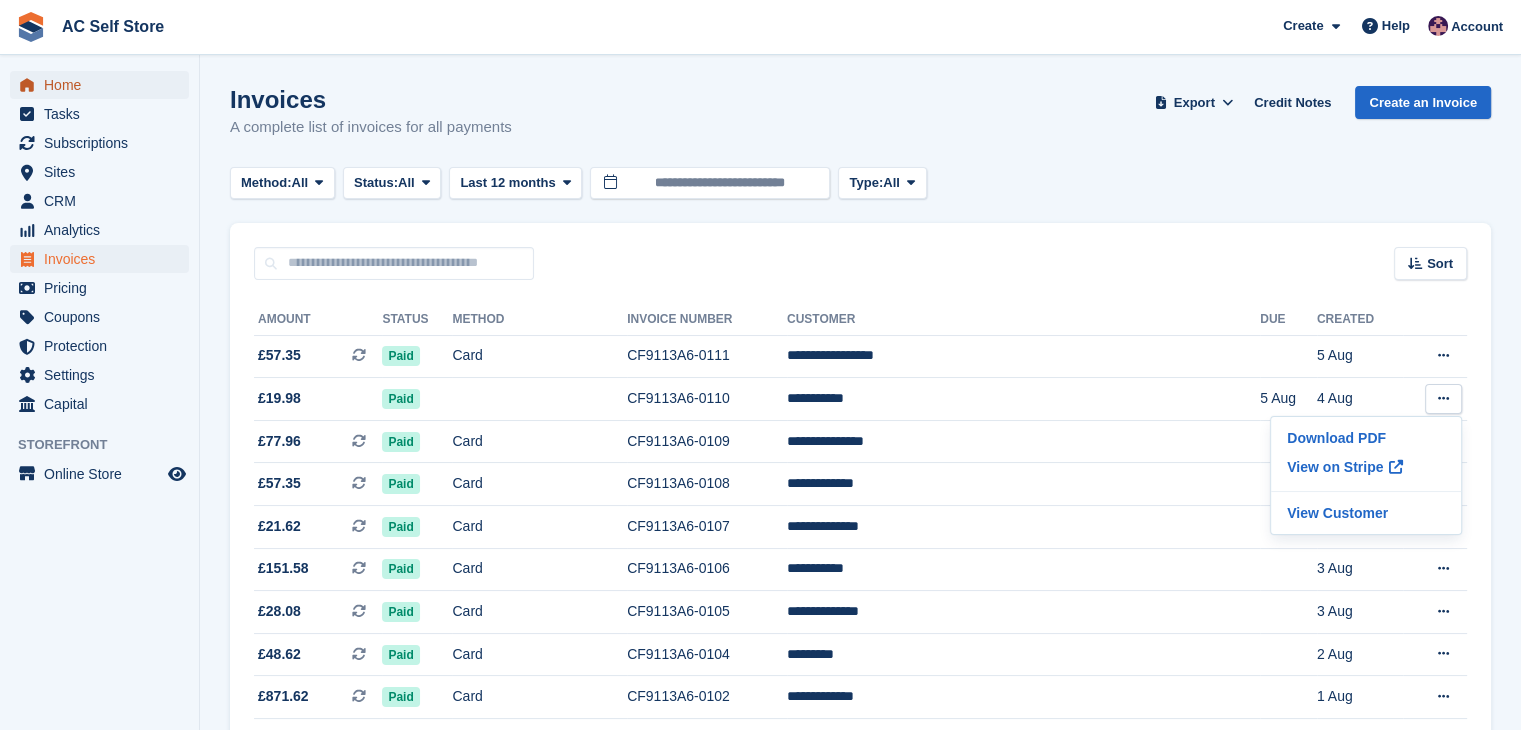 click on "Home" at bounding box center (104, 85) 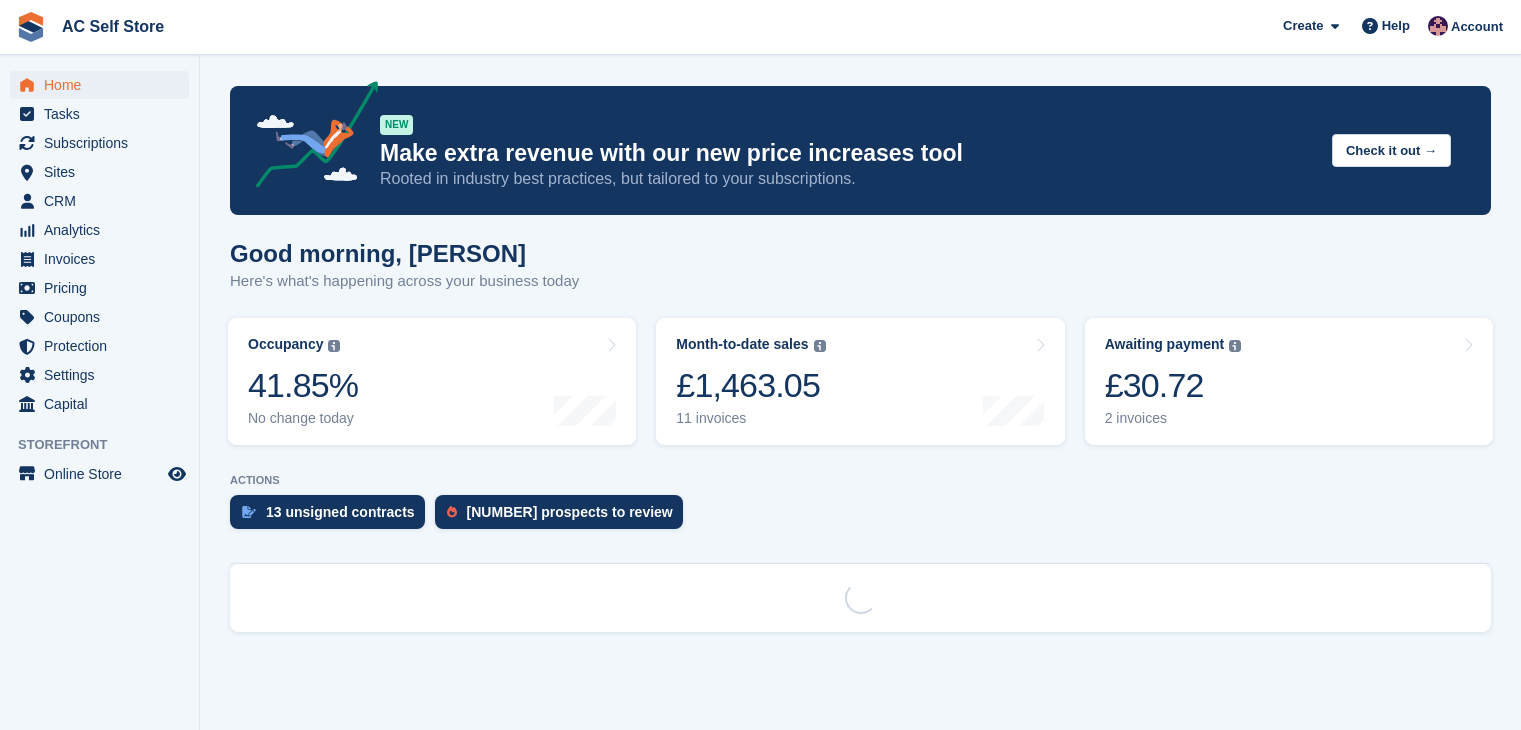 scroll, scrollTop: 0, scrollLeft: 0, axis: both 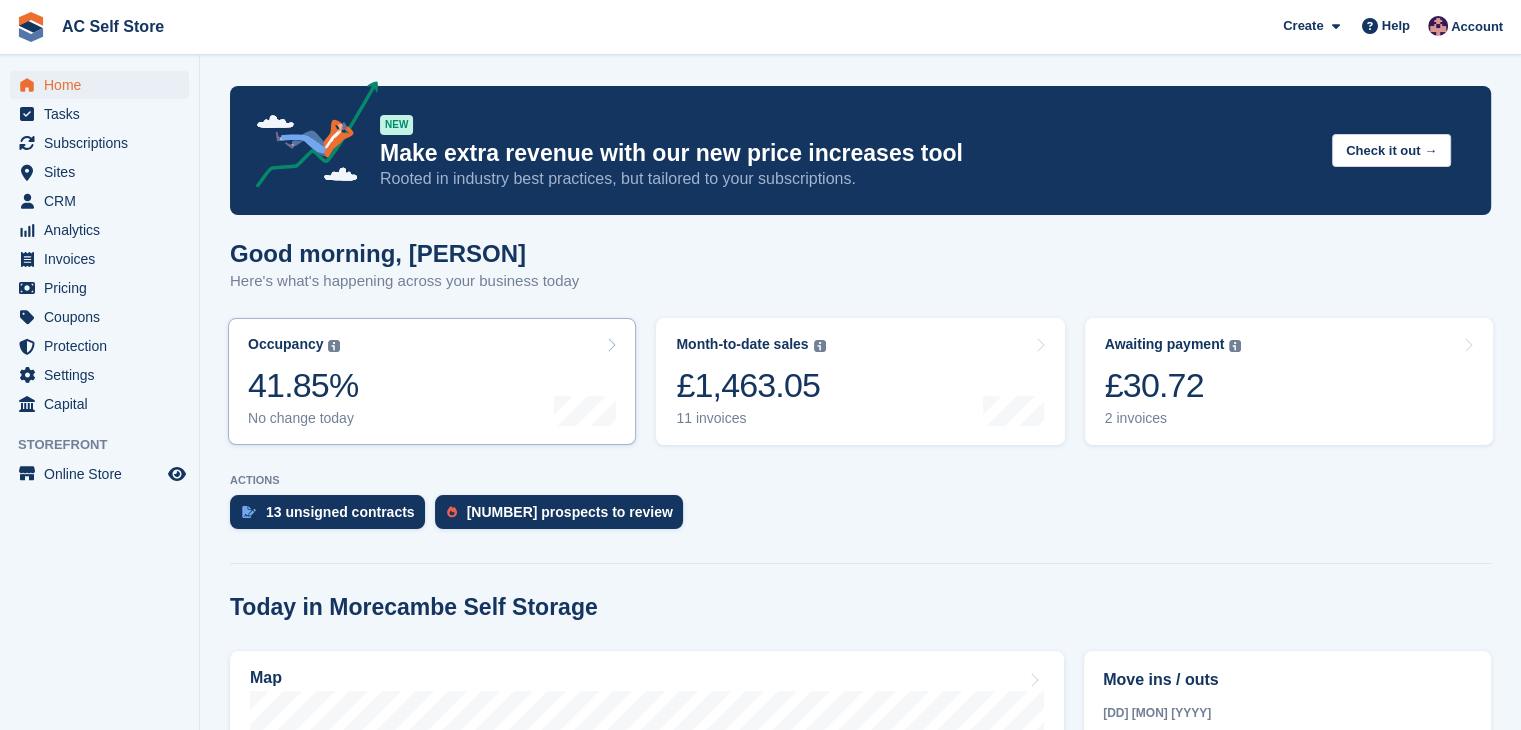 click at bounding box center [585, 344] 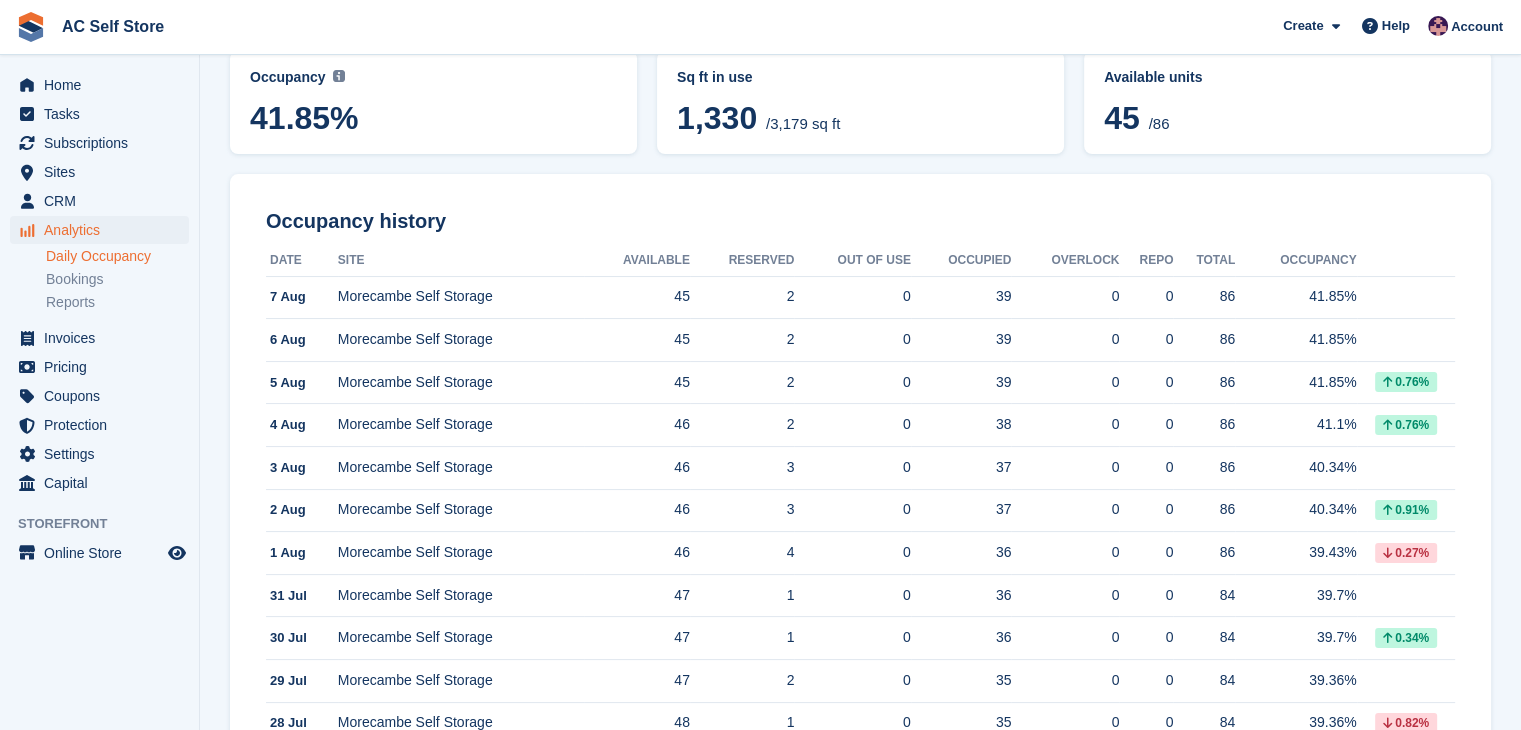 scroll, scrollTop: 0, scrollLeft: 0, axis: both 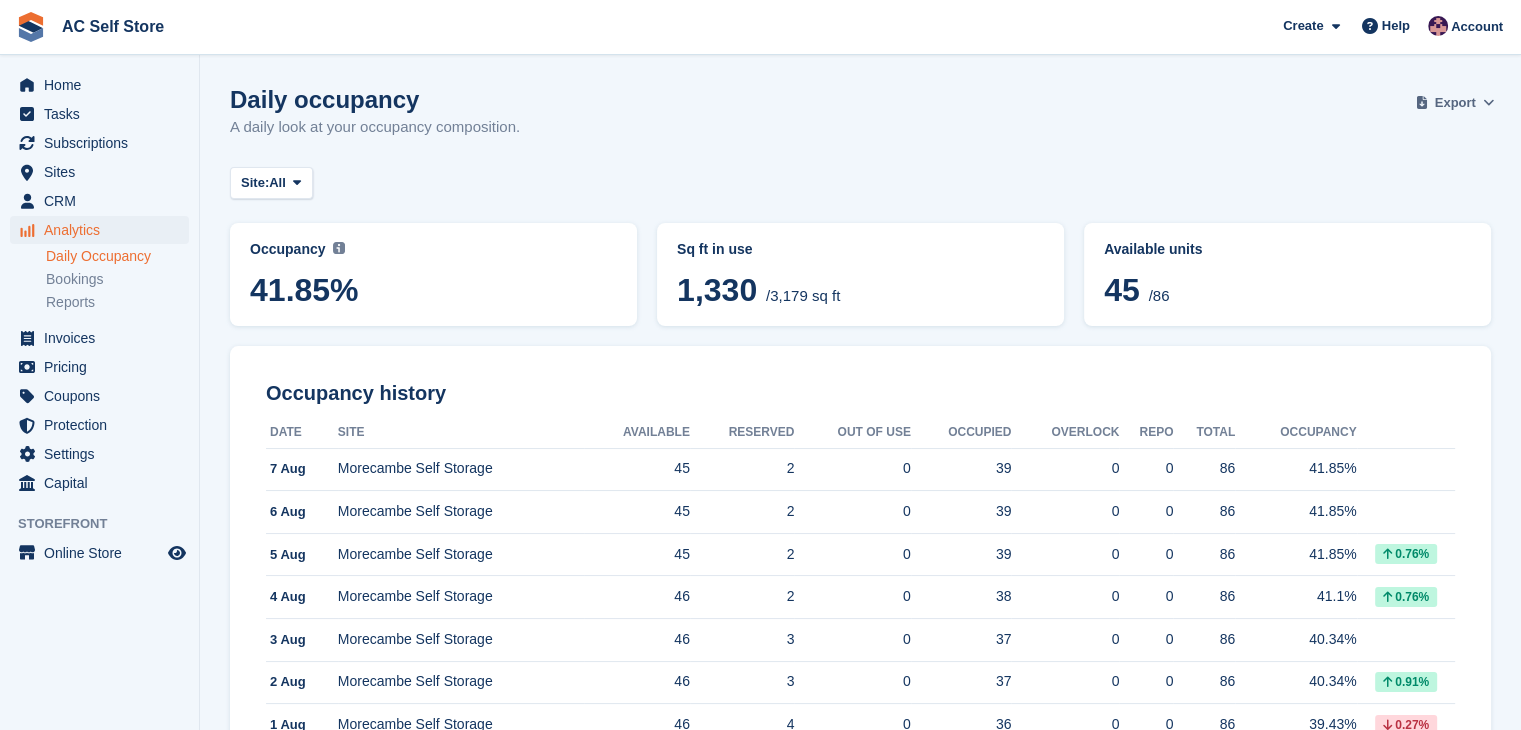 click at bounding box center [1422, 102] 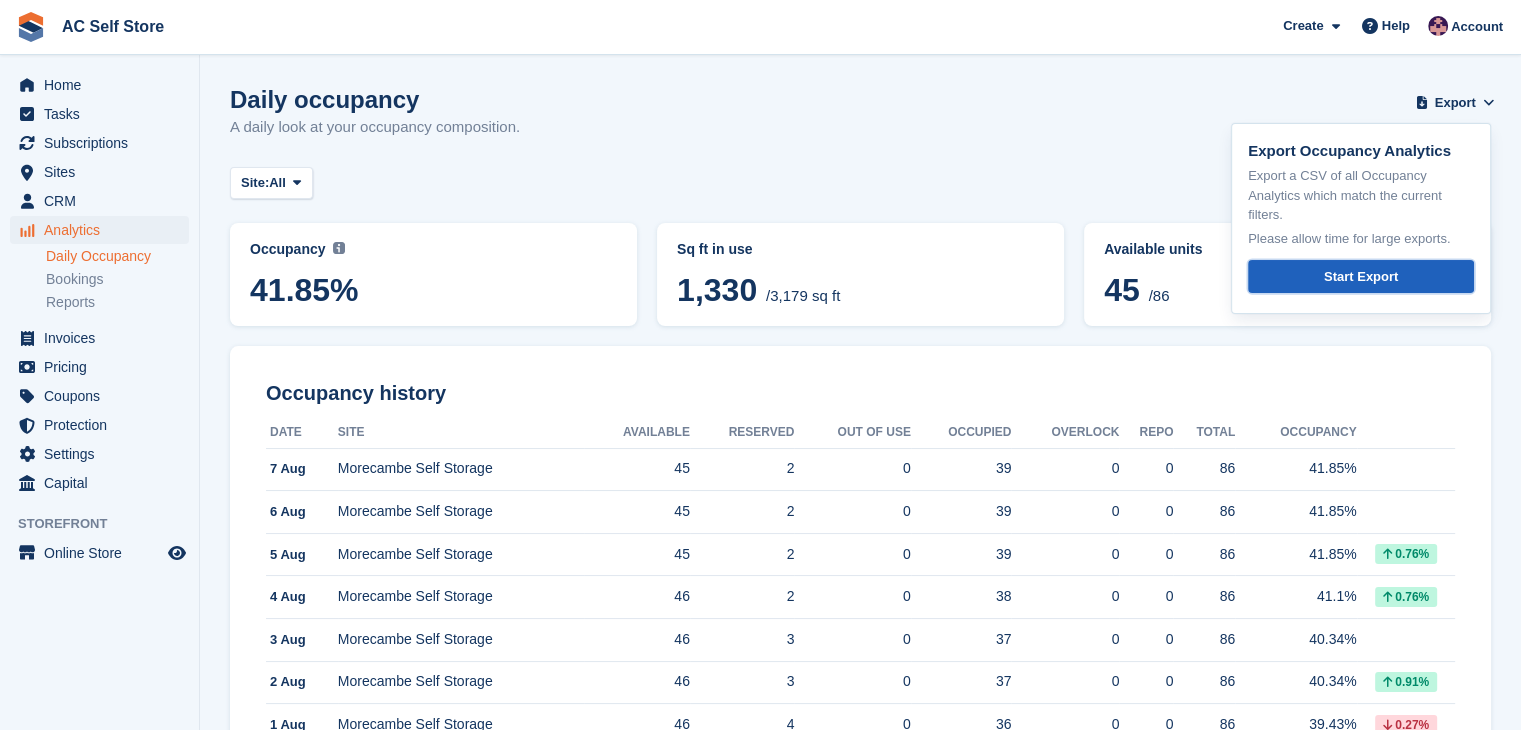 click on "Start Export" at bounding box center [1361, 276] 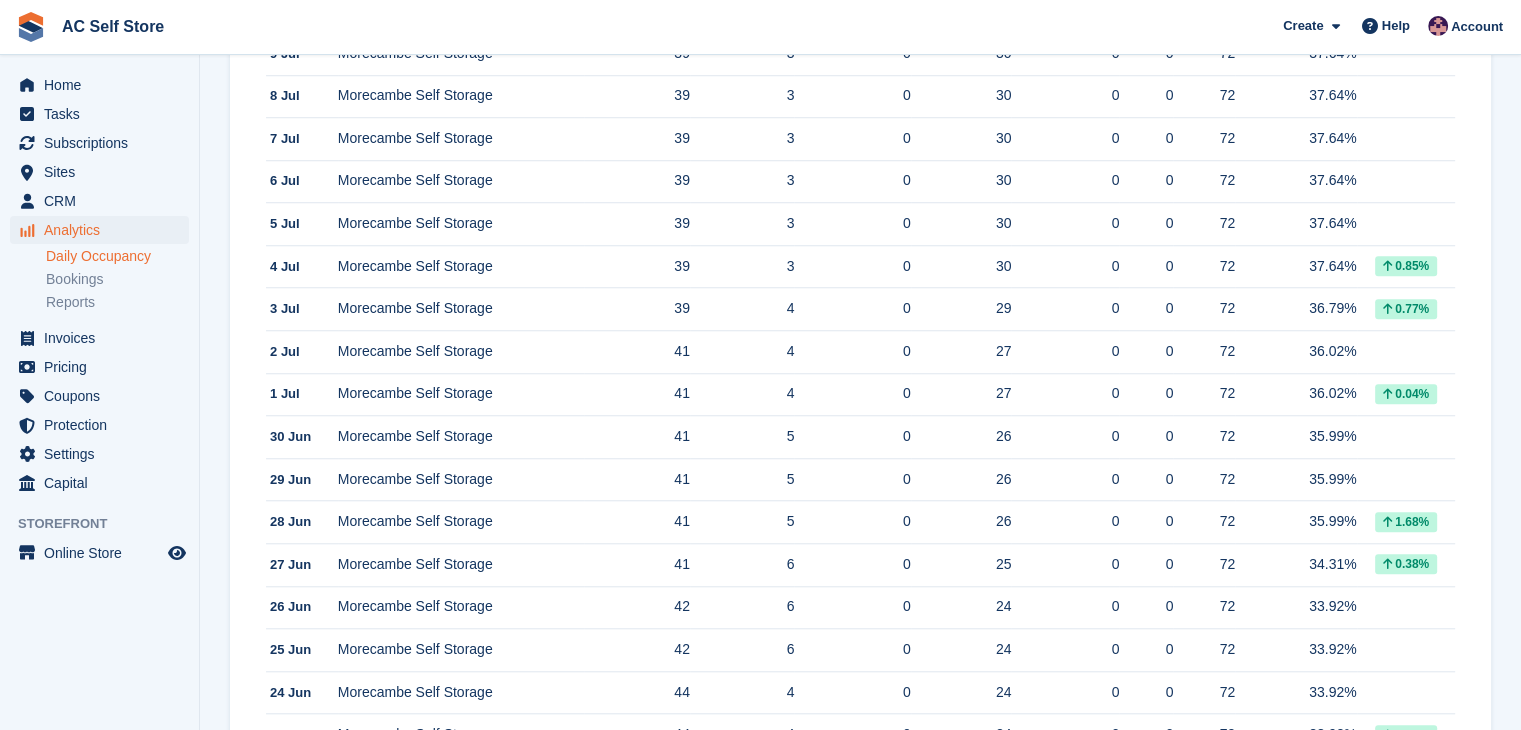 scroll, scrollTop: 1632, scrollLeft: 0, axis: vertical 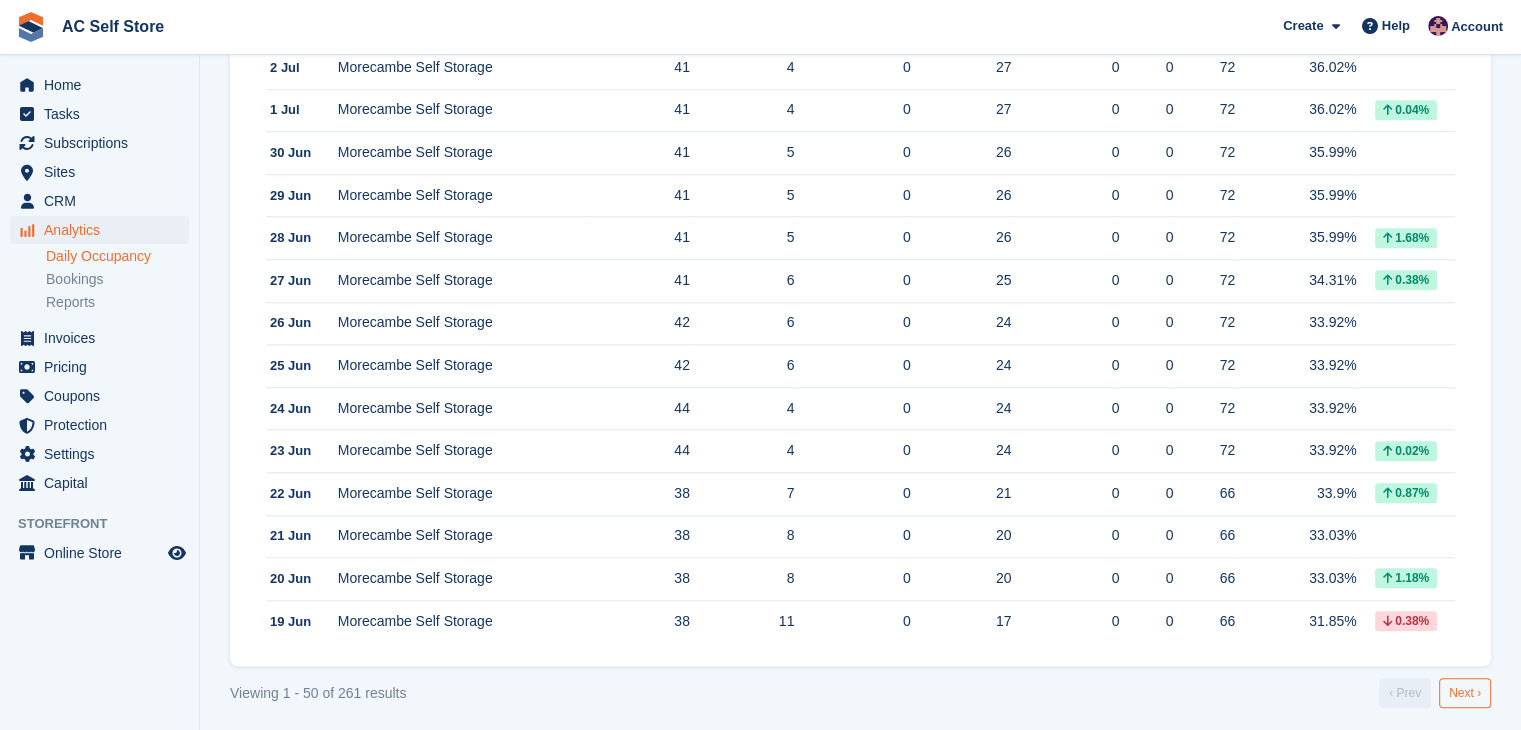 click on "Next ›" at bounding box center [1465, 693] 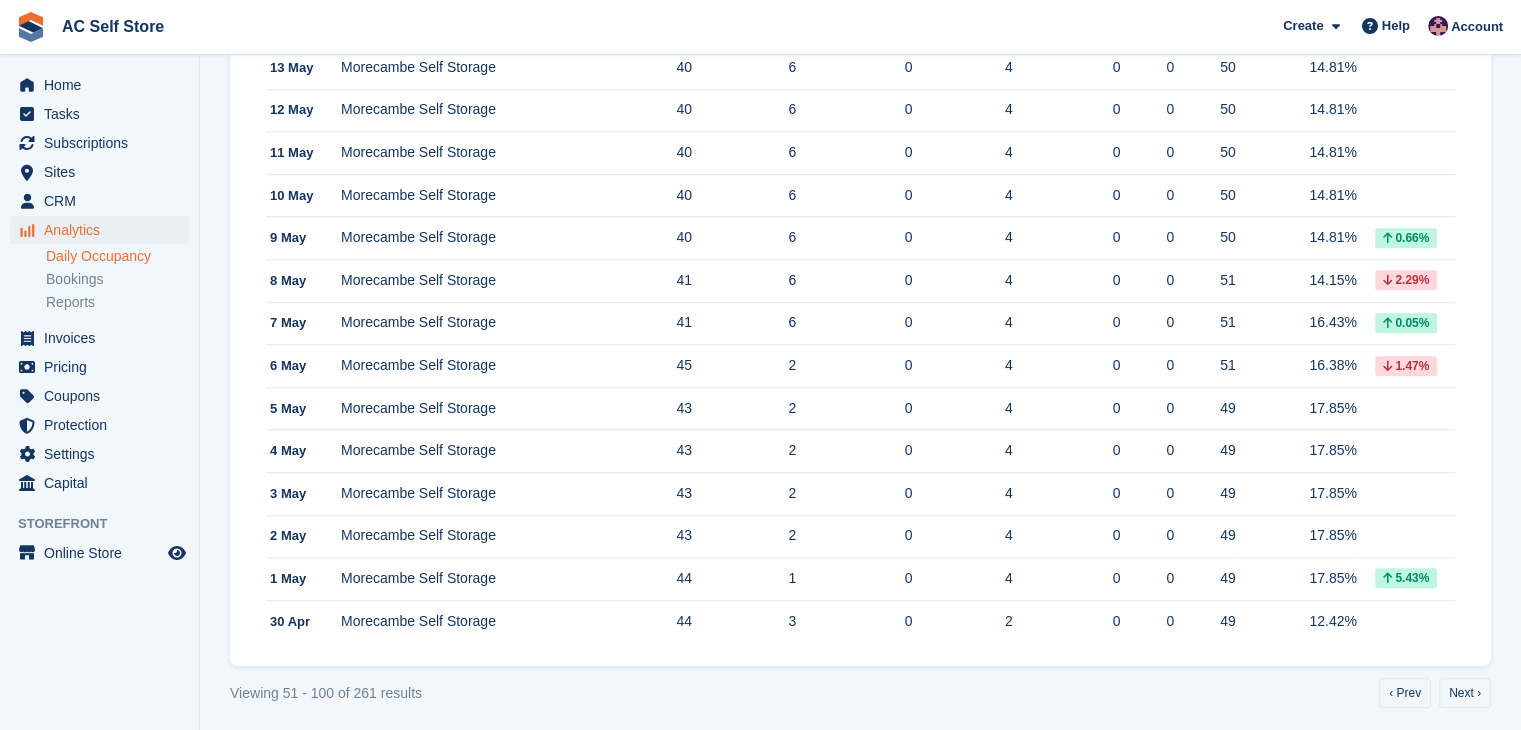 scroll, scrollTop: 0, scrollLeft: 0, axis: both 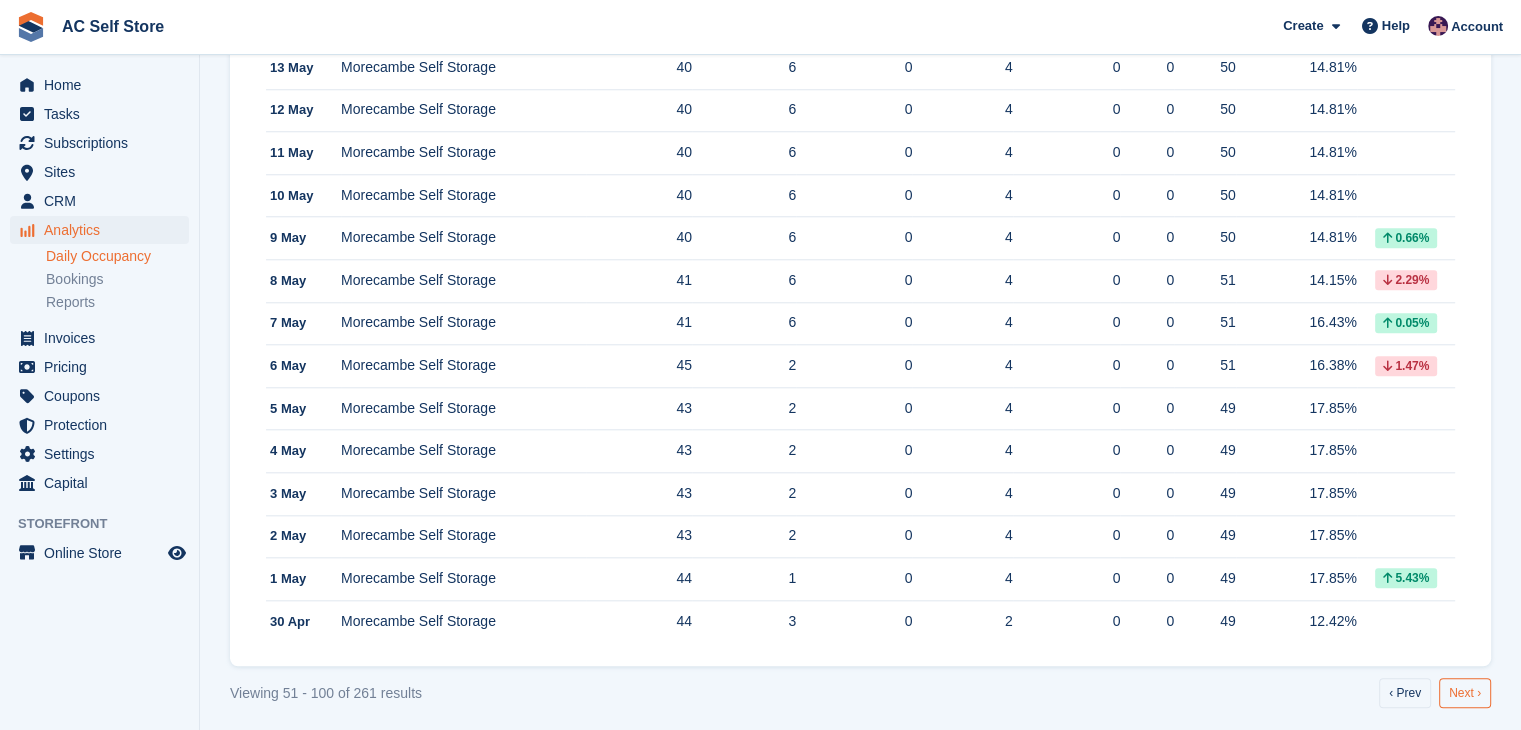 click on "Next ›" at bounding box center [1465, 693] 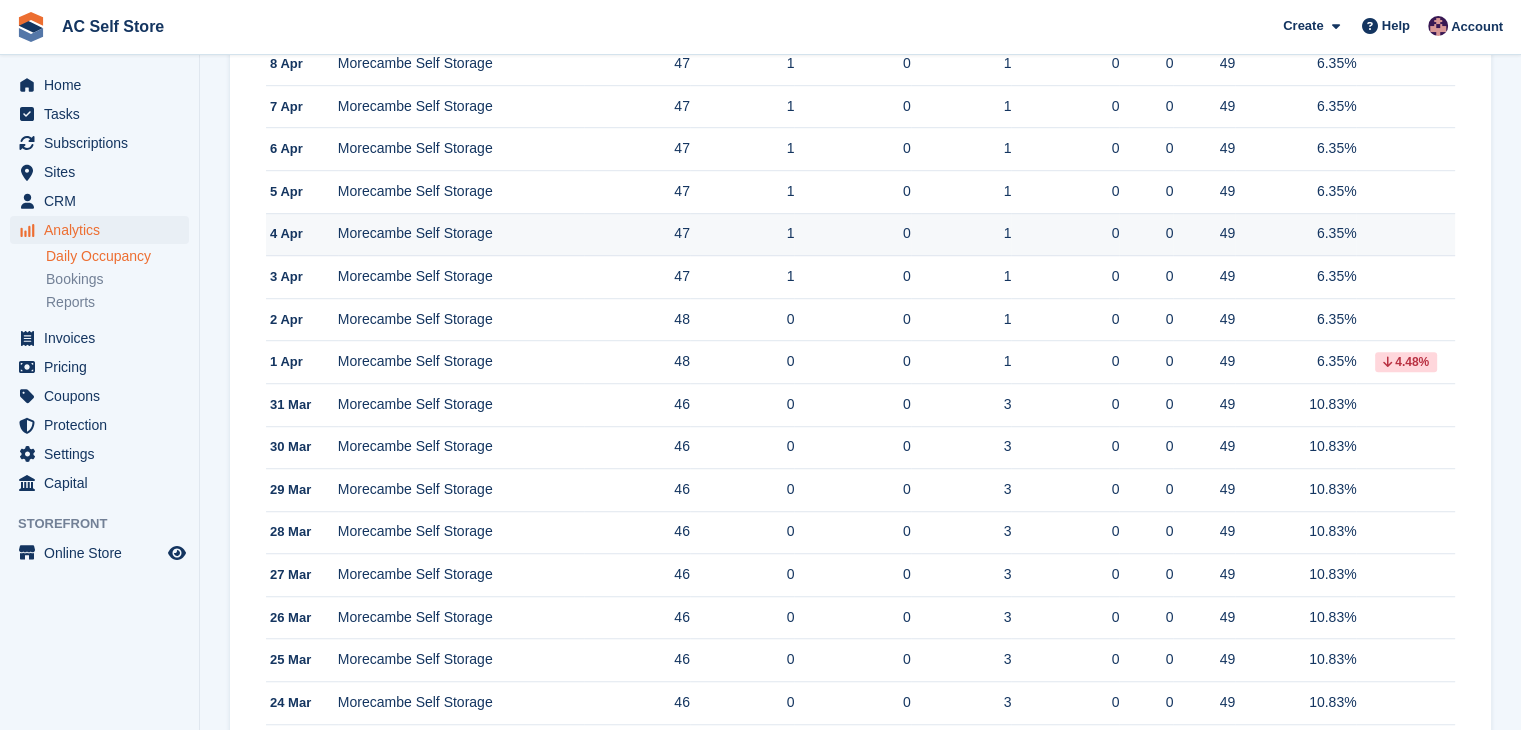 scroll, scrollTop: 1935, scrollLeft: 0, axis: vertical 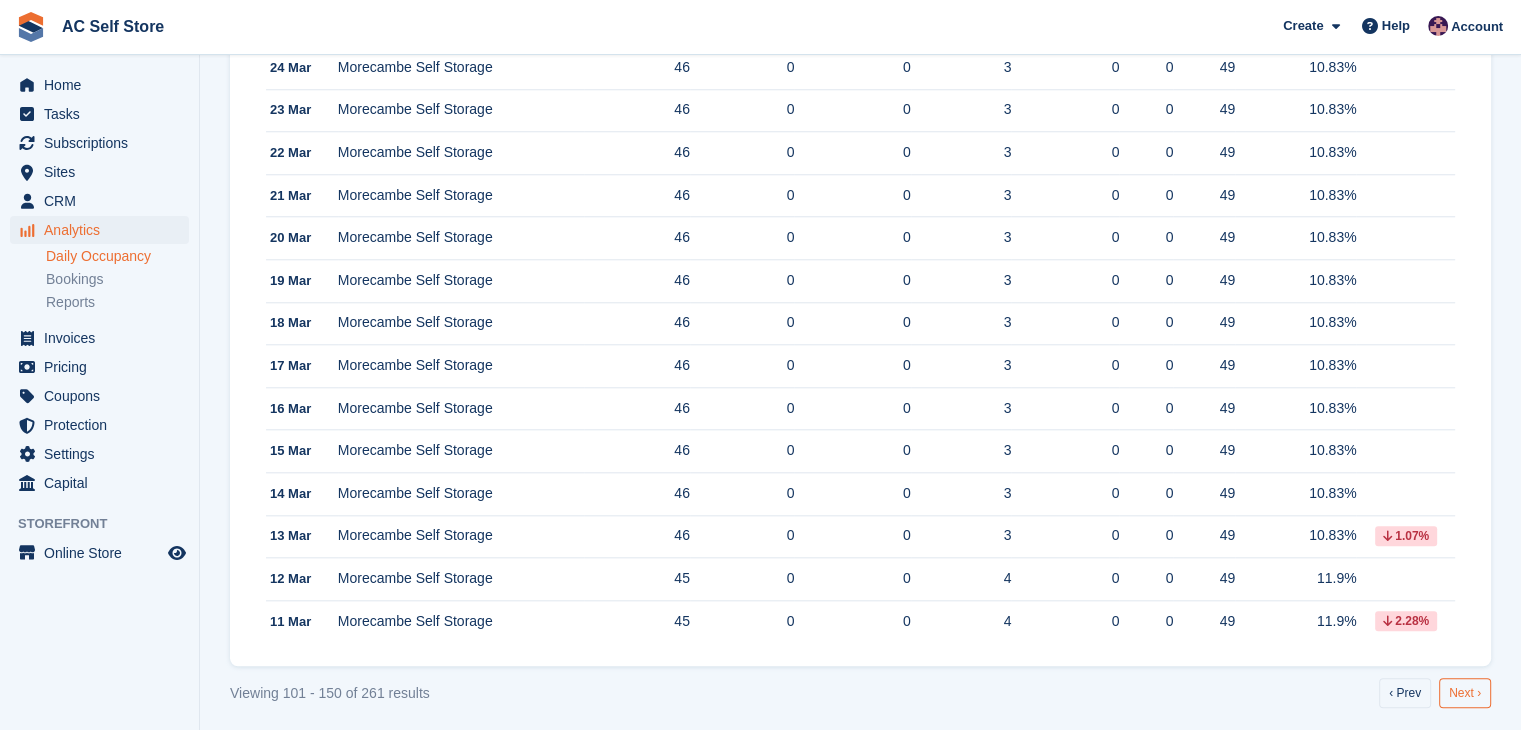 click on "Next ›" at bounding box center [1465, 693] 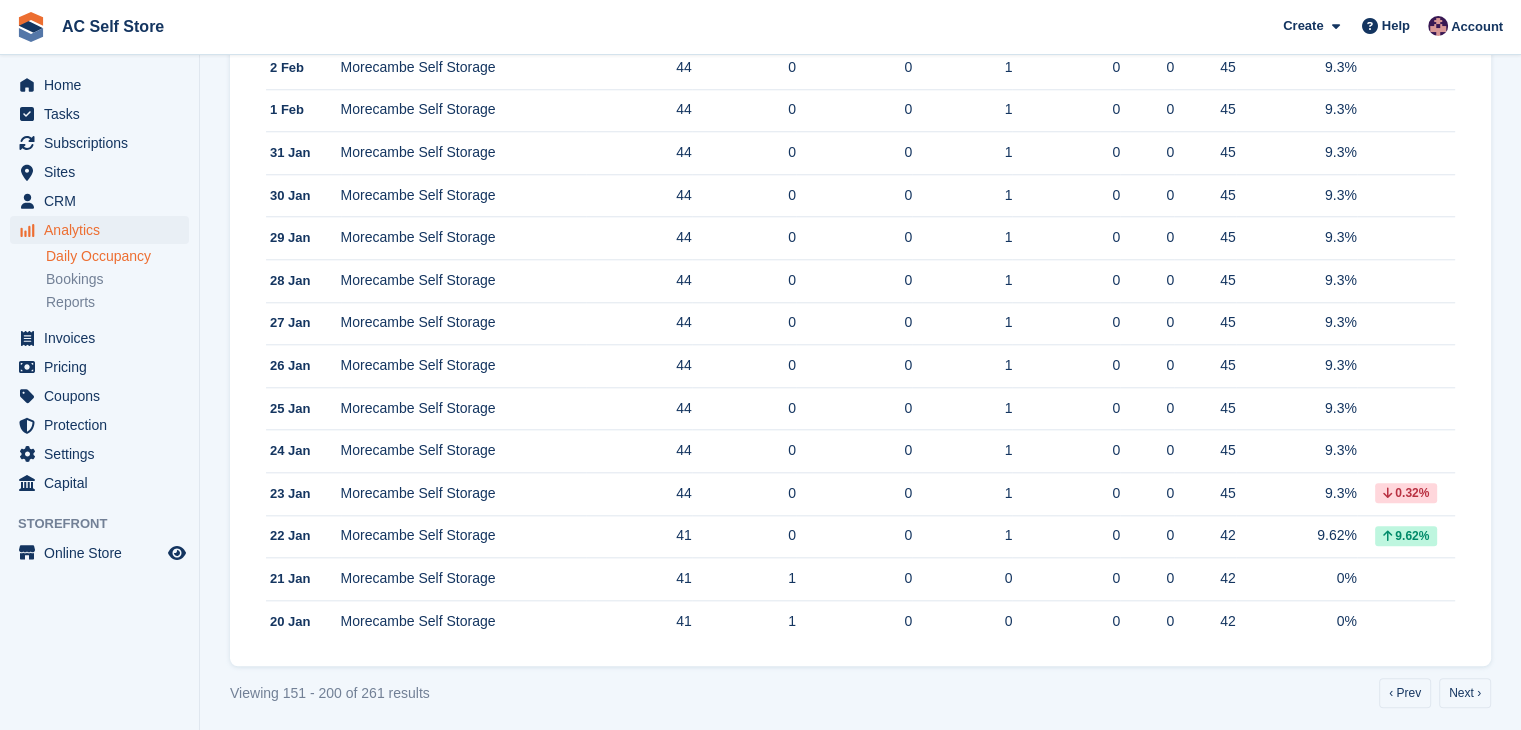 scroll, scrollTop: 0, scrollLeft: 0, axis: both 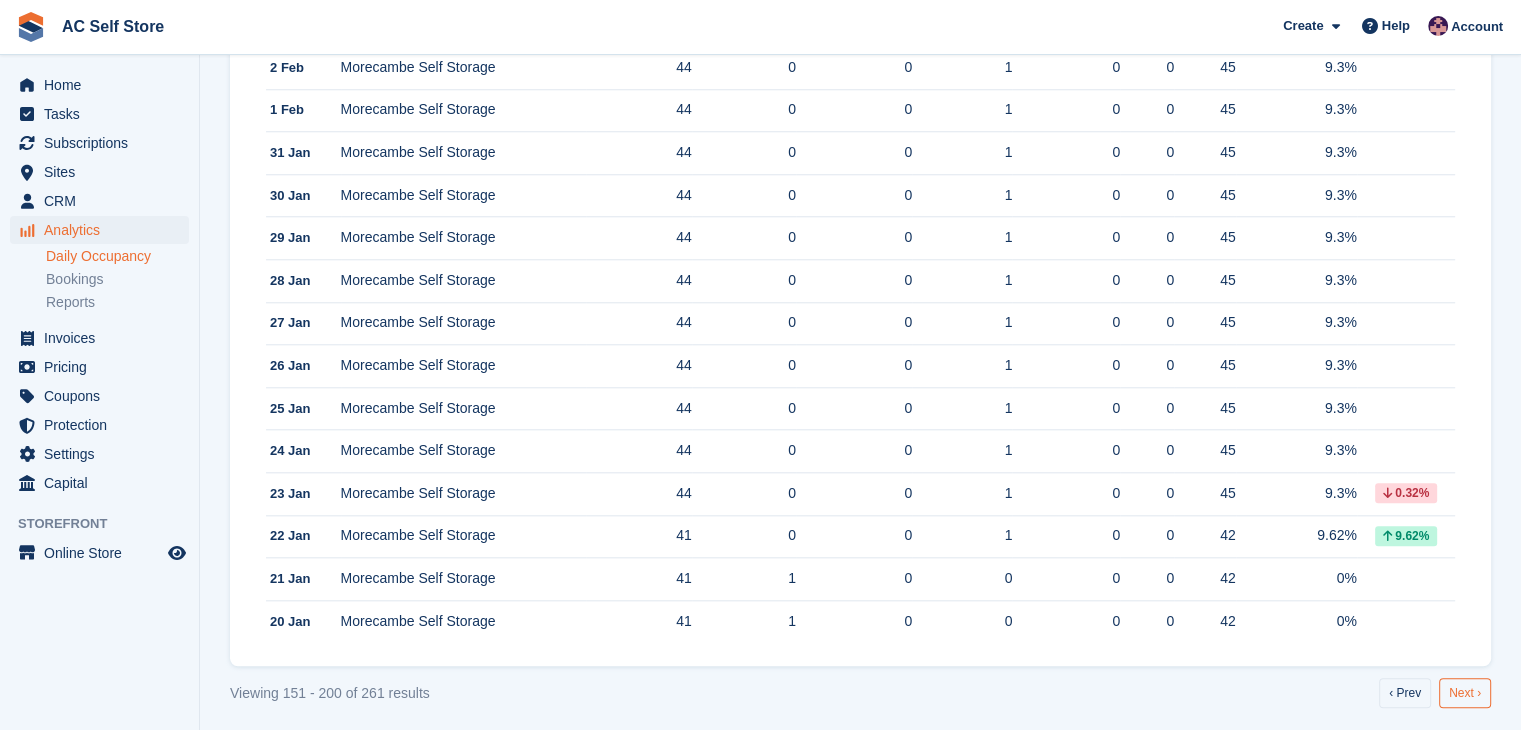 click on "Next ›" at bounding box center [1465, 693] 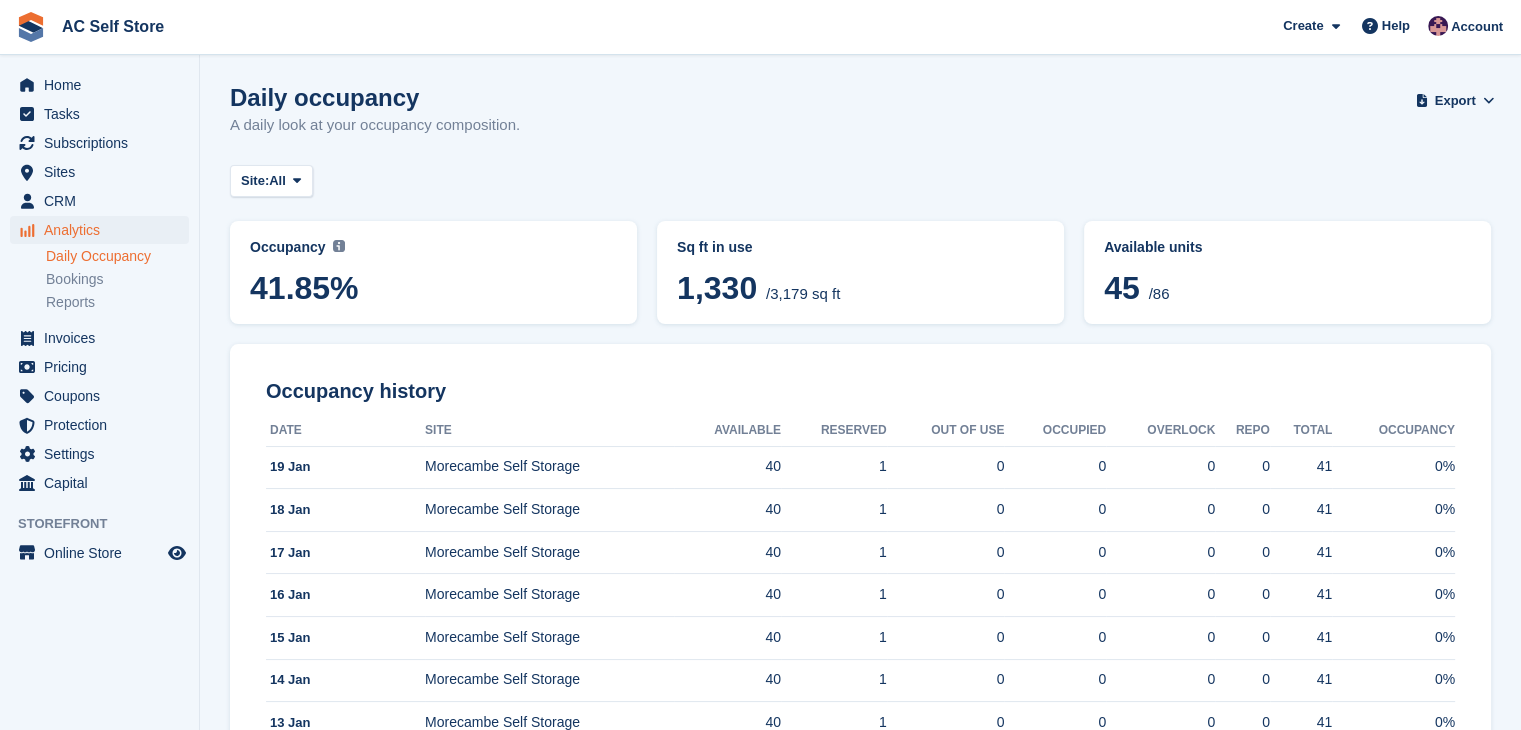 scroll, scrollTop: 0, scrollLeft: 0, axis: both 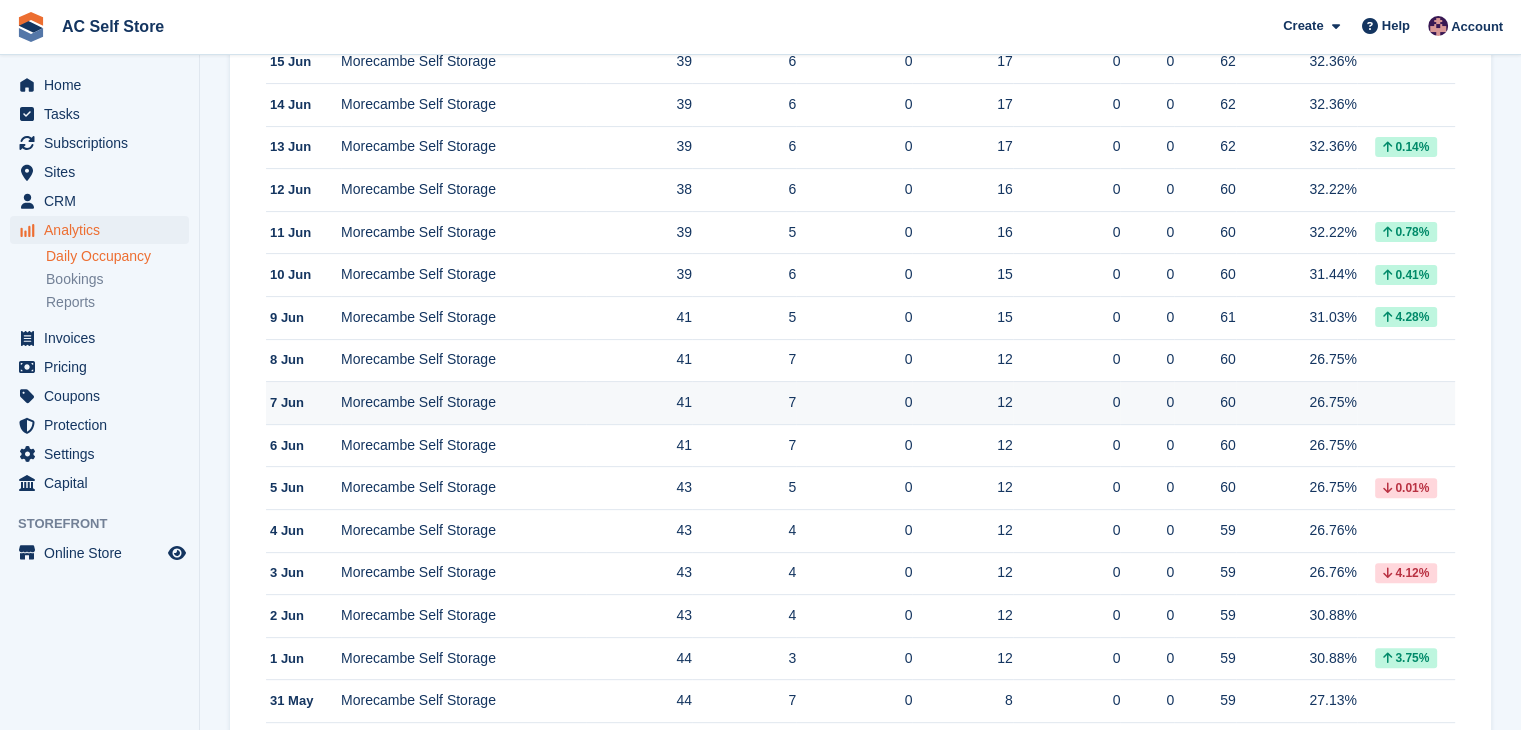 click at bounding box center [1406, 403] 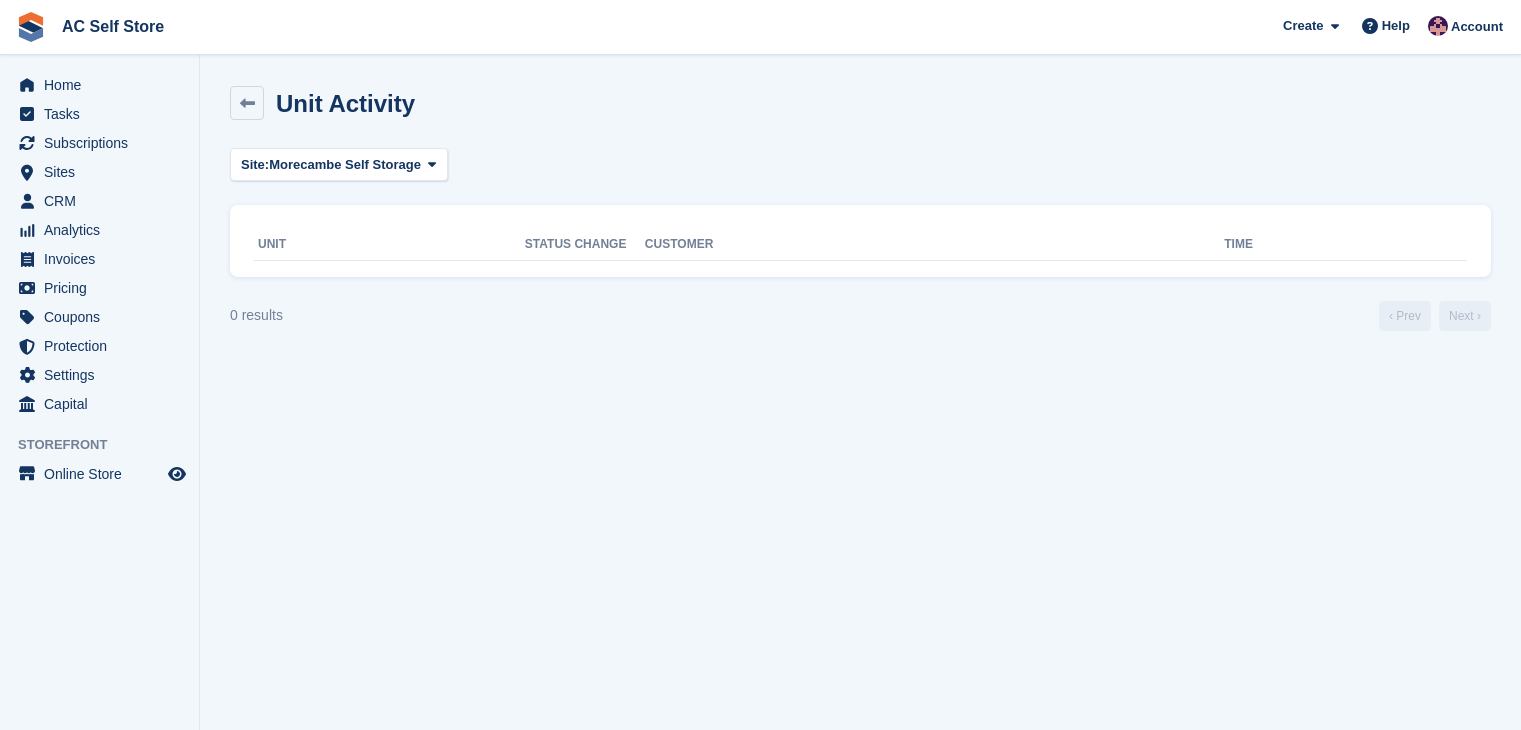 scroll, scrollTop: 0, scrollLeft: 0, axis: both 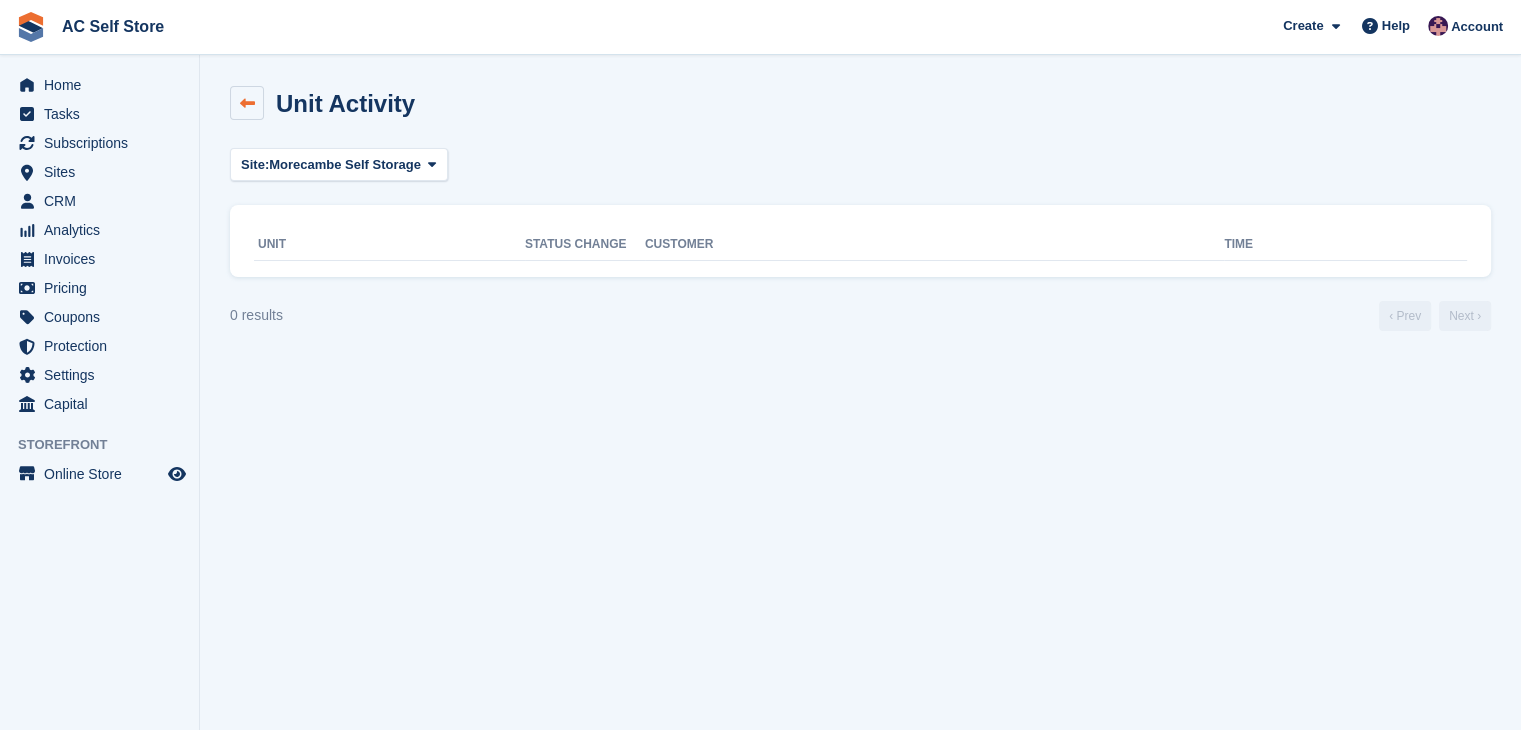 click at bounding box center (247, 103) 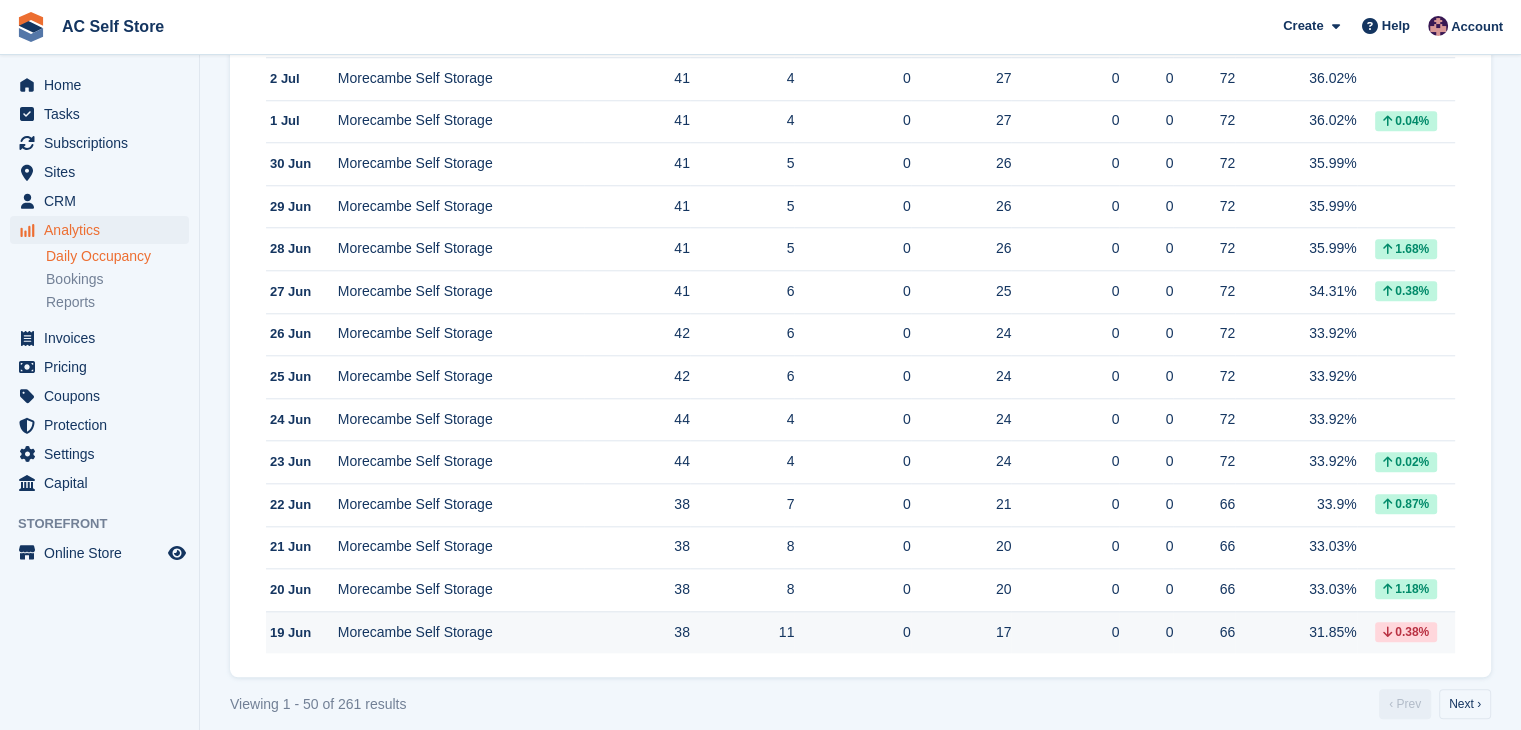 scroll, scrollTop: 1935, scrollLeft: 0, axis: vertical 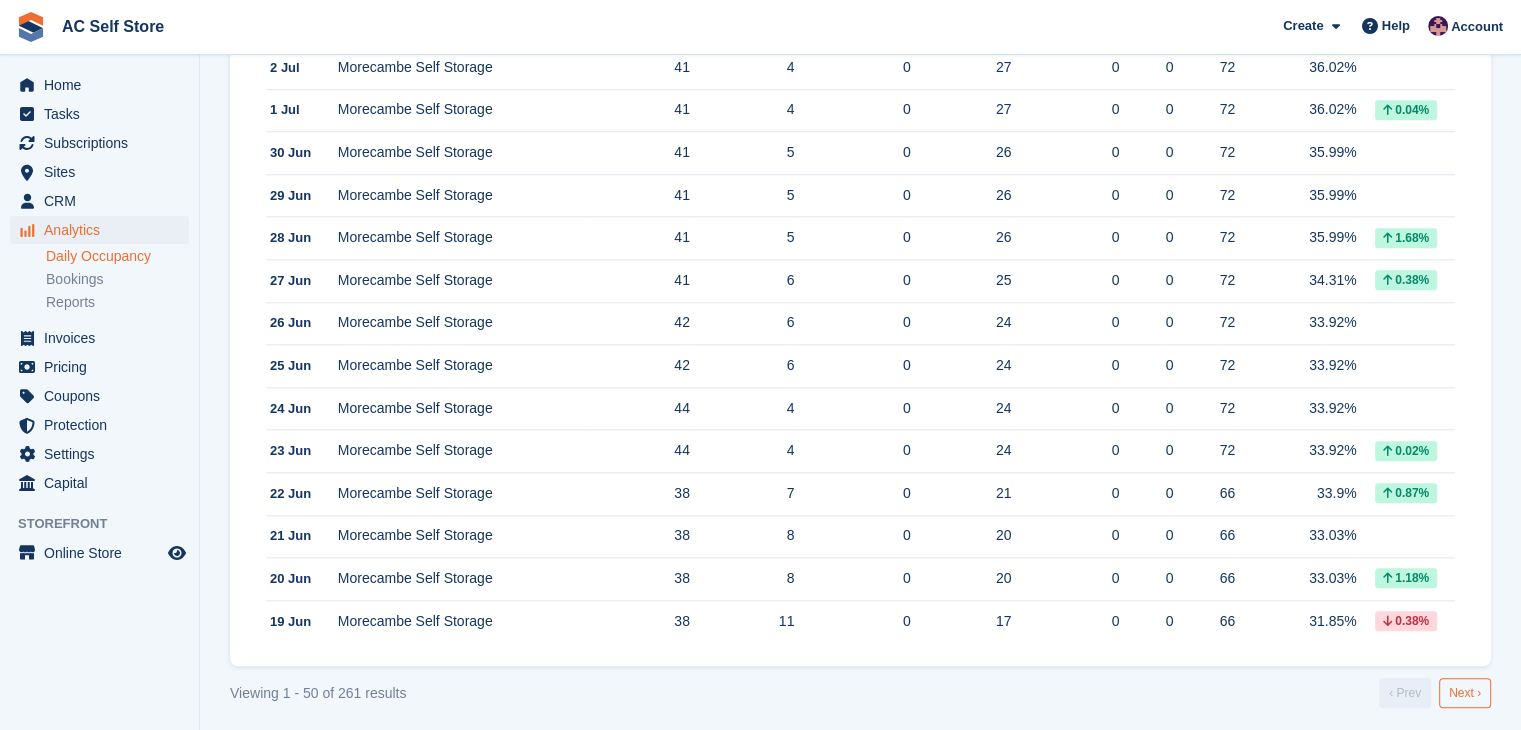 click on "Next ›" at bounding box center (1465, 693) 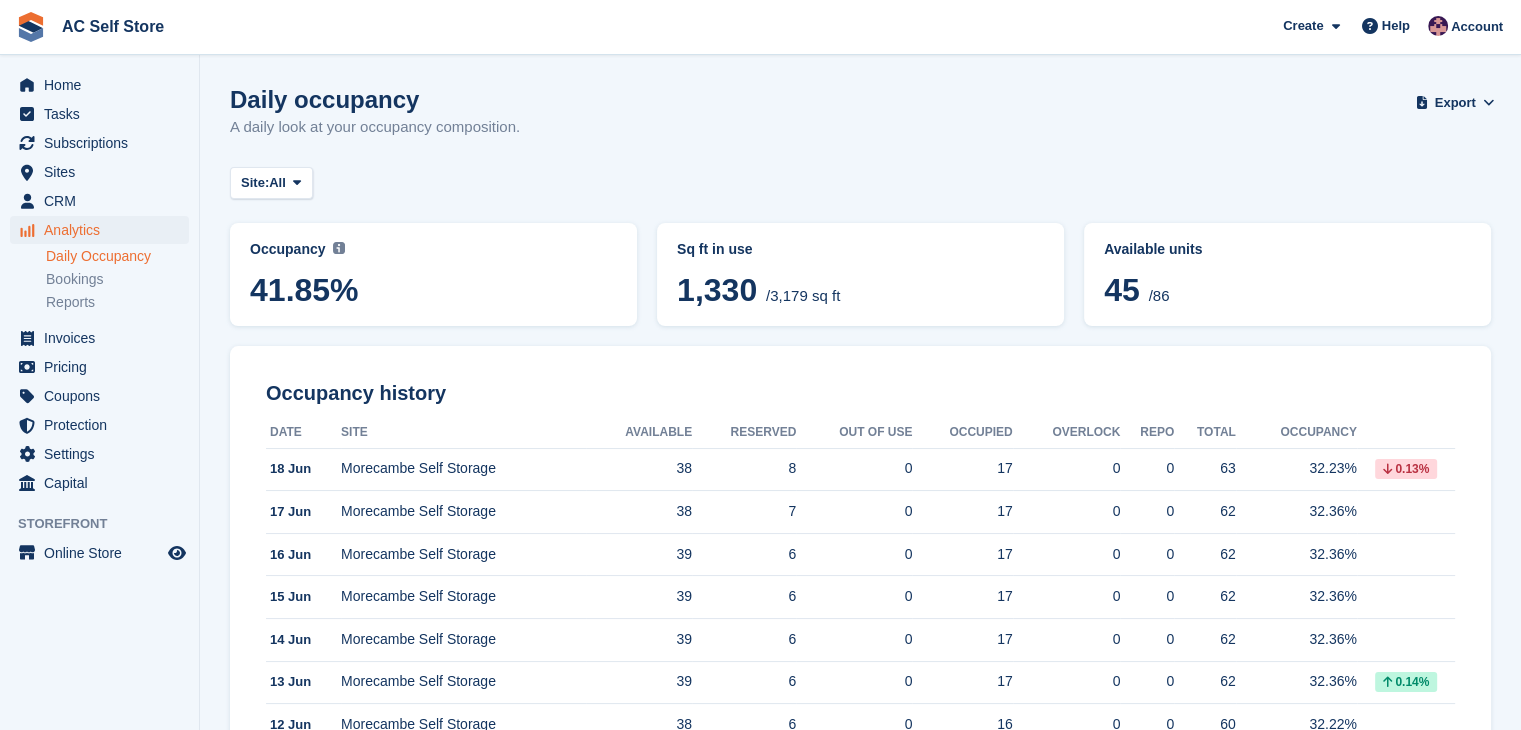 scroll, scrollTop: 600, scrollLeft: 0, axis: vertical 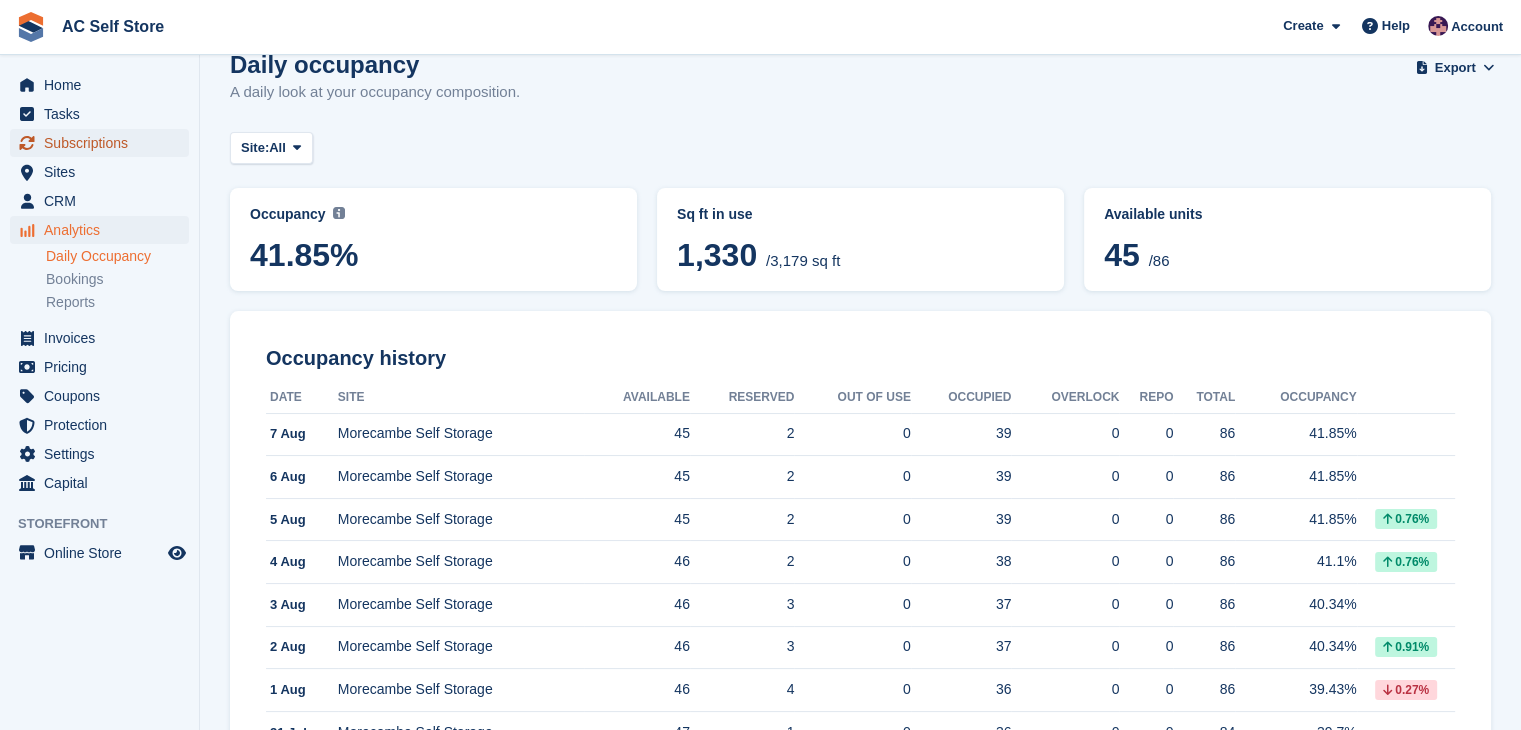 click on "Subscriptions" at bounding box center (104, 143) 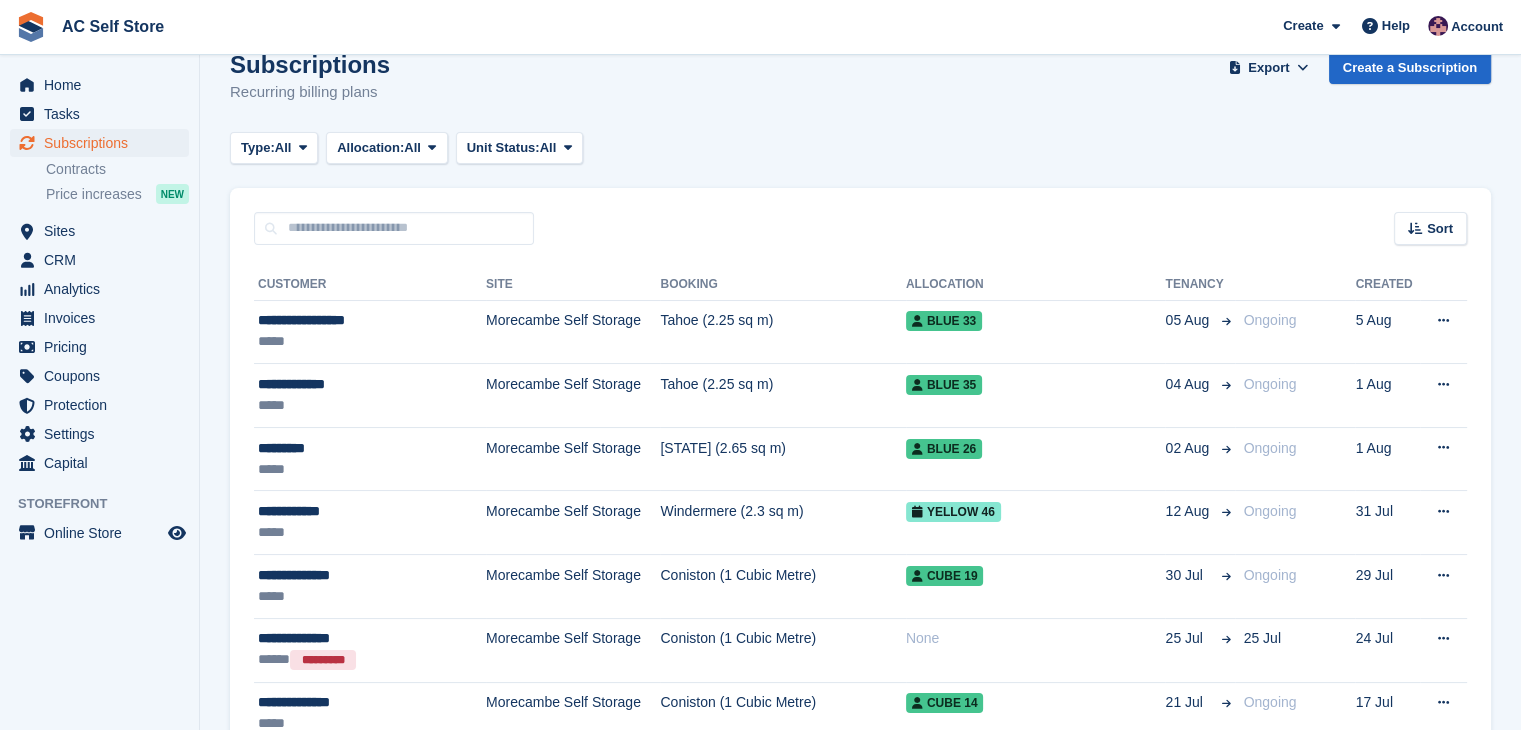 scroll, scrollTop: 0, scrollLeft: 0, axis: both 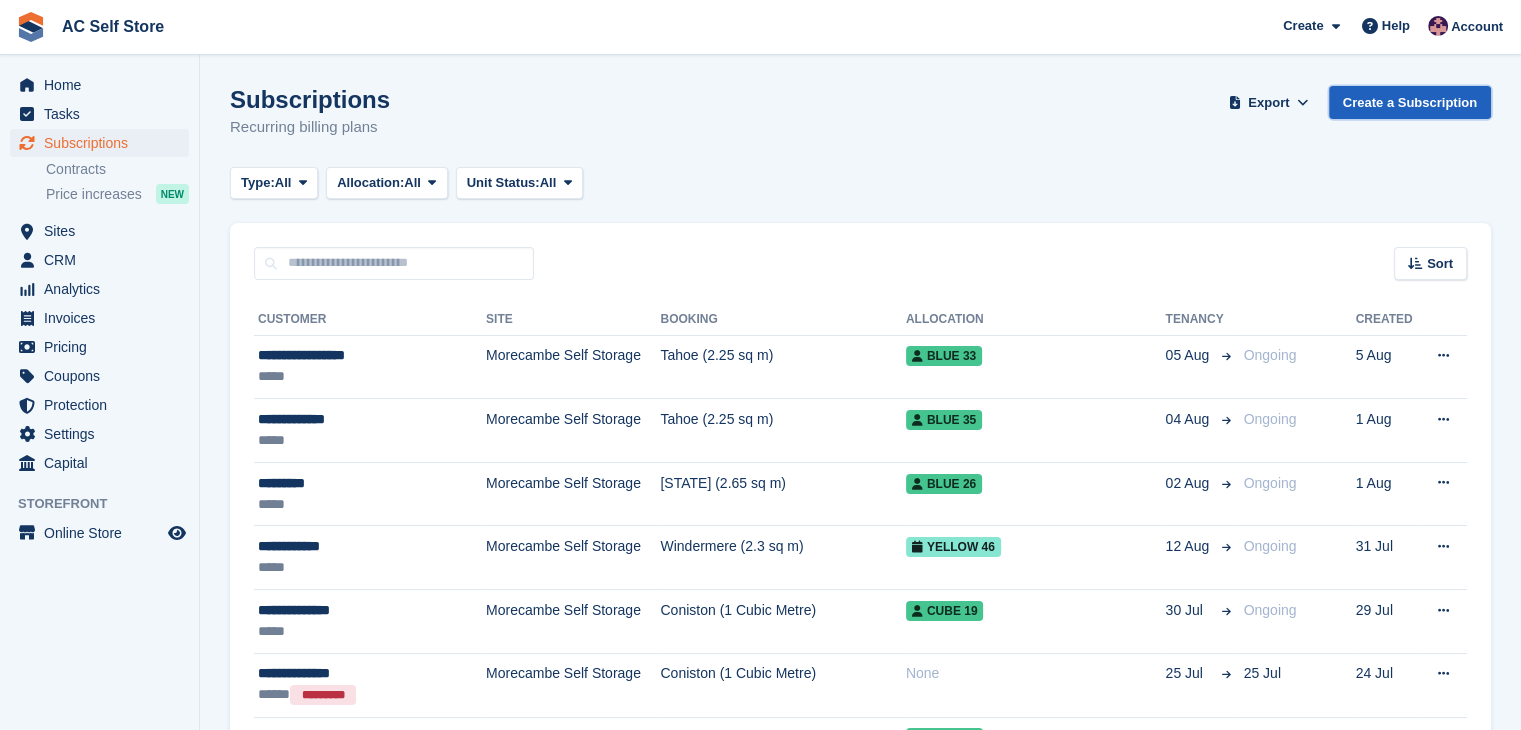click on "Create a Subscription" at bounding box center (1410, 102) 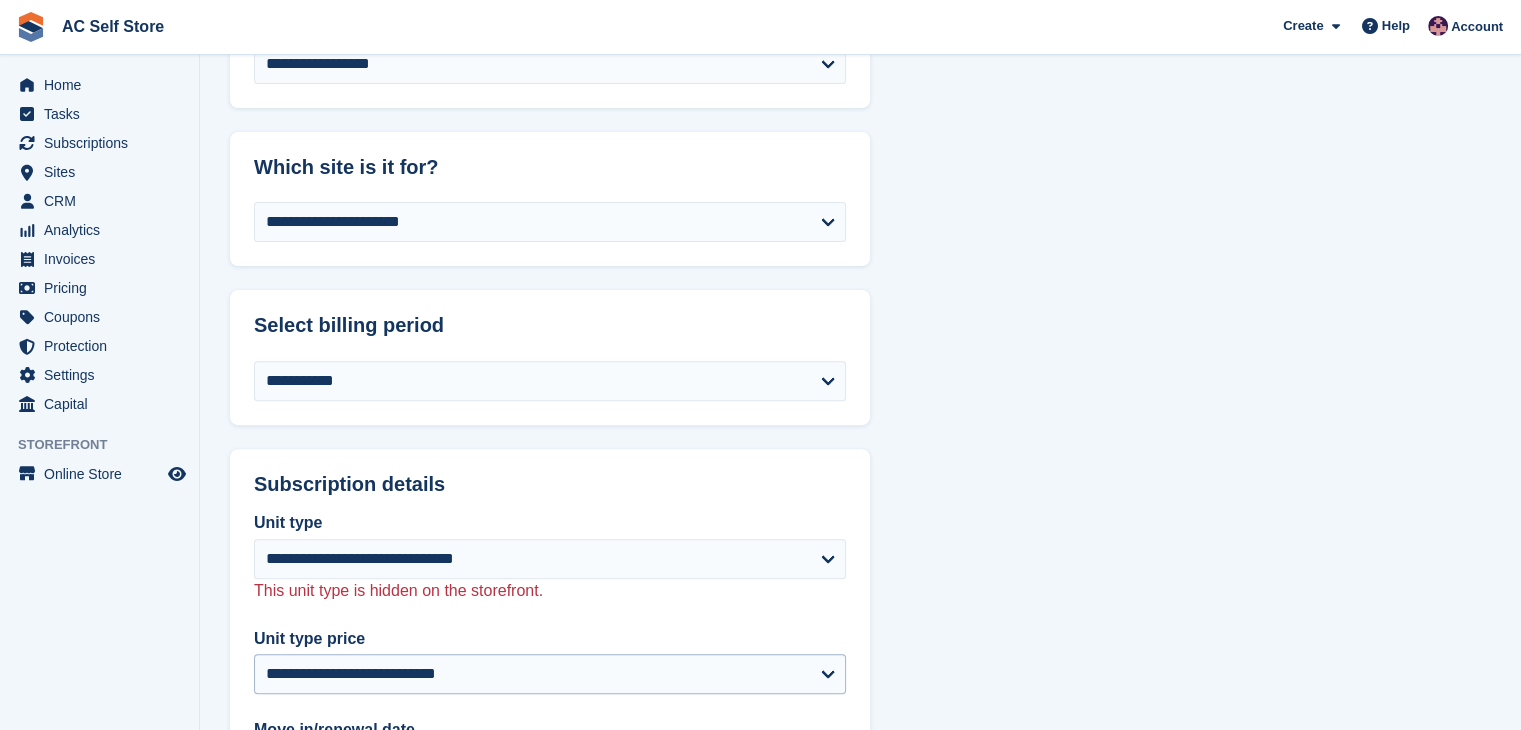 scroll, scrollTop: 800, scrollLeft: 0, axis: vertical 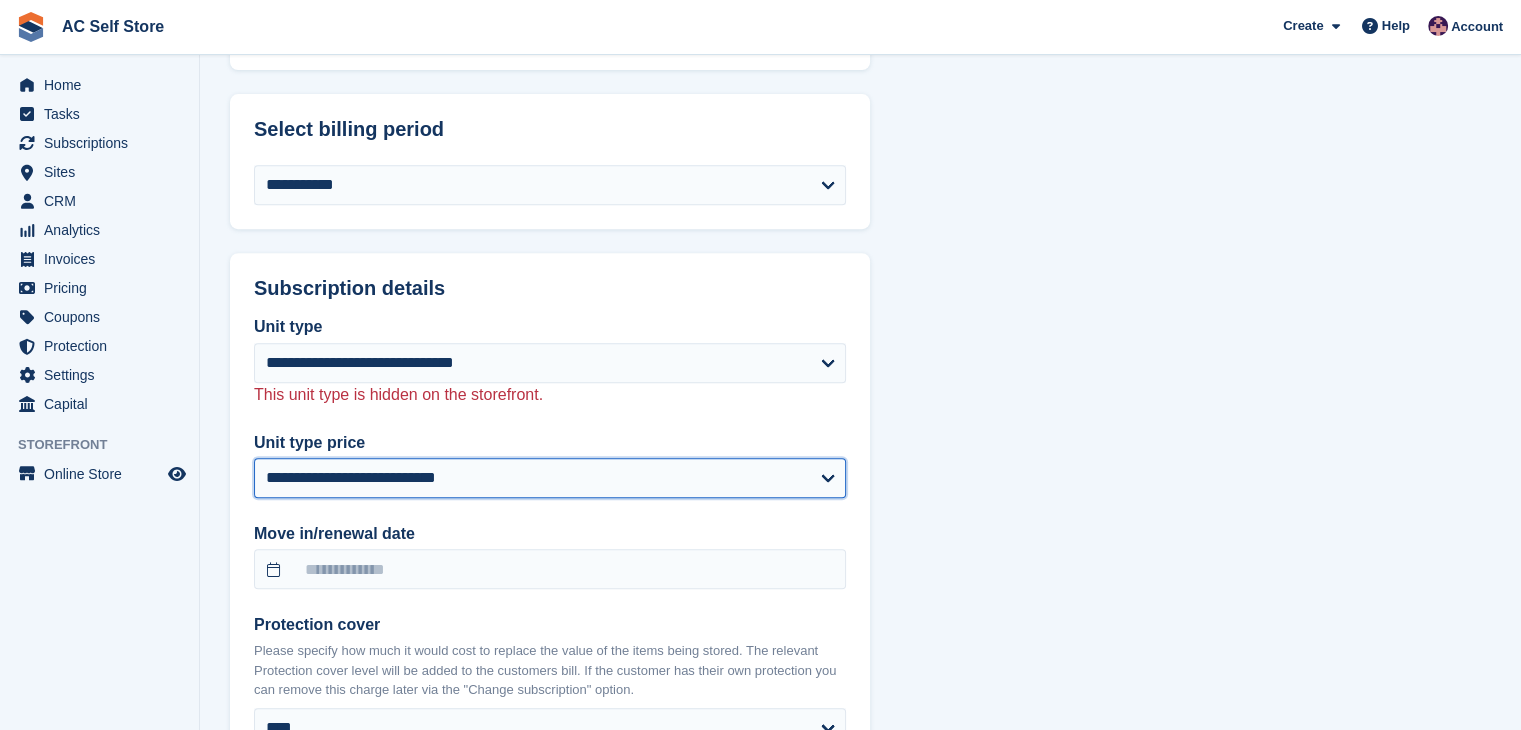 click on "**********" at bounding box center [550, 478] 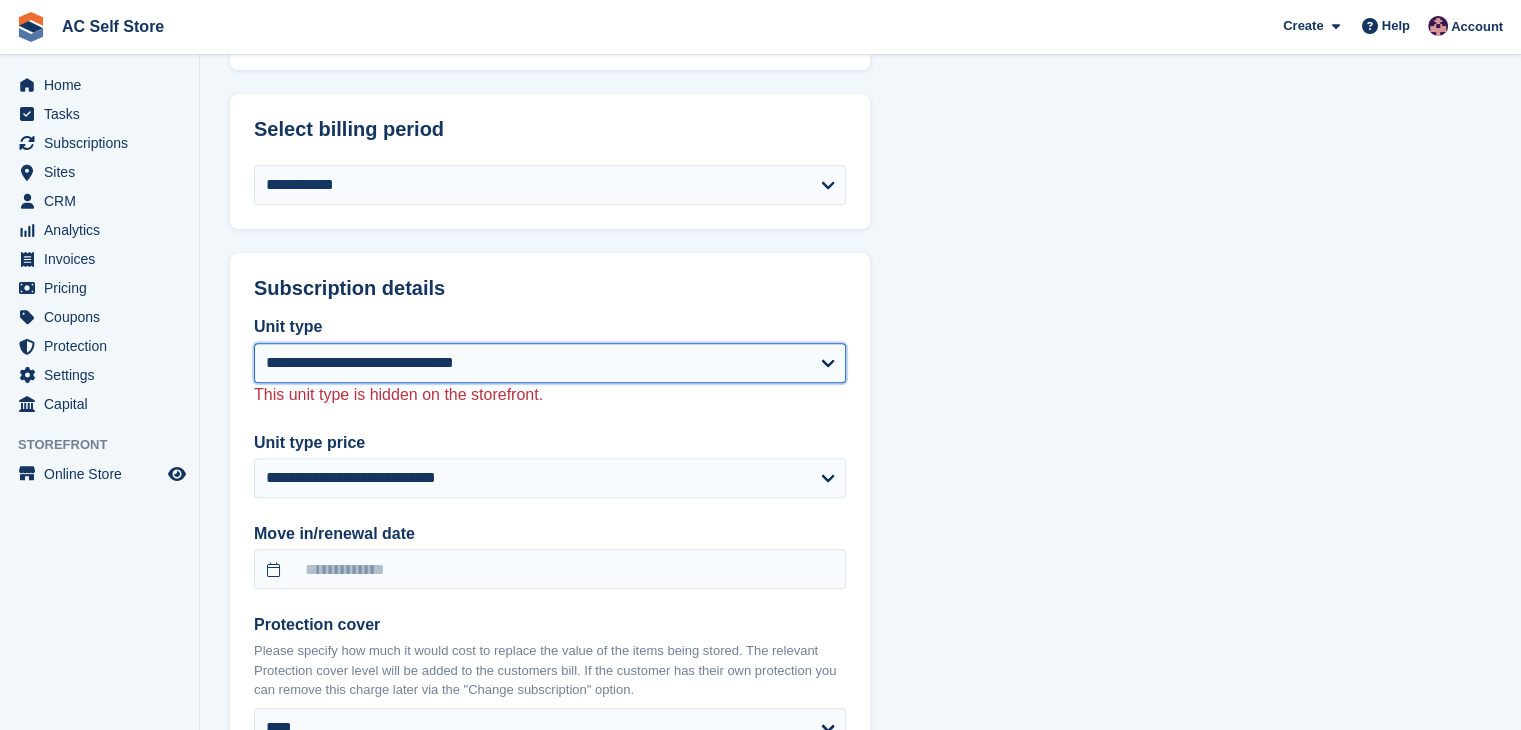click on "**********" at bounding box center (550, 363) 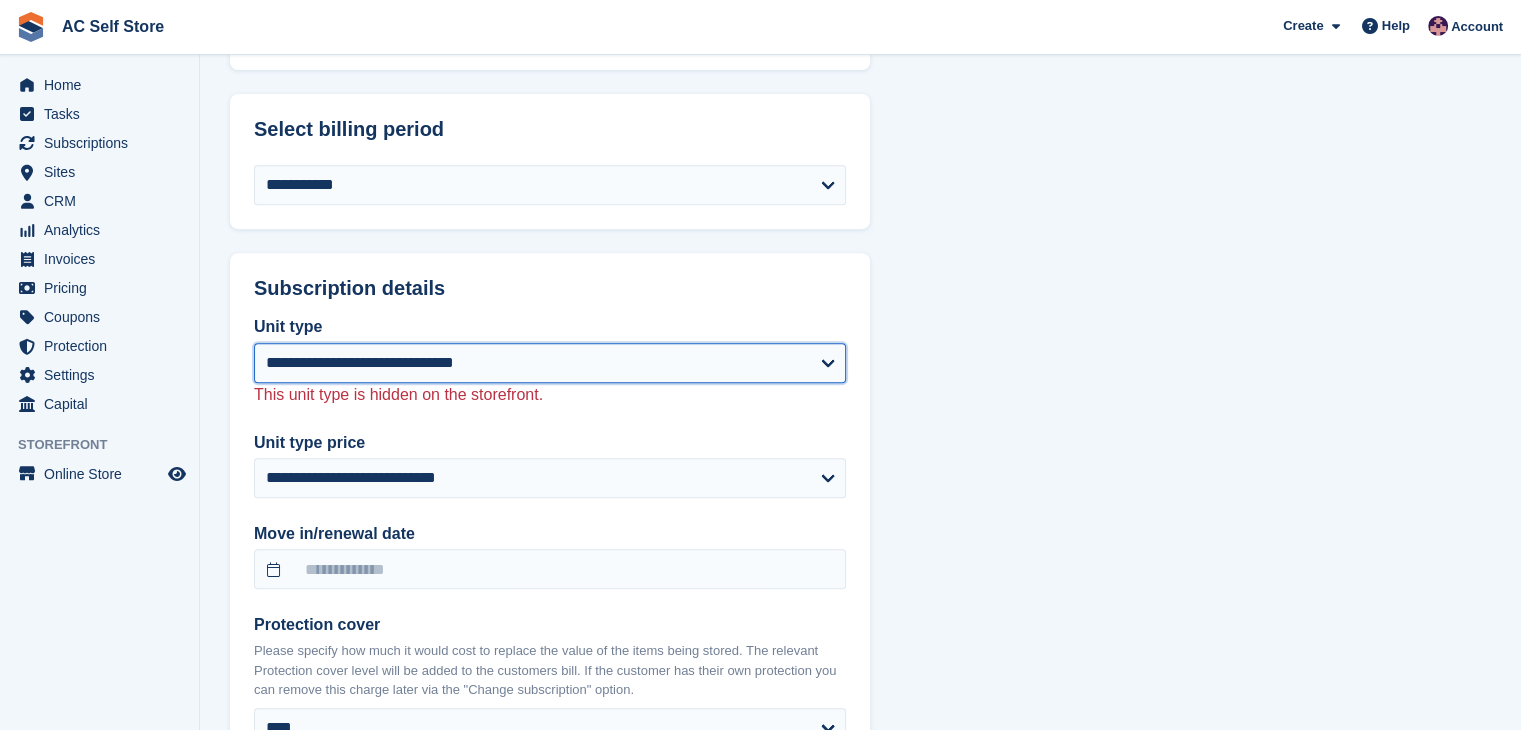 select on "*****" 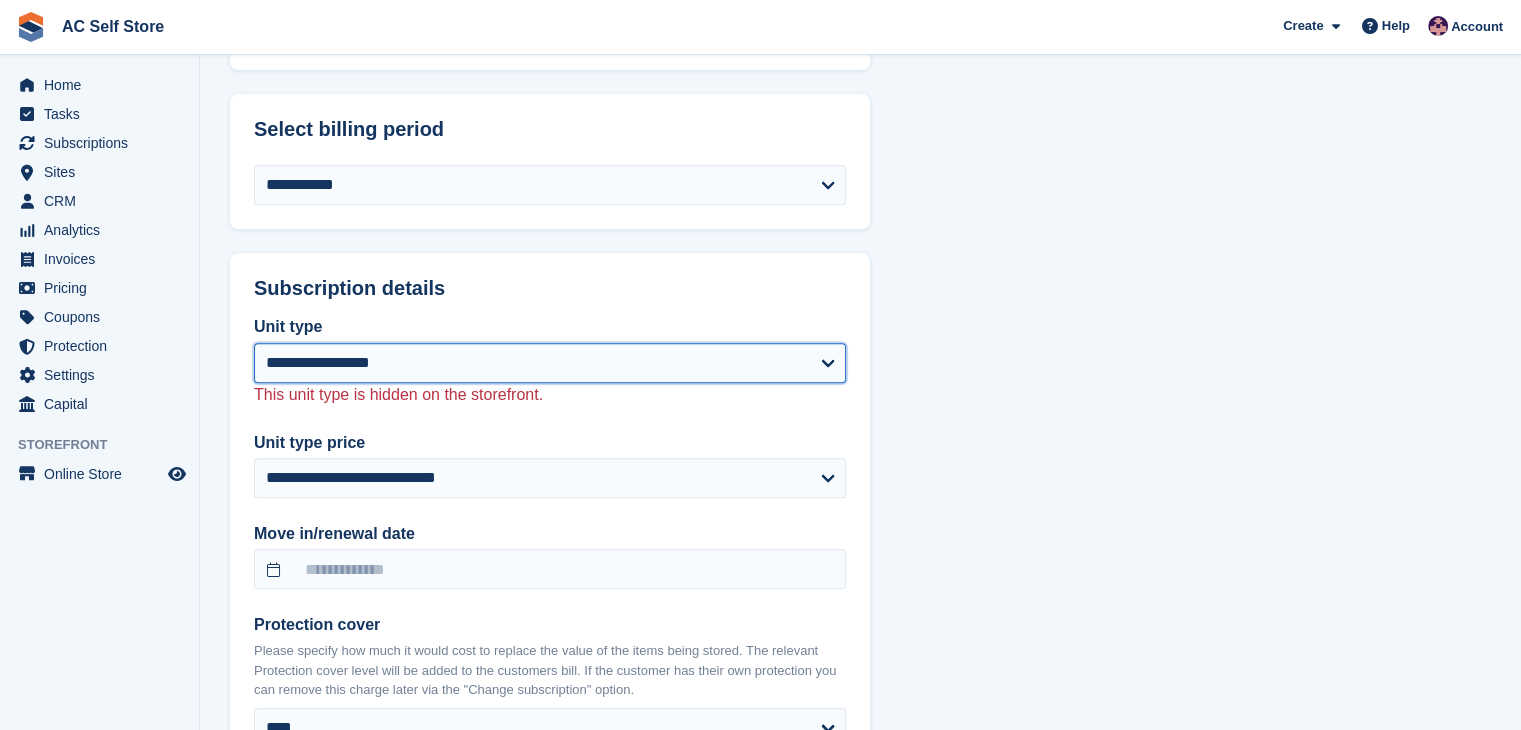 click on "**********" at bounding box center (550, 363) 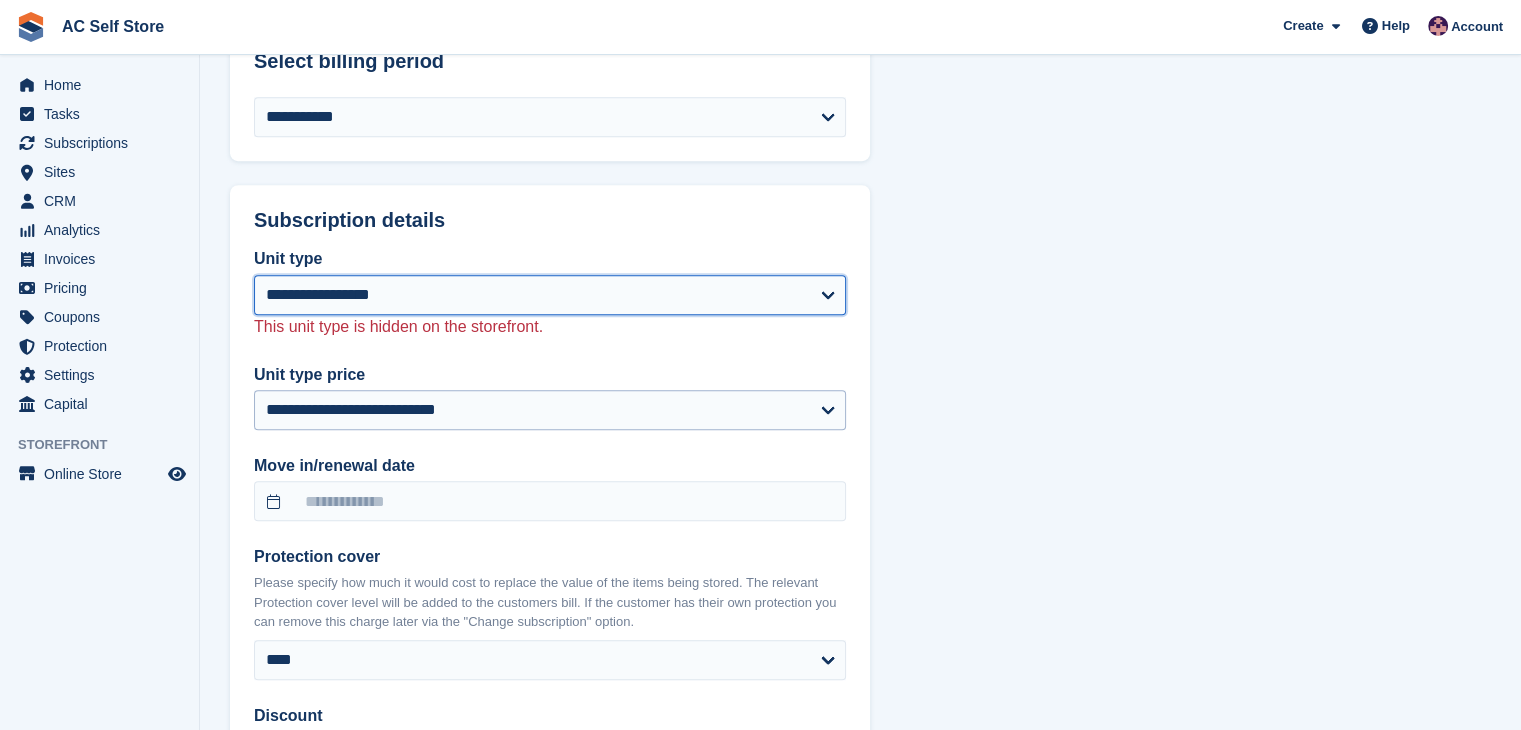 select 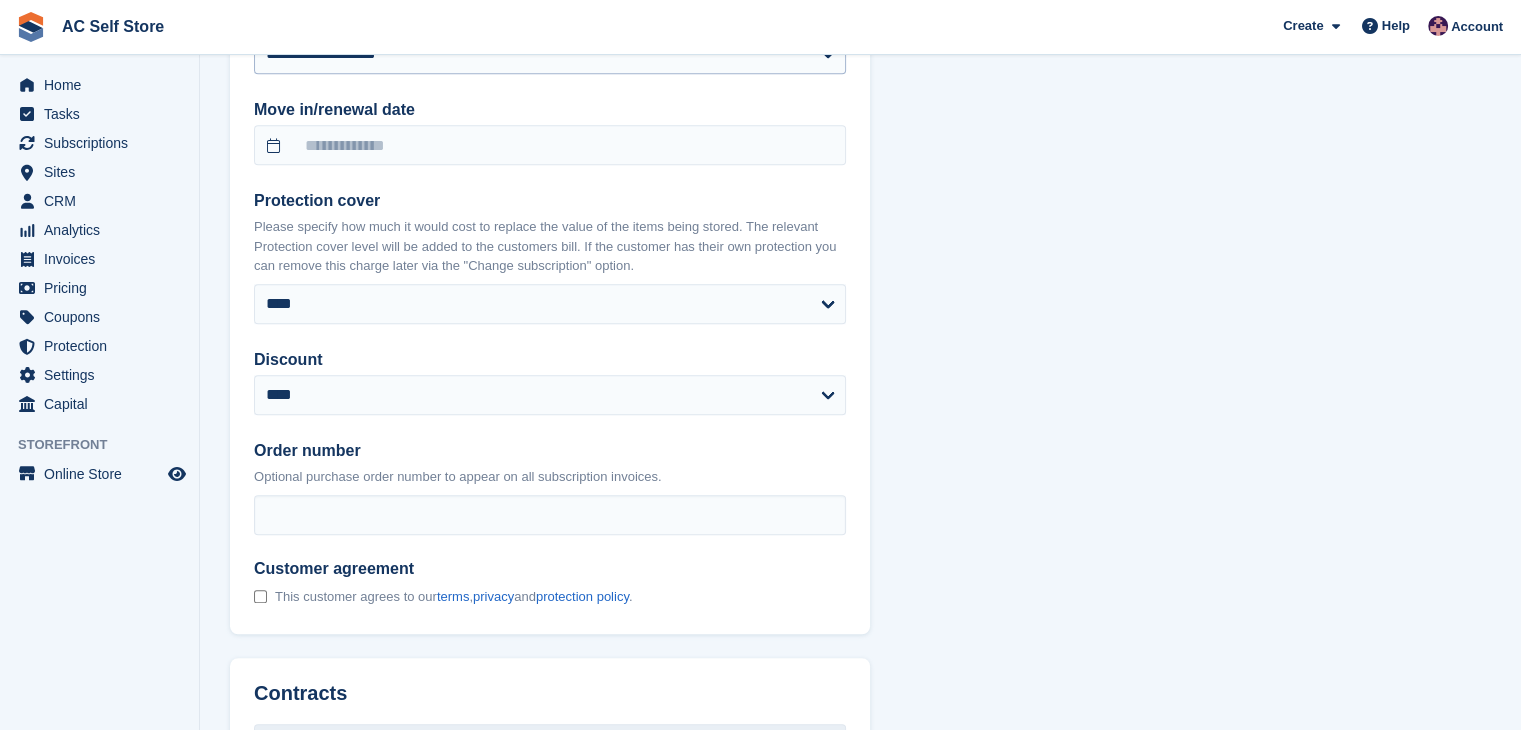 scroll, scrollTop: 900, scrollLeft: 0, axis: vertical 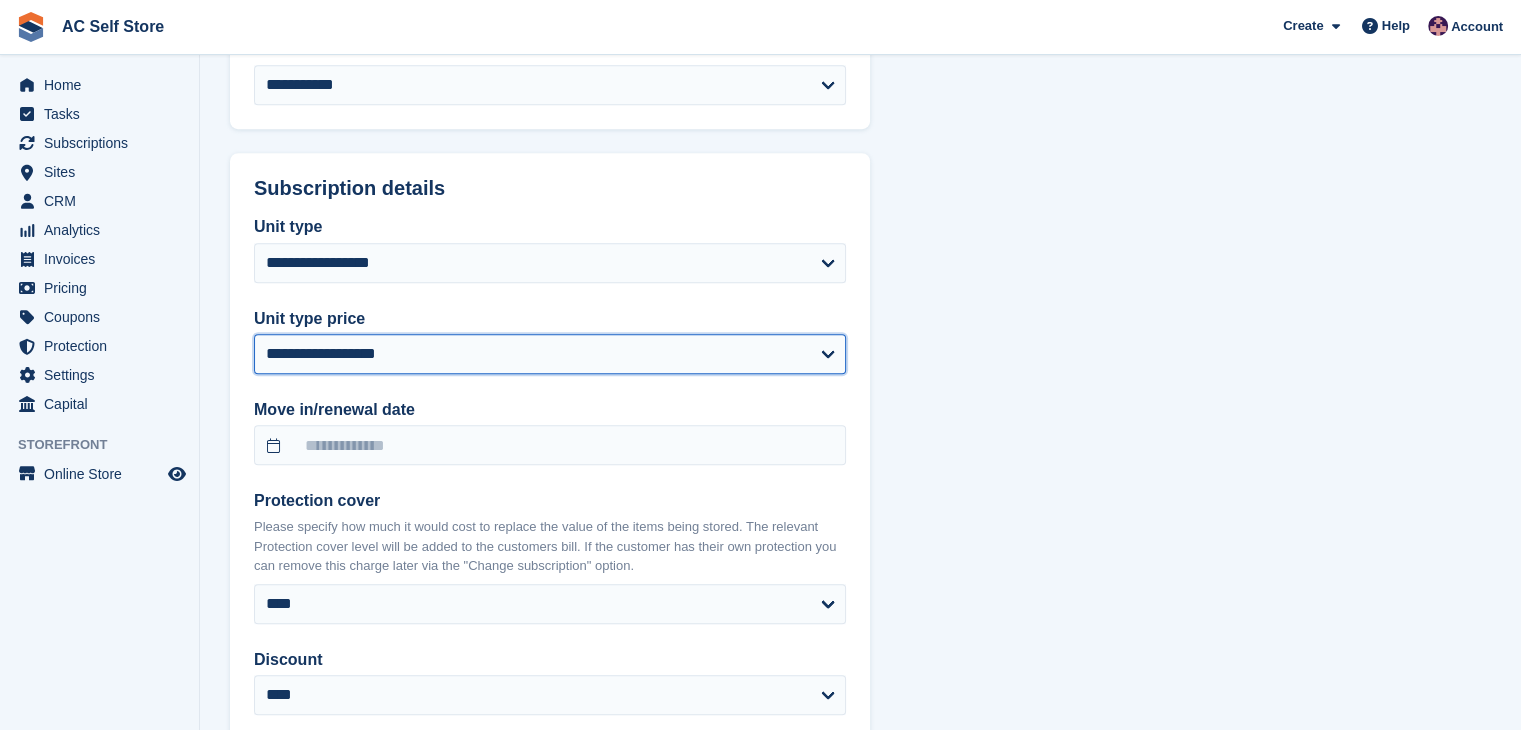 click on "**********" at bounding box center (550, 354) 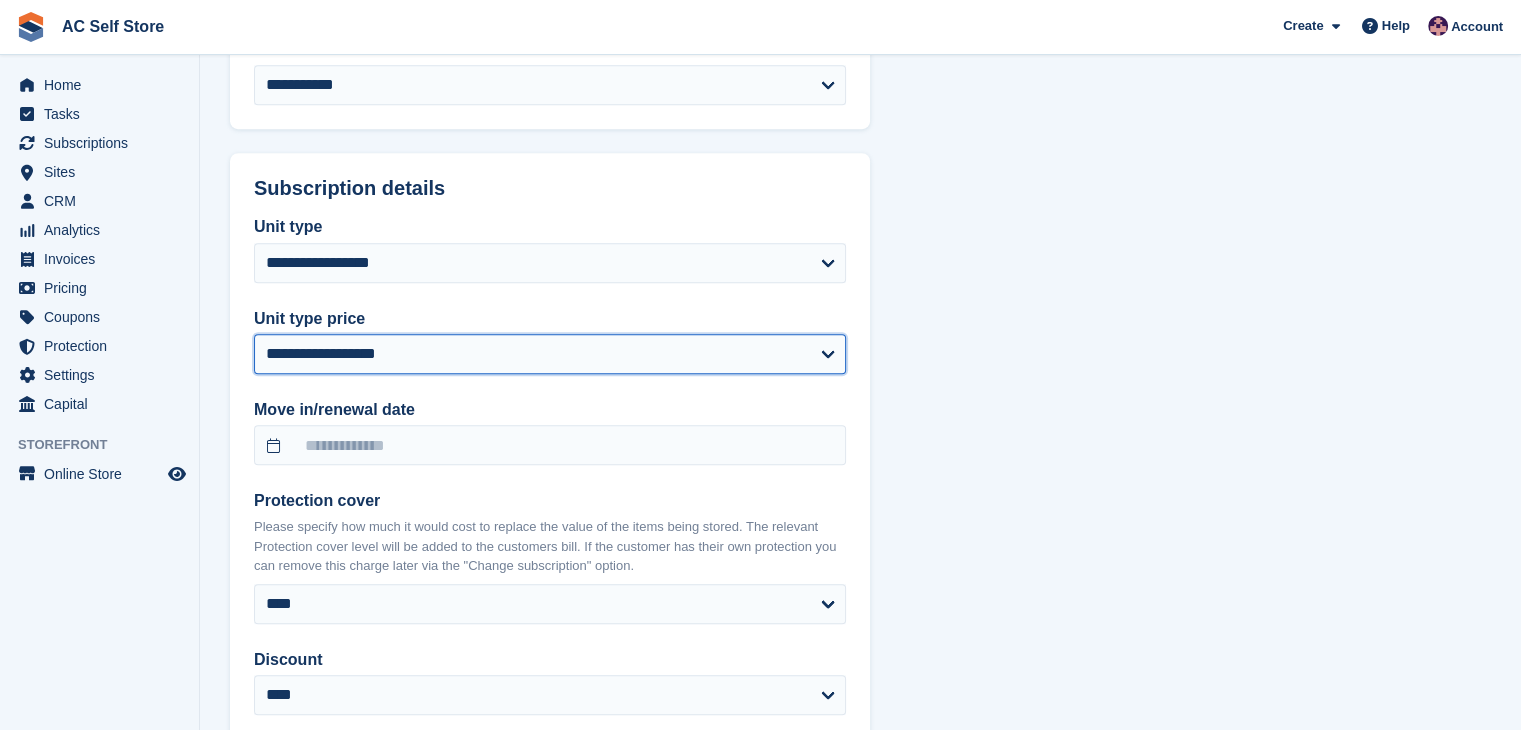select on "*****" 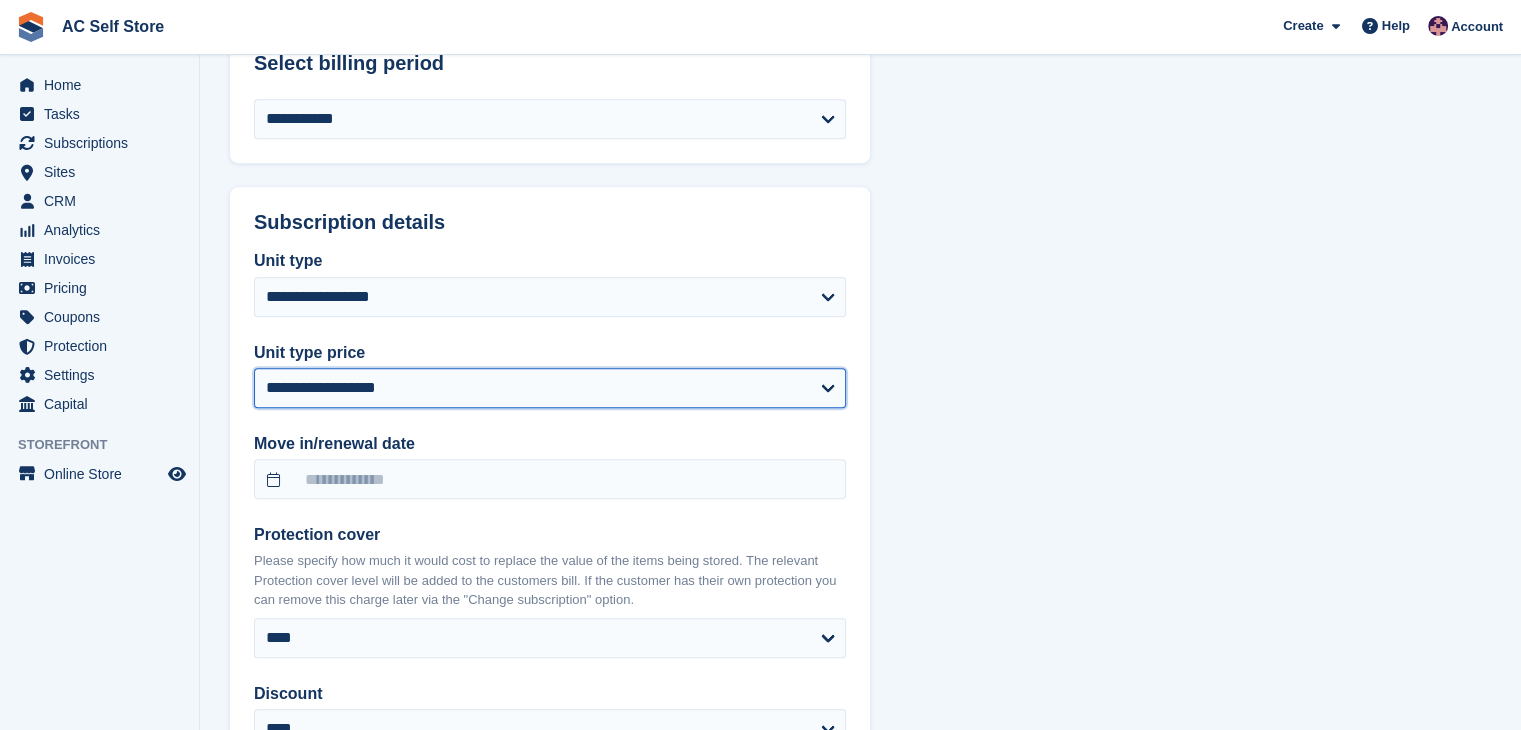 scroll, scrollTop: 997, scrollLeft: 0, axis: vertical 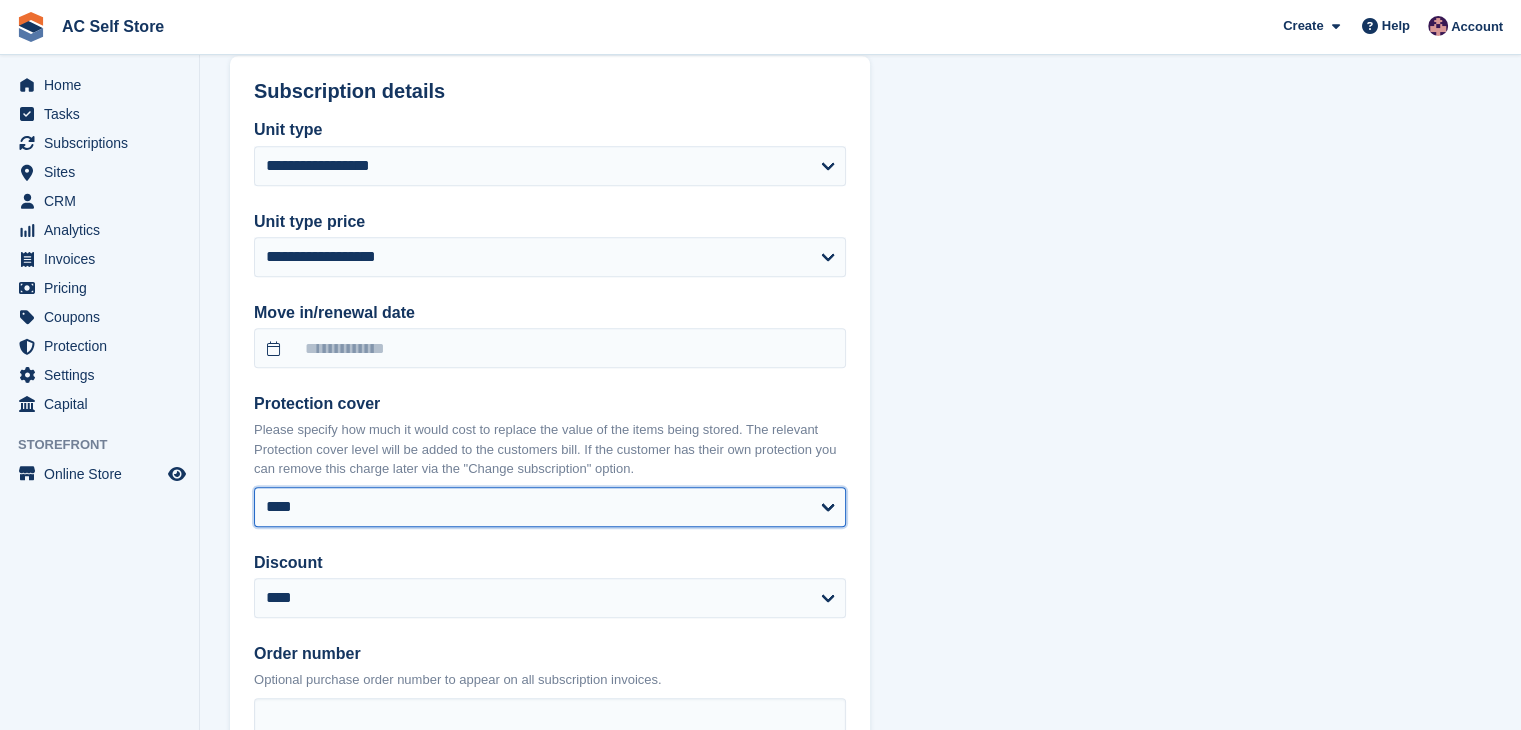 click on "****
******
******
*******
*******
*******
*******" at bounding box center [550, 507] 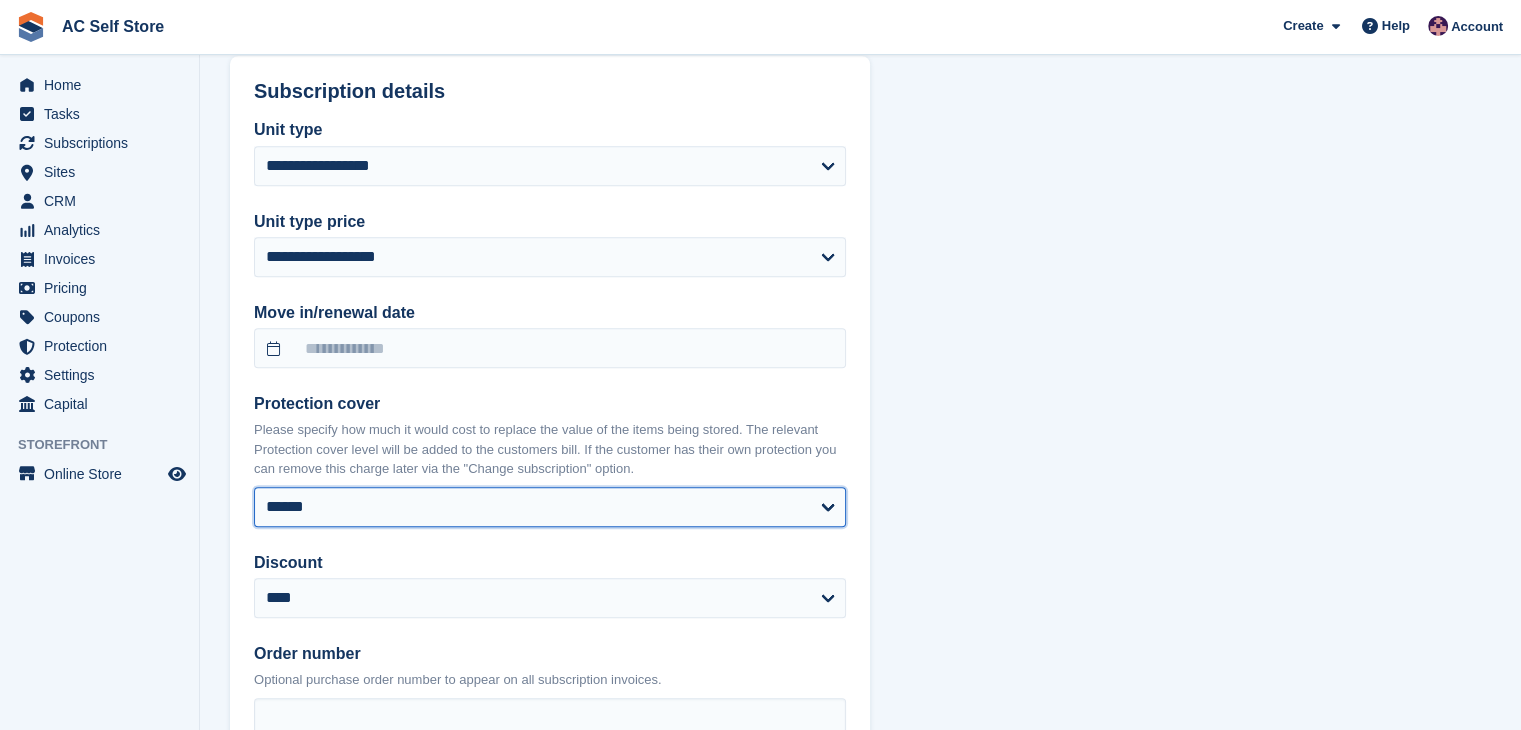 click on "****
******
******
*******
*******
*******
*******" at bounding box center [550, 507] 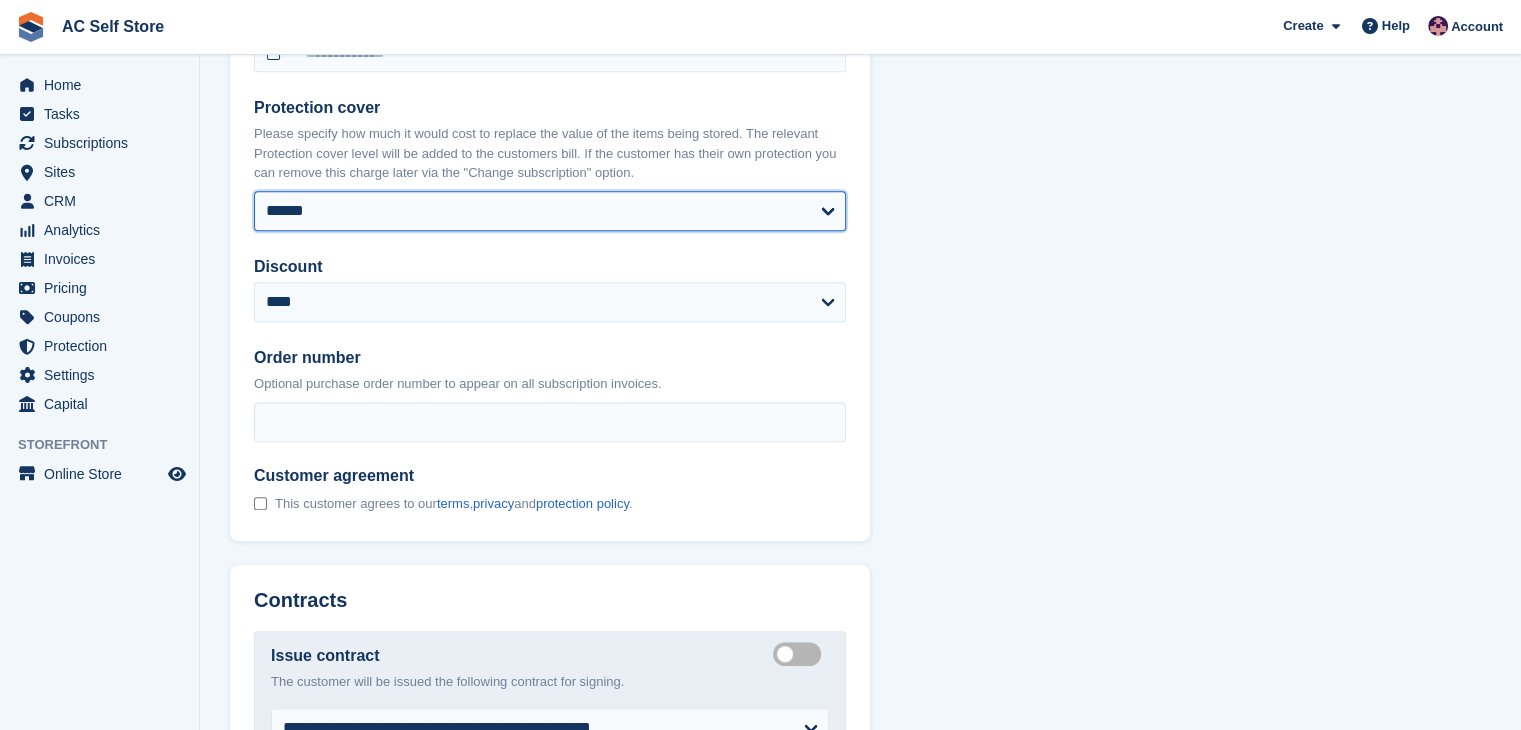 select 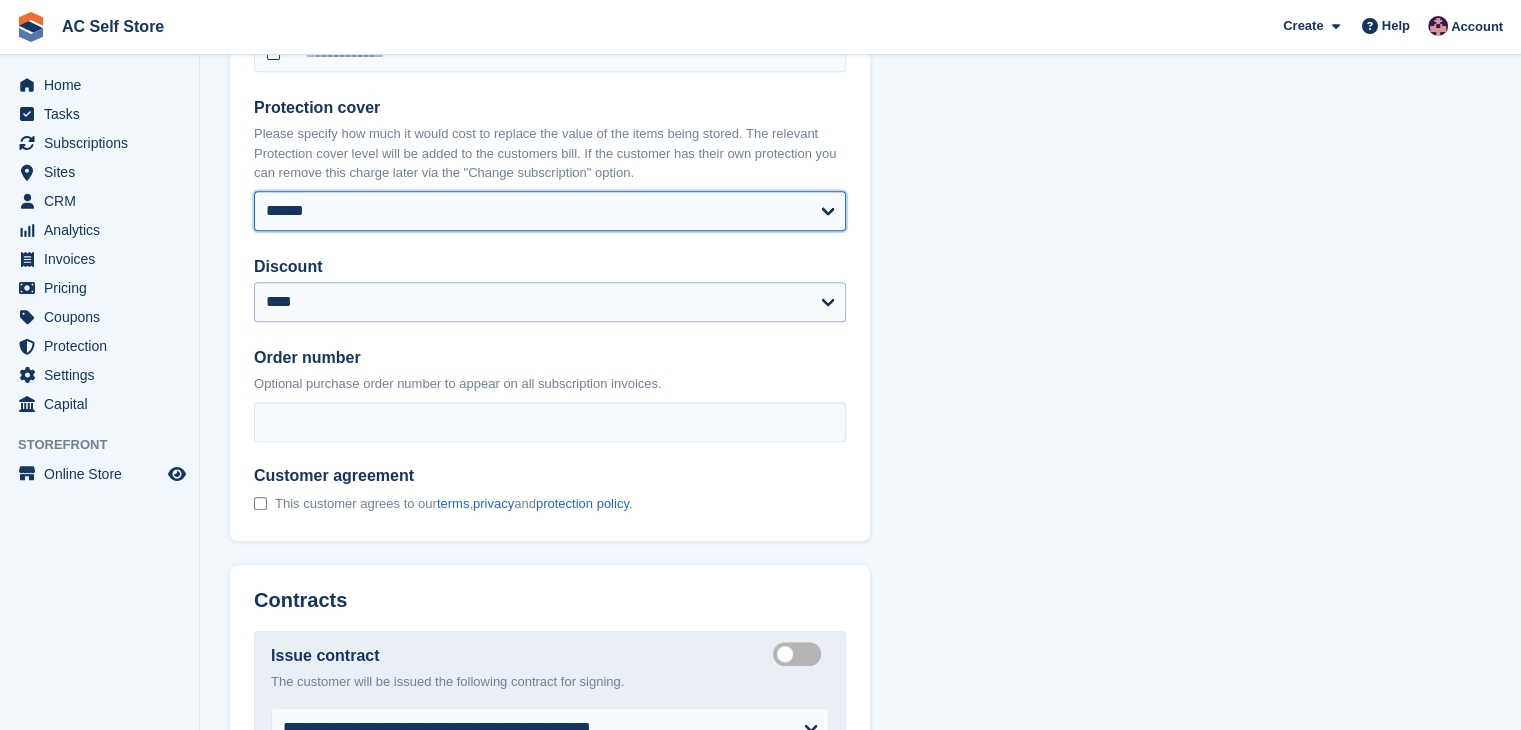 scroll, scrollTop: 1297, scrollLeft: 0, axis: vertical 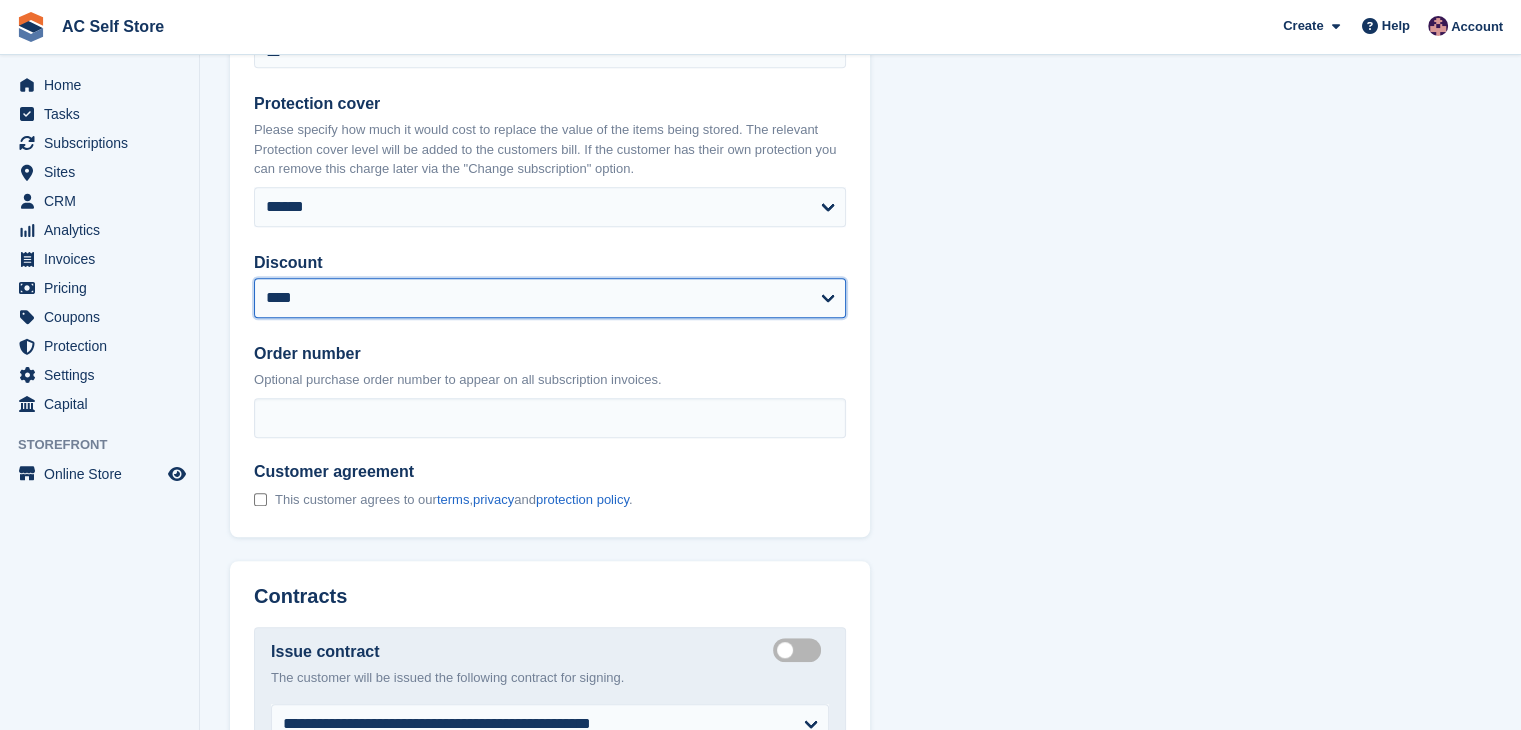 click on "**********" at bounding box center (550, 298) 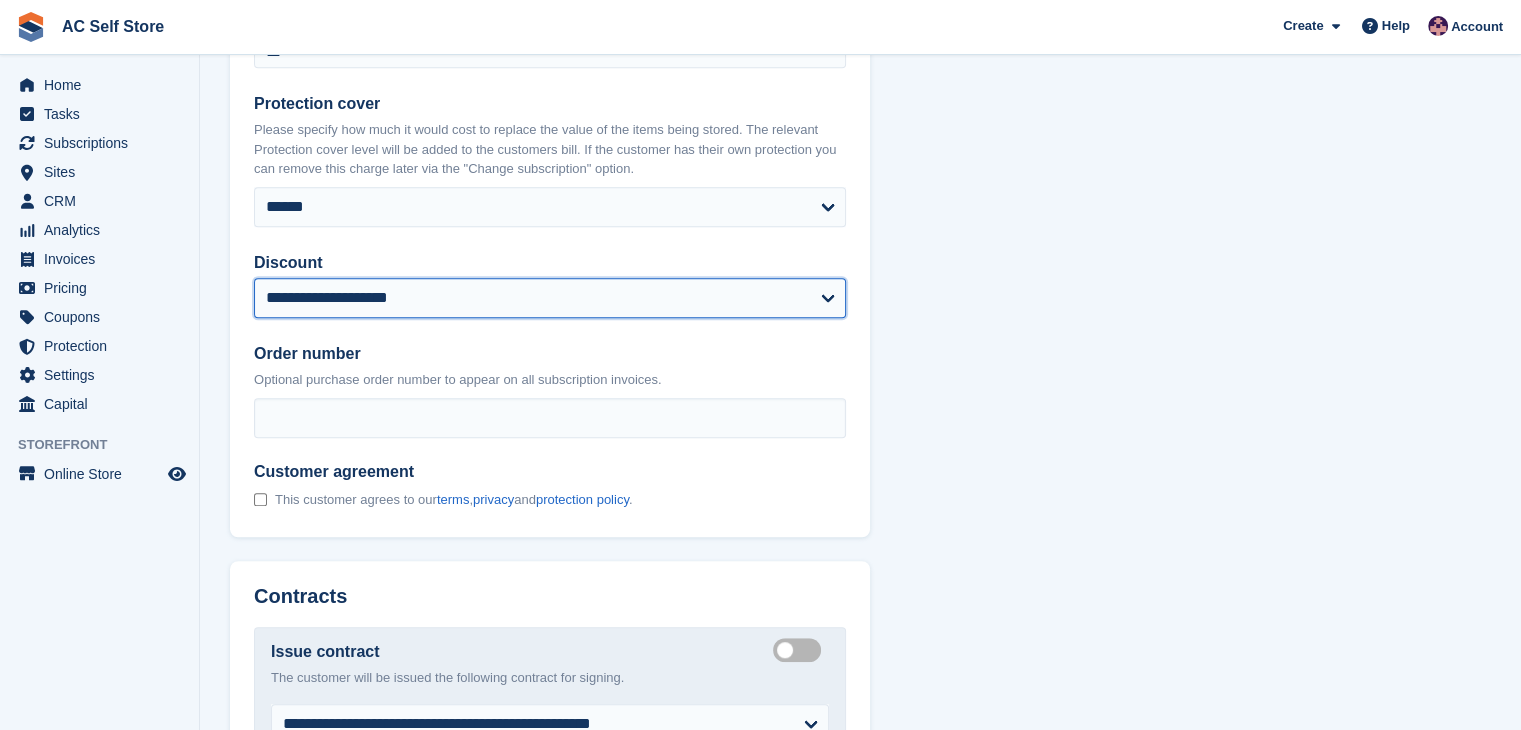 click on "**********" at bounding box center [550, 298] 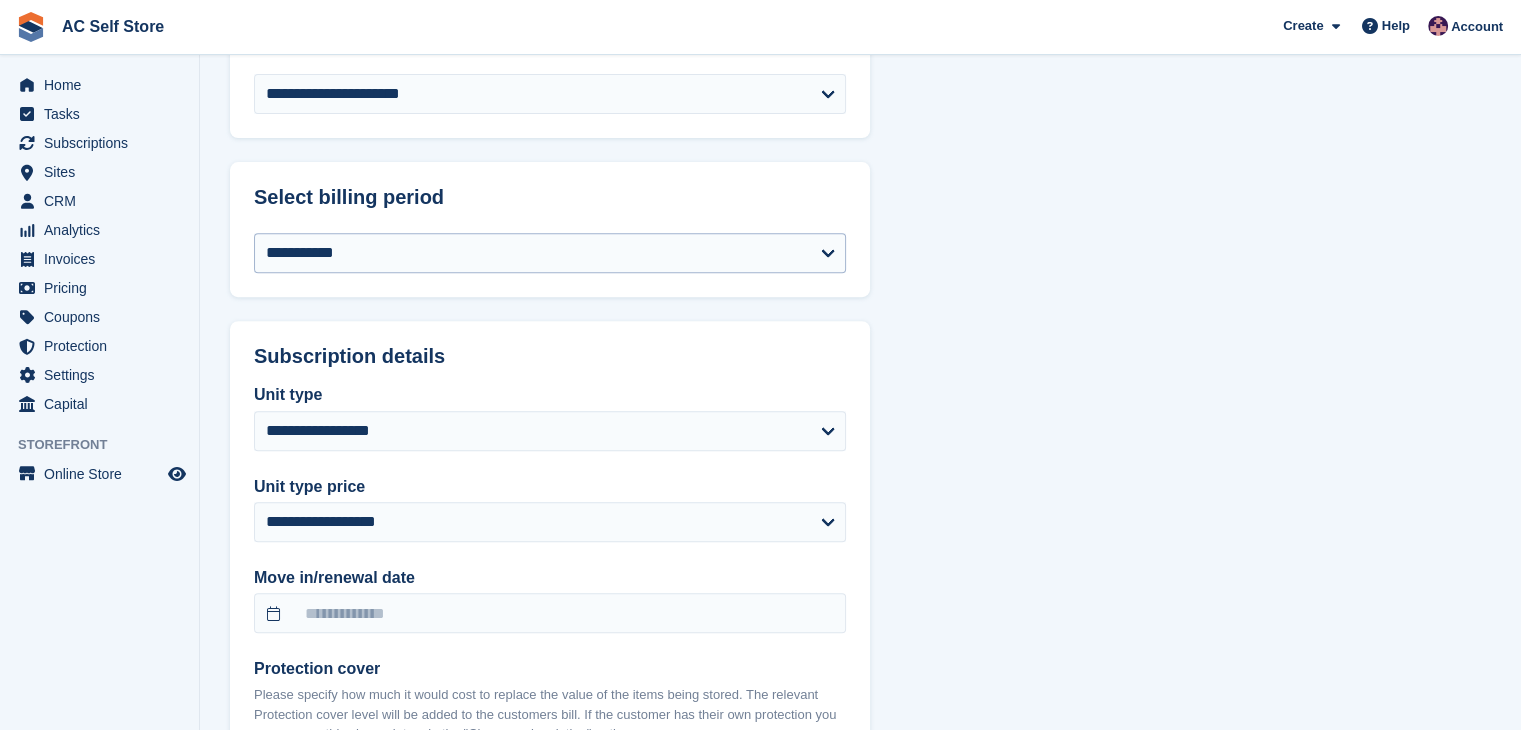 scroll, scrollTop: 800, scrollLeft: 0, axis: vertical 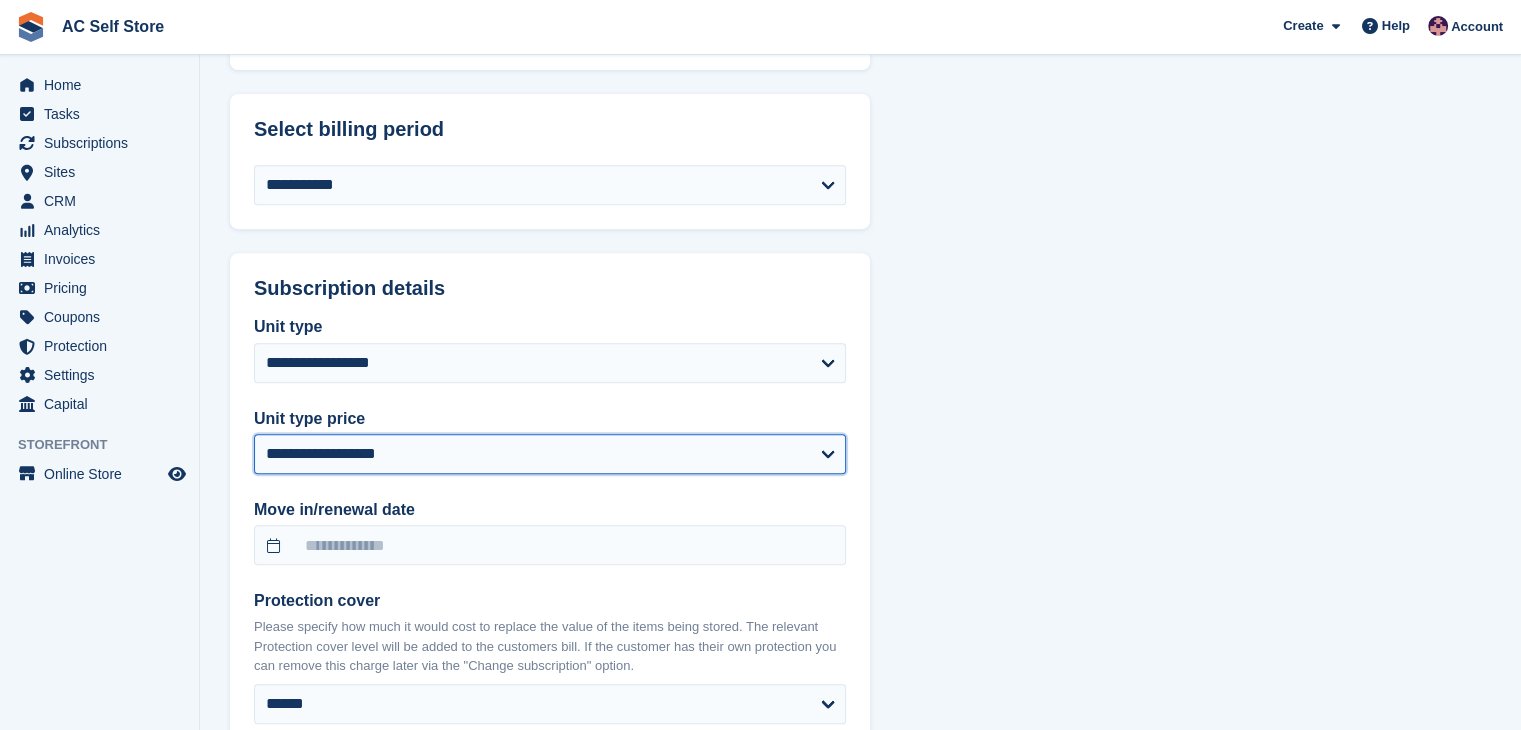 click on "**********" at bounding box center [550, 454] 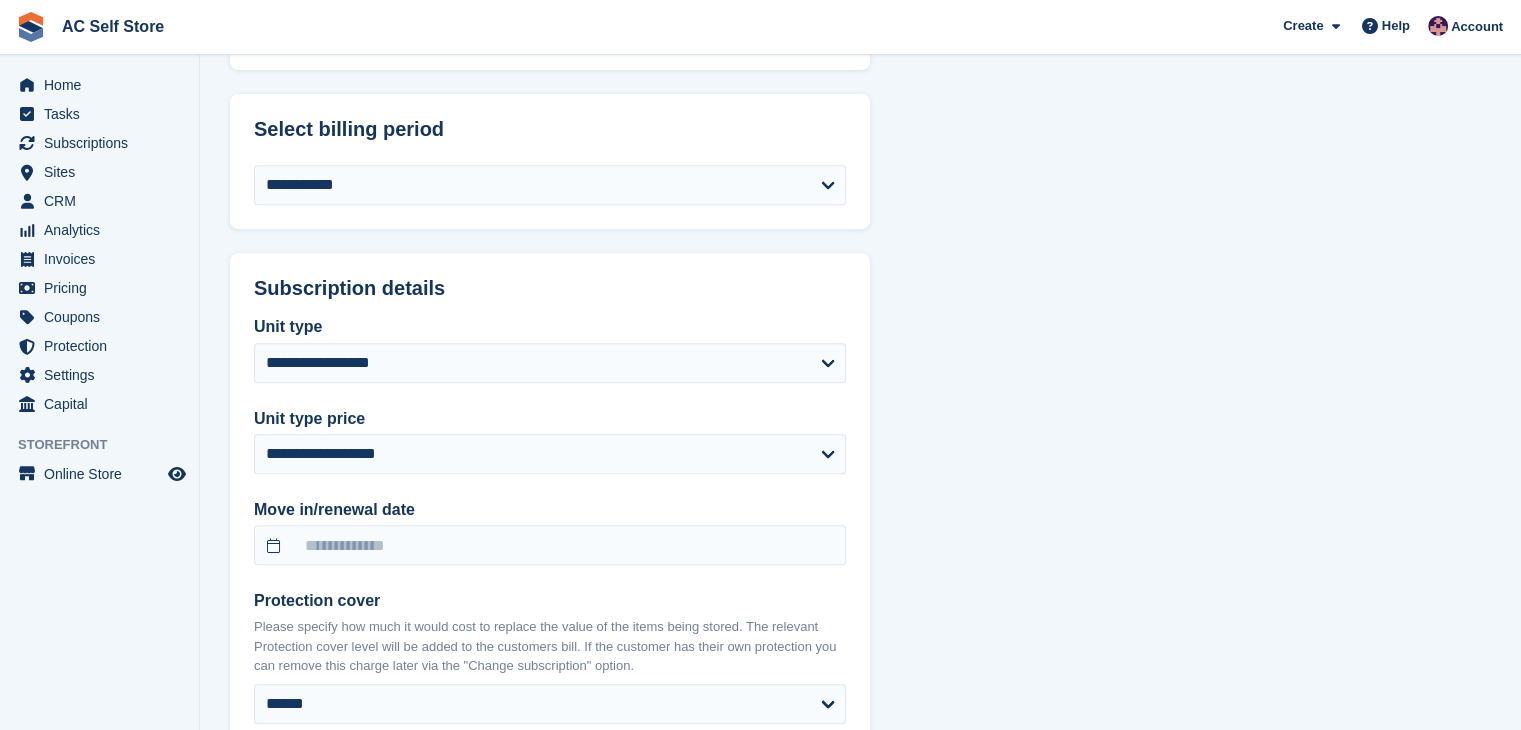 drag, startPoint x: 1079, startPoint y: 417, endPoint x: 1011, endPoint y: 401, distance: 69.856995 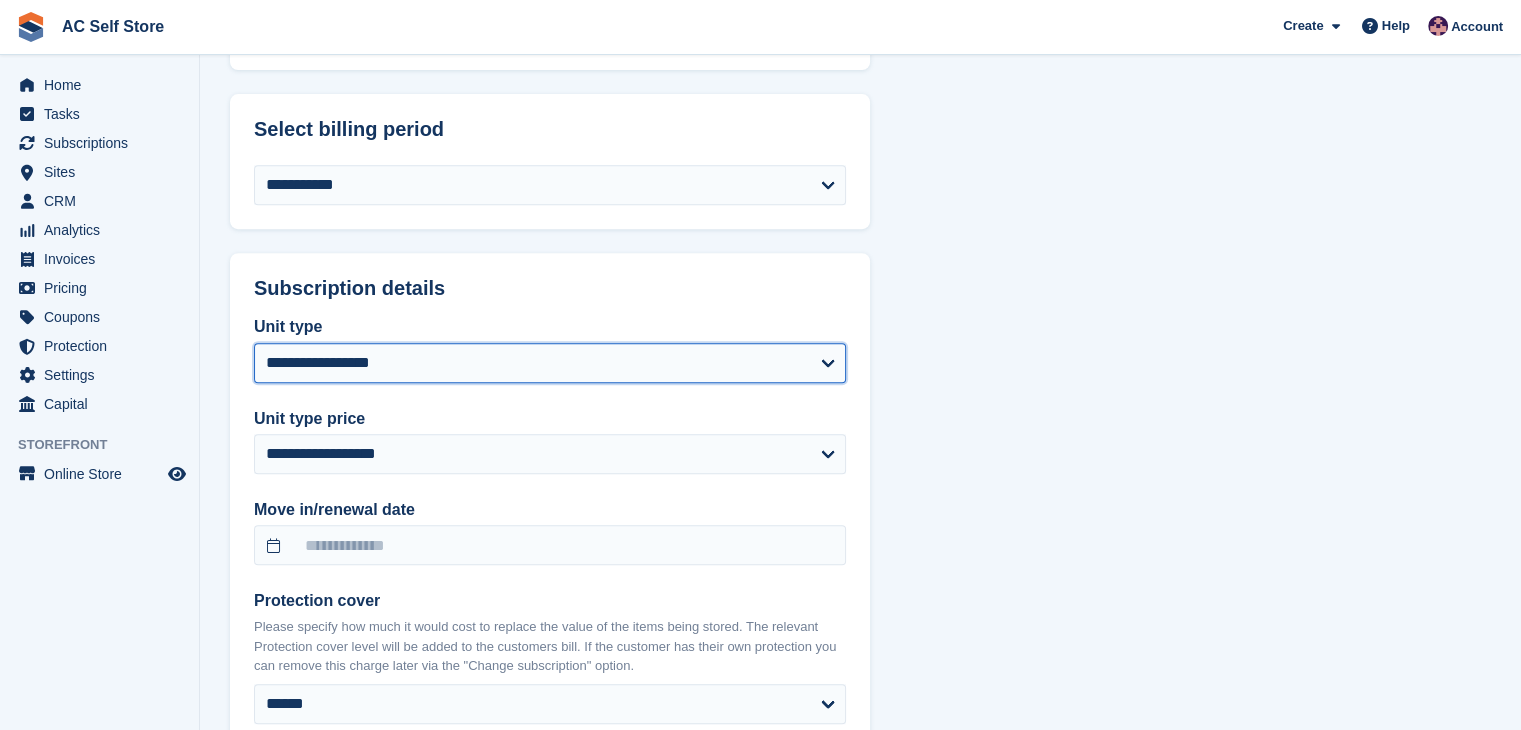 click on "**********" at bounding box center [550, 363] 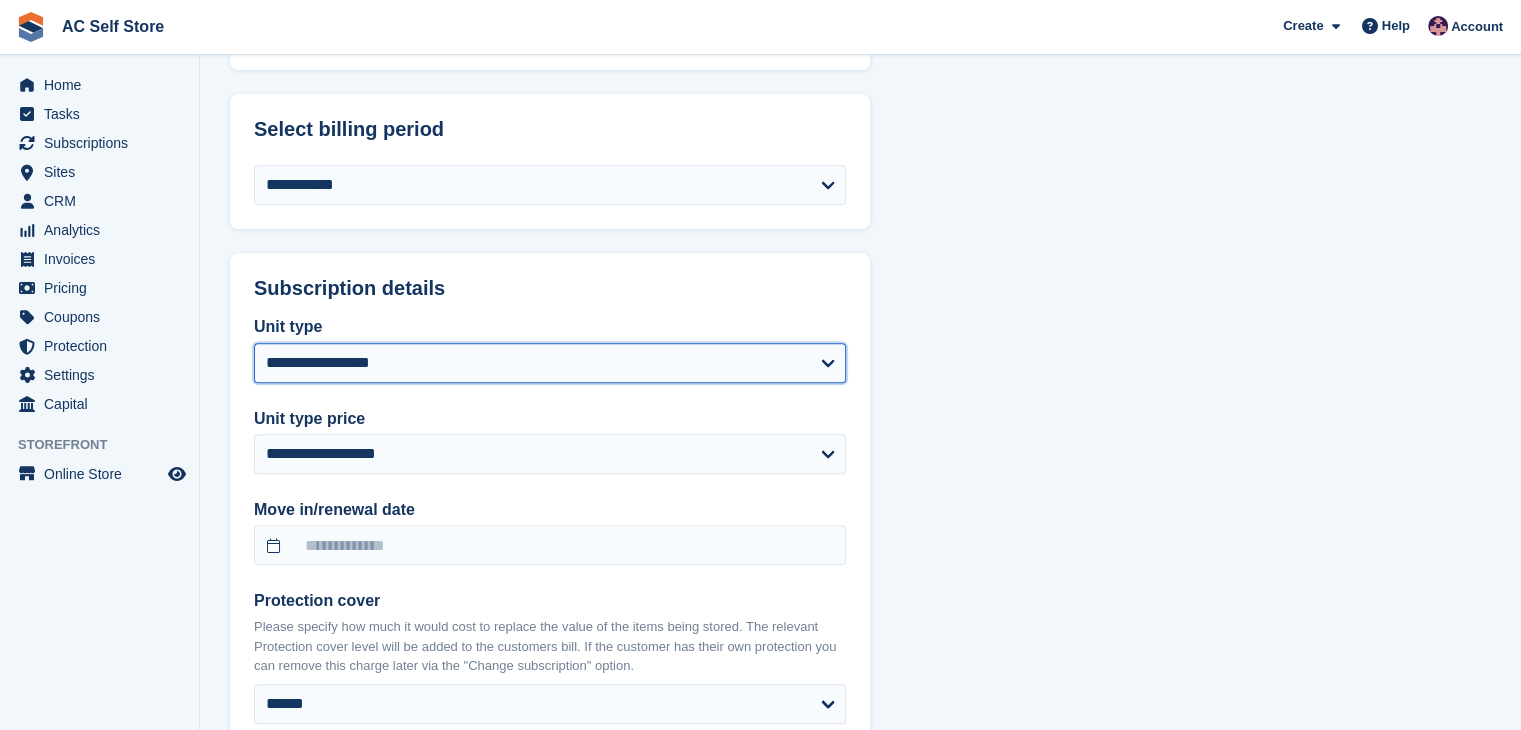 select on "*****" 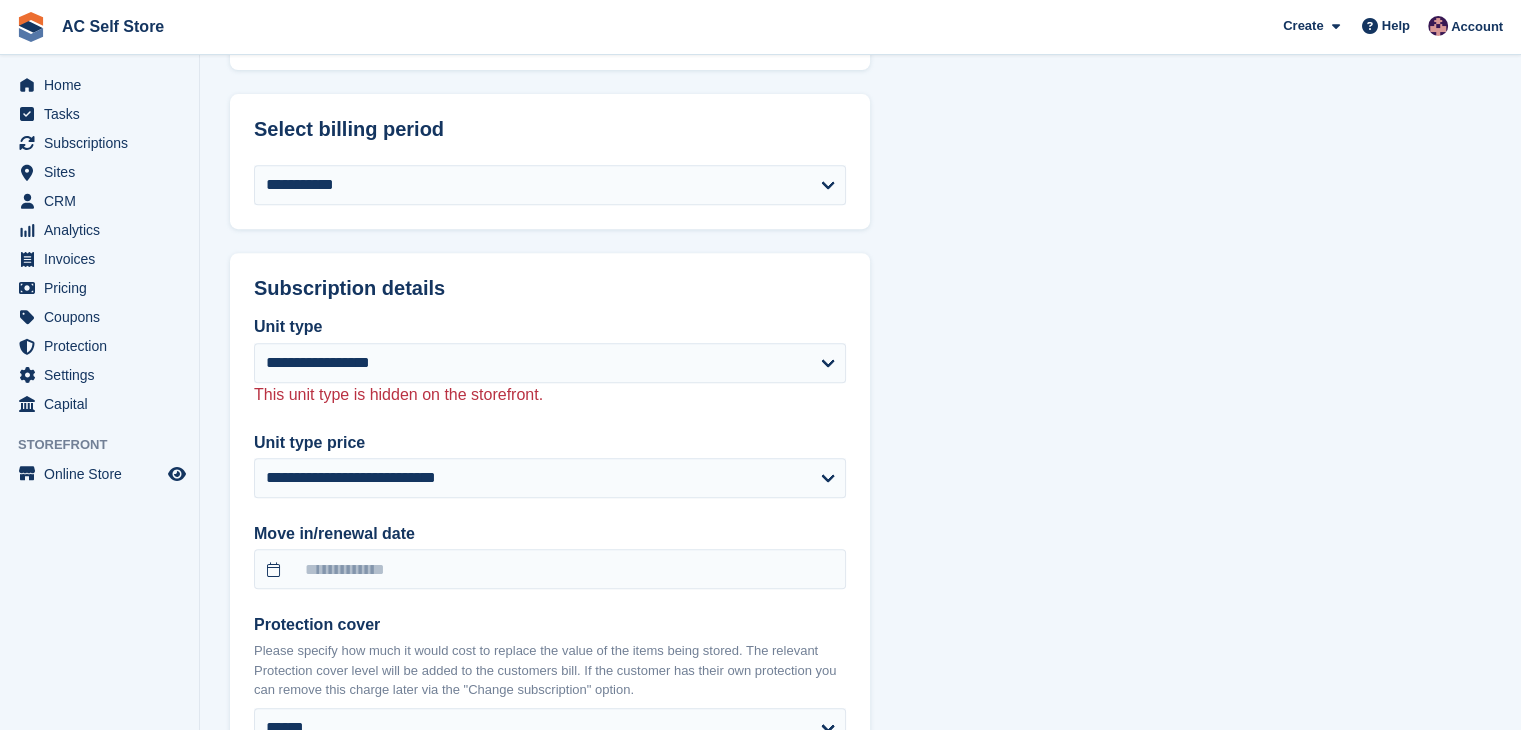 click on "**********" at bounding box center [550, 353] 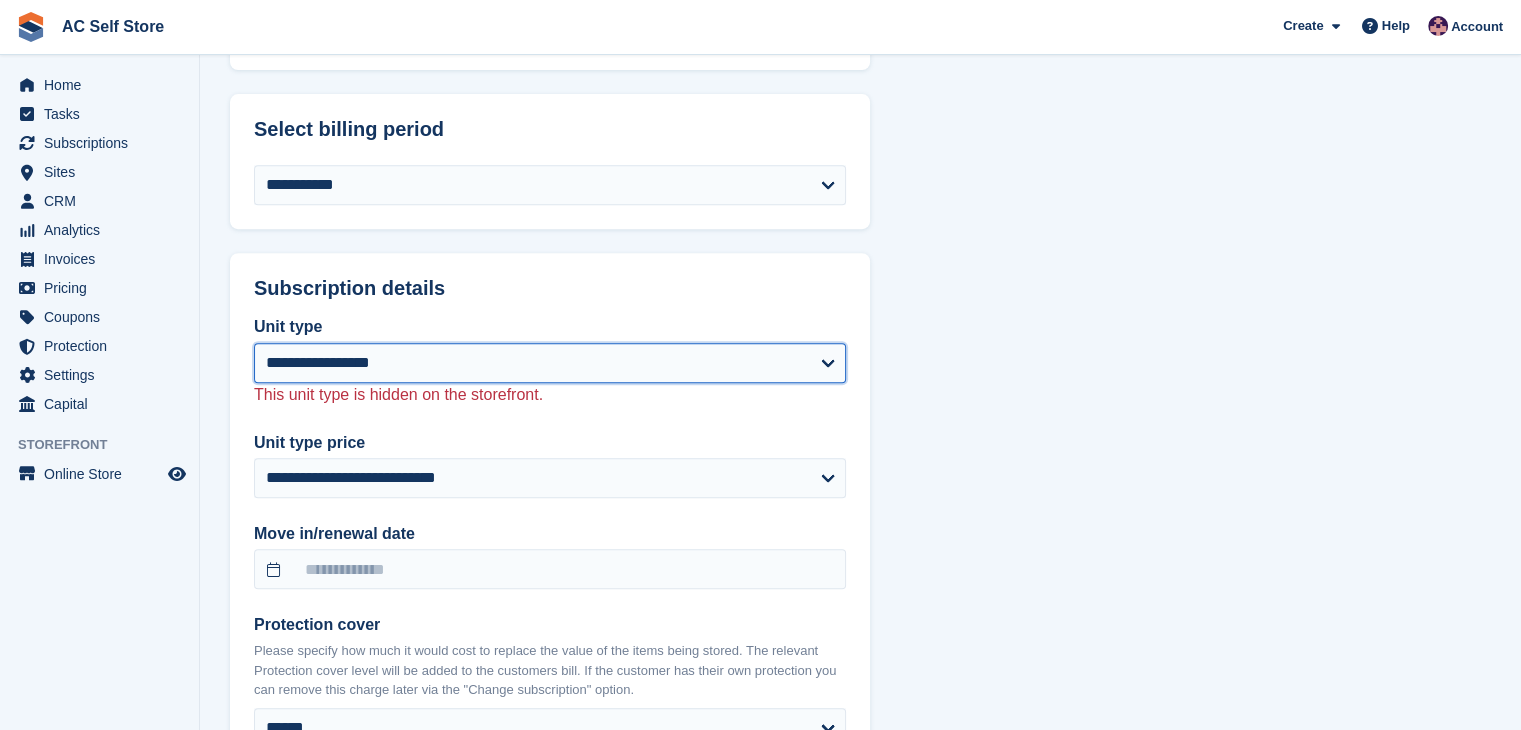 click on "**********" at bounding box center [550, 363] 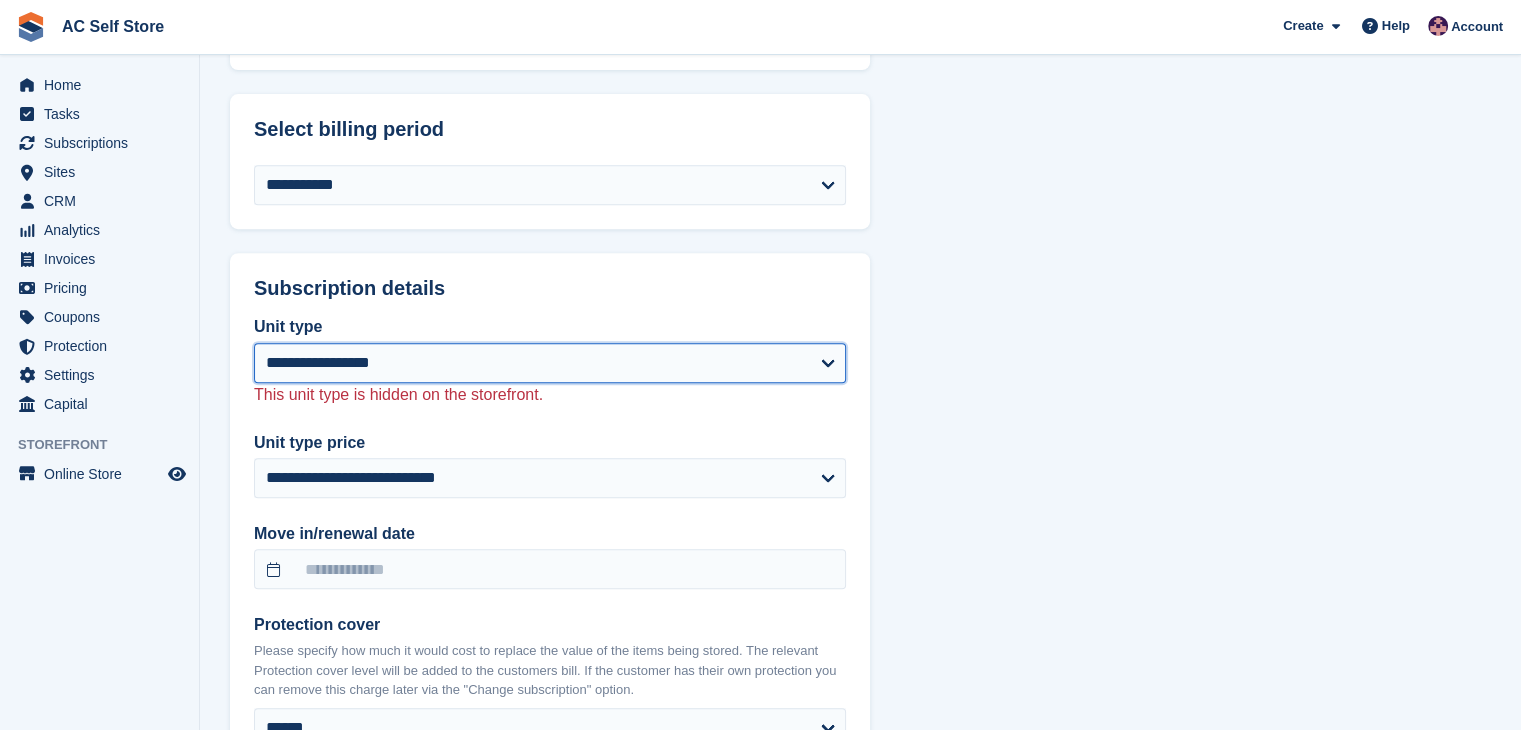 select on "*****" 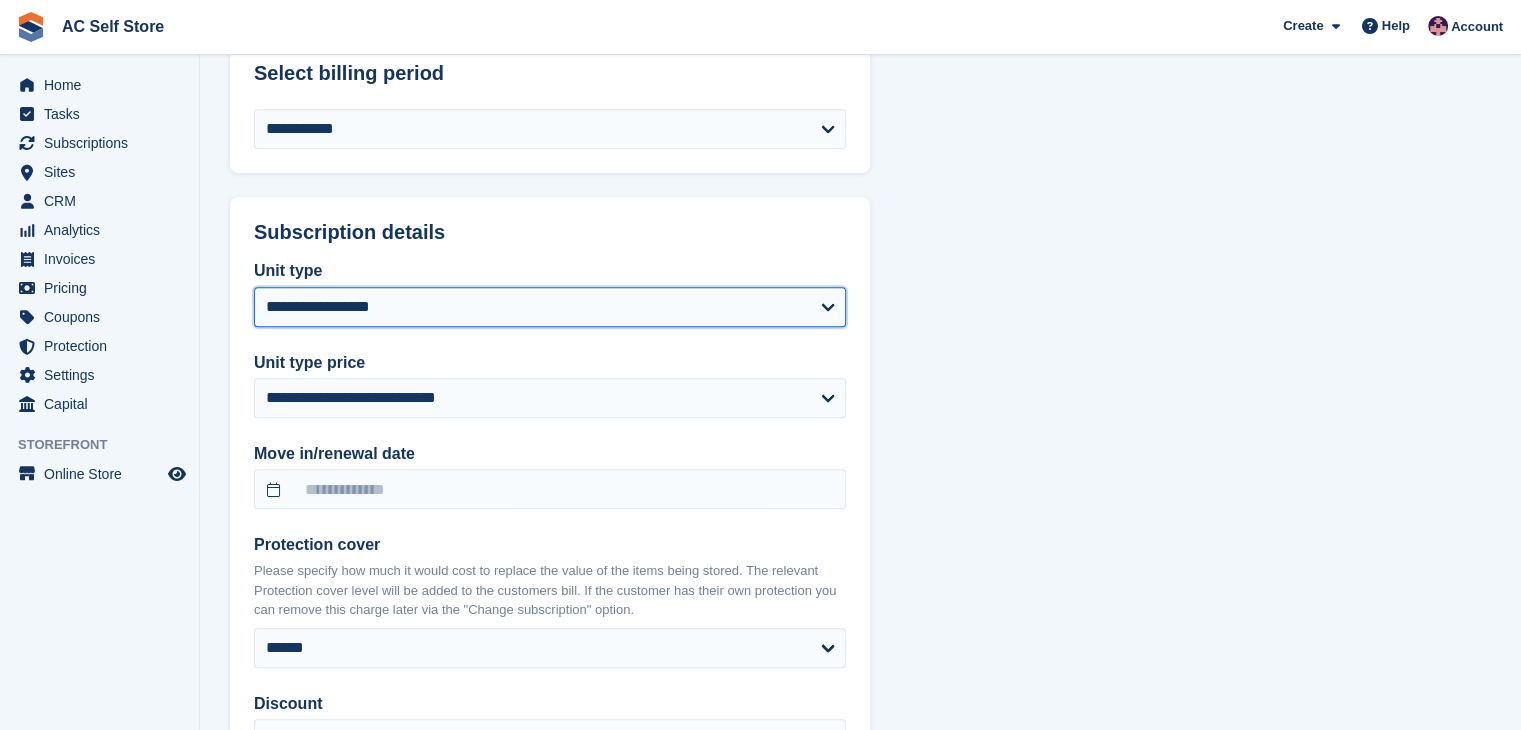 scroll, scrollTop: 900, scrollLeft: 0, axis: vertical 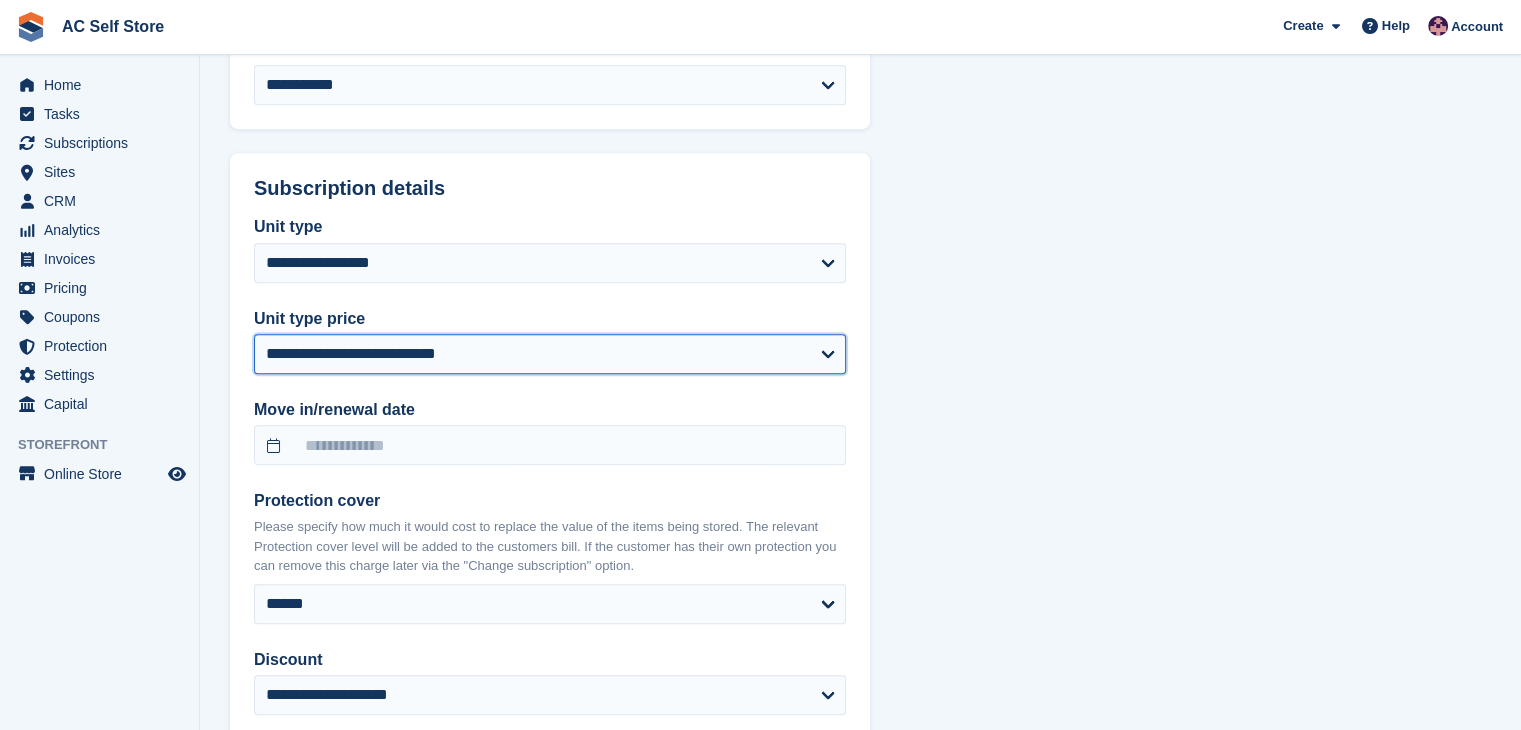 click on "**********" at bounding box center [550, 354] 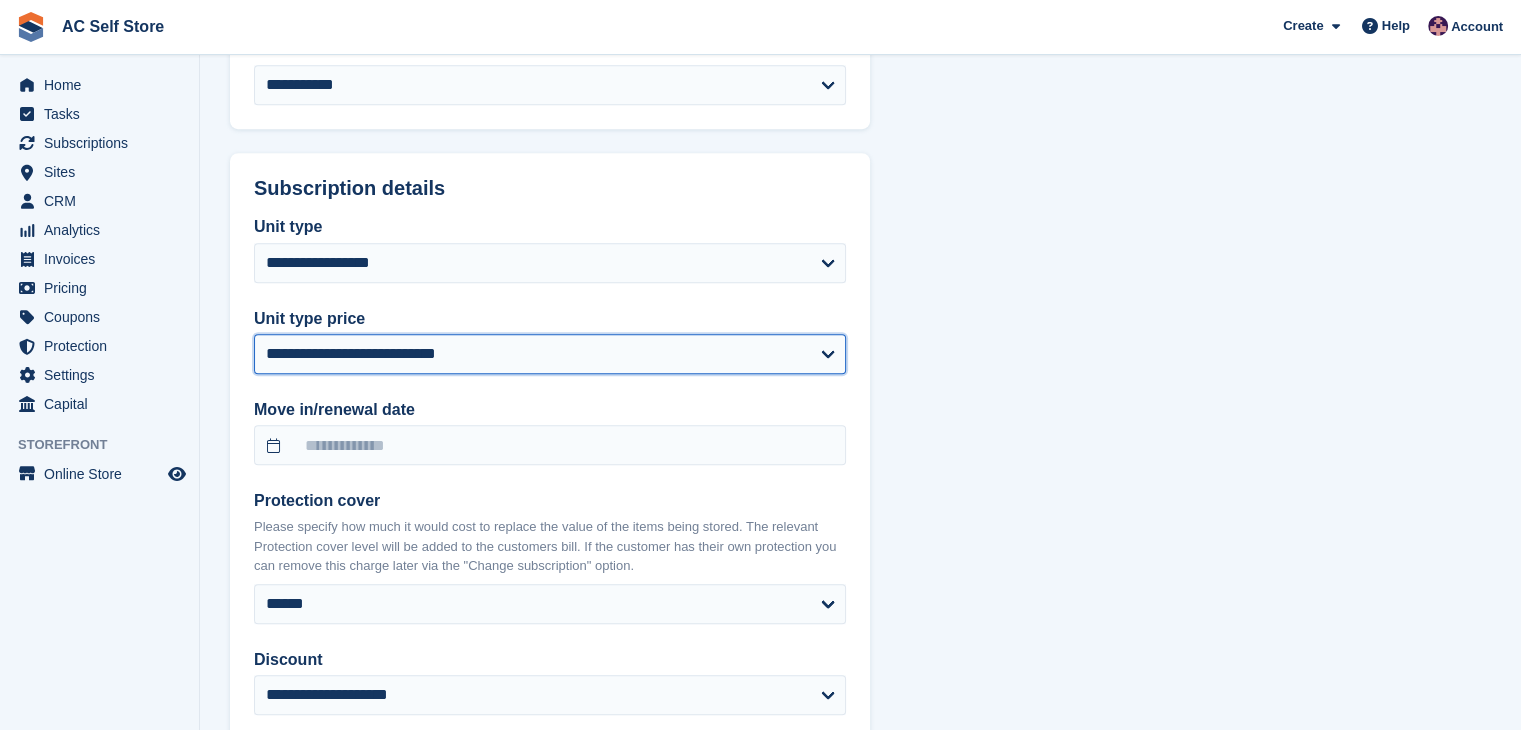 select on "*****" 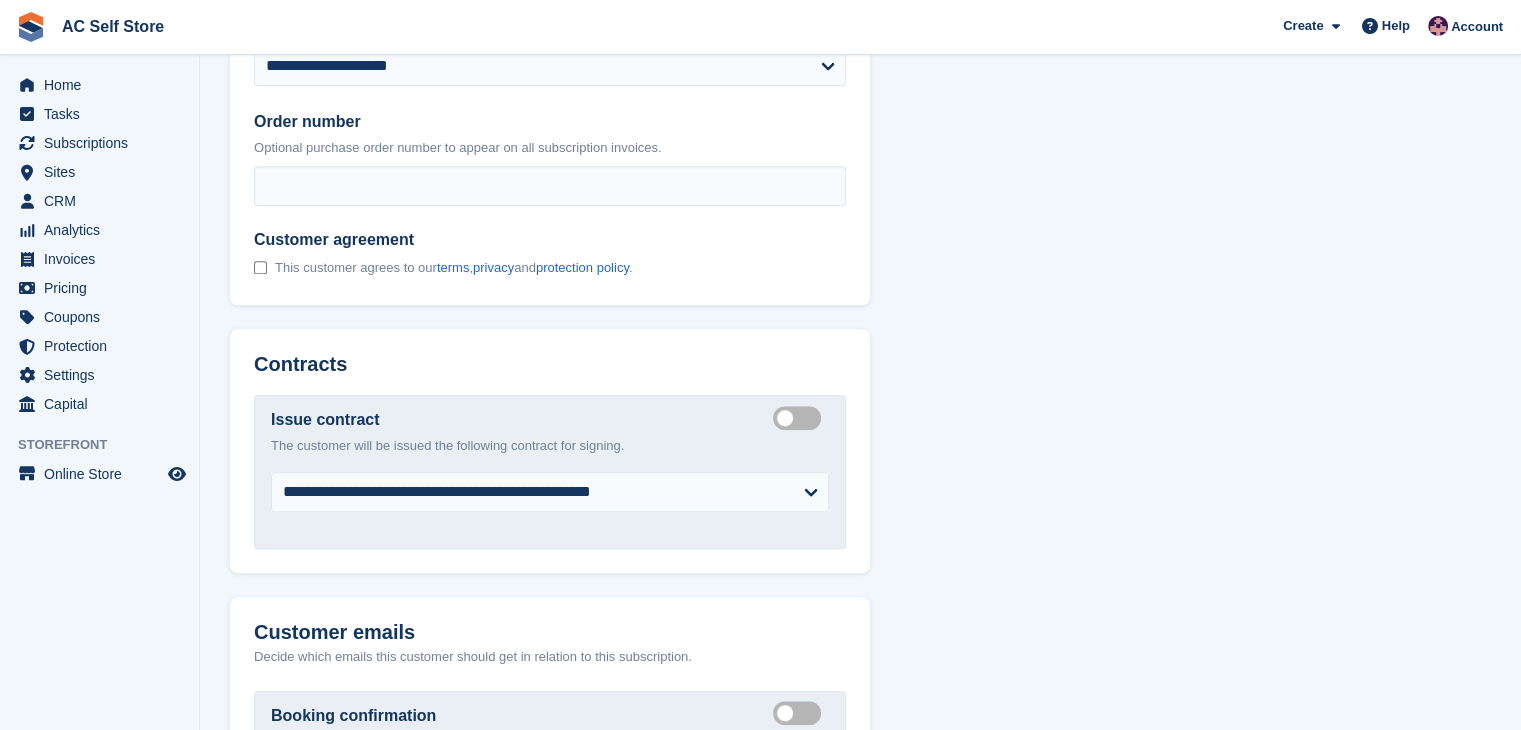 scroll, scrollTop: 1500, scrollLeft: 0, axis: vertical 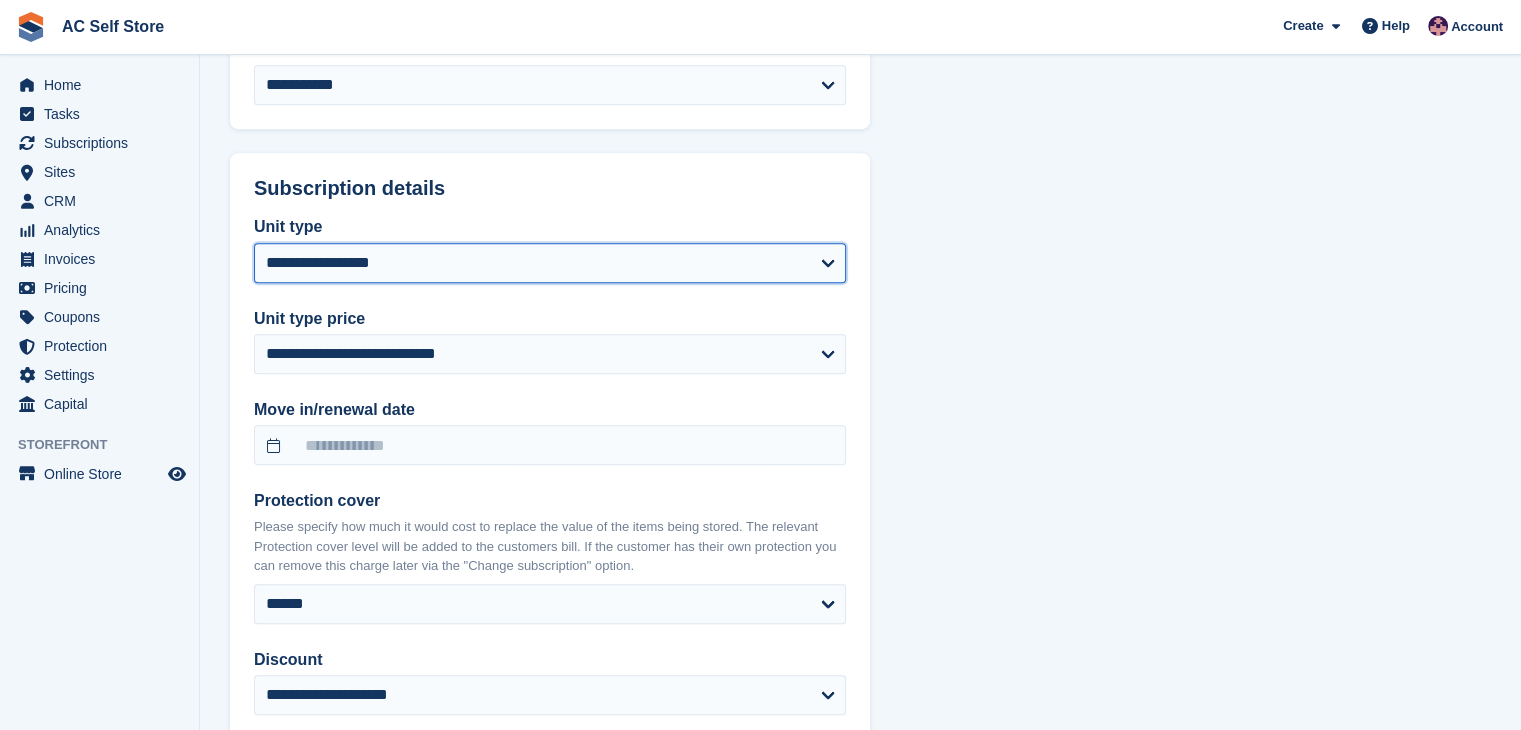click on "**********" at bounding box center [550, 263] 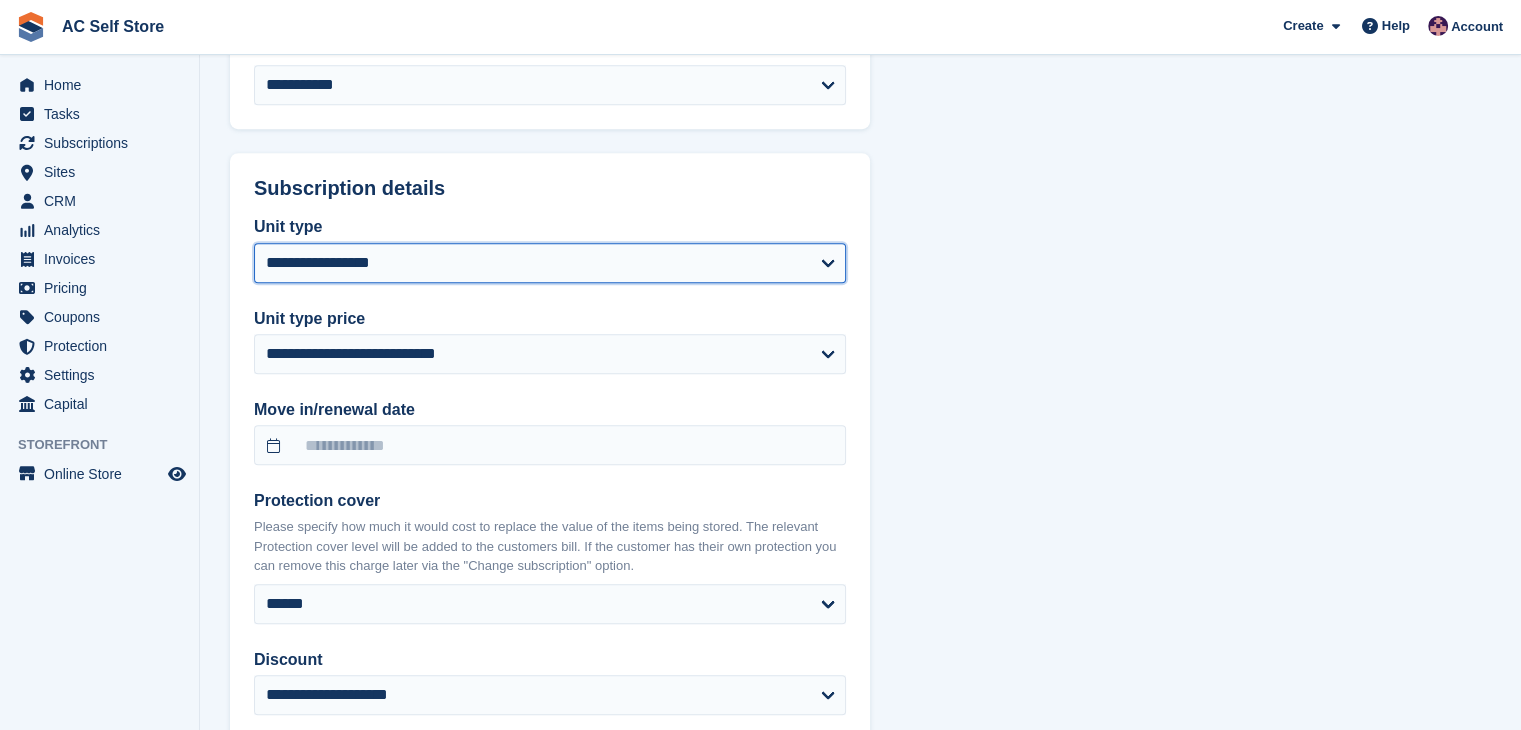 select on "*****" 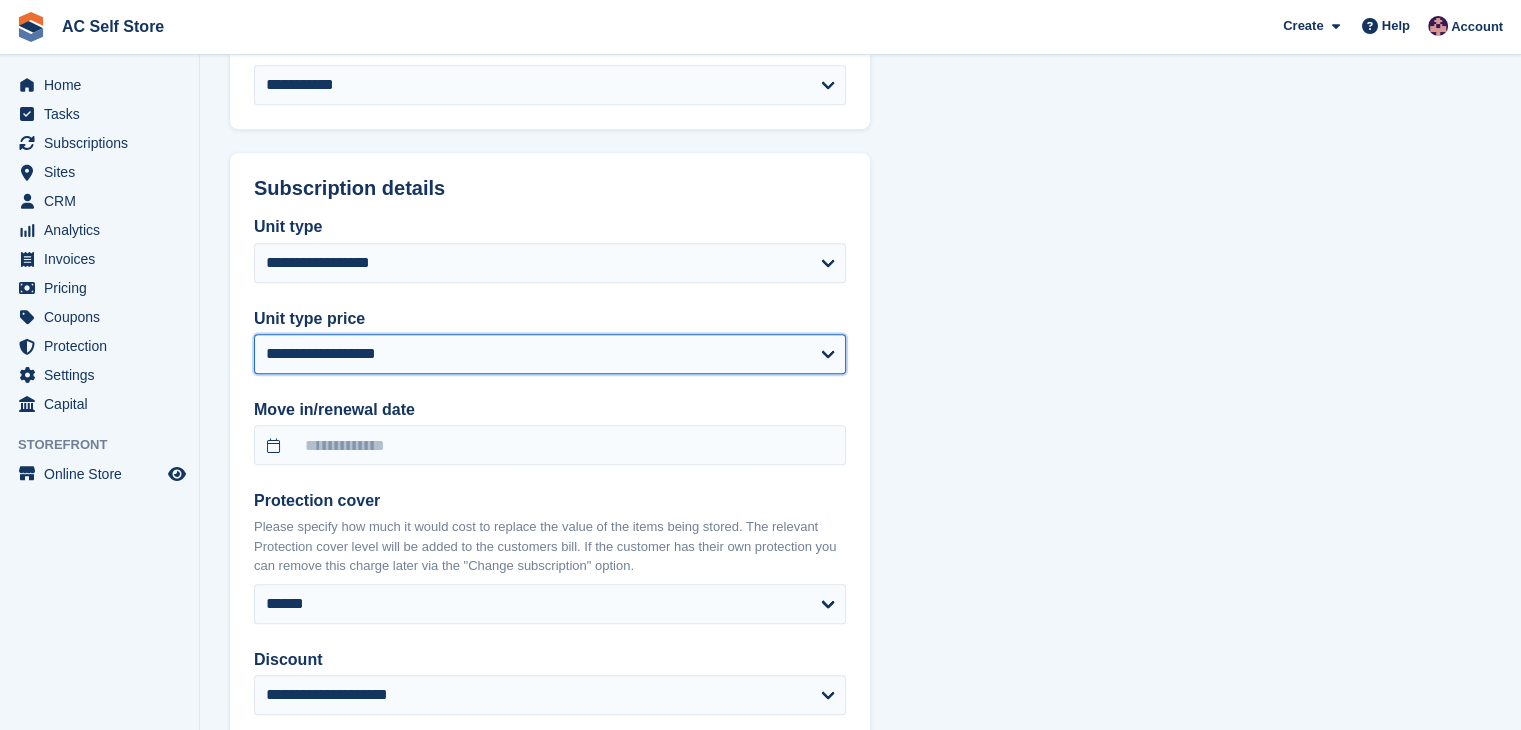 click on "**********" at bounding box center (550, 354) 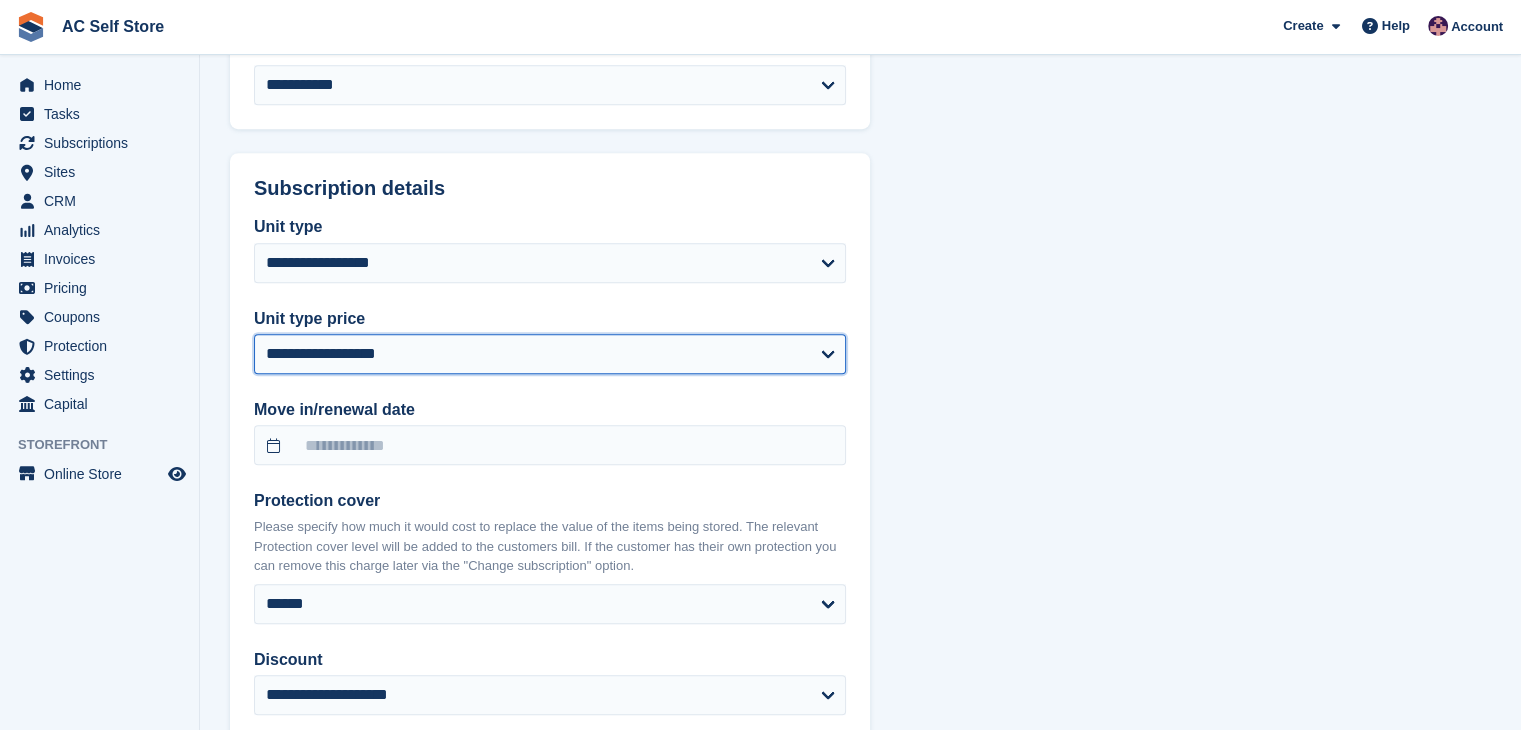 select on "*****" 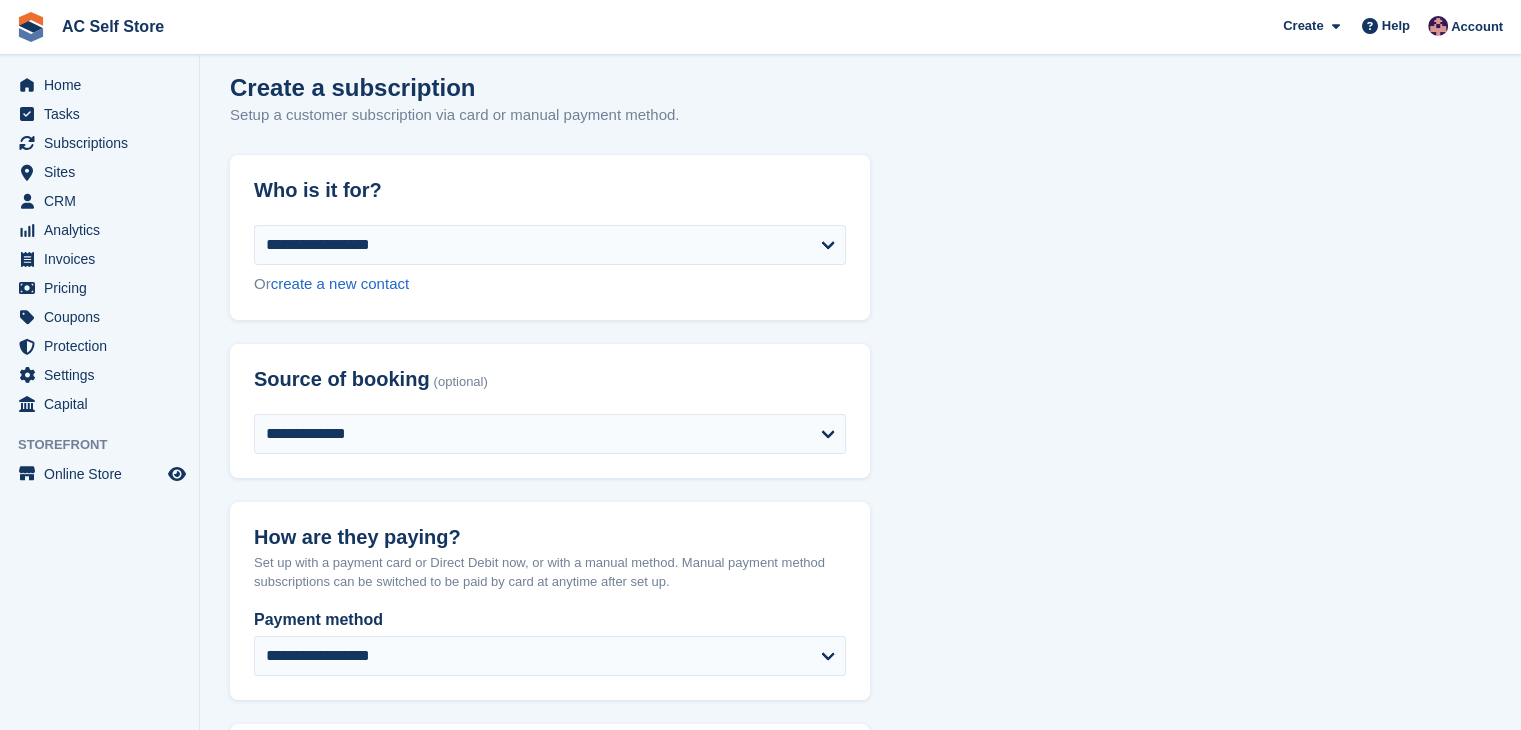 scroll, scrollTop: 0, scrollLeft: 0, axis: both 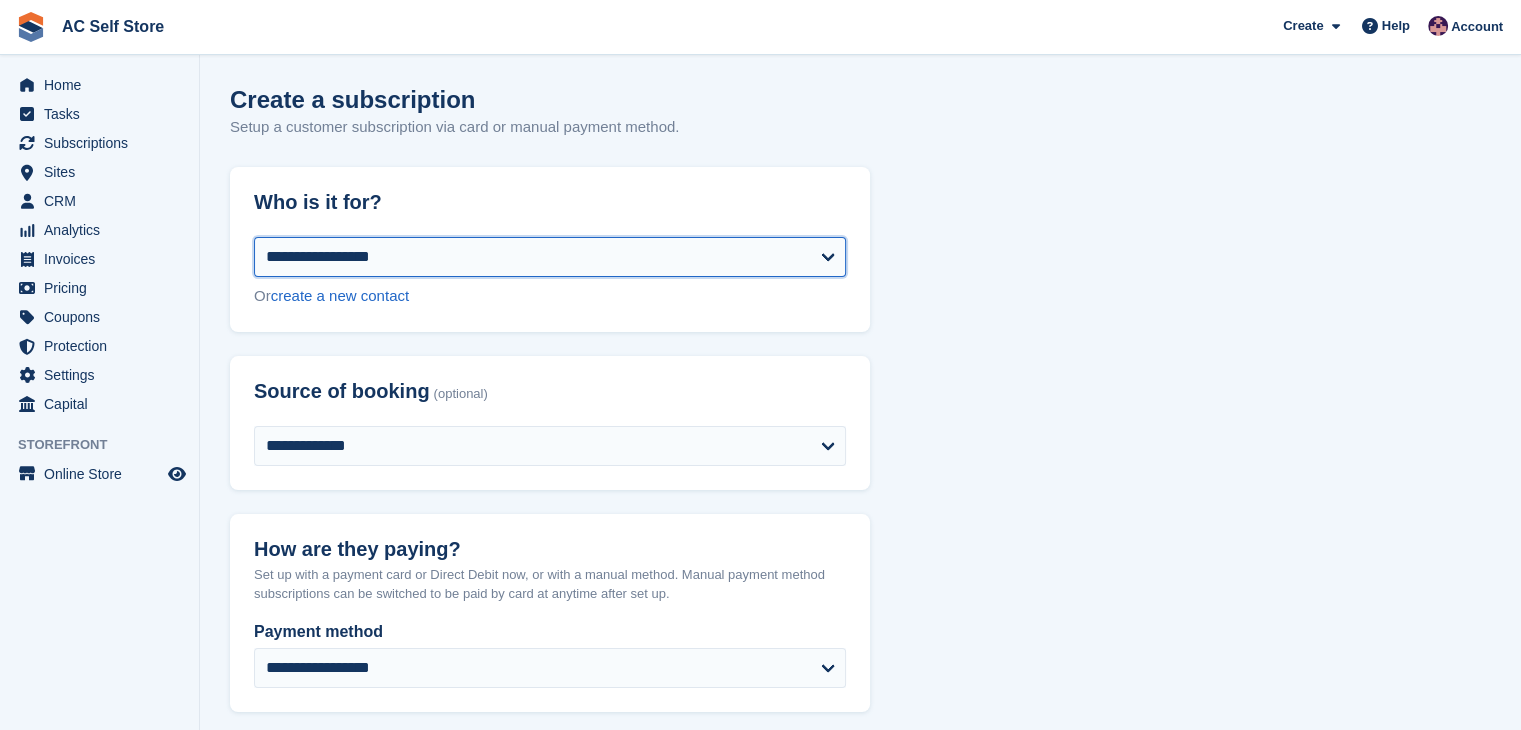 click on "**********" at bounding box center [550, 257] 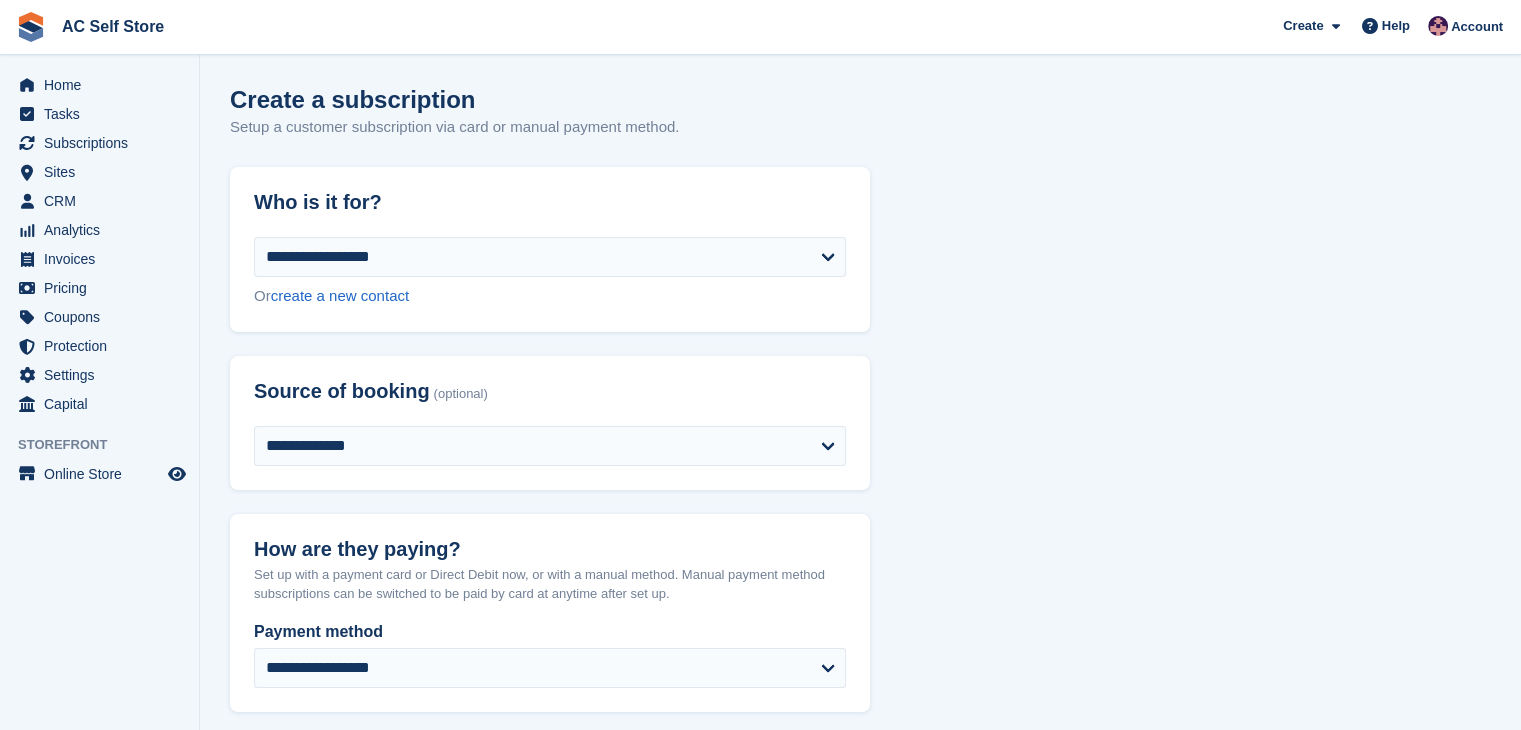 drag, startPoint x: 1115, startPoint y: 231, endPoint x: 880, endPoint y: 245, distance: 235.41666 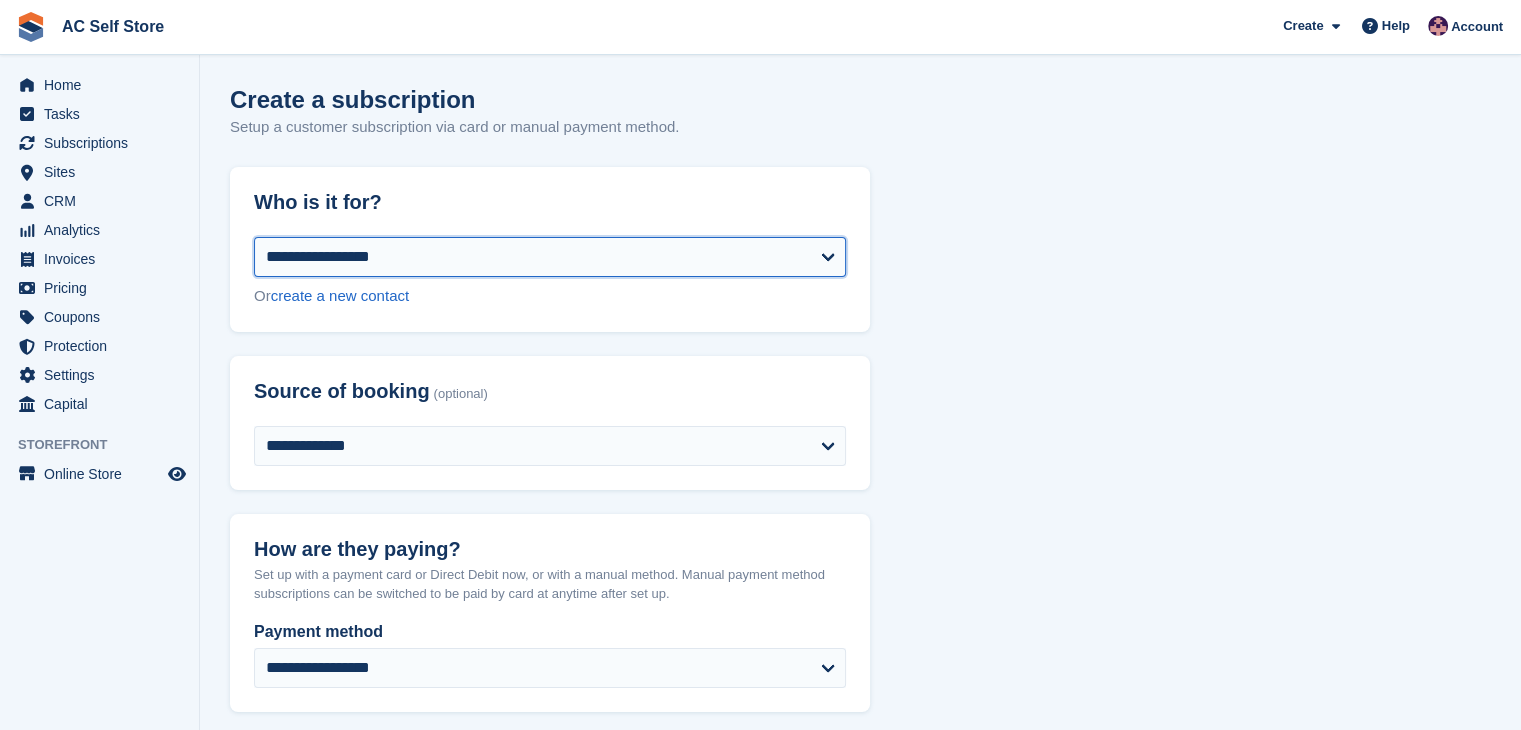 click on "**********" at bounding box center (550, 257) 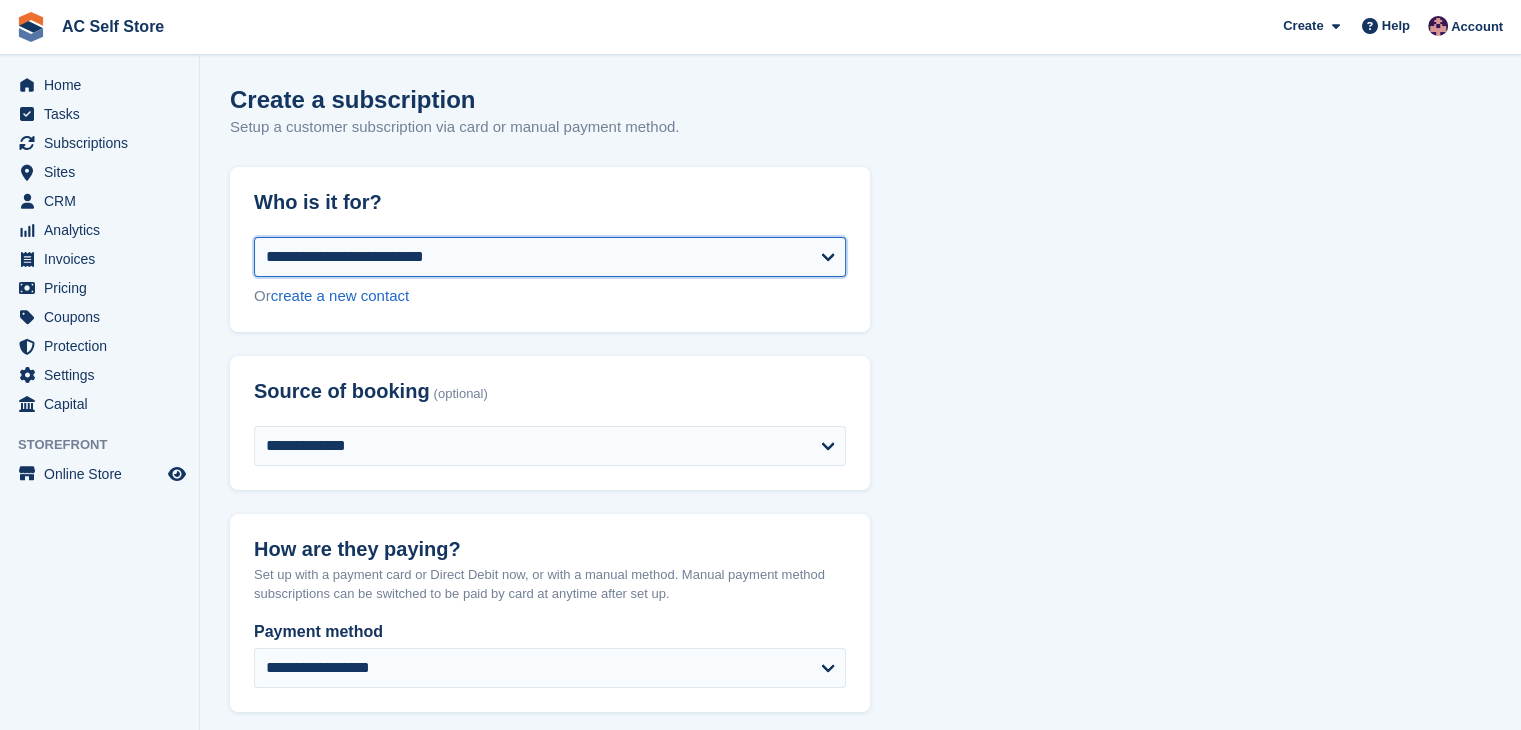 click on "**********" at bounding box center (550, 257) 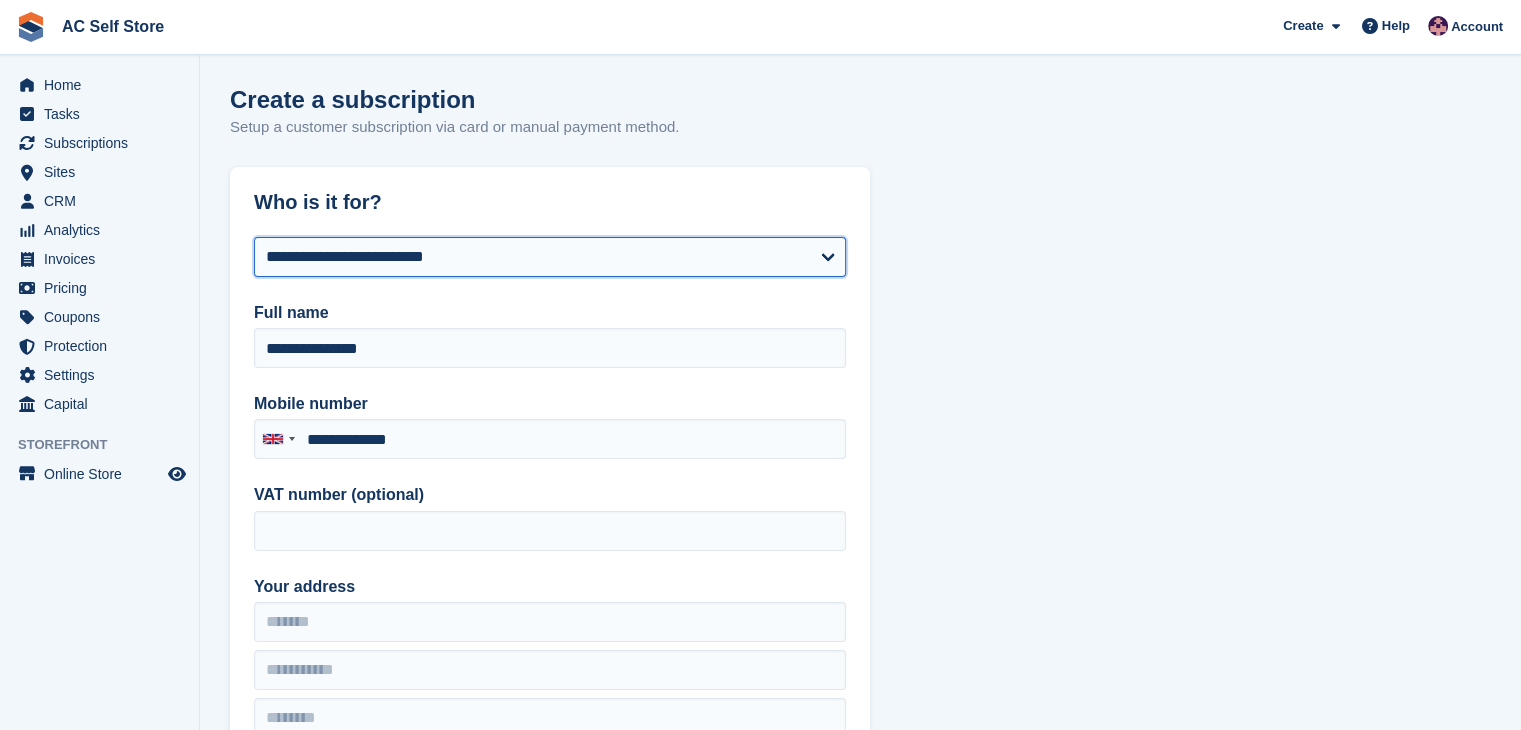 type on "**********" 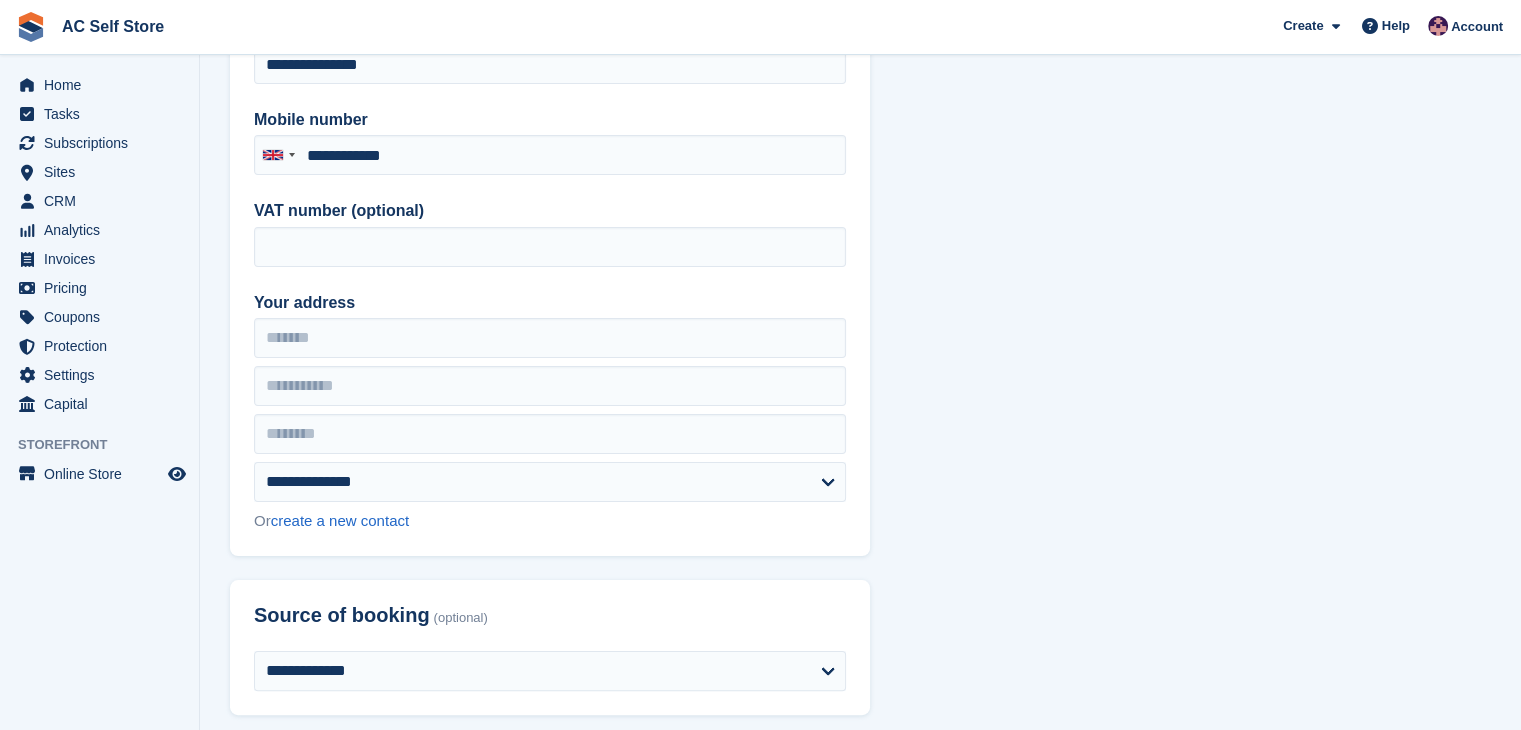 scroll, scrollTop: 400, scrollLeft: 0, axis: vertical 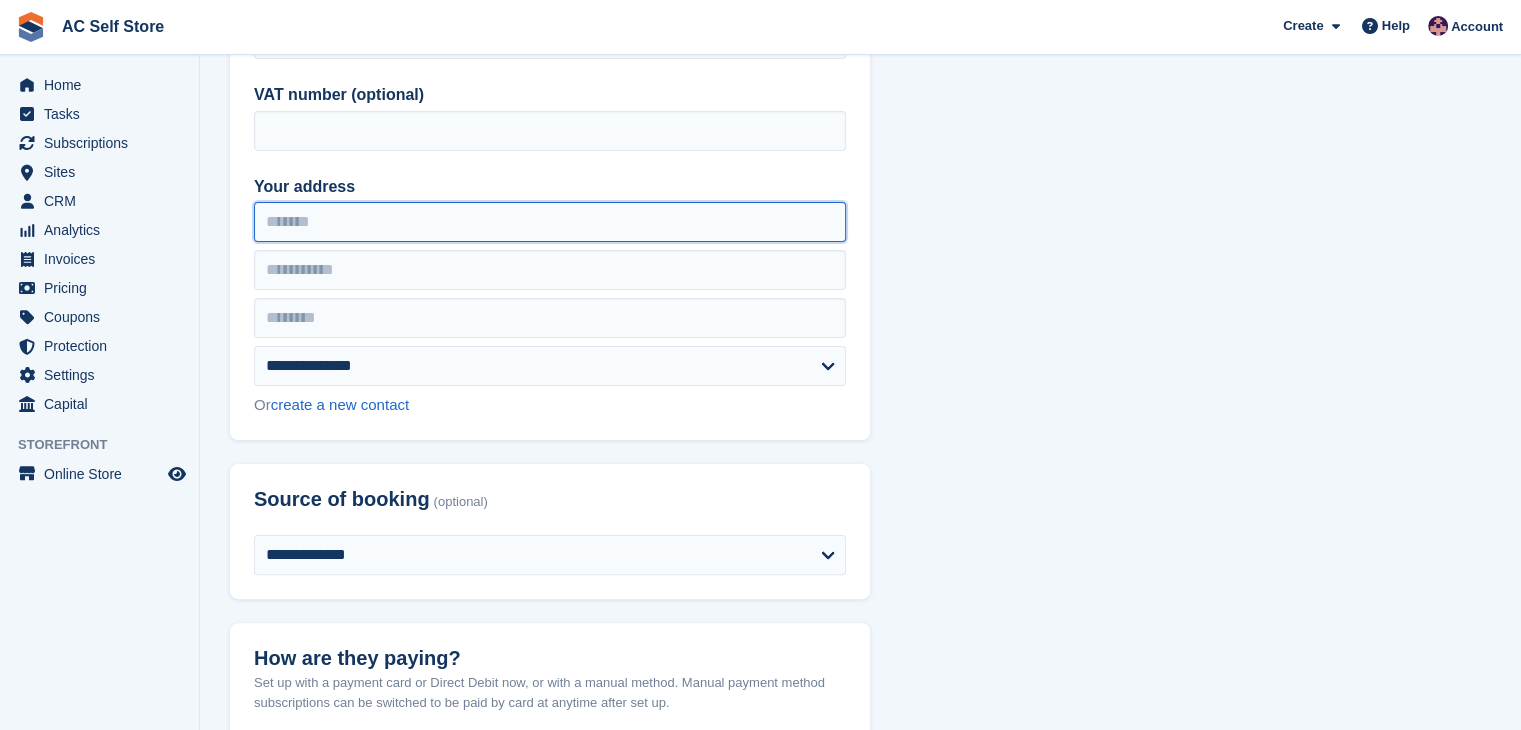 click on "Your address" at bounding box center [550, 222] 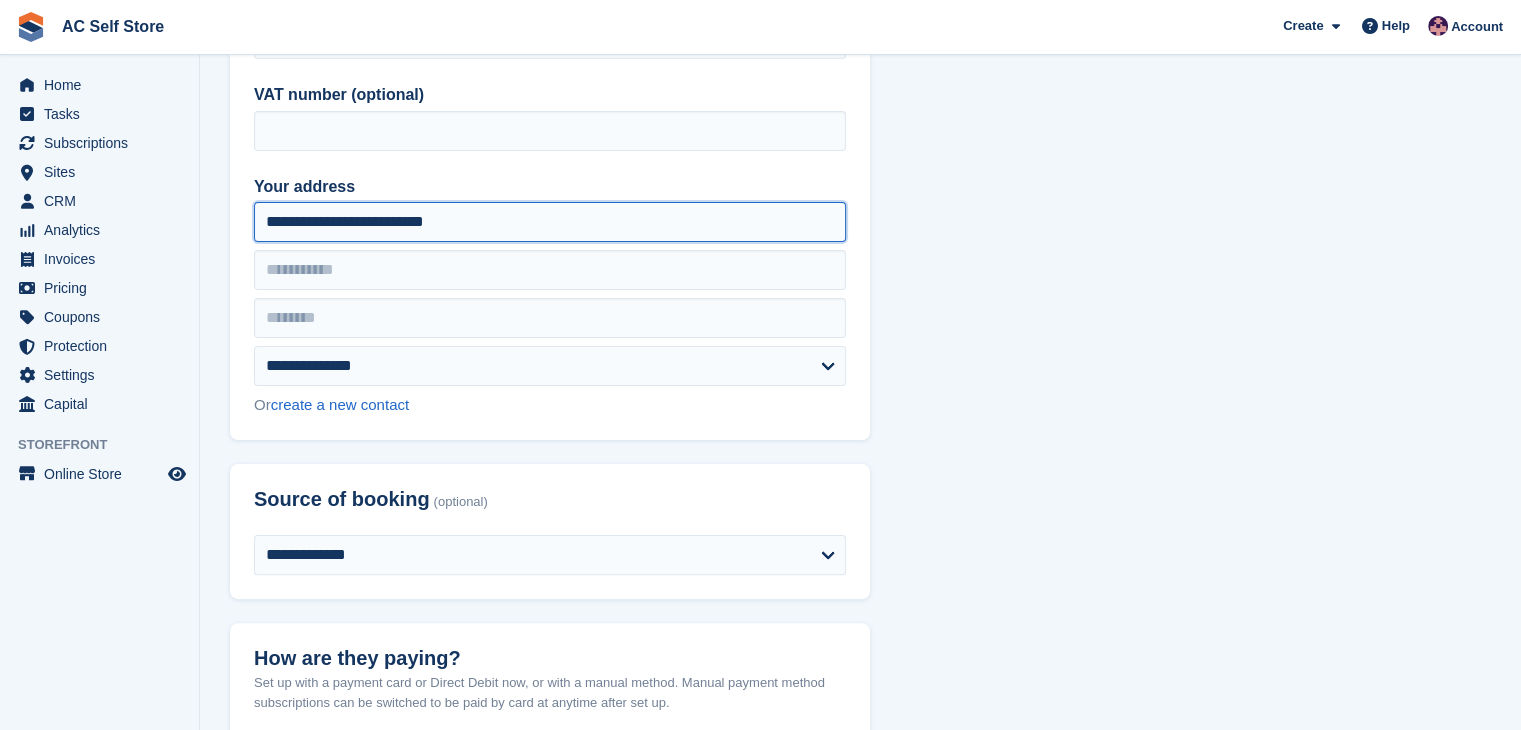 drag, startPoint x: 292, startPoint y: 227, endPoint x: 267, endPoint y: 221, distance: 25.70992 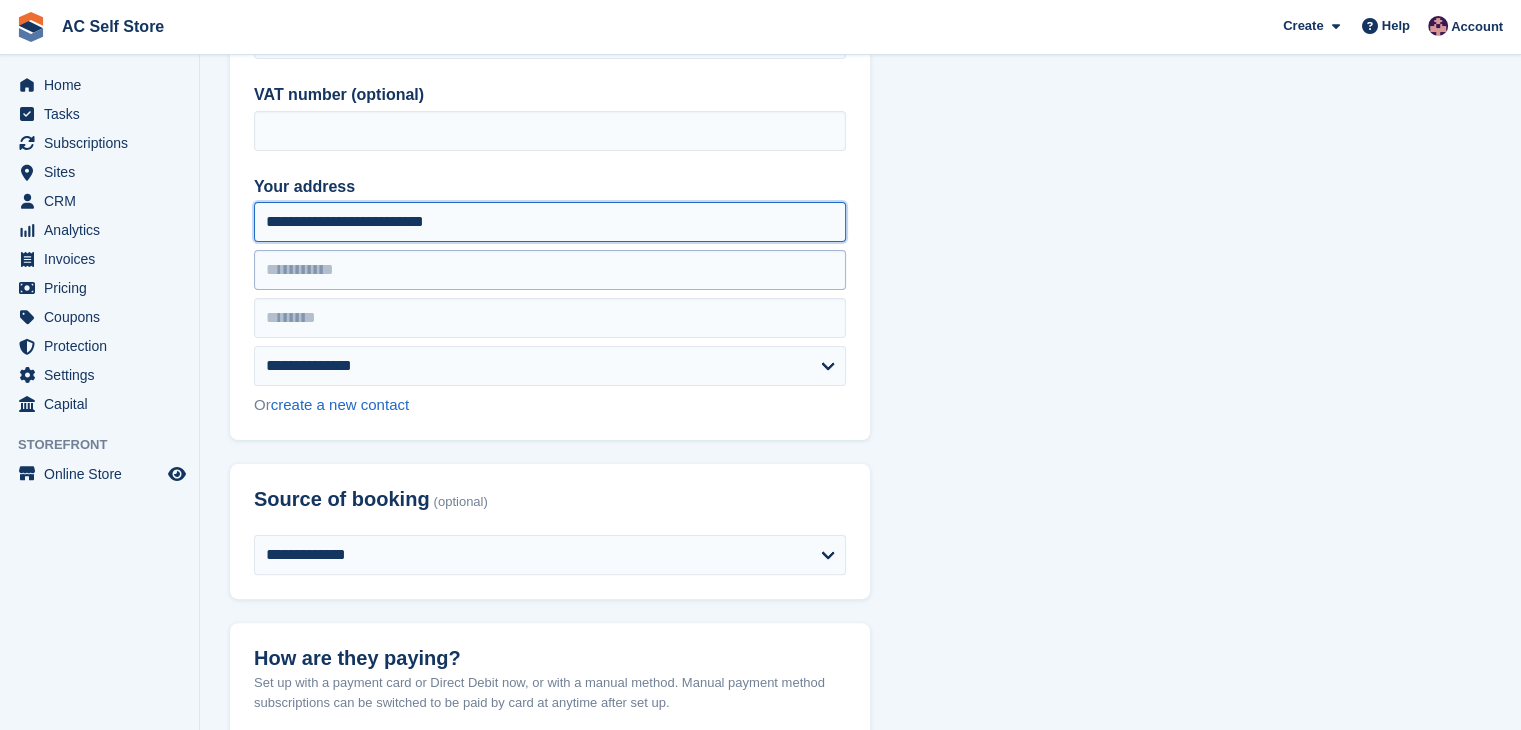 type on "**********" 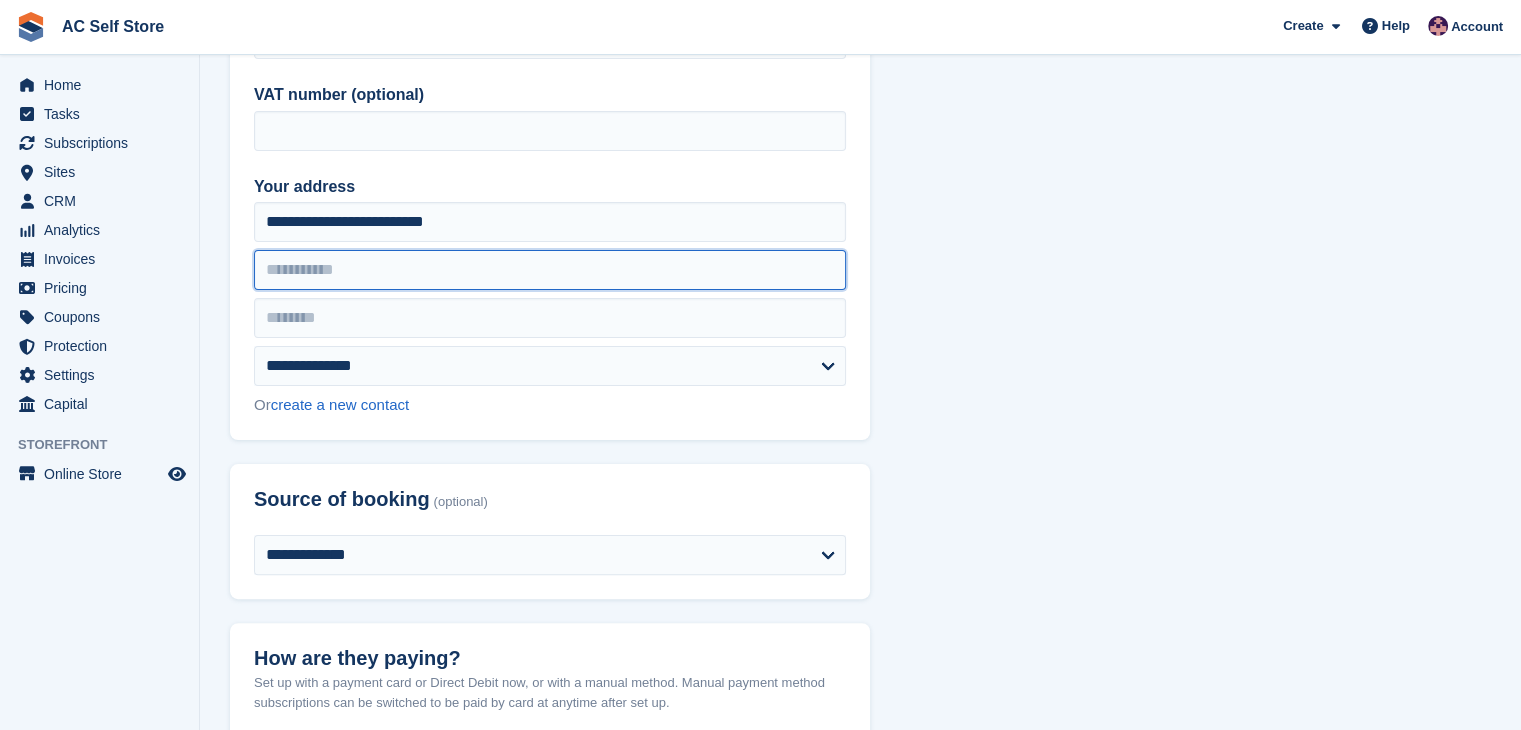 click at bounding box center [550, 270] 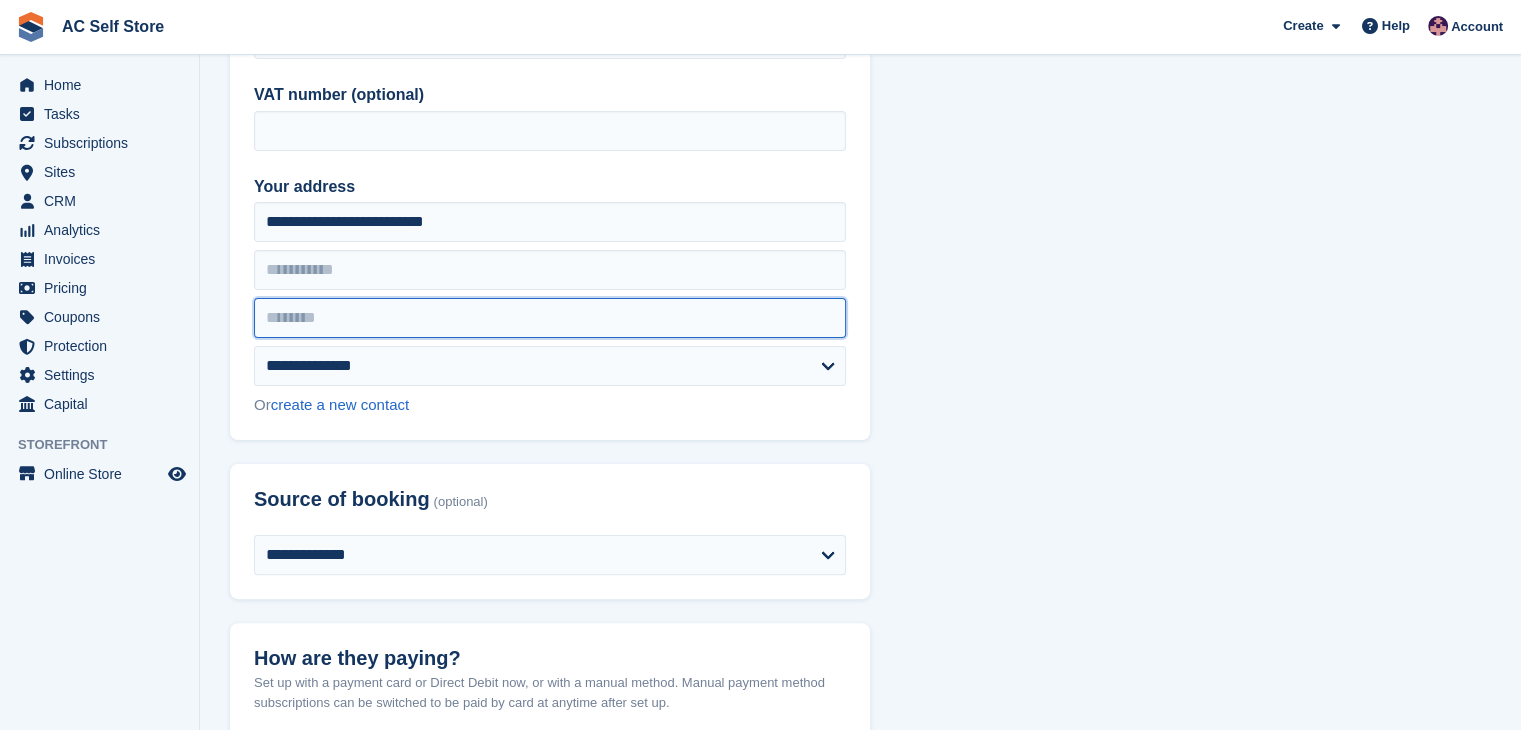 click at bounding box center (550, 318) 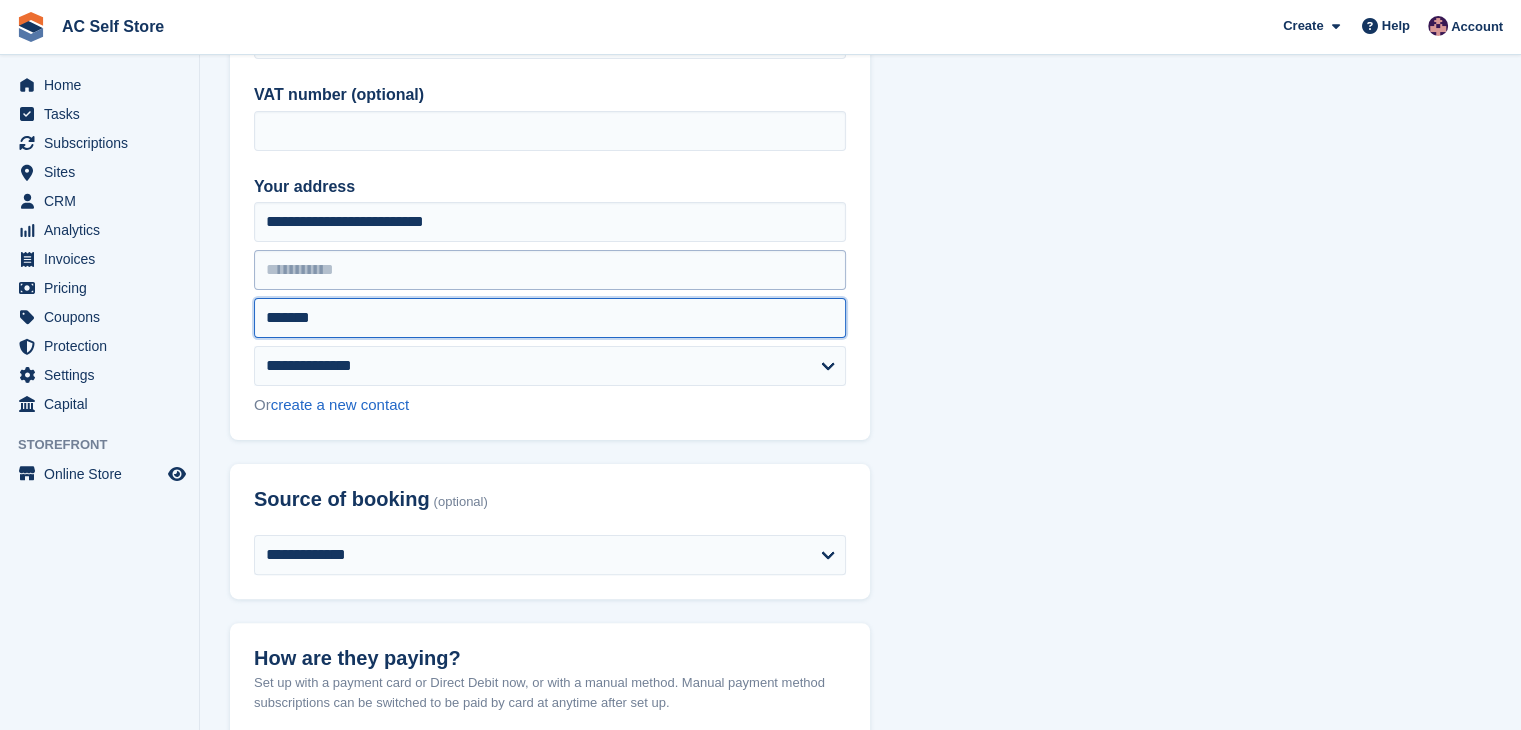 type on "*******" 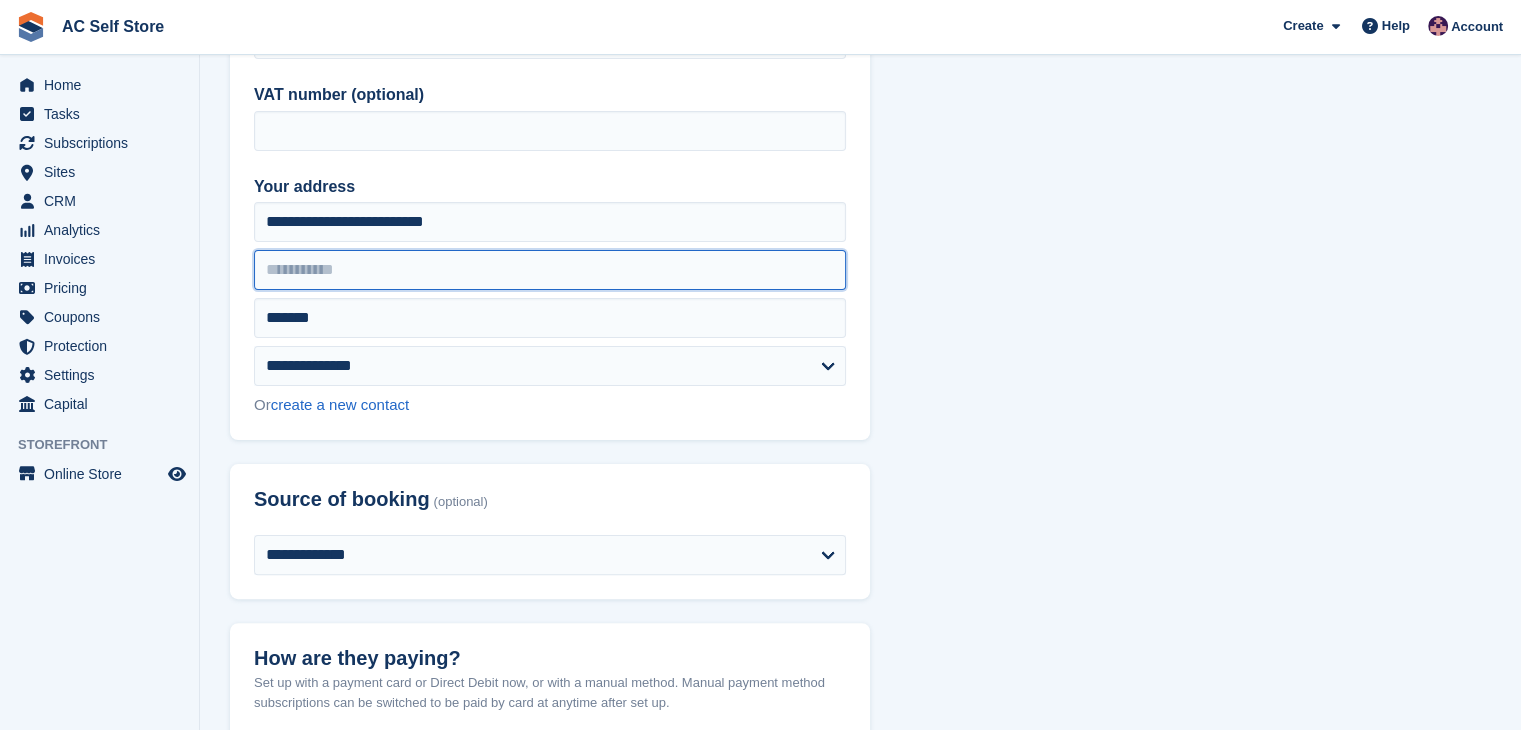 click at bounding box center [550, 270] 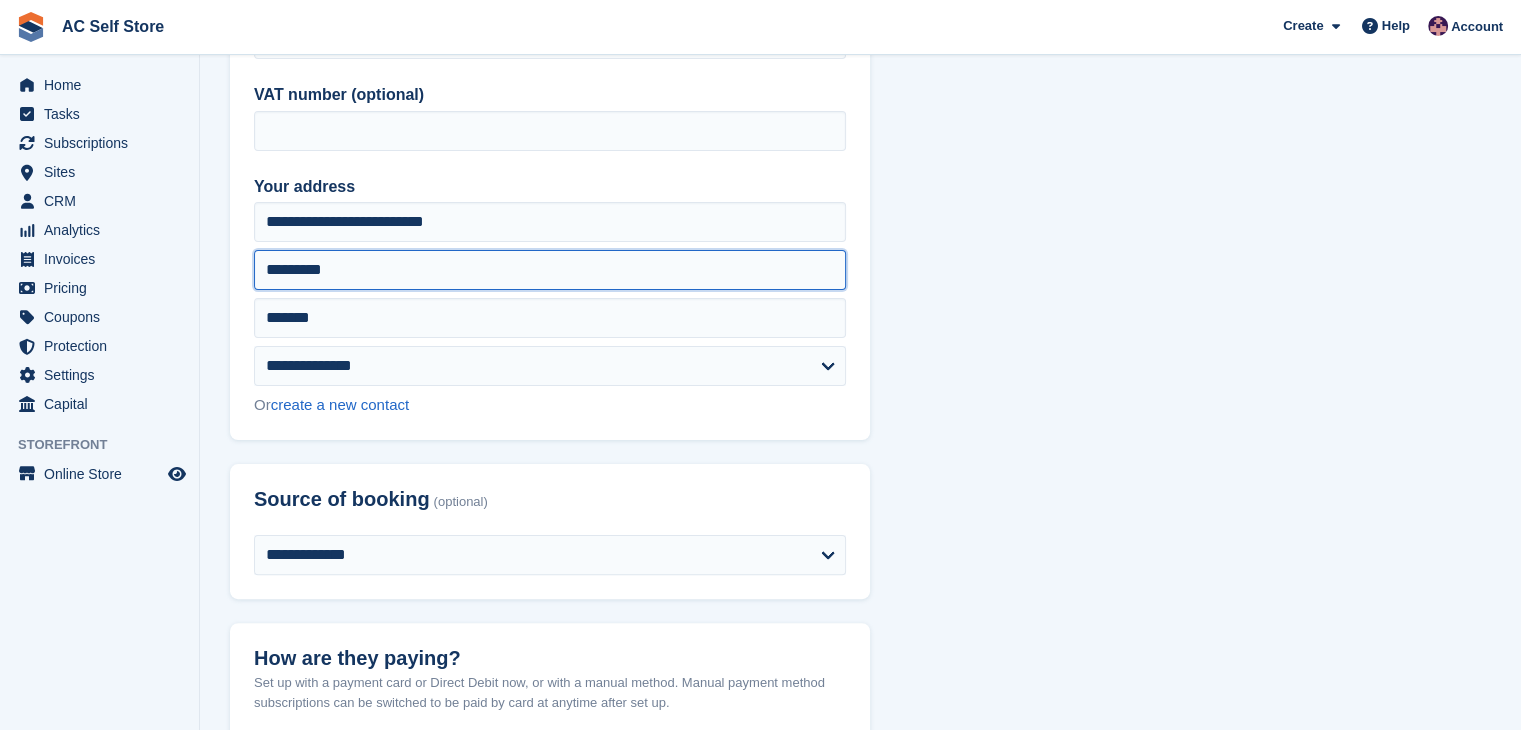 type on "*********" 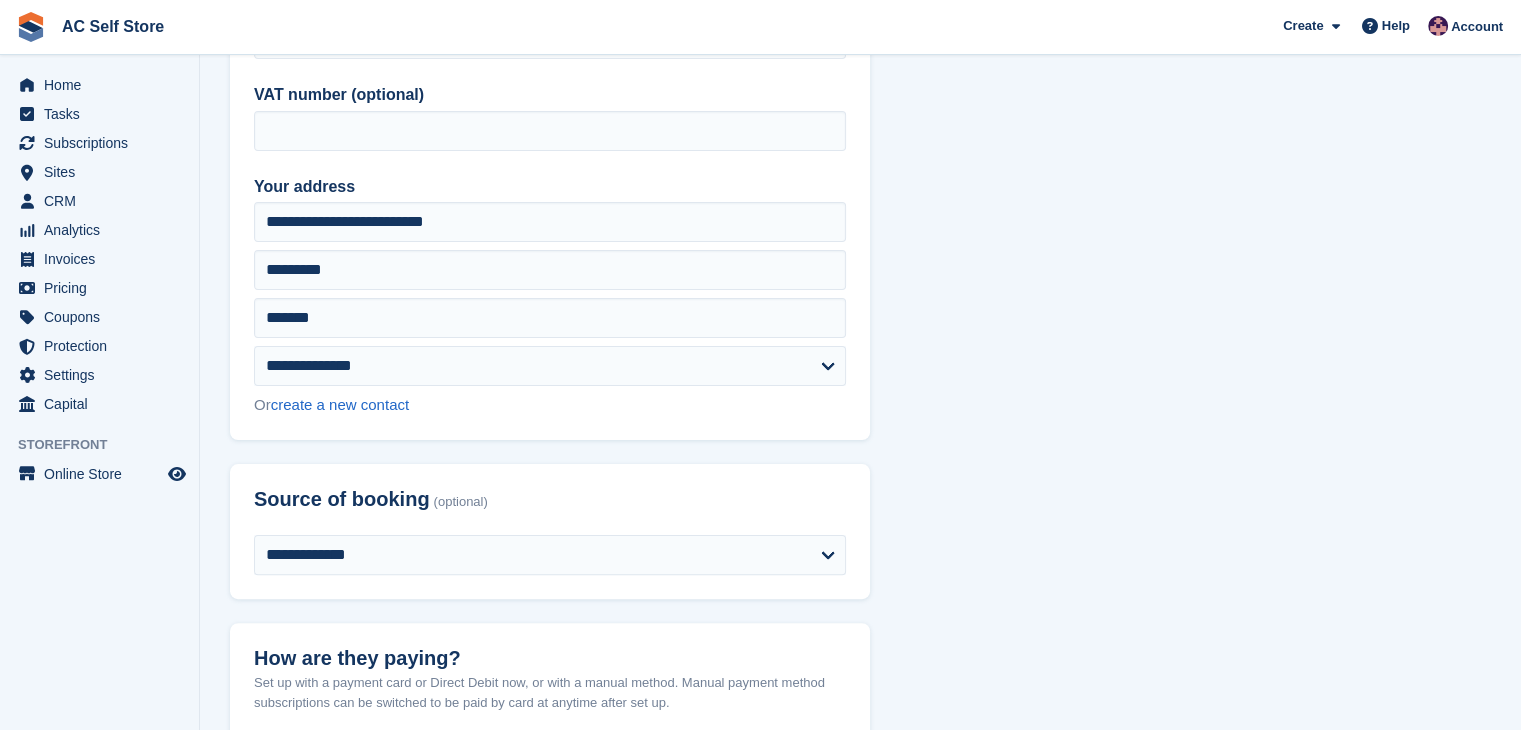 click on "**********" at bounding box center [860, 1375] 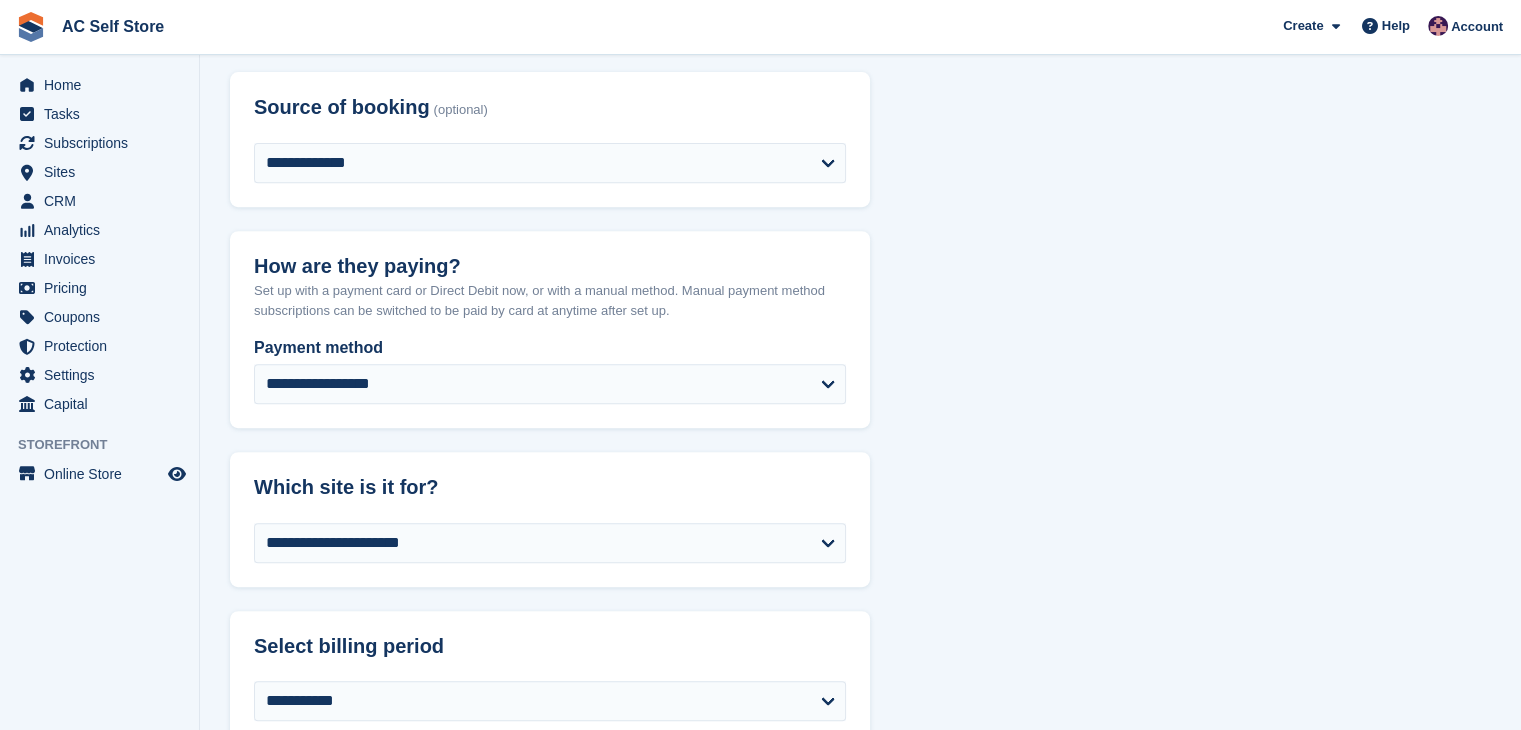 scroll, scrollTop: 800, scrollLeft: 0, axis: vertical 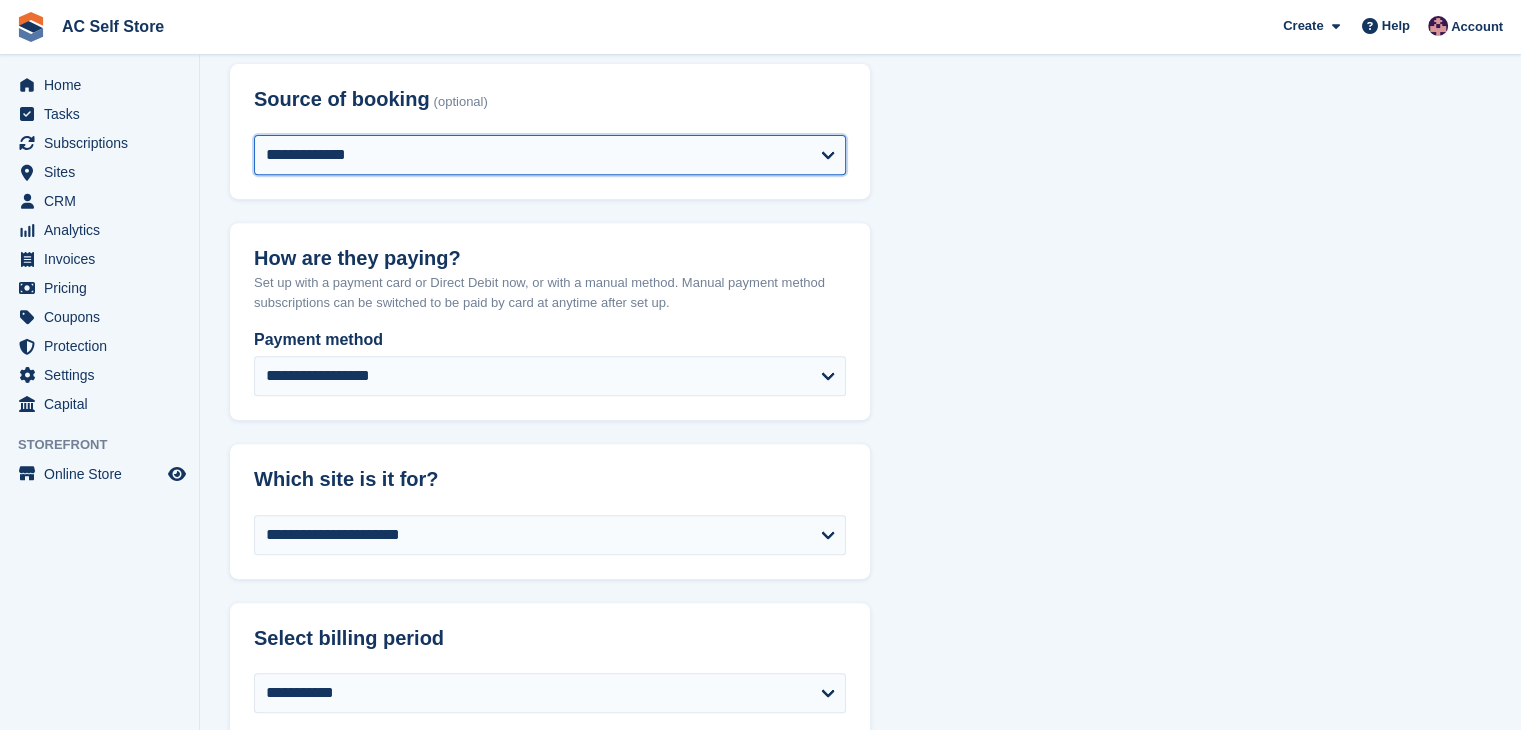 click on "**********" at bounding box center [550, 155] 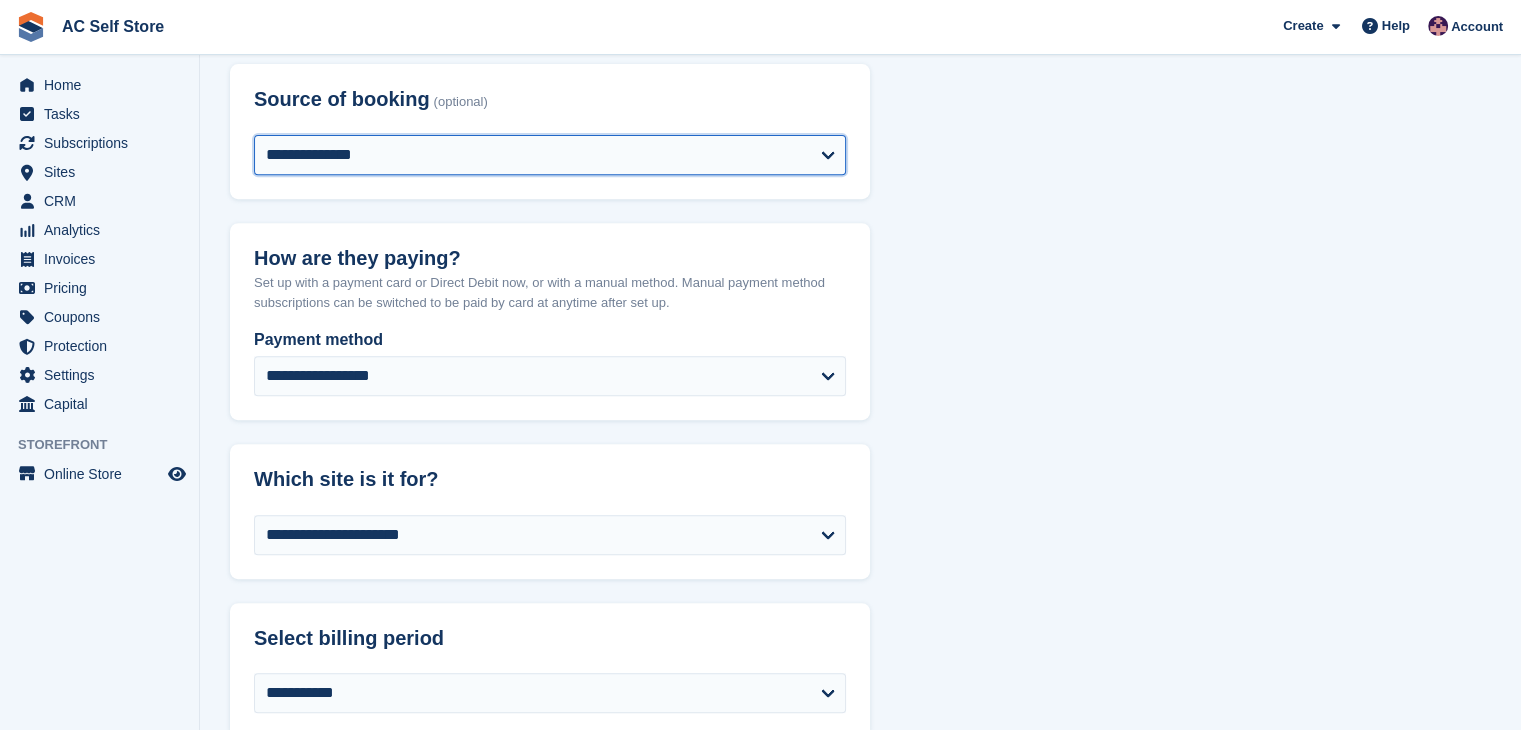 click on "**********" at bounding box center [550, 155] 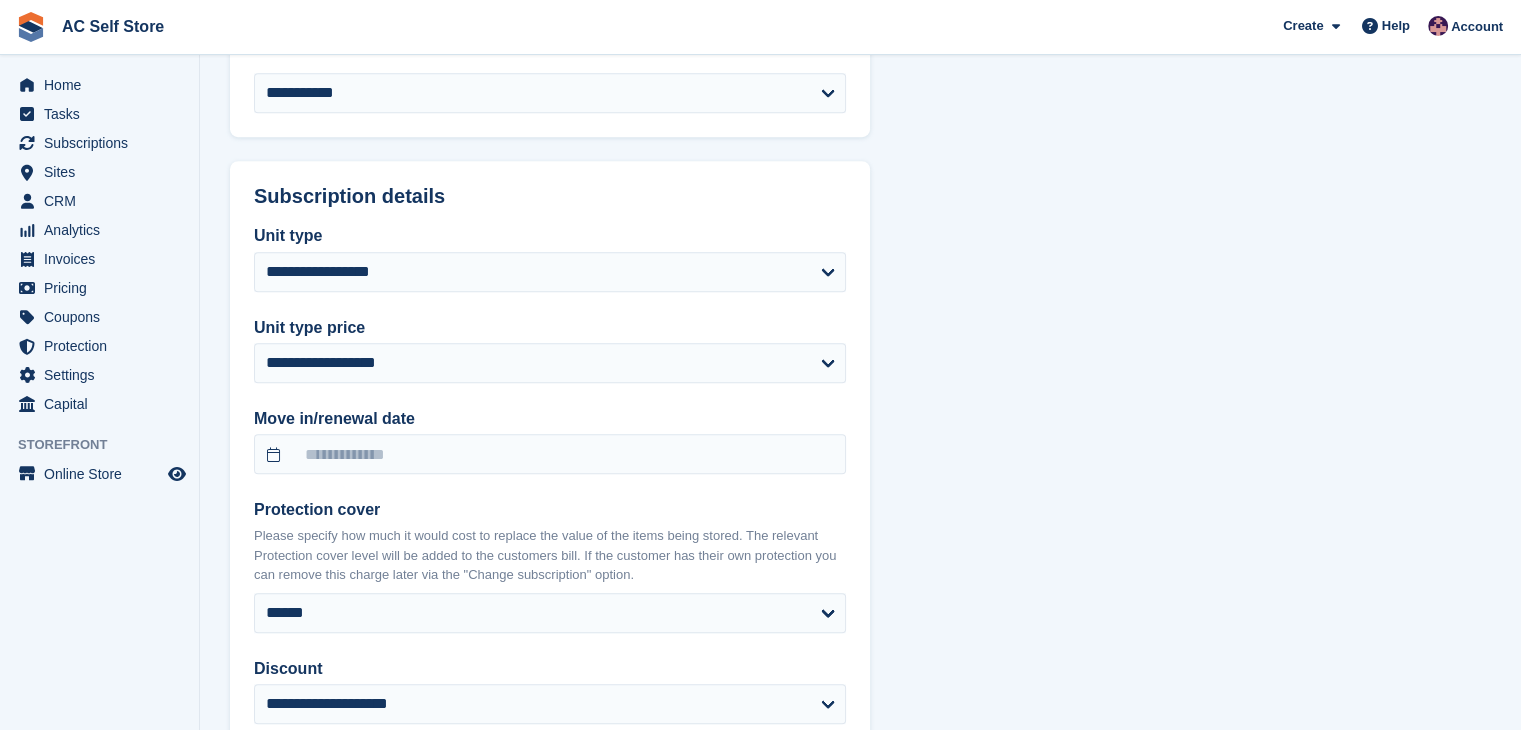 scroll, scrollTop: 1500, scrollLeft: 0, axis: vertical 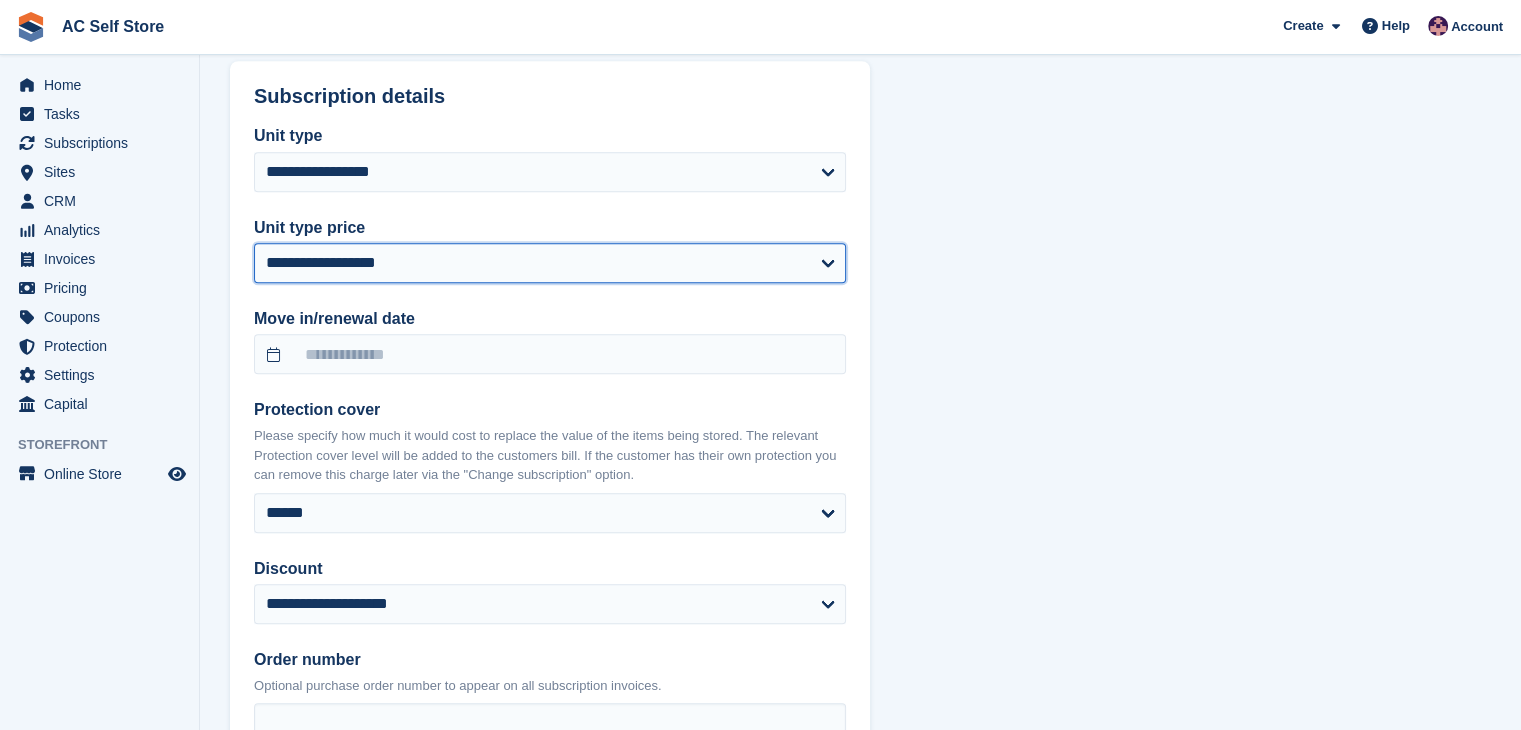 click on "**********" at bounding box center (550, 263) 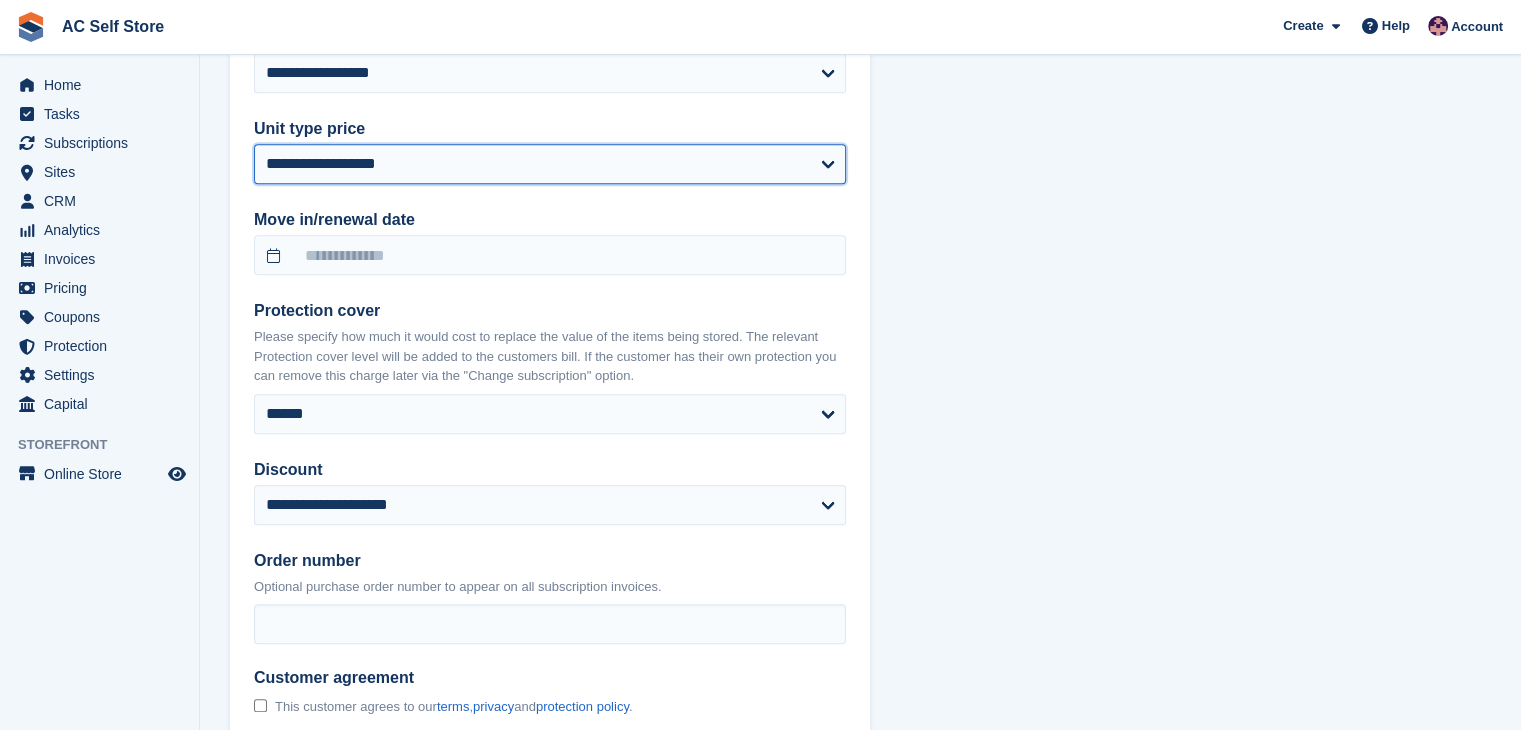 scroll, scrollTop: 1600, scrollLeft: 0, axis: vertical 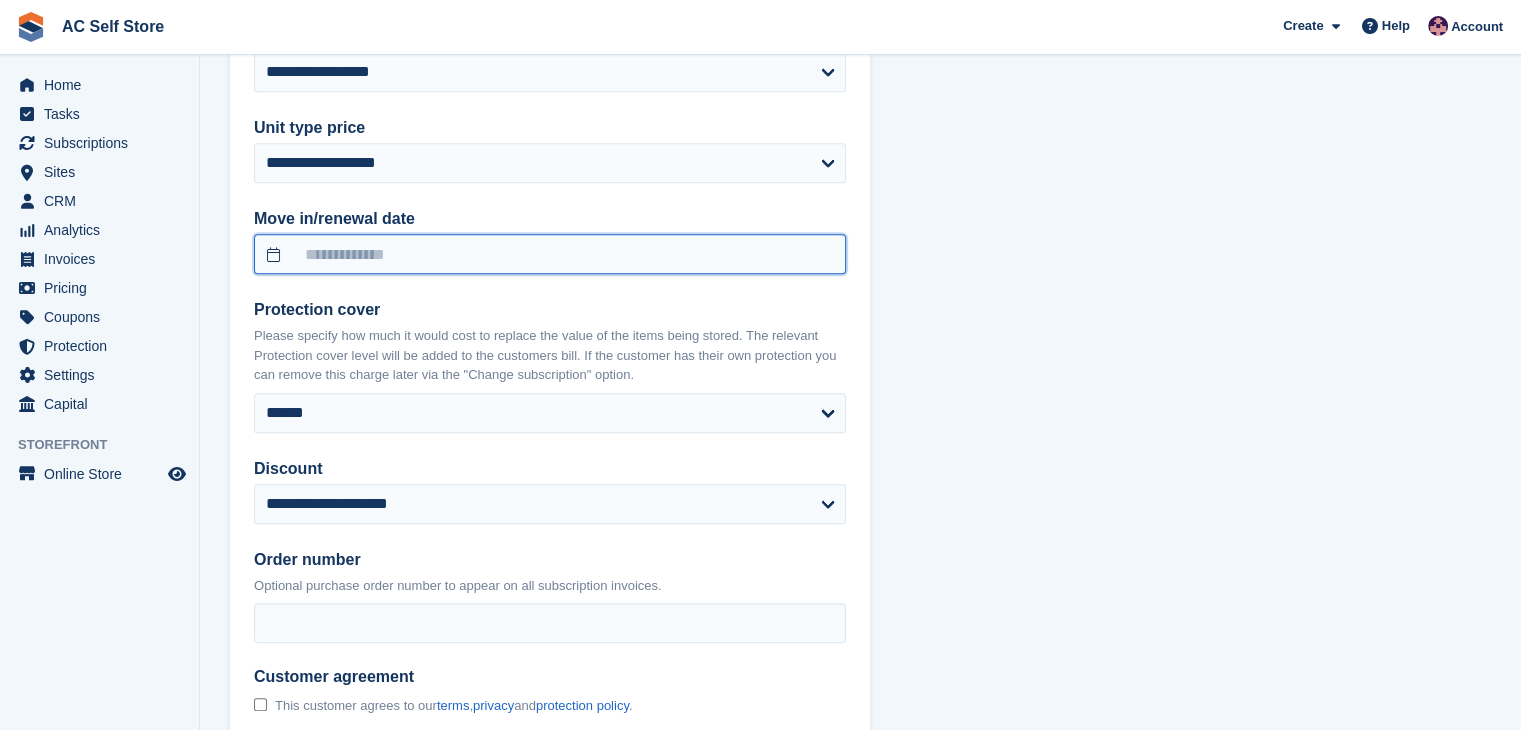 click at bounding box center (550, 254) 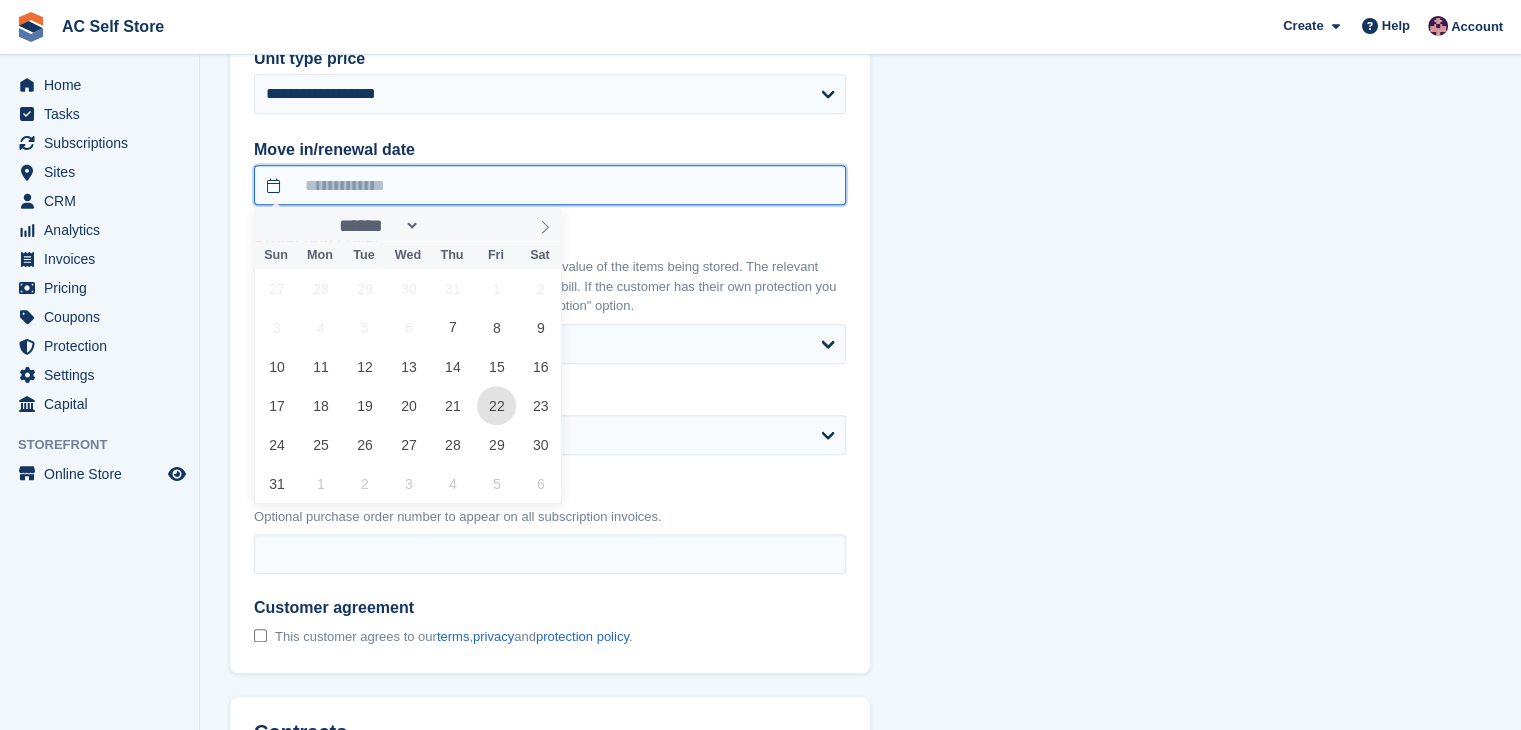 scroll, scrollTop: 1700, scrollLeft: 0, axis: vertical 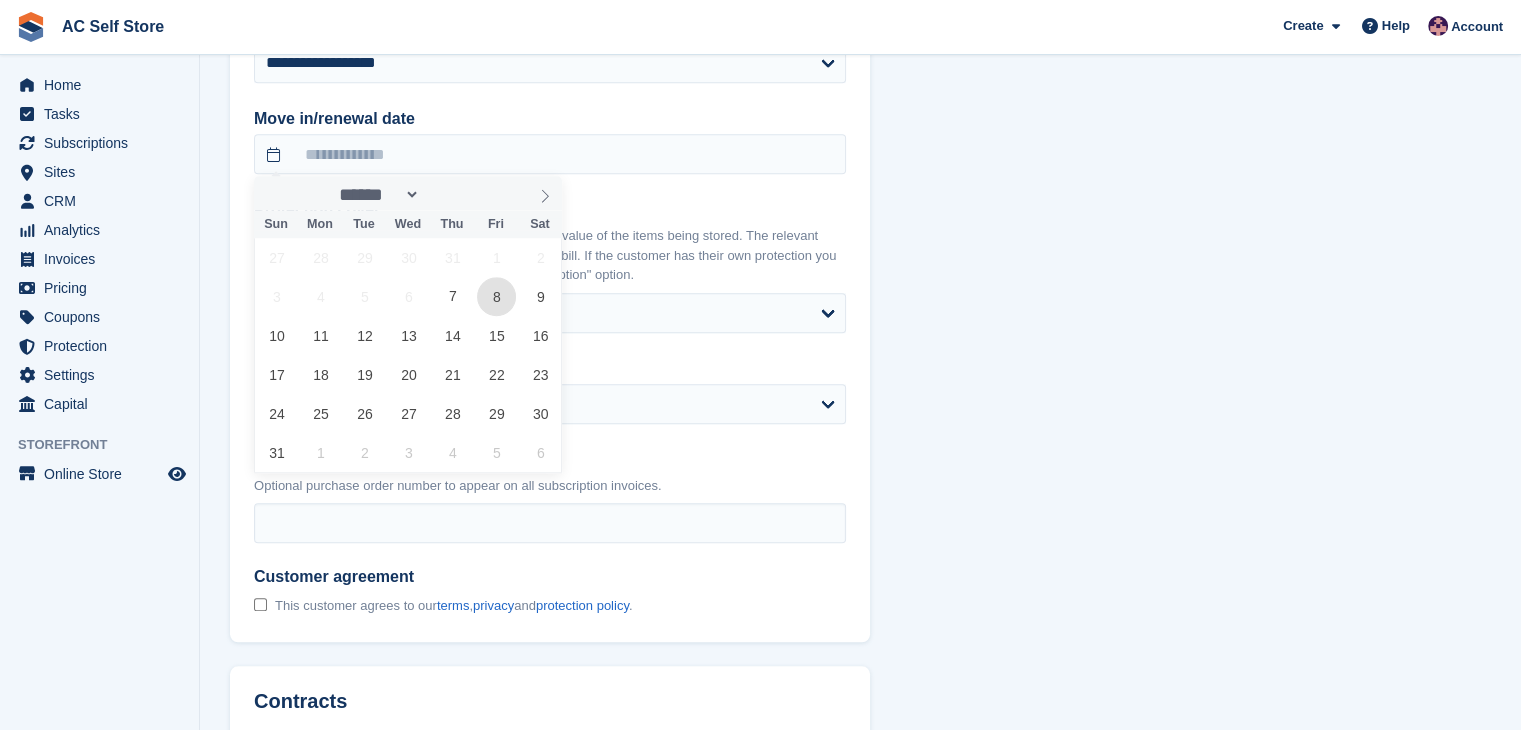 click on "8" at bounding box center (496, 296) 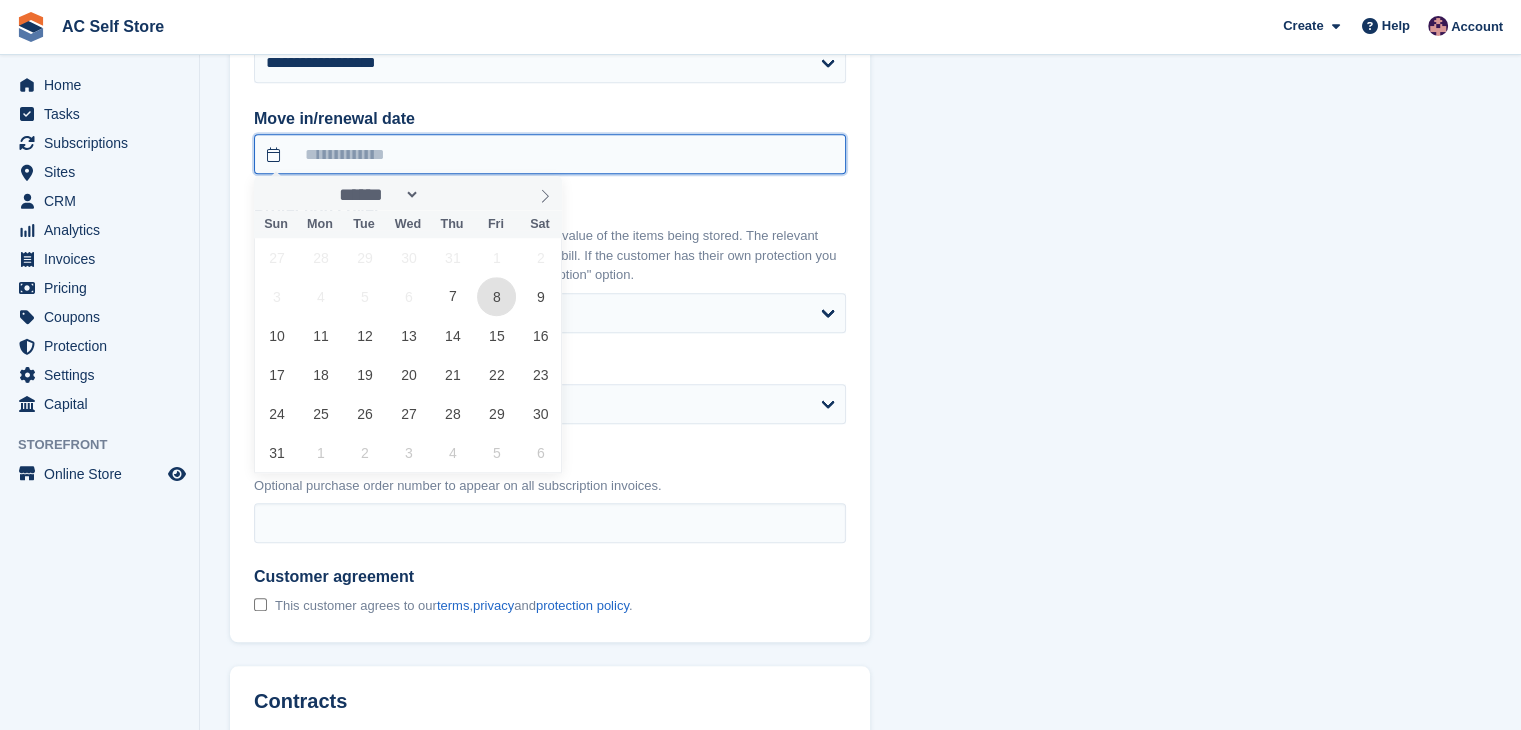 type on "**********" 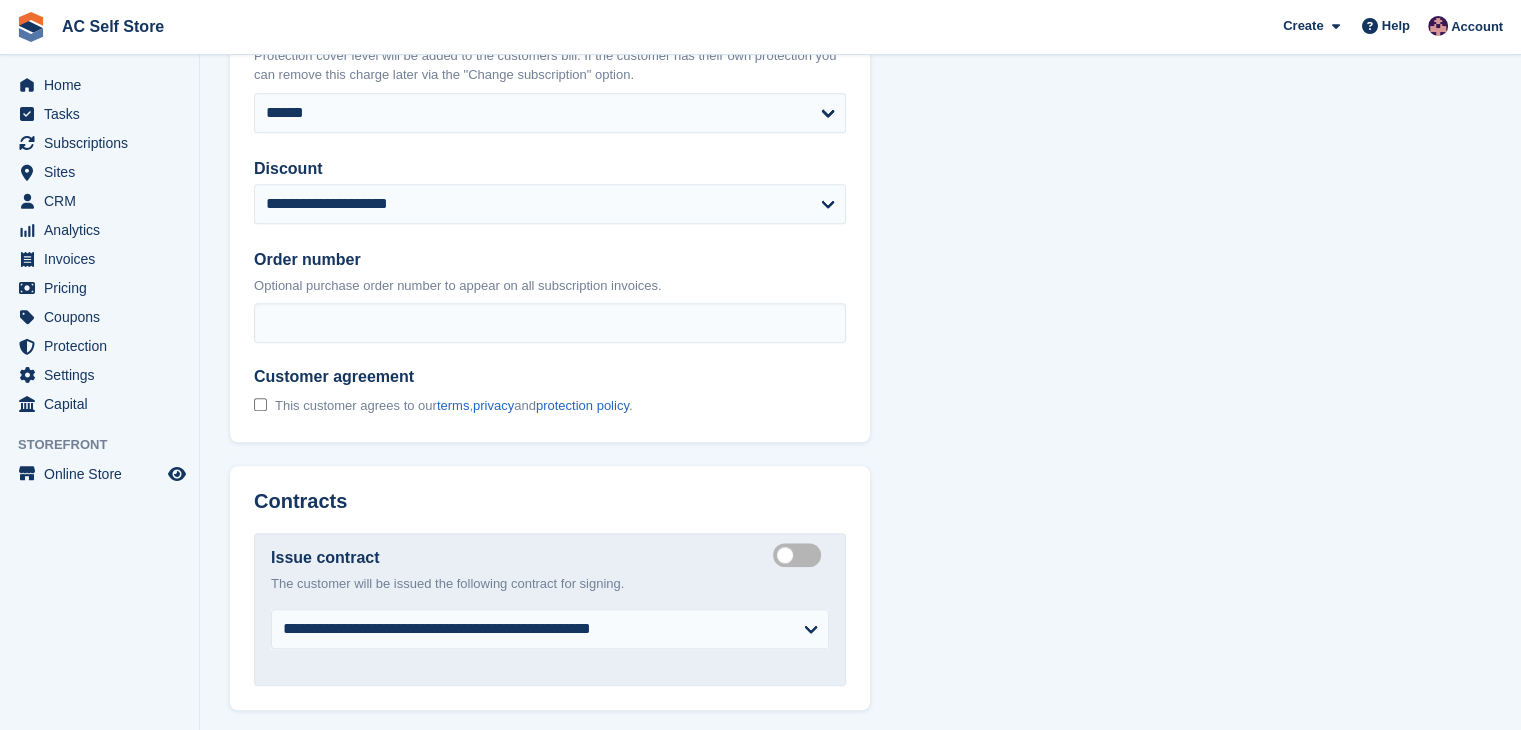 scroll, scrollTop: 1800, scrollLeft: 0, axis: vertical 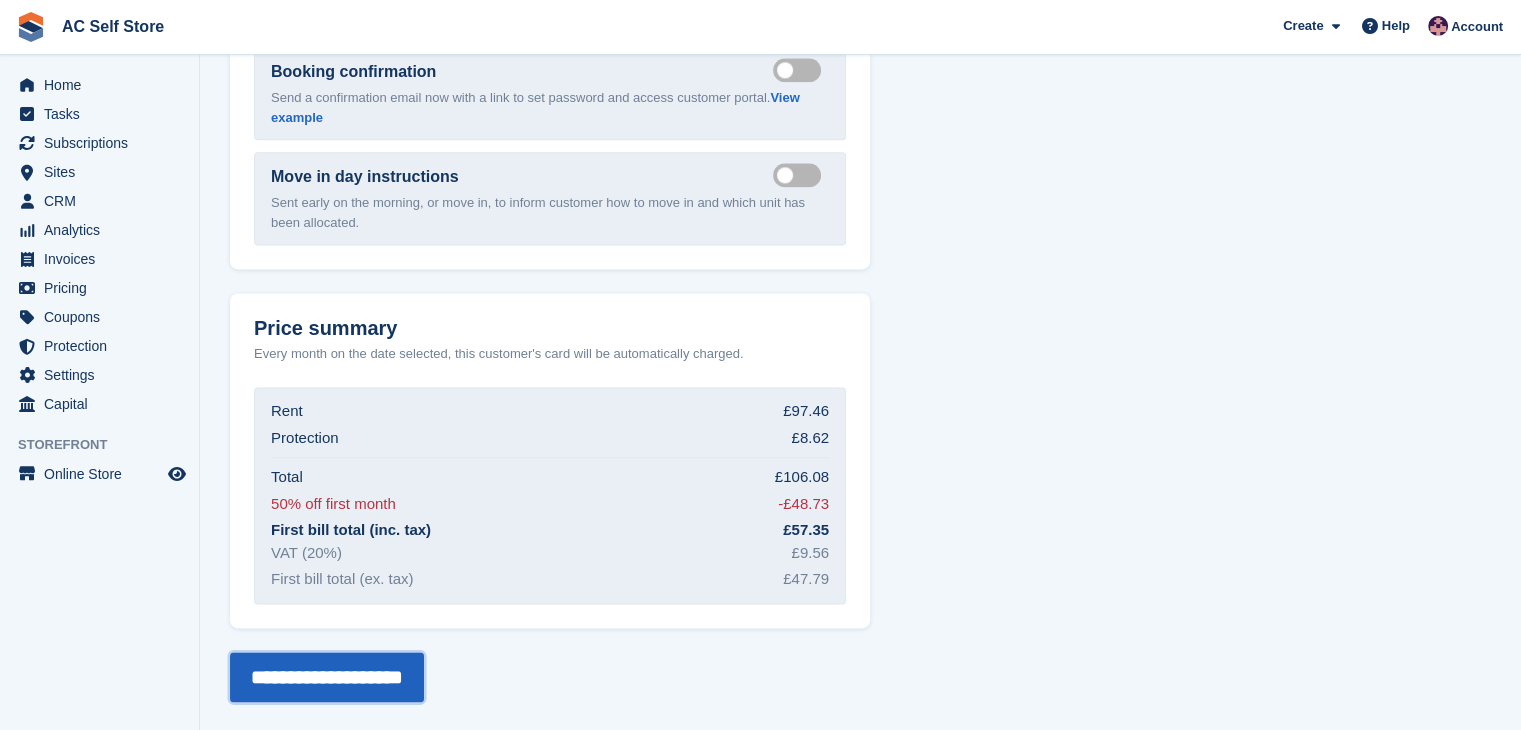 click on "**********" at bounding box center [327, 677] 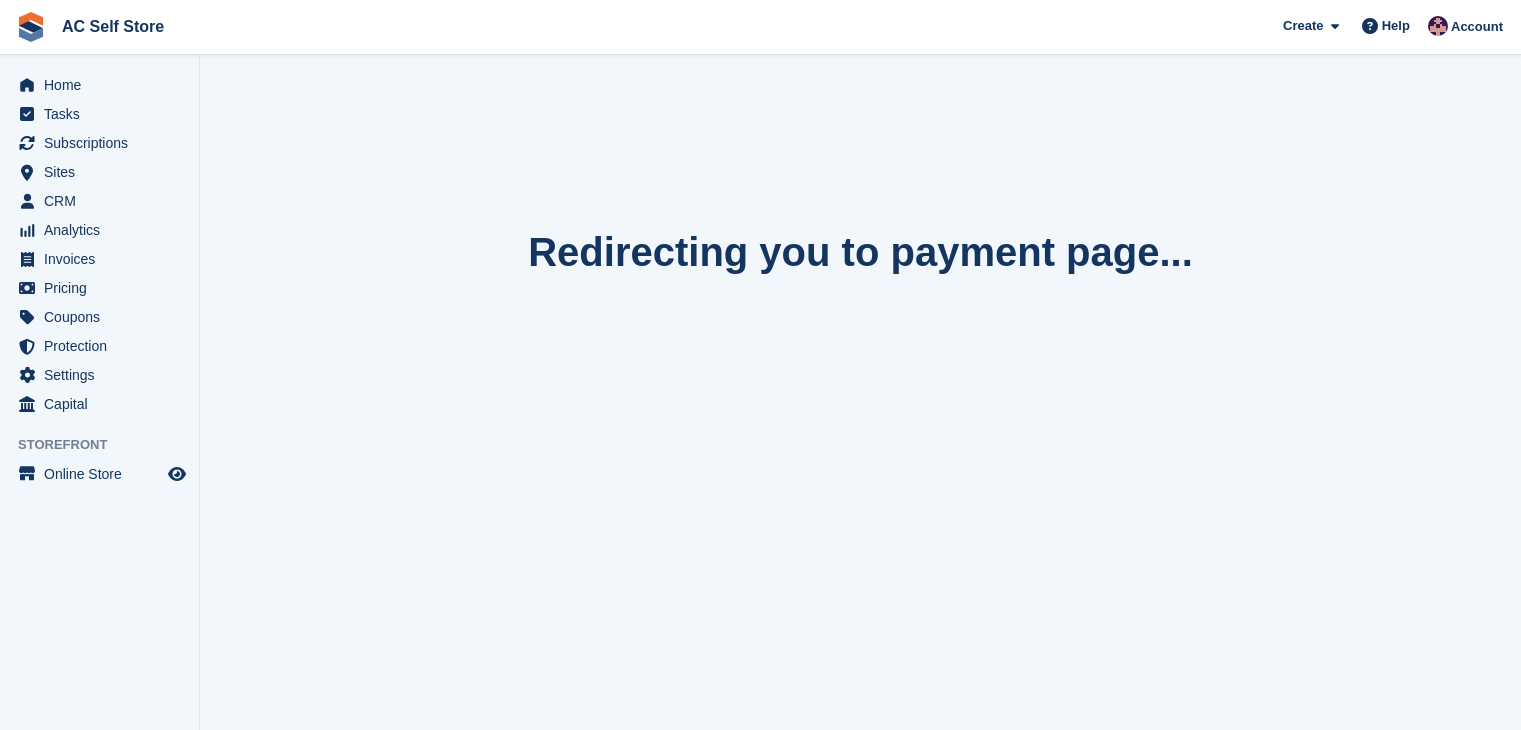 scroll, scrollTop: 0, scrollLeft: 0, axis: both 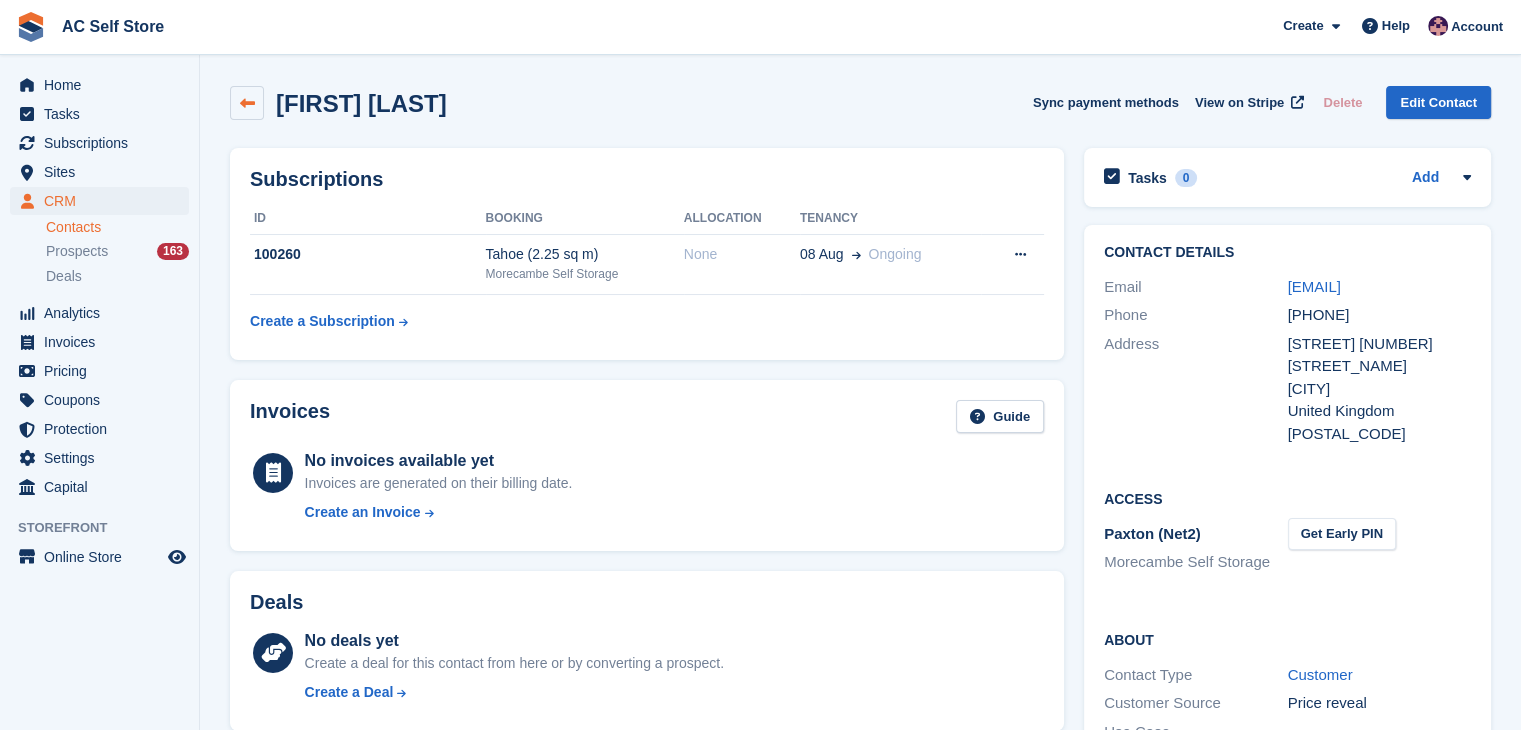 click at bounding box center [247, 103] 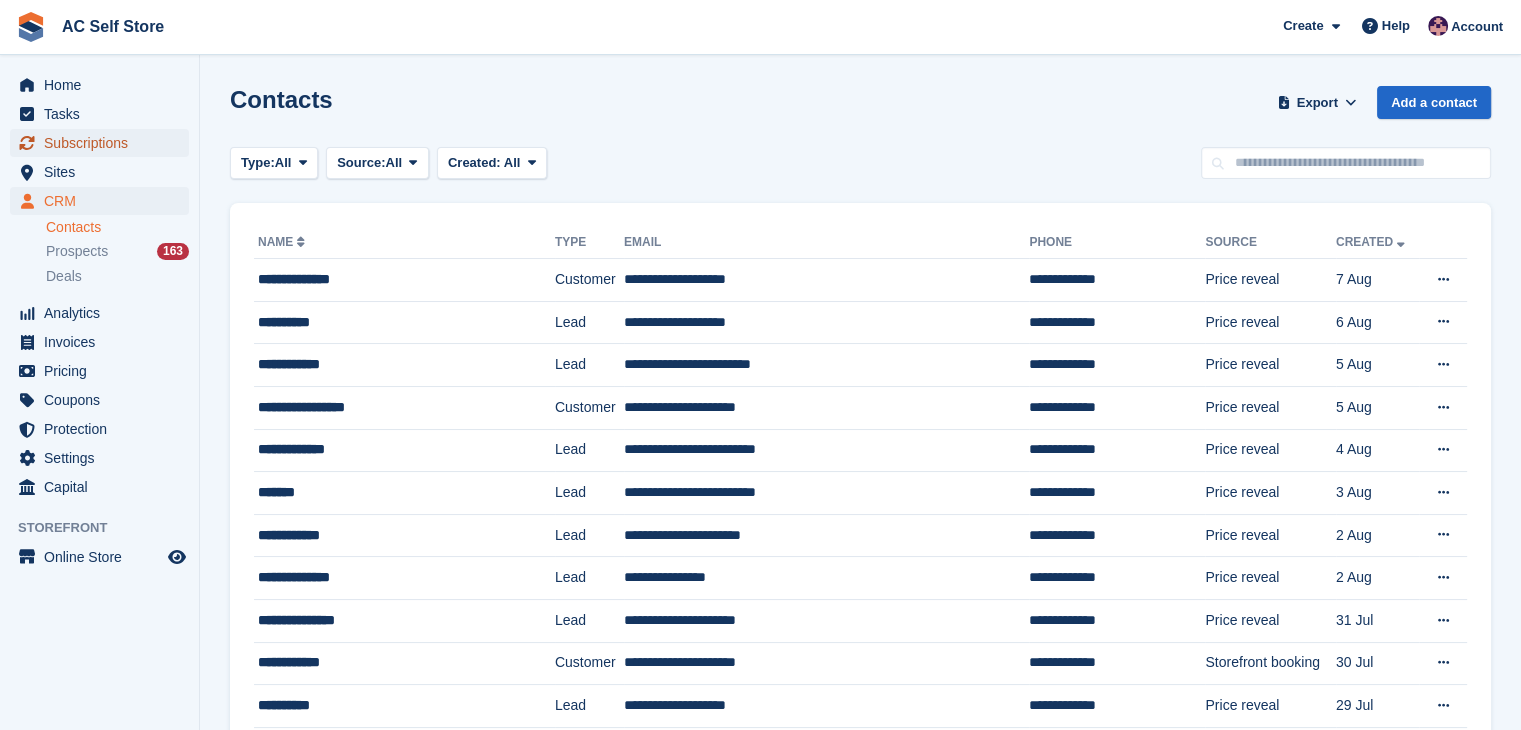 click on "Subscriptions" at bounding box center [104, 143] 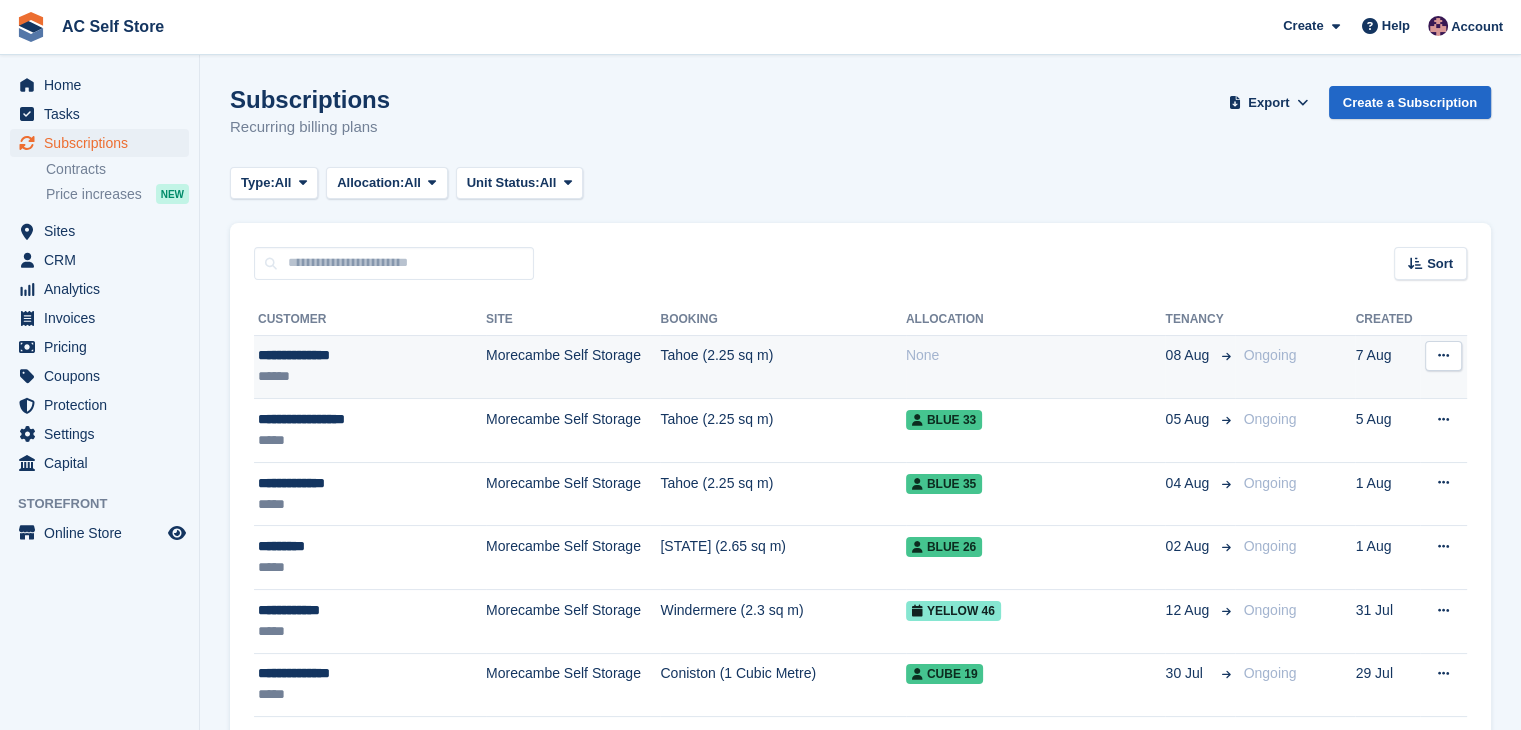 click on "None" at bounding box center (1036, 367) 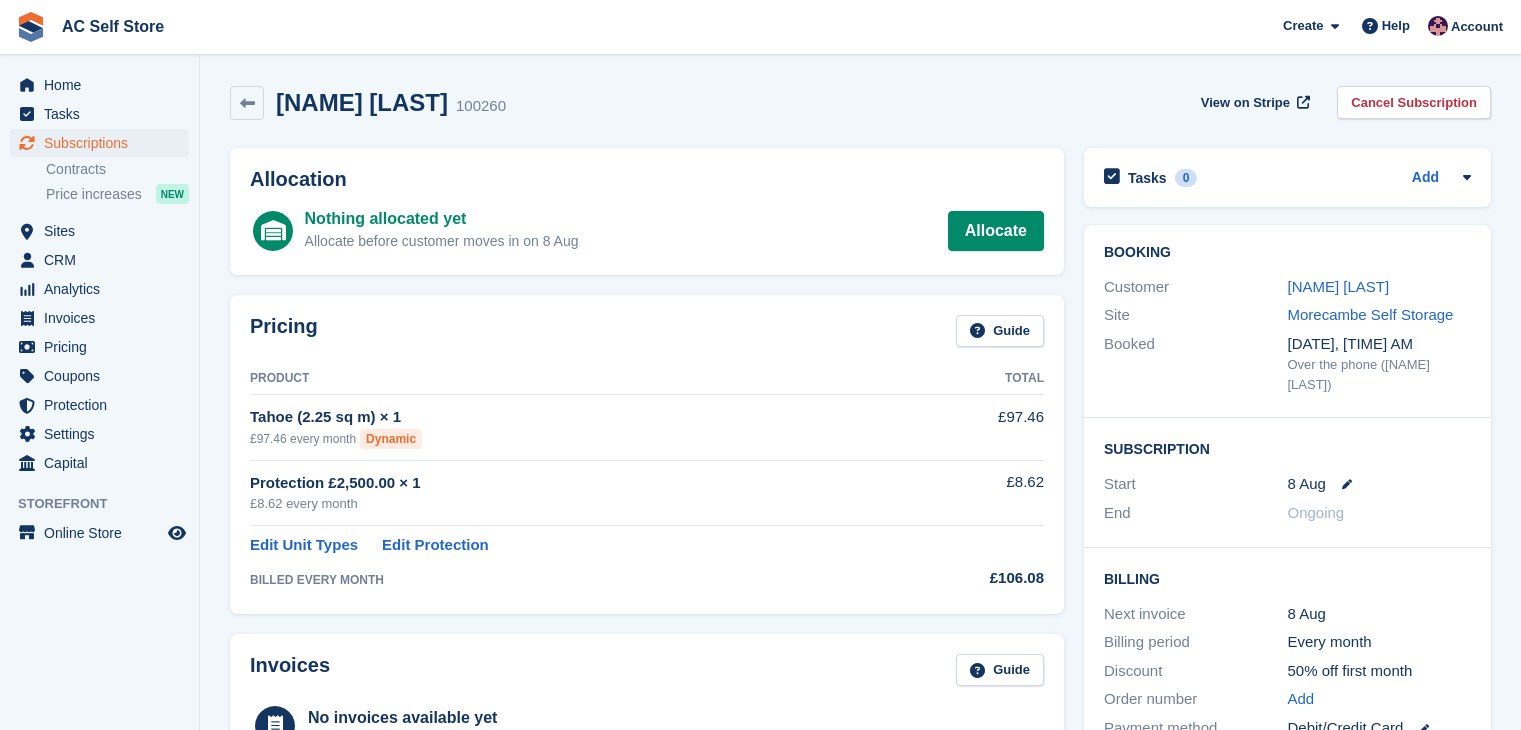 scroll, scrollTop: 0, scrollLeft: 0, axis: both 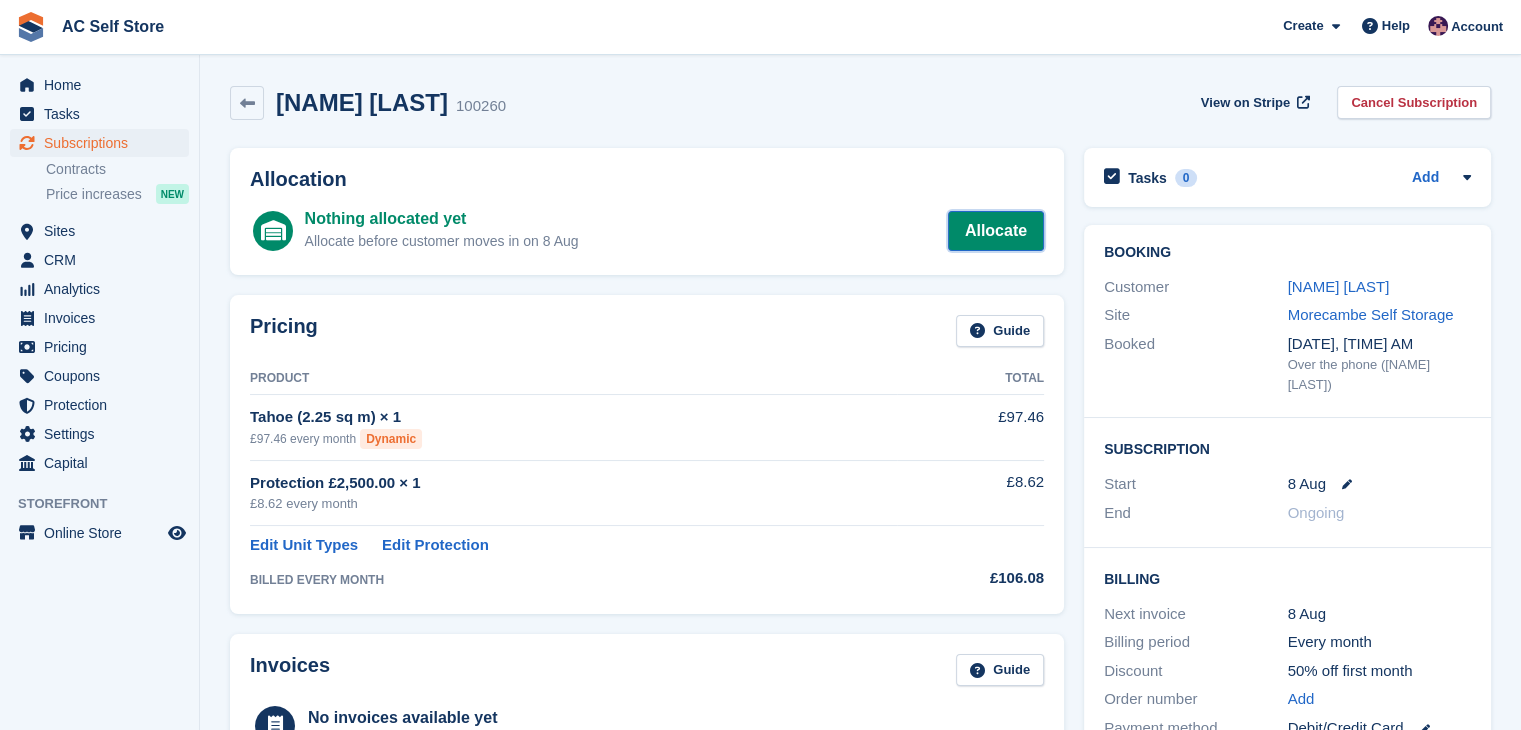click on "Allocate" at bounding box center (996, 231) 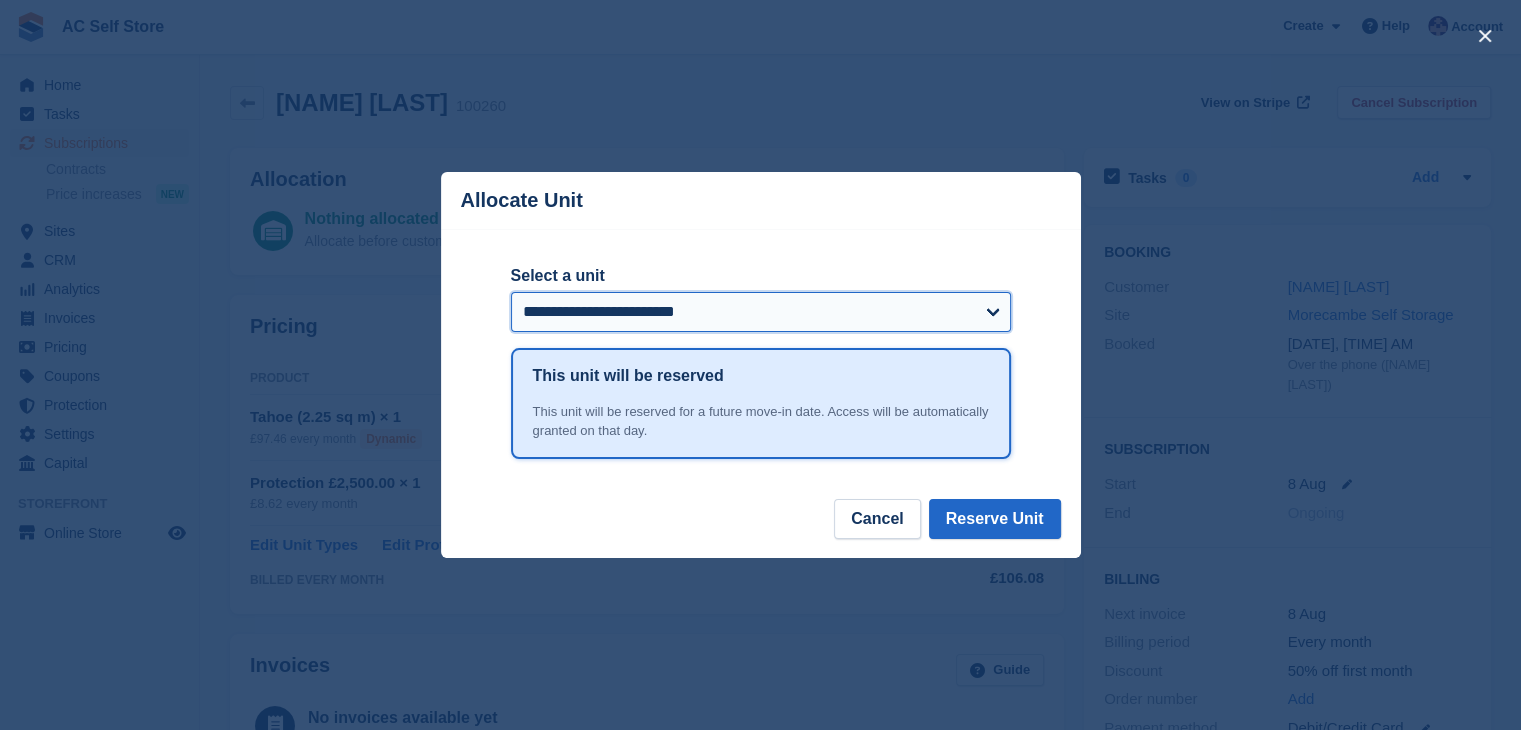 click on "**********" at bounding box center (761, 312) 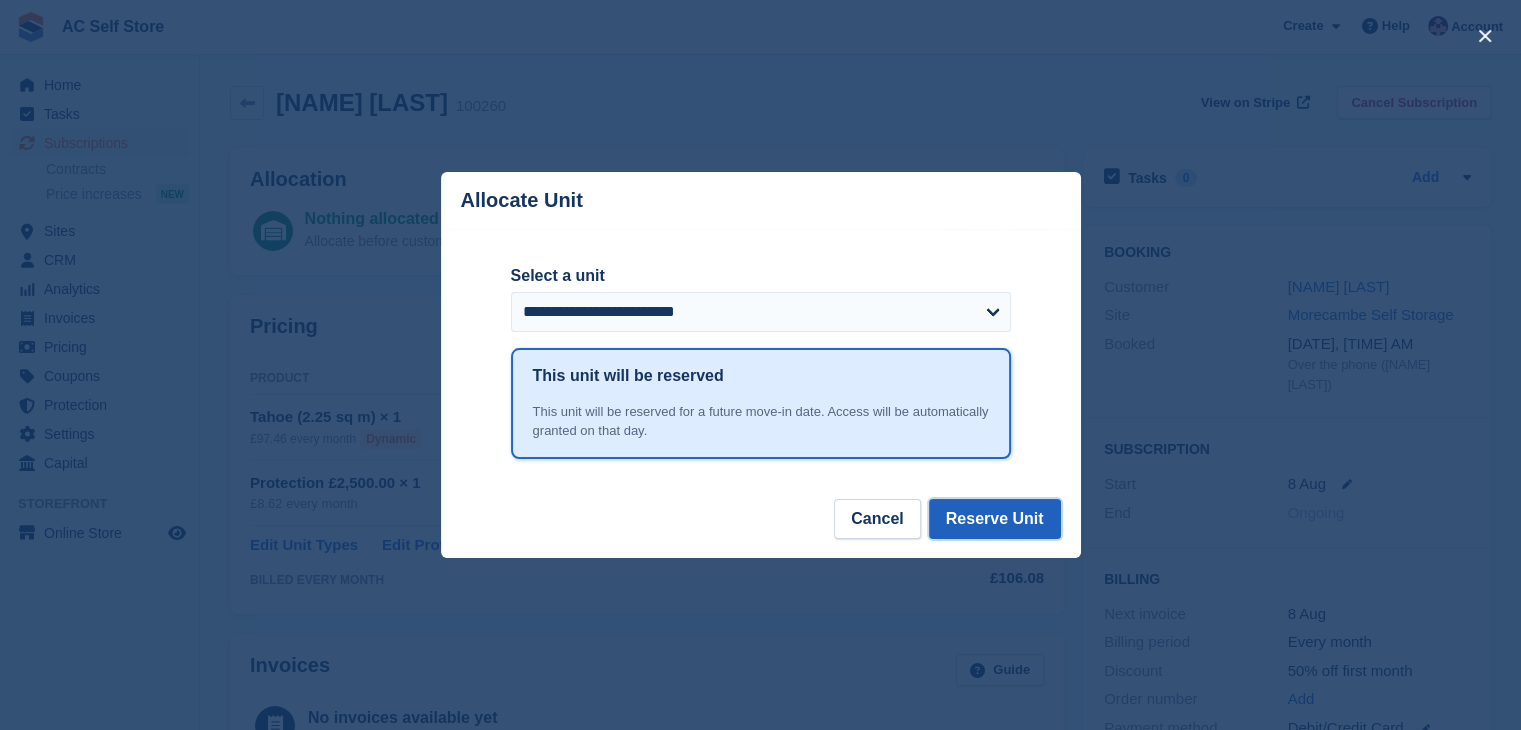 click on "Reserve Unit" at bounding box center (995, 519) 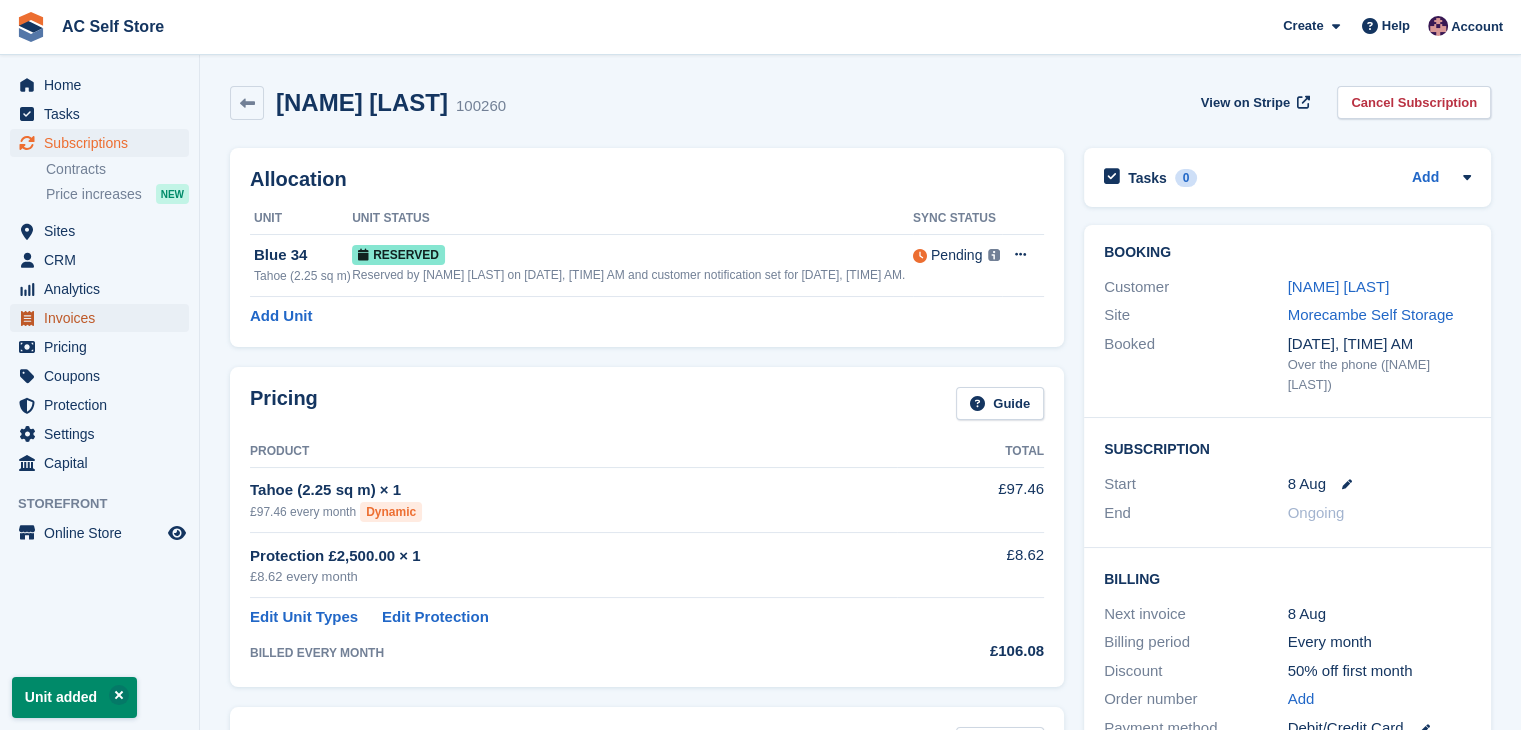 click on "Invoices" at bounding box center [104, 318] 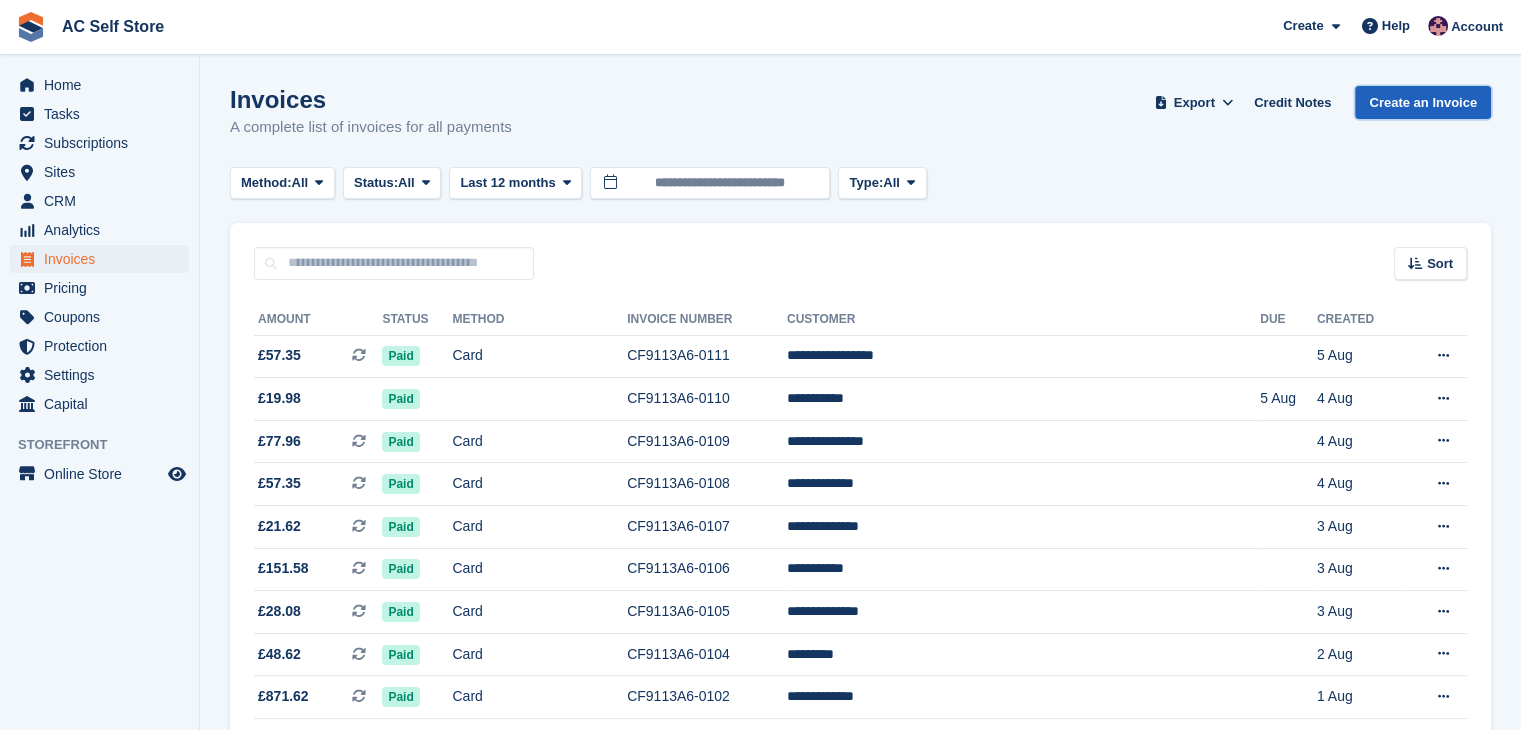 click on "Create an Invoice" at bounding box center [1423, 102] 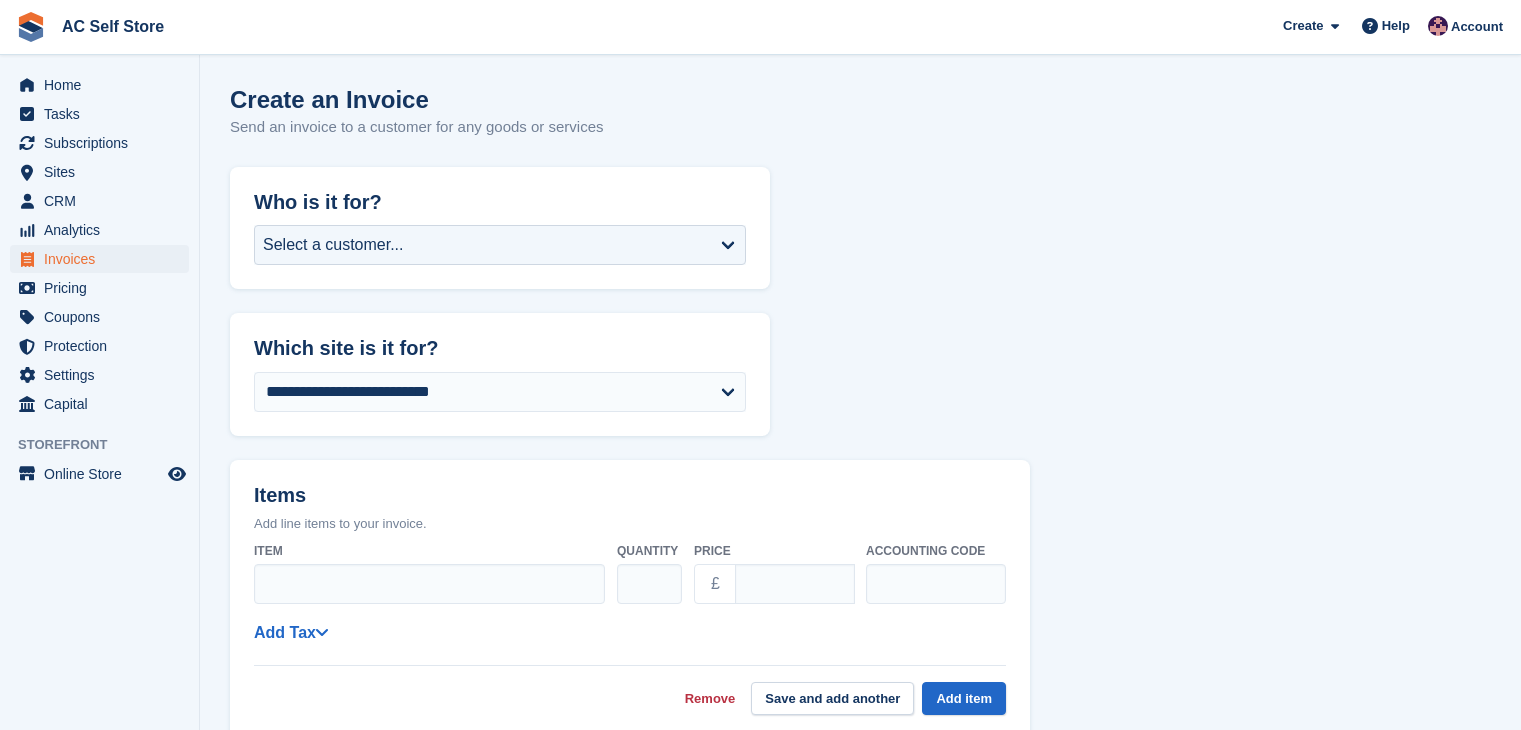 scroll, scrollTop: 0, scrollLeft: 0, axis: both 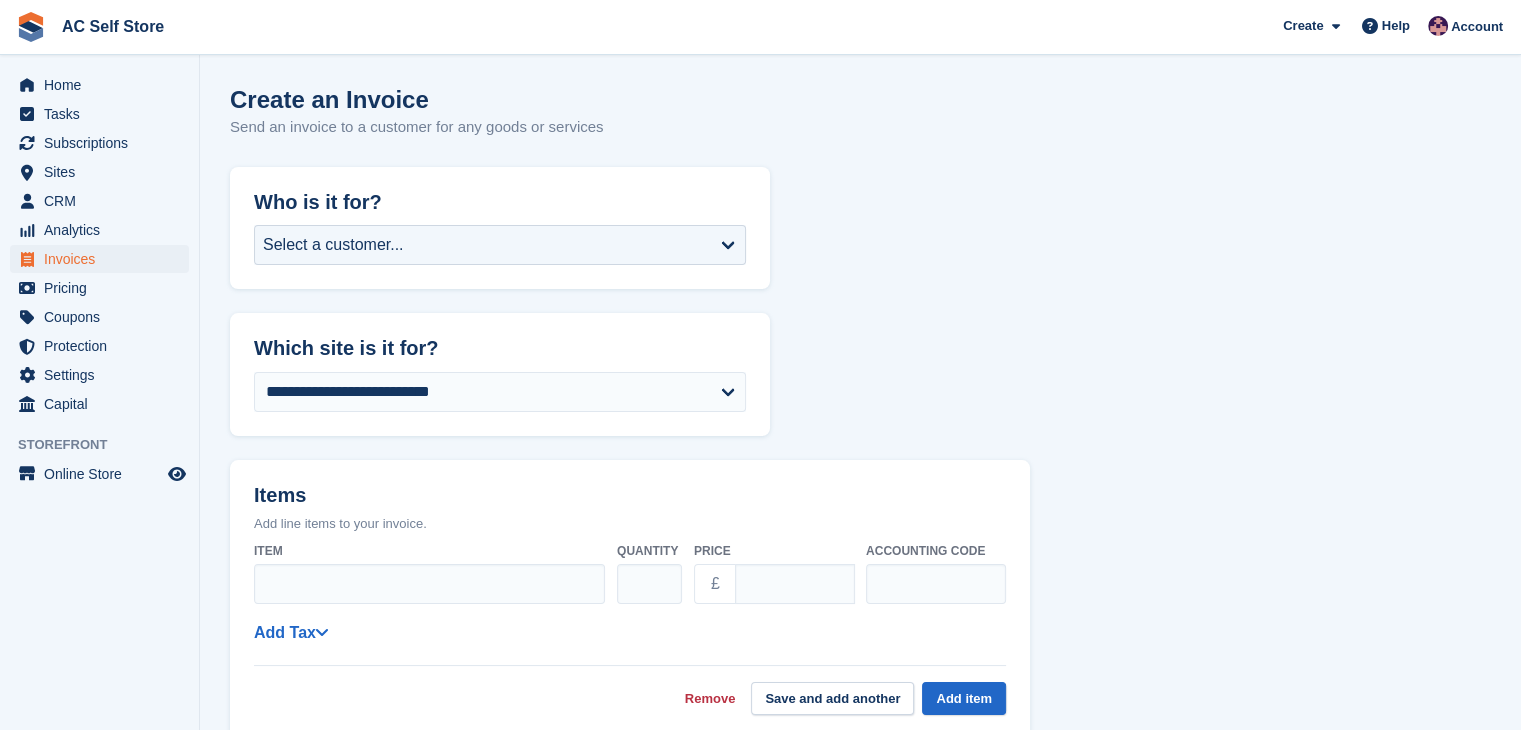 click on "Select a customer..." at bounding box center (500, 245) 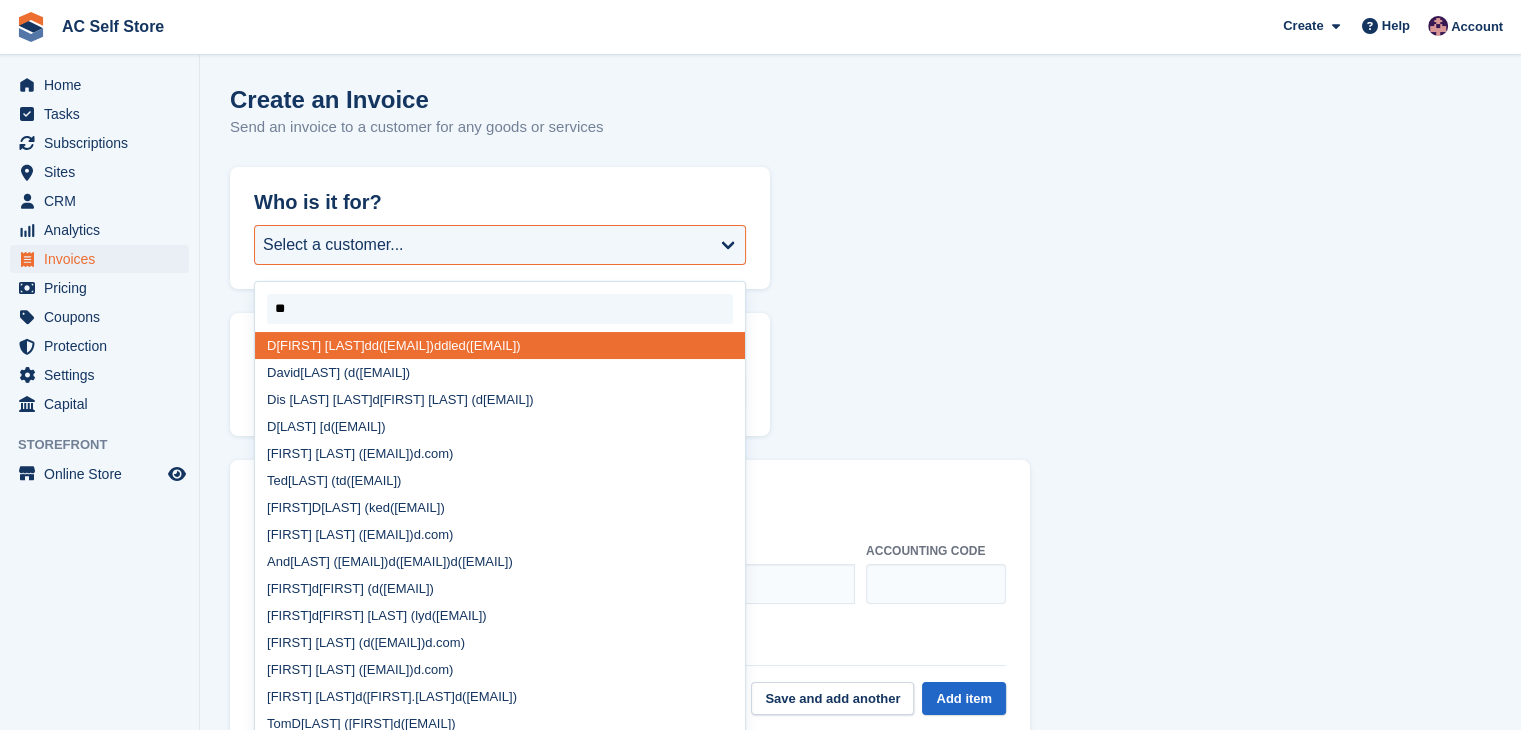type on "***" 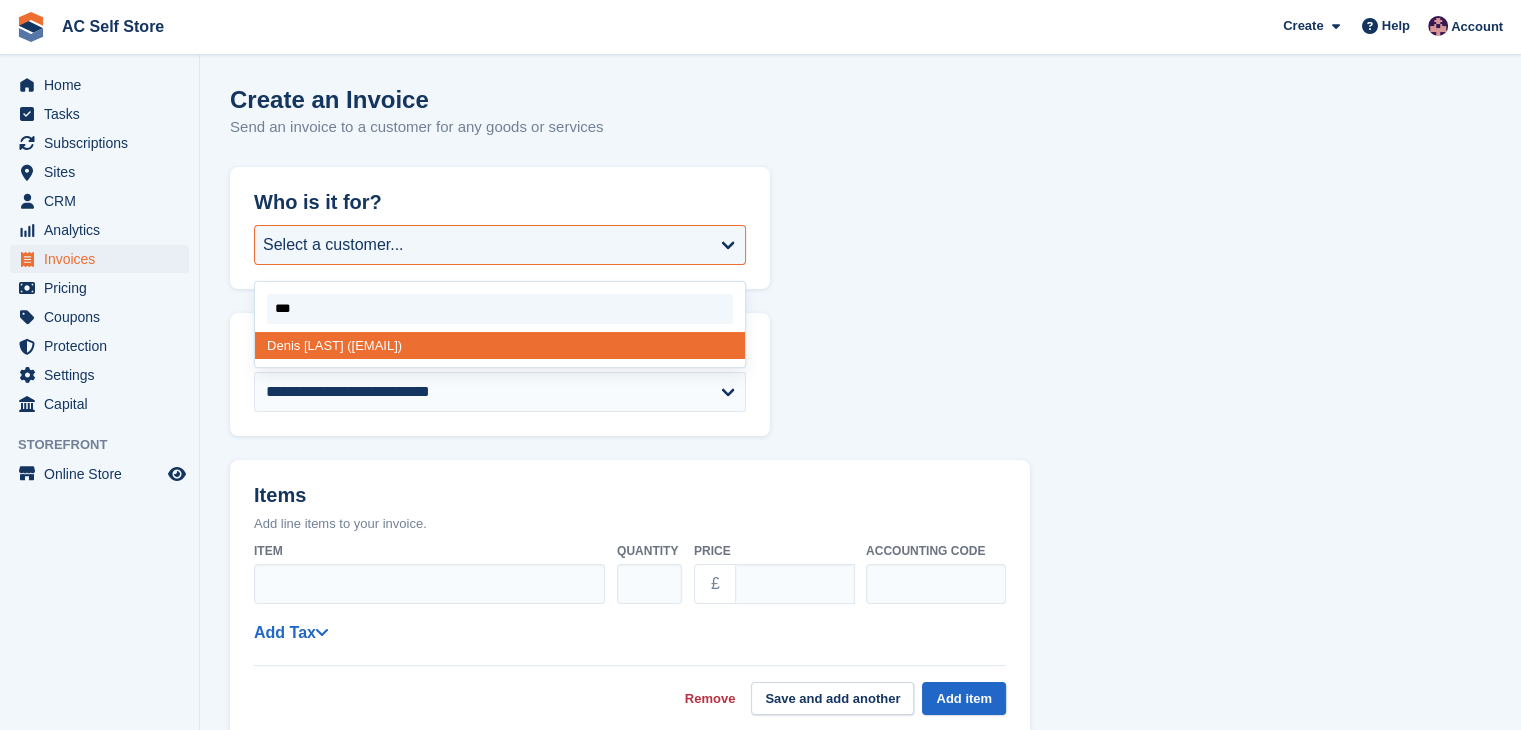 click on "is [LAST] ([EMAIL])" at bounding box center [500, 345] 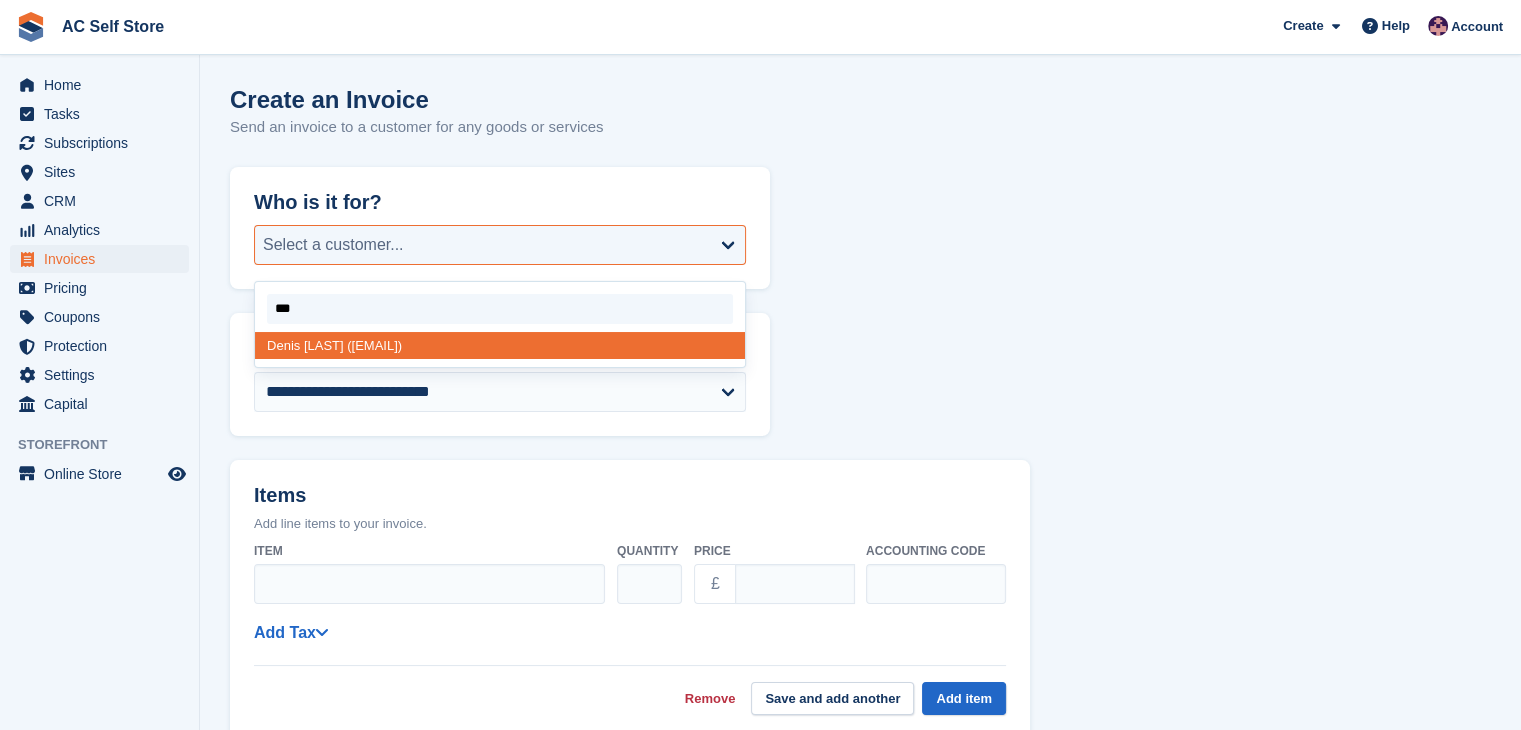 select on "******" 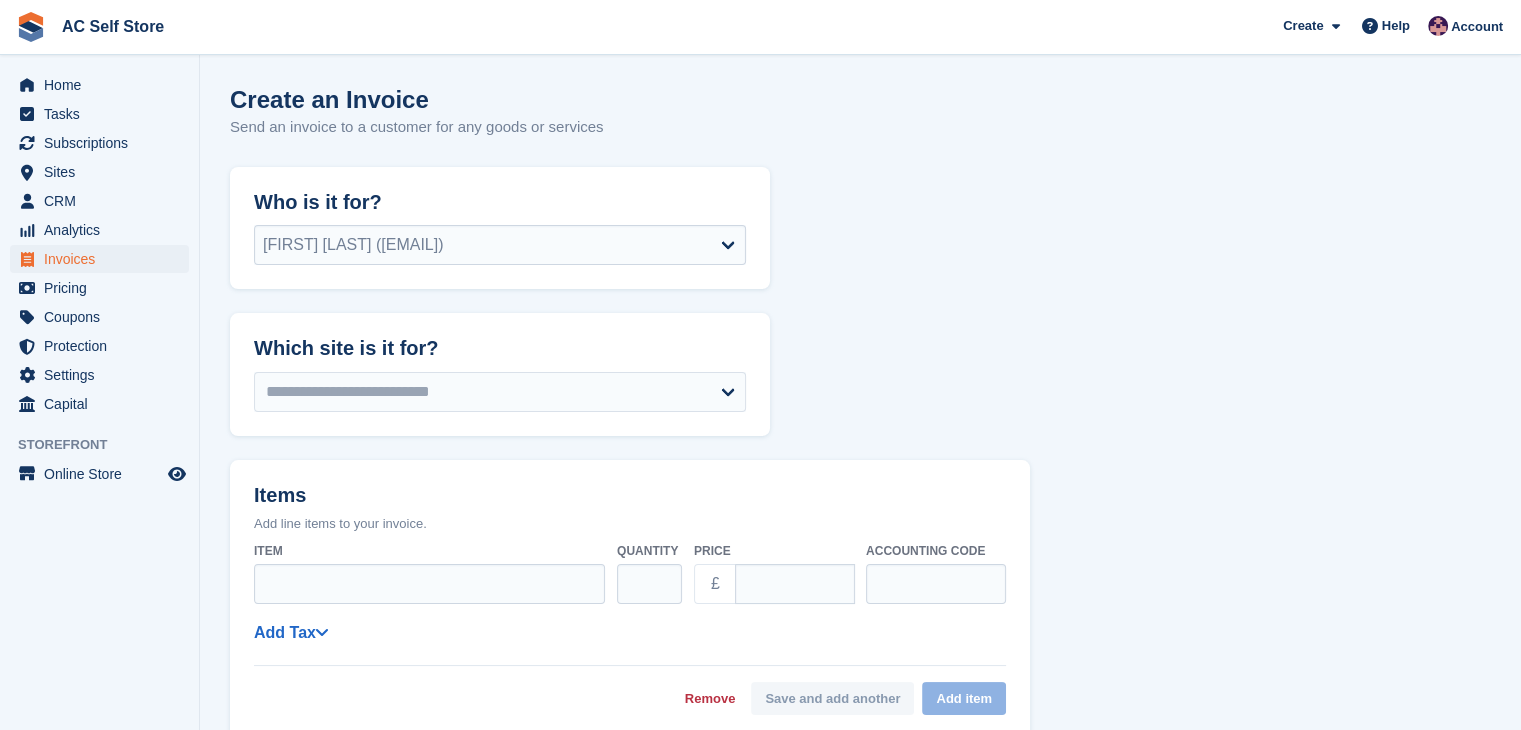select on "******" 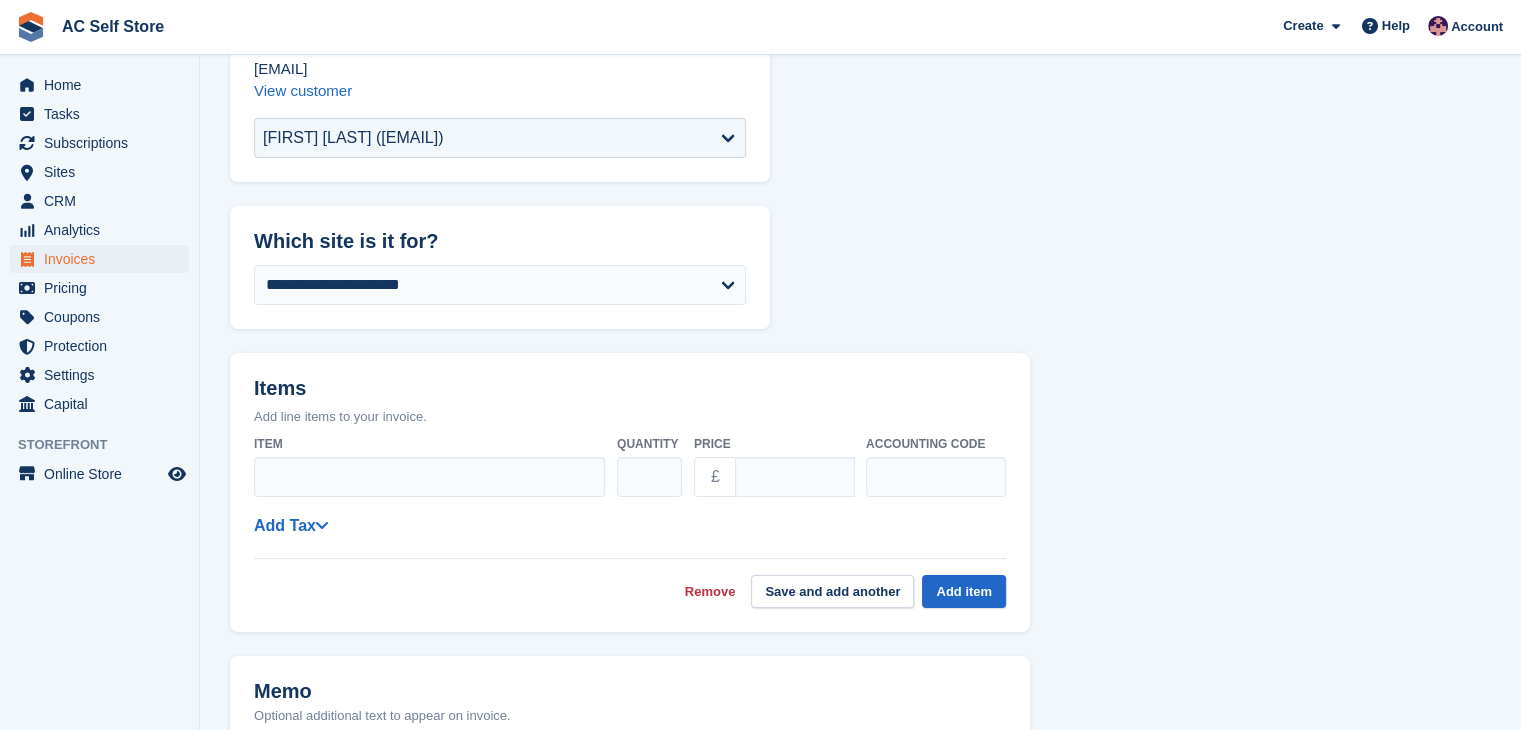 scroll, scrollTop: 200, scrollLeft: 0, axis: vertical 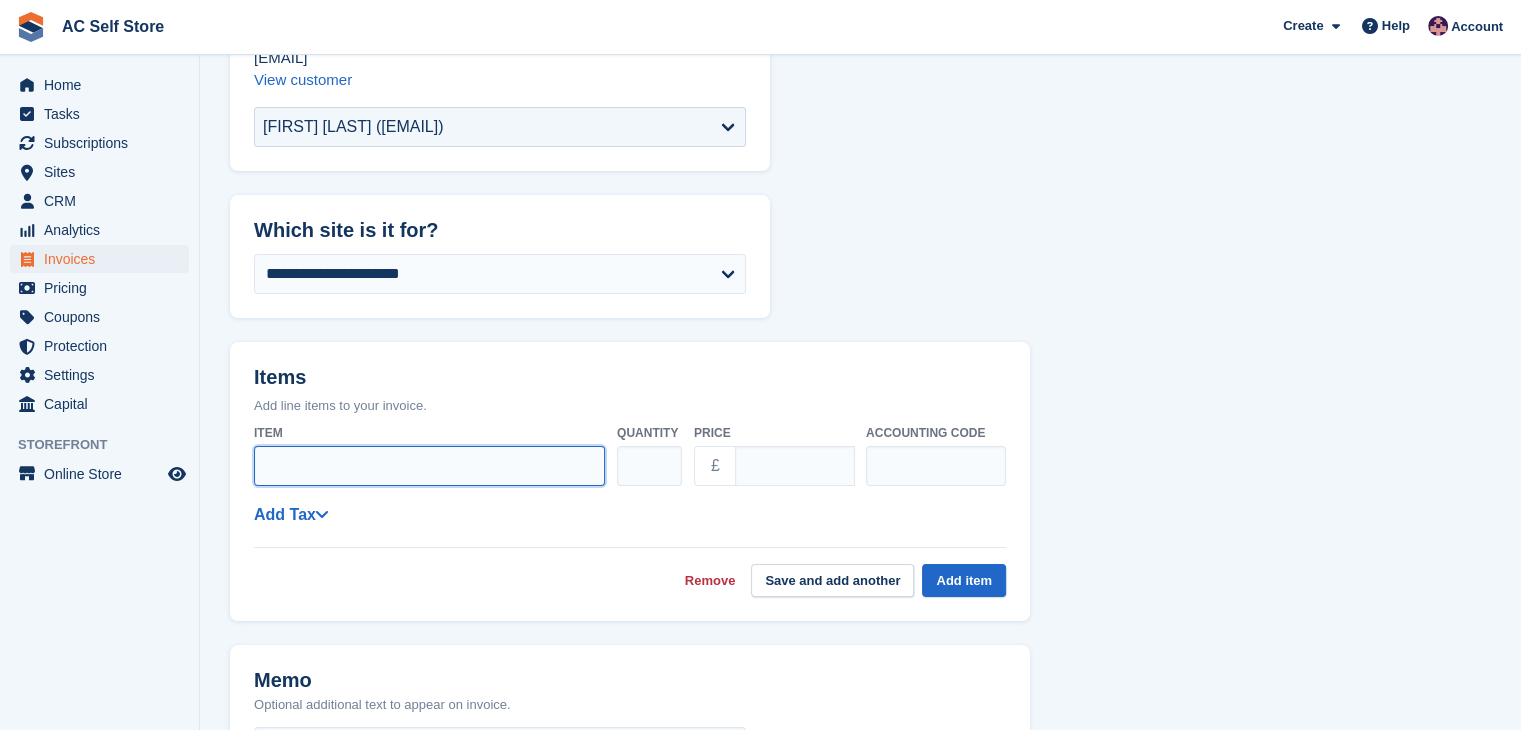 click on "Item" at bounding box center (429, 466) 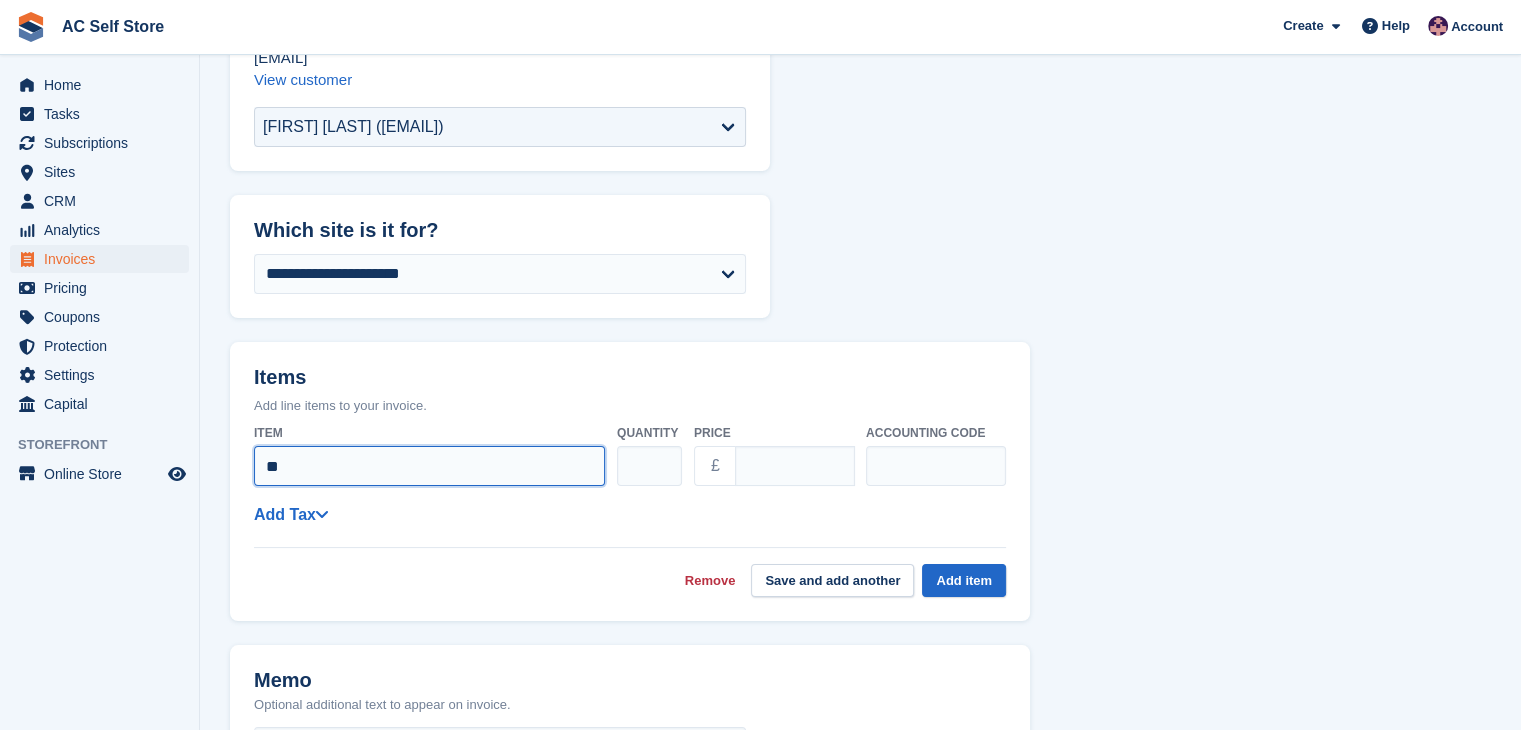 type on "*" 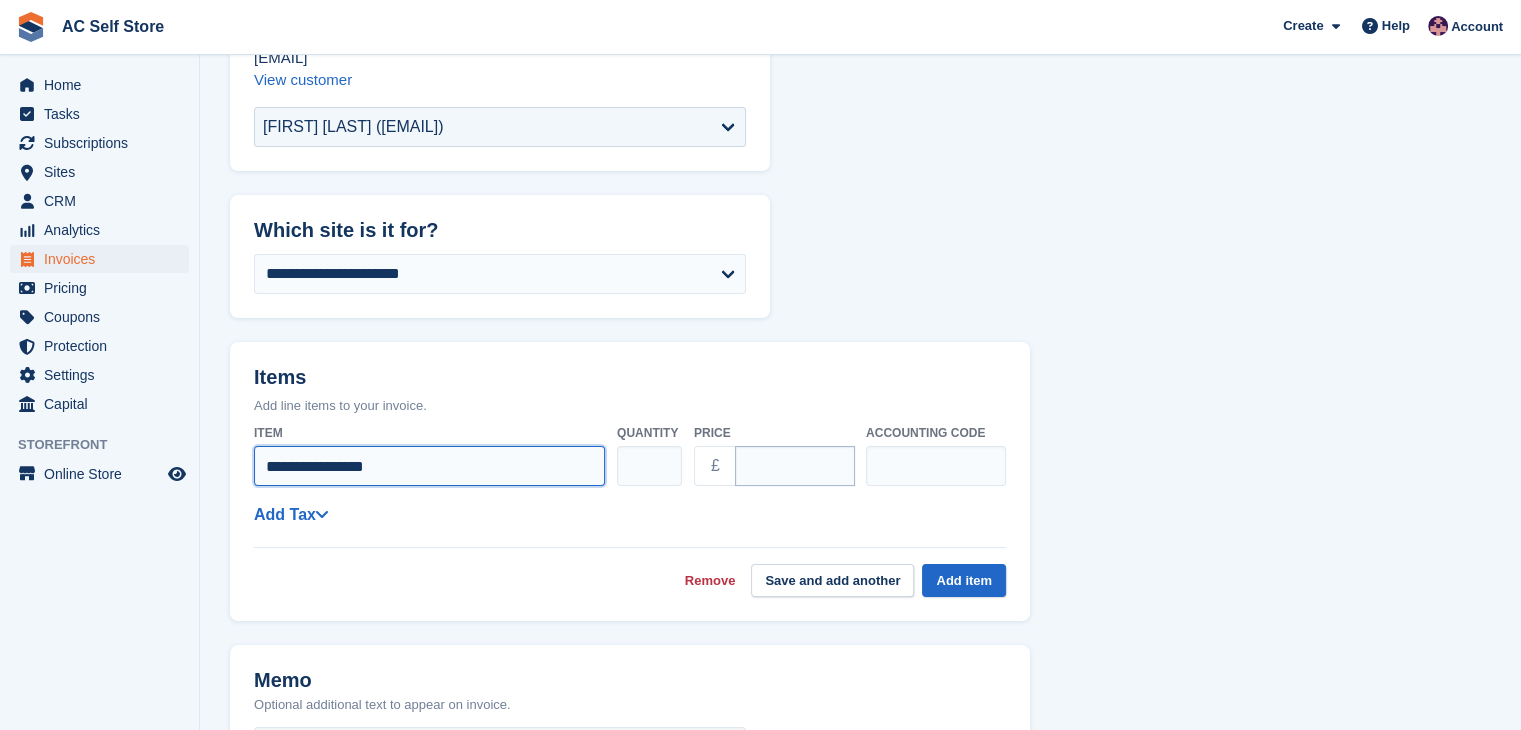 type on "**********" 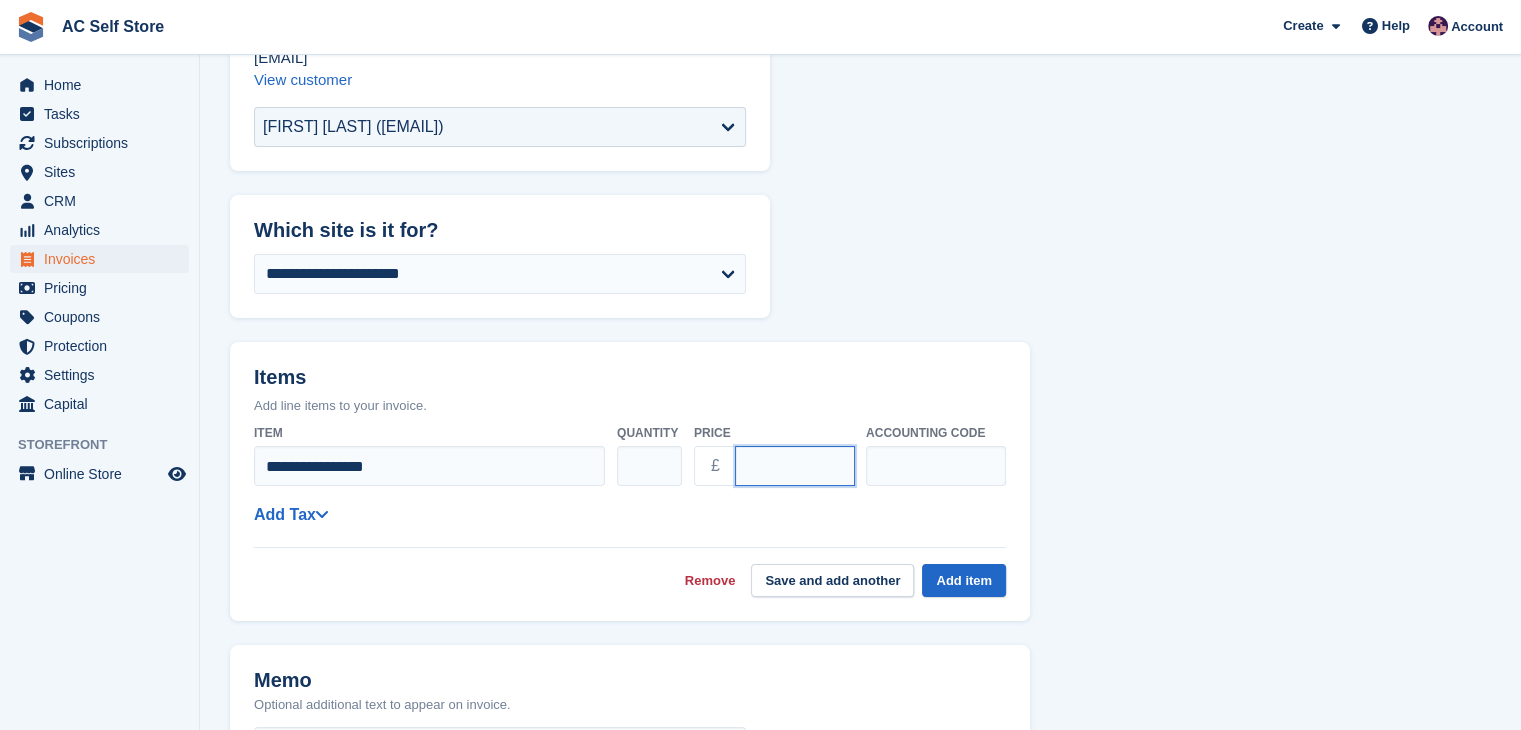 drag, startPoint x: 790, startPoint y: 471, endPoint x: 704, endPoint y: 471, distance: 86 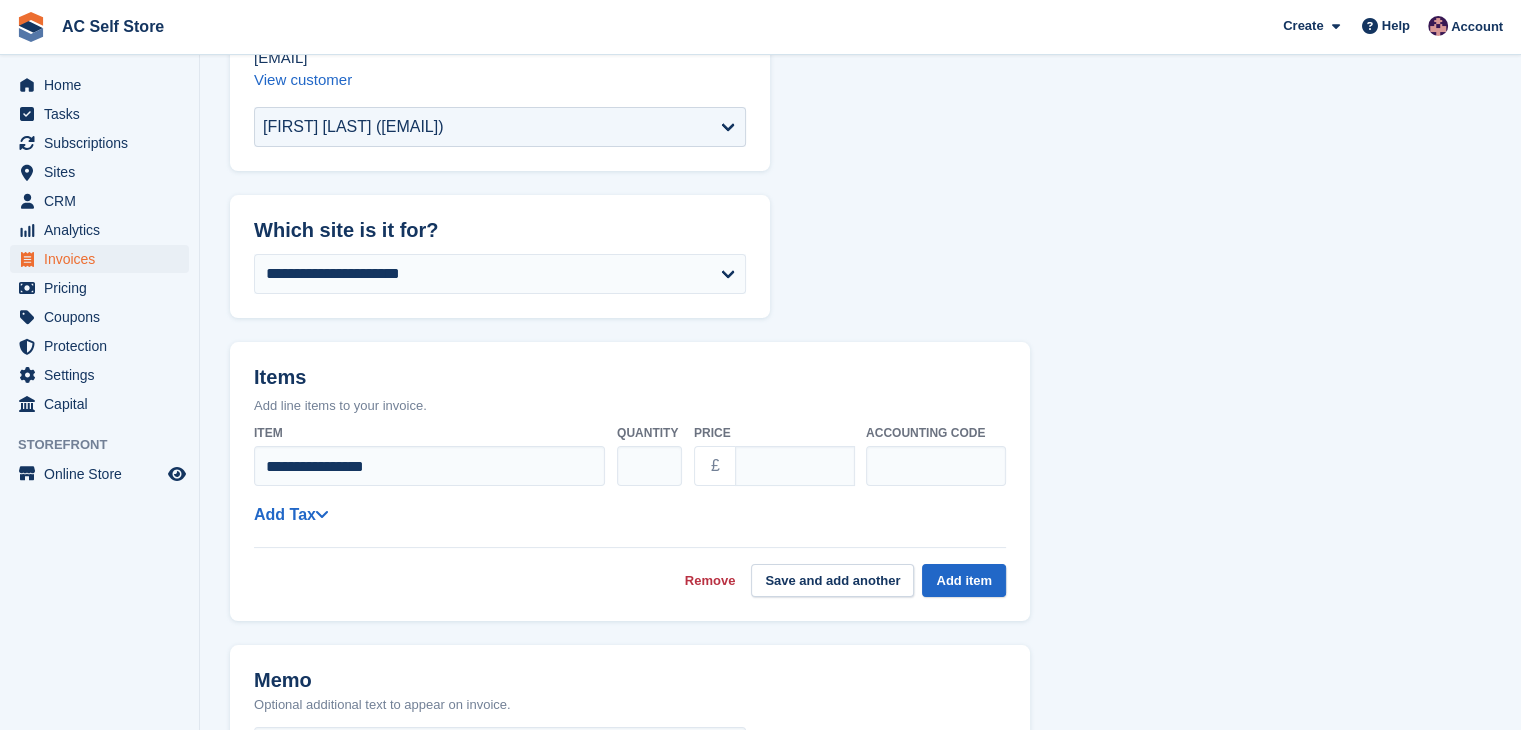 click on "**********" at bounding box center [630, 514] 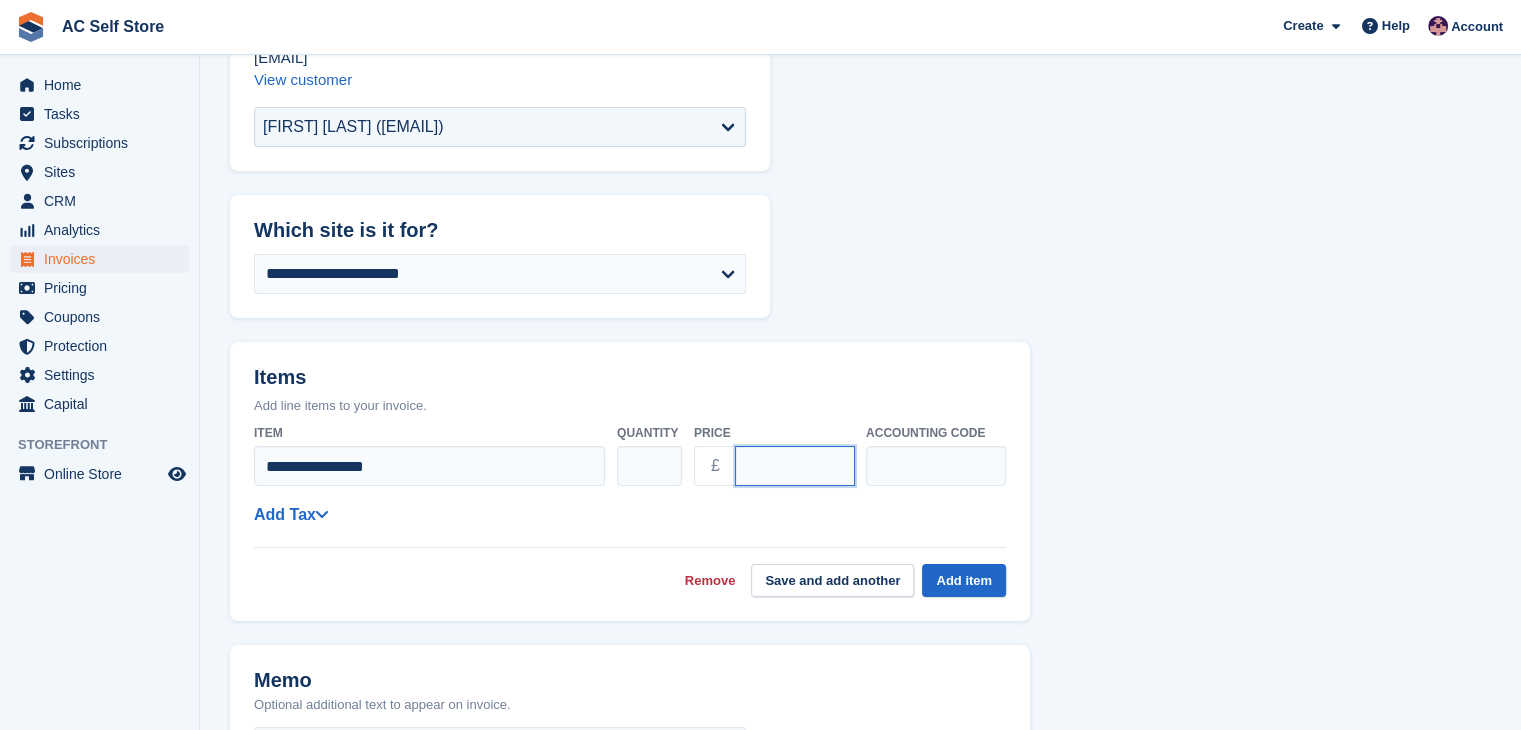 drag, startPoint x: 791, startPoint y: 473, endPoint x: 759, endPoint y: 470, distance: 32.140316 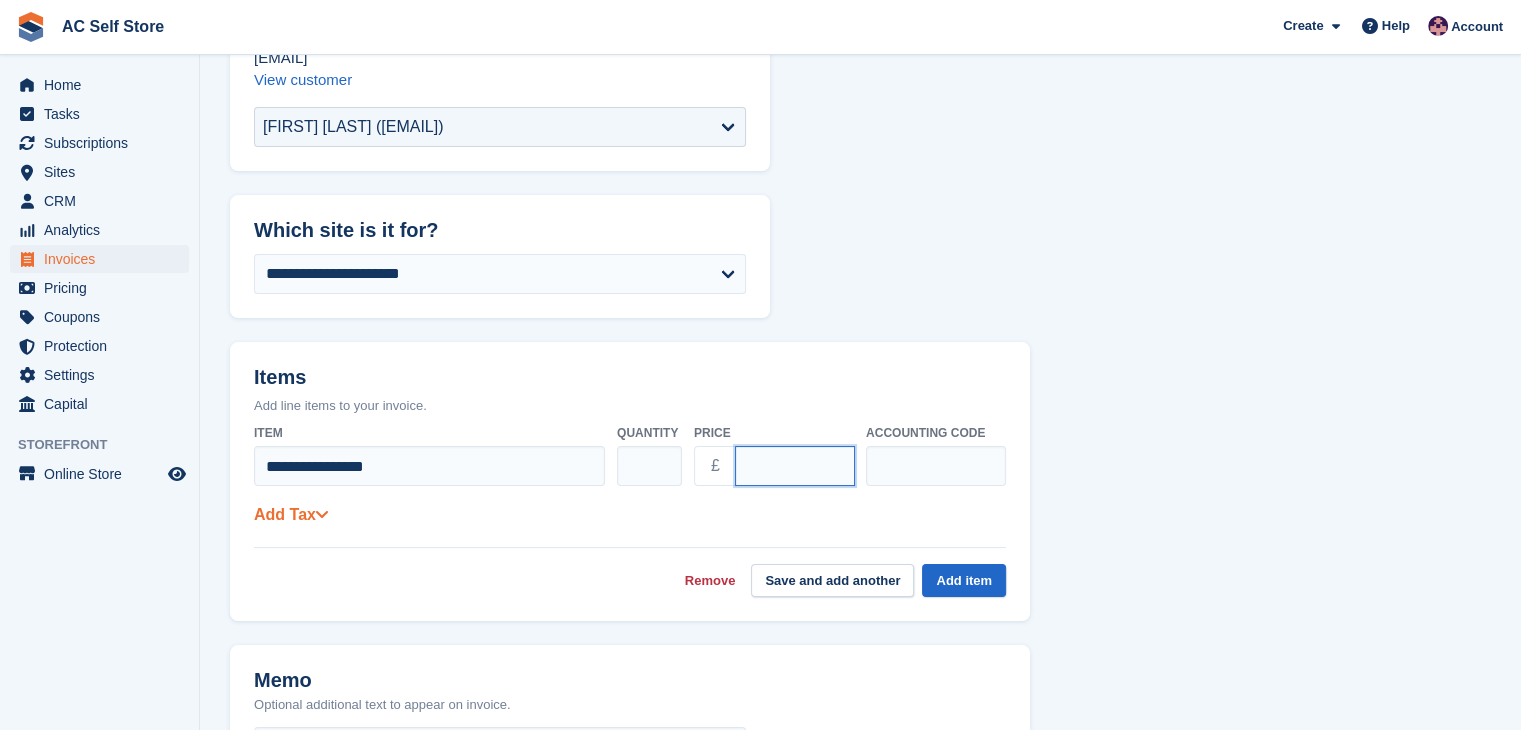 type on "****" 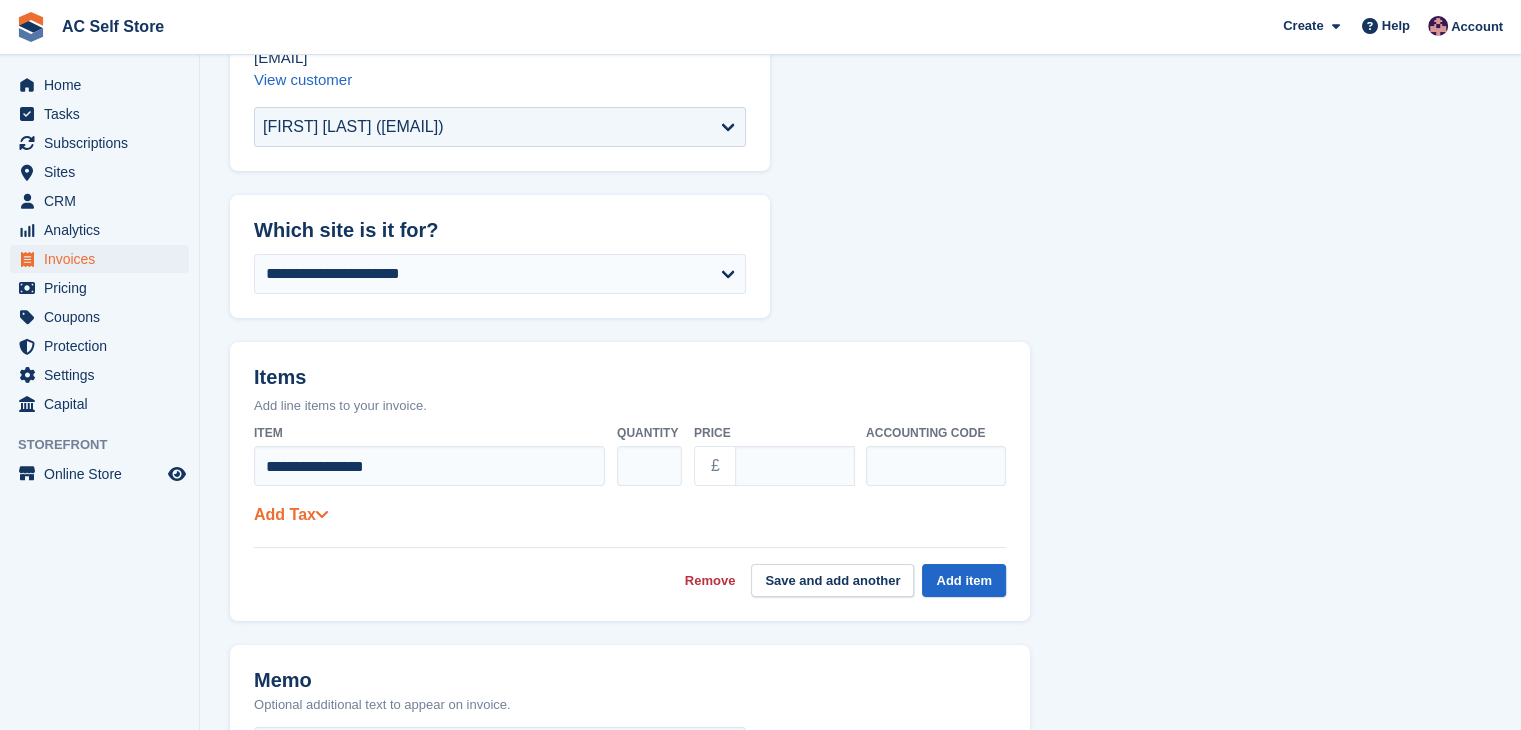 click on "Add Tax" at bounding box center (291, 514) 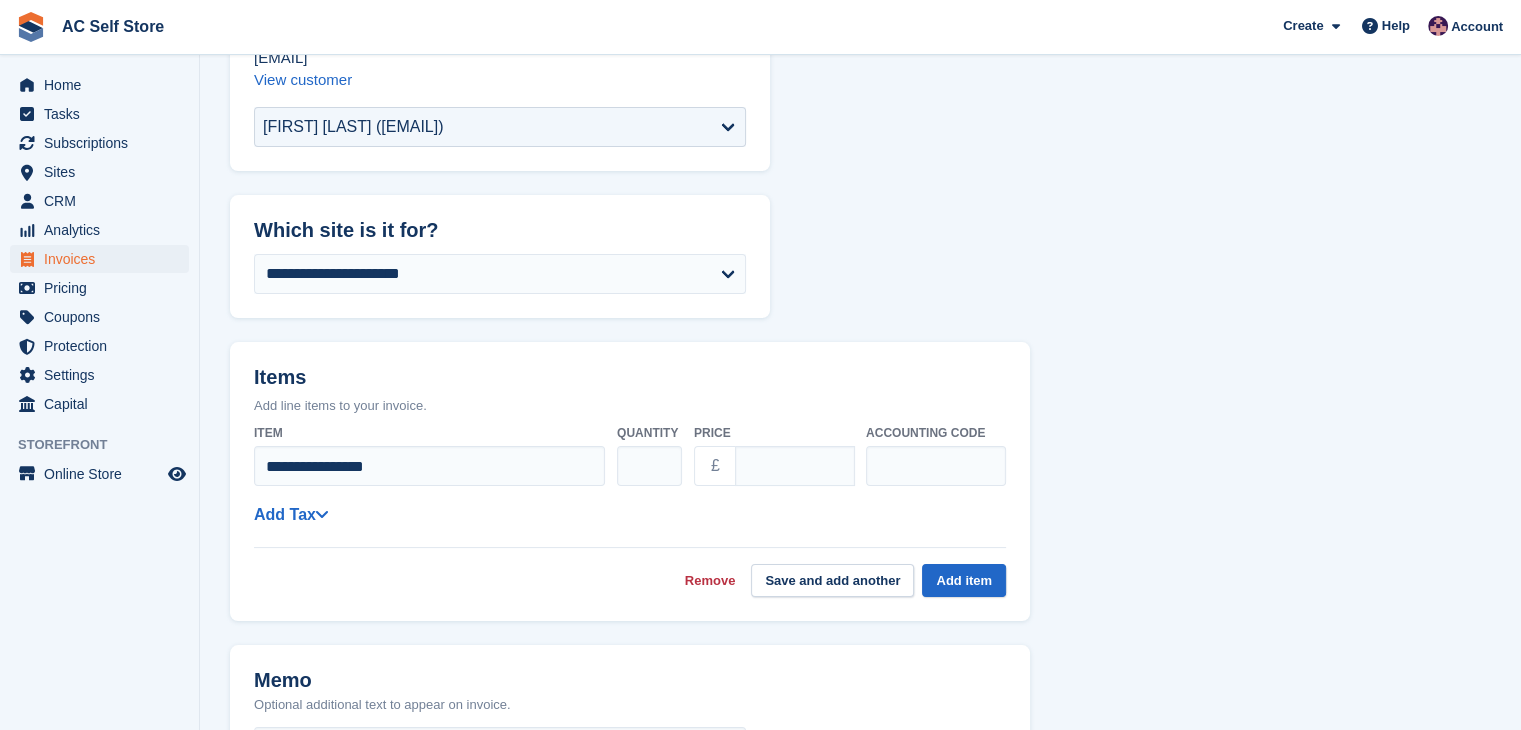 select on "******" 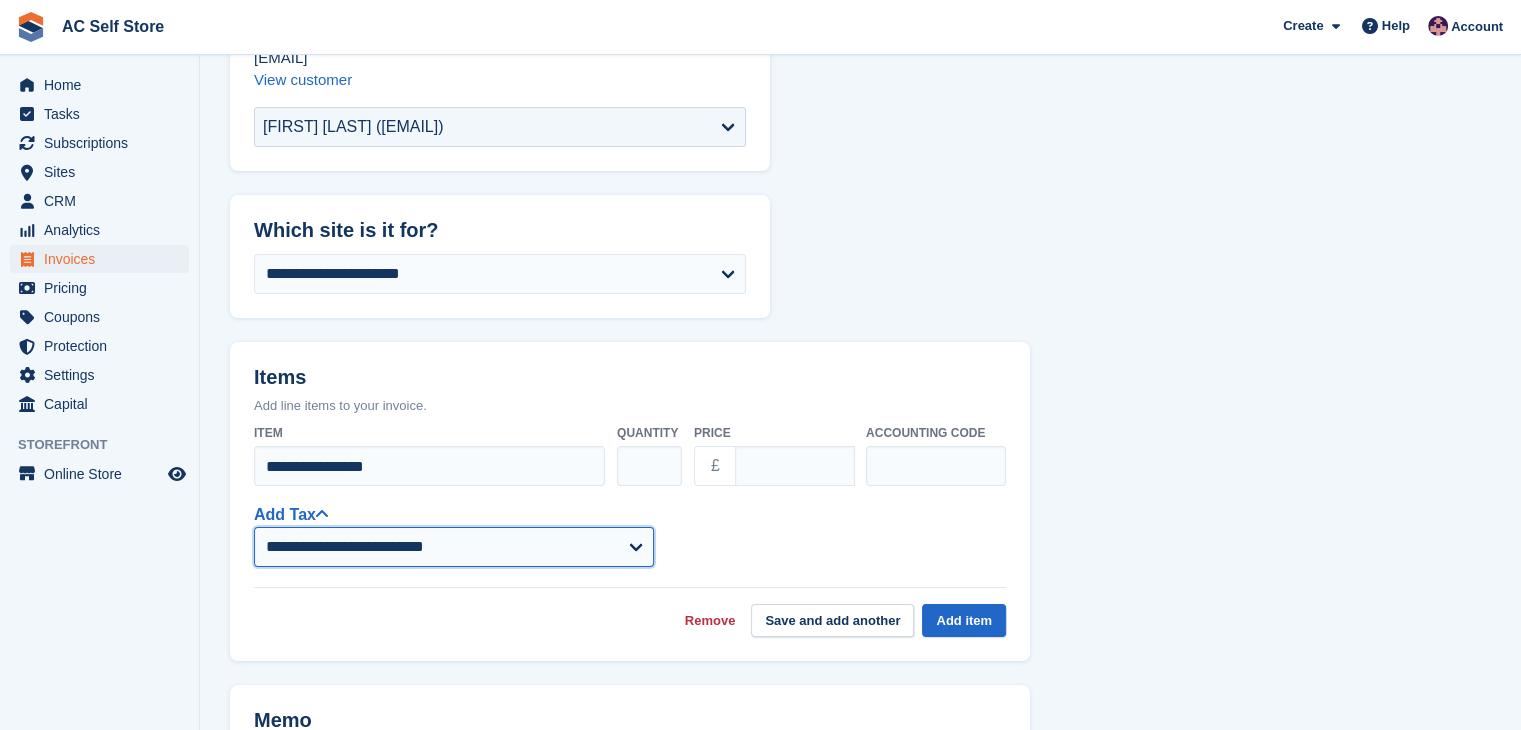 click on "**********" at bounding box center [454, 547] 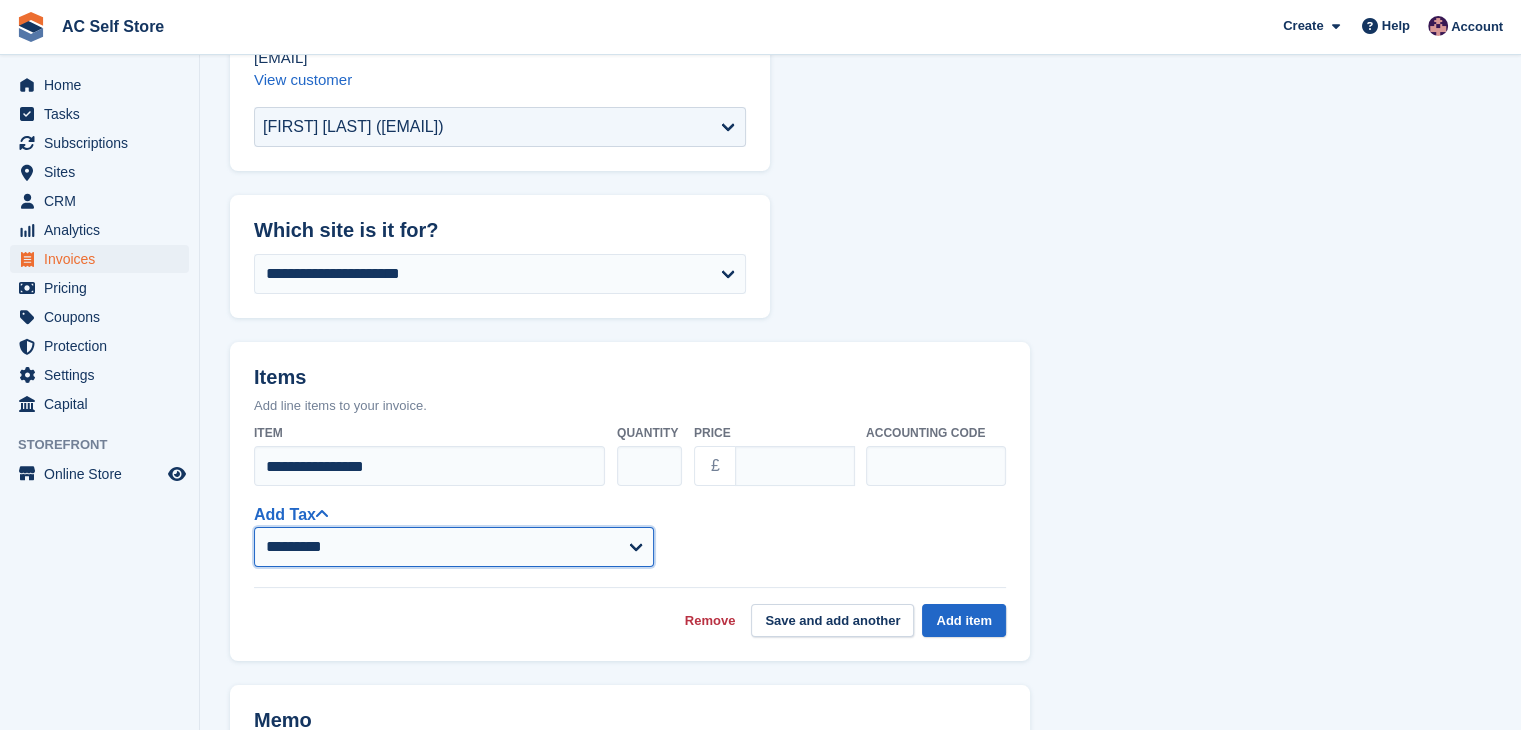 click on "**********" at bounding box center [454, 547] 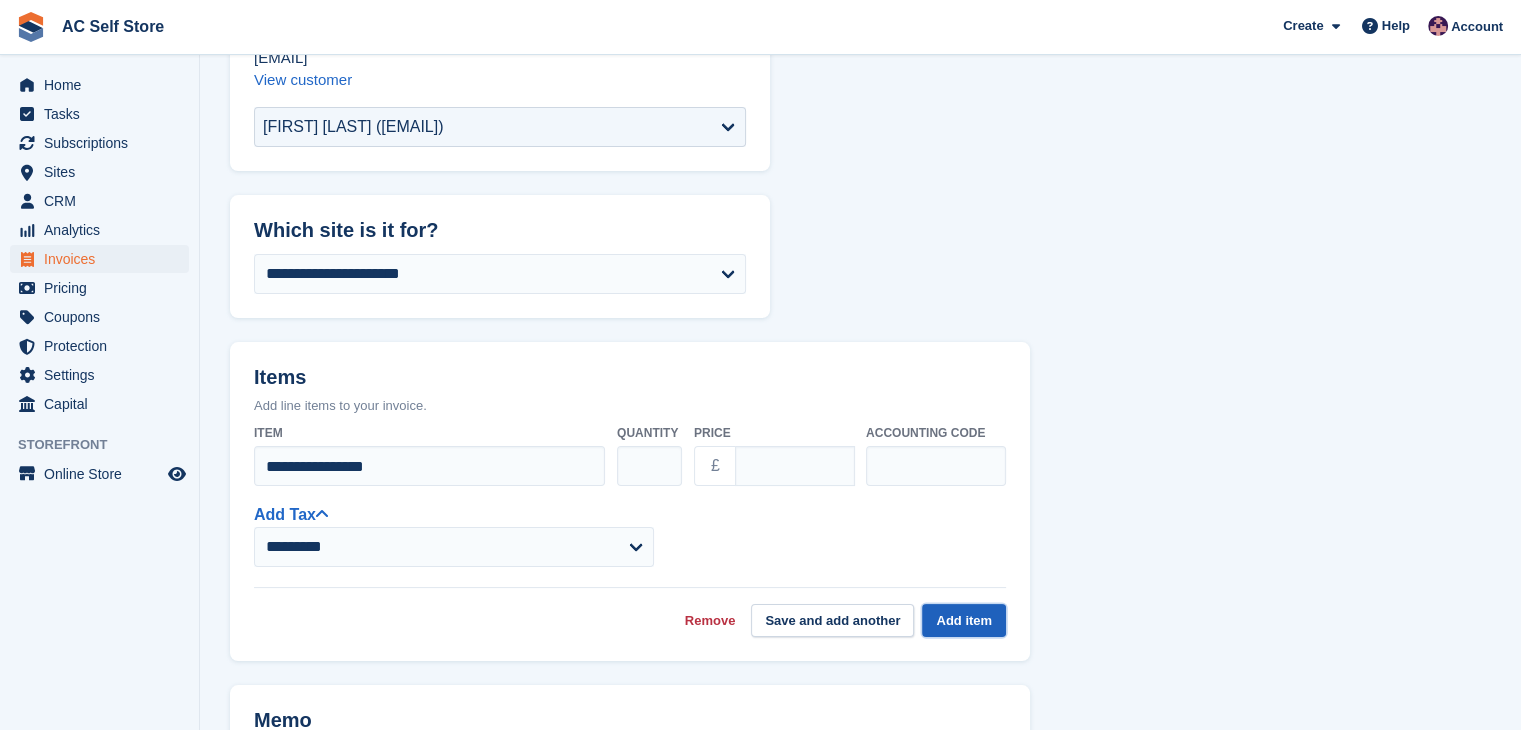 click on "Add item" at bounding box center (964, 620) 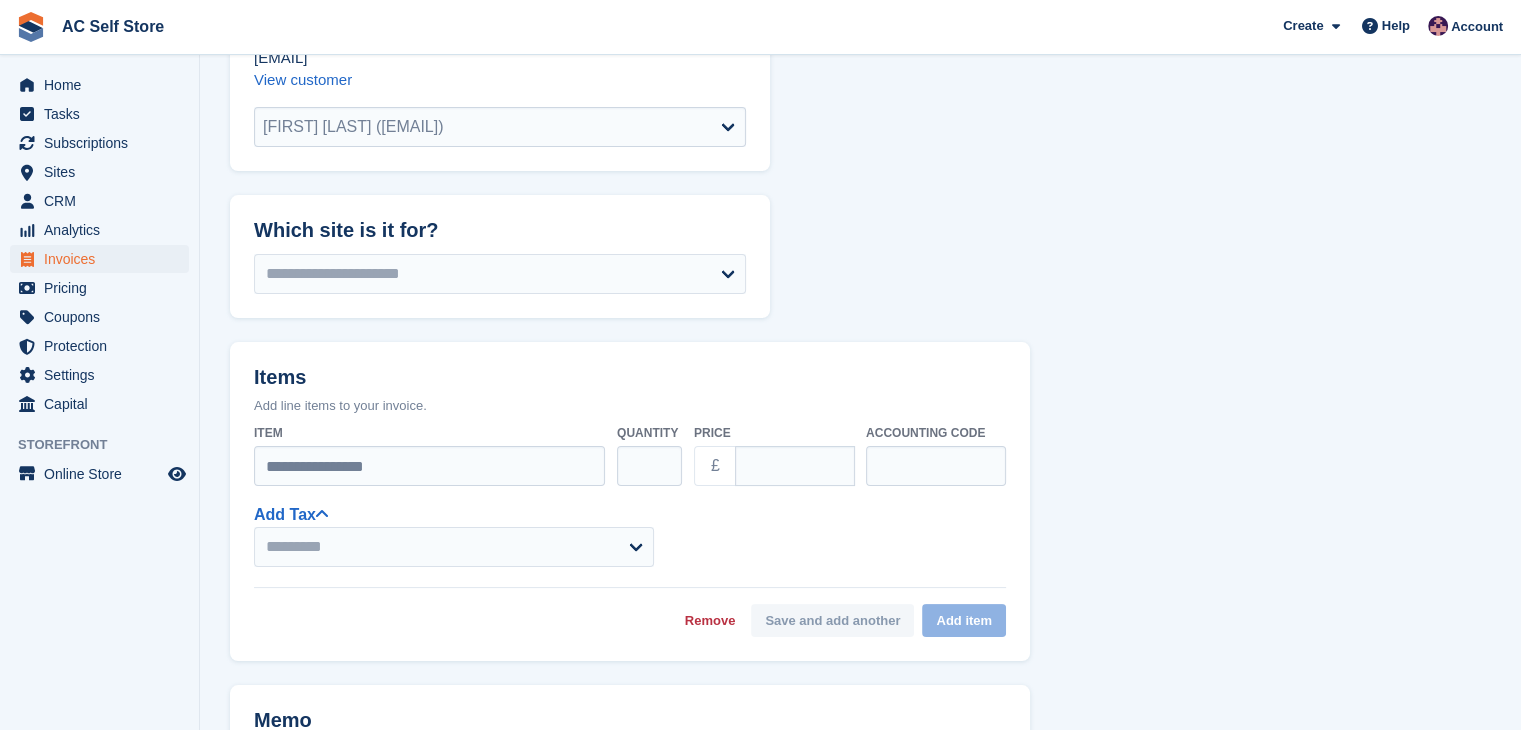select on "******" 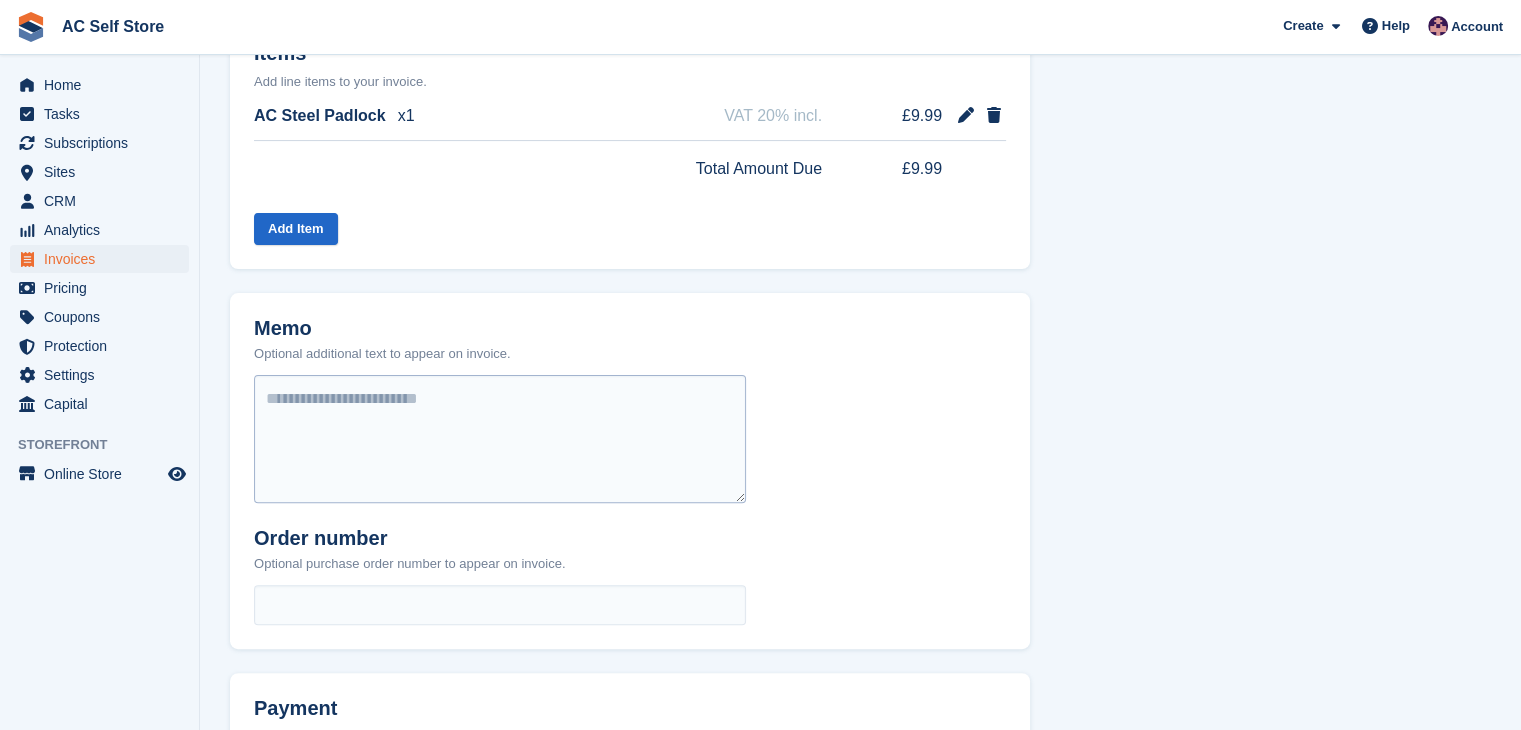 scroll, scrollTop: 556, scrollLeft: 0, axis: vertical 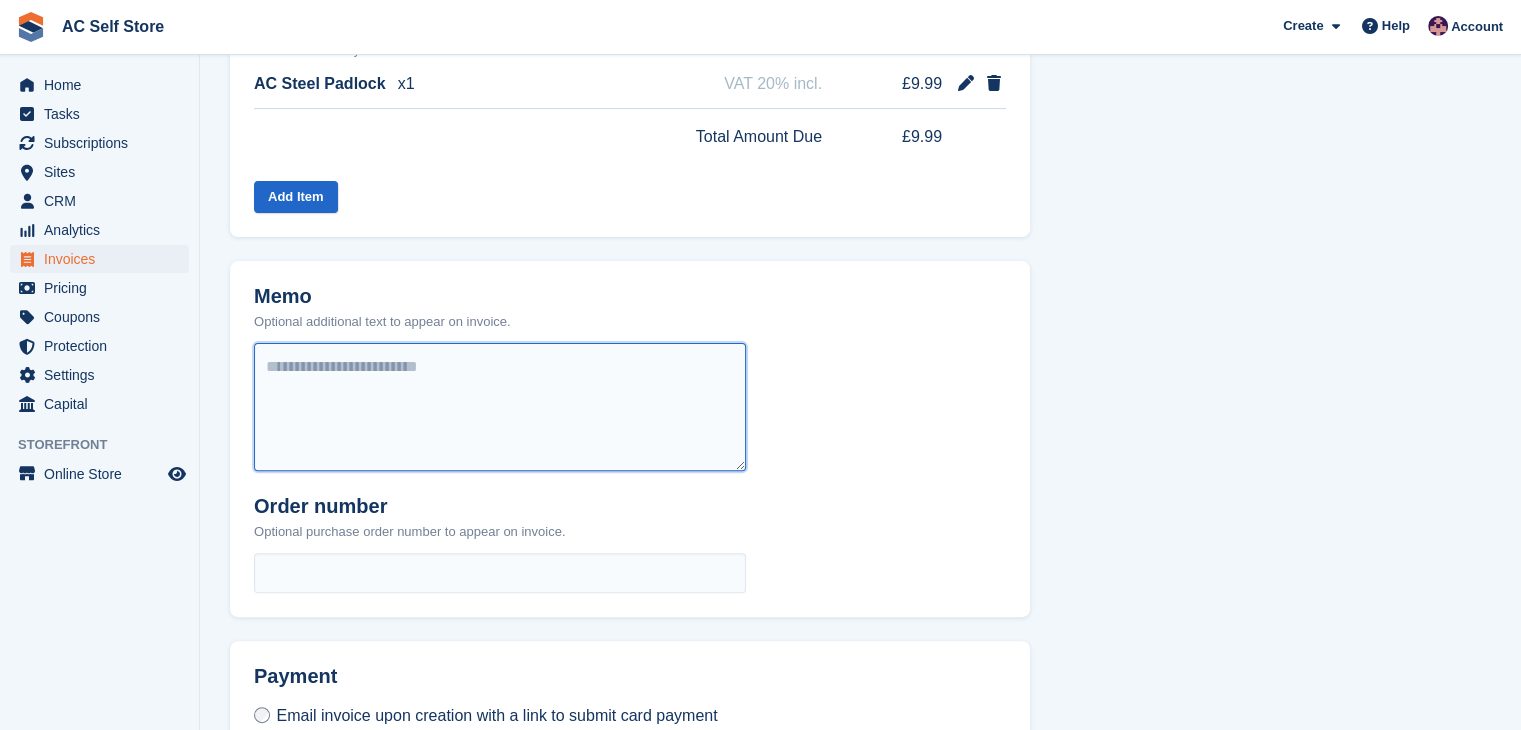click at bounding box center (500, 407) 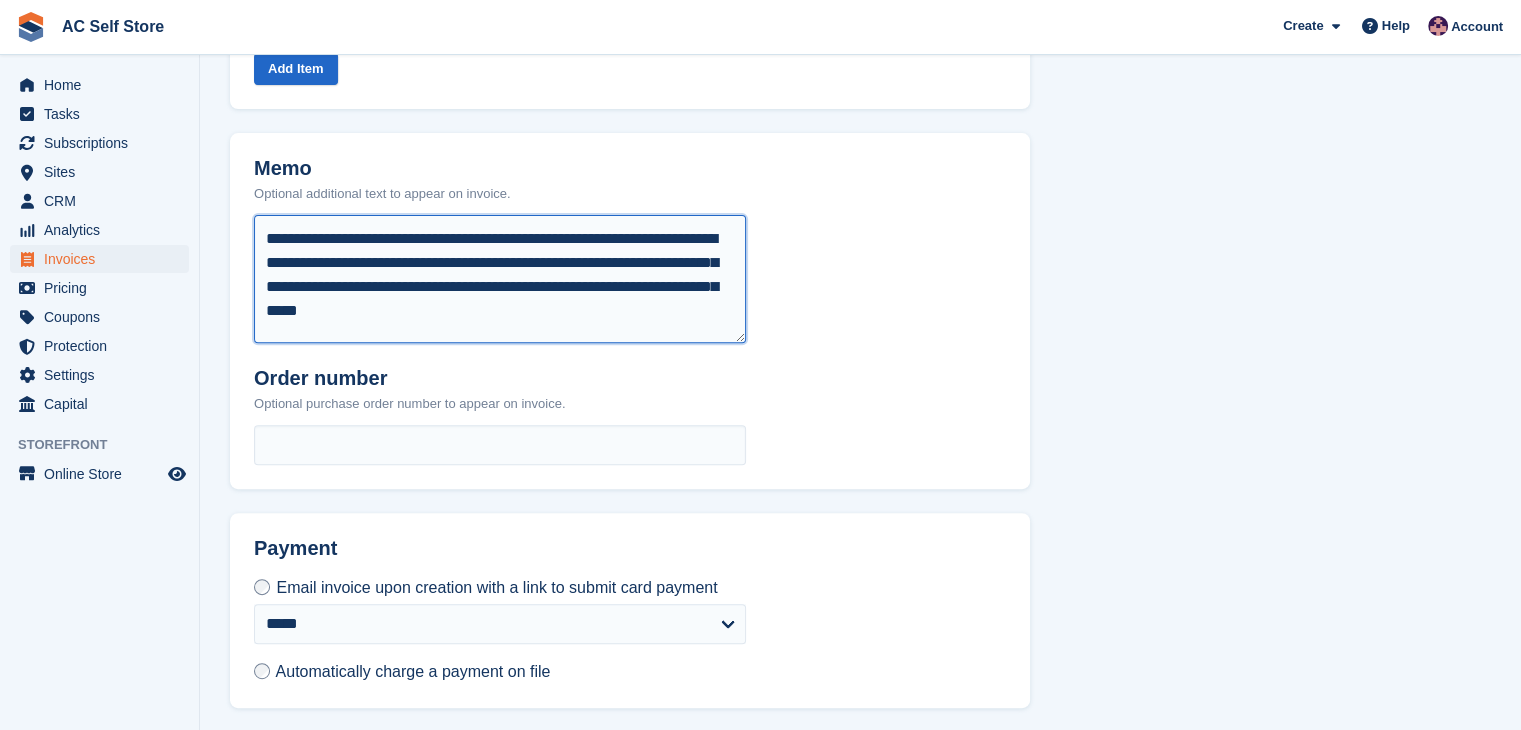 scroll, scrollTop: 756, scrollLeft: 0, axis: vertical 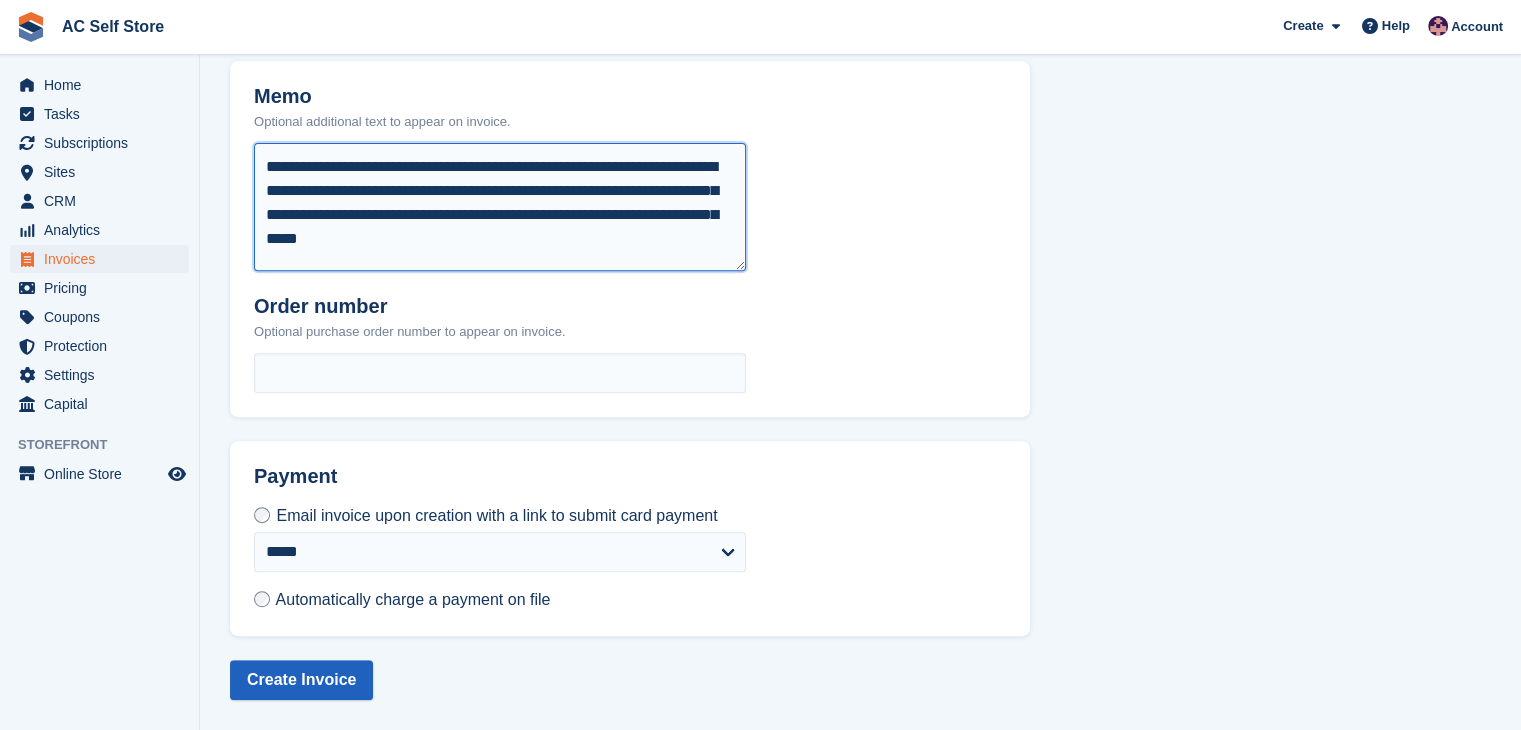 type on "**********" 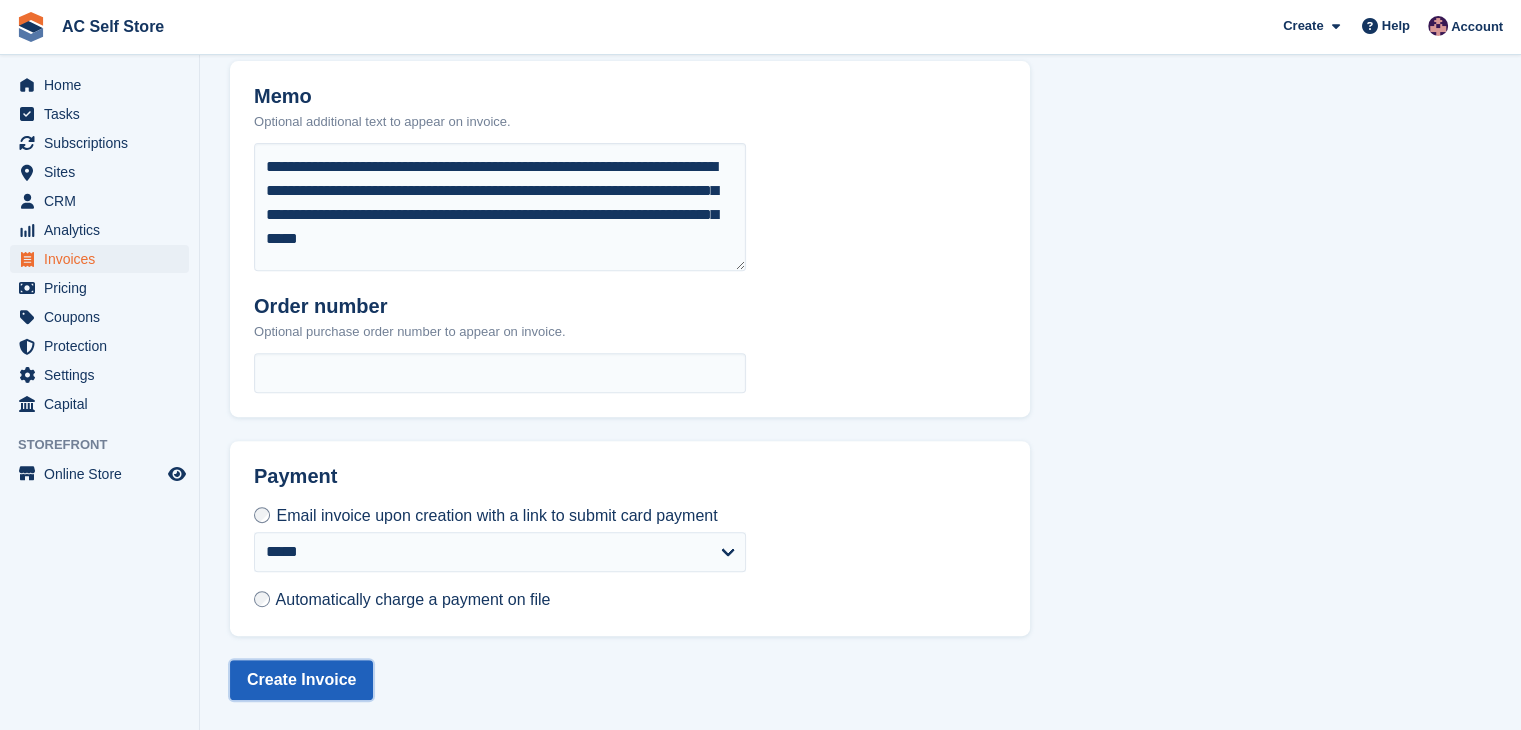 click on "Create Invoice" at bounding box center (301, 680) 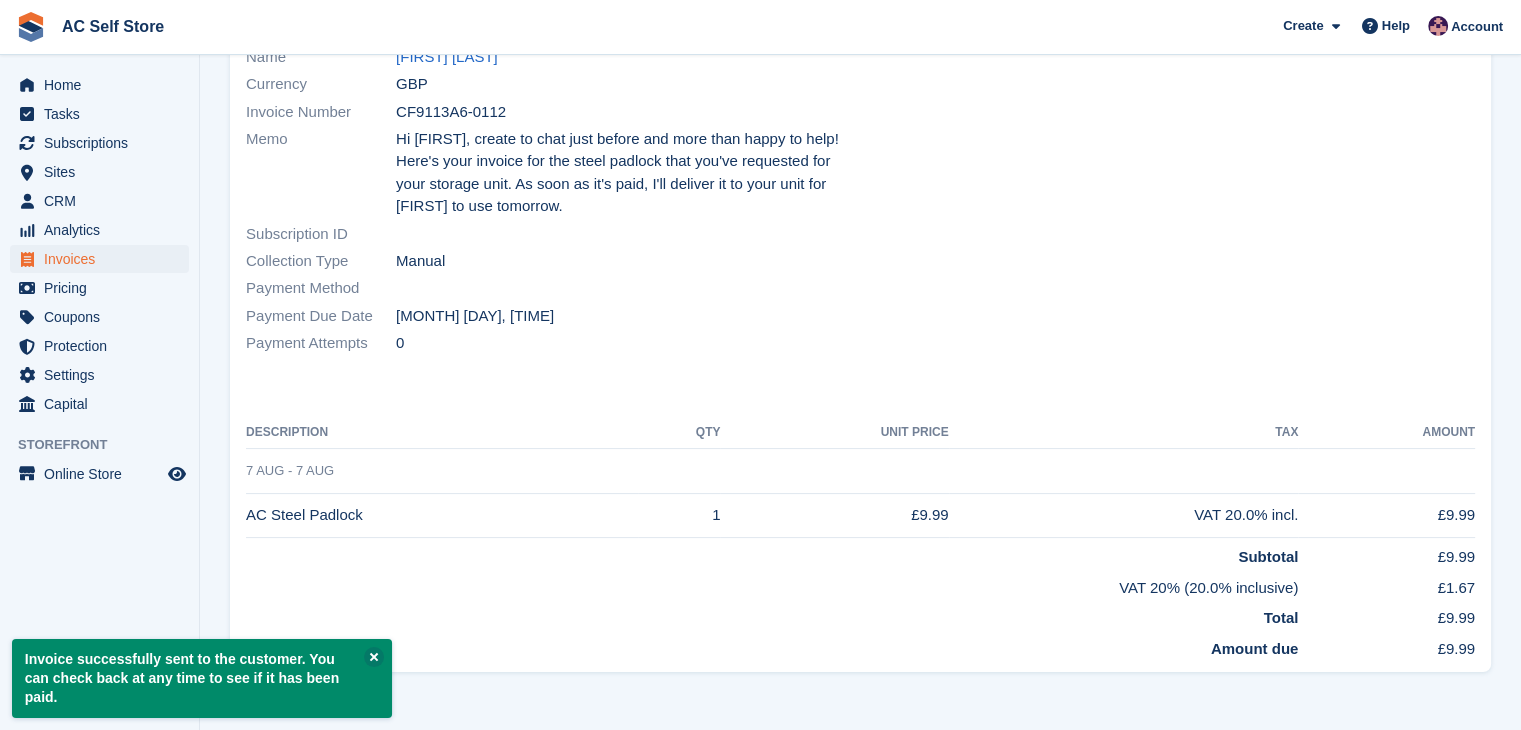 scroll, scrollTop: 0, scrollLeft: 0, axis: both 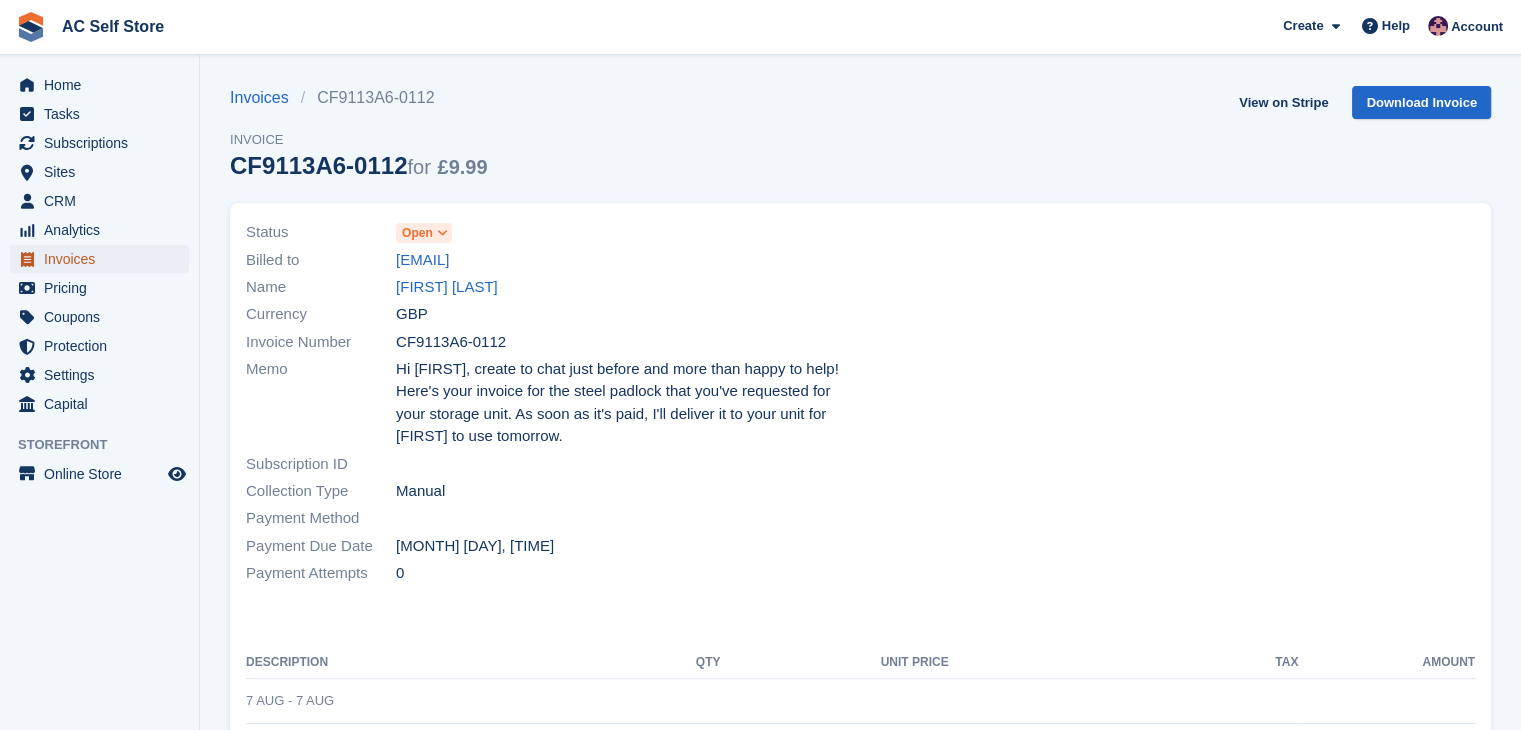 click on "Invoices" at bounding box center (104, 259) 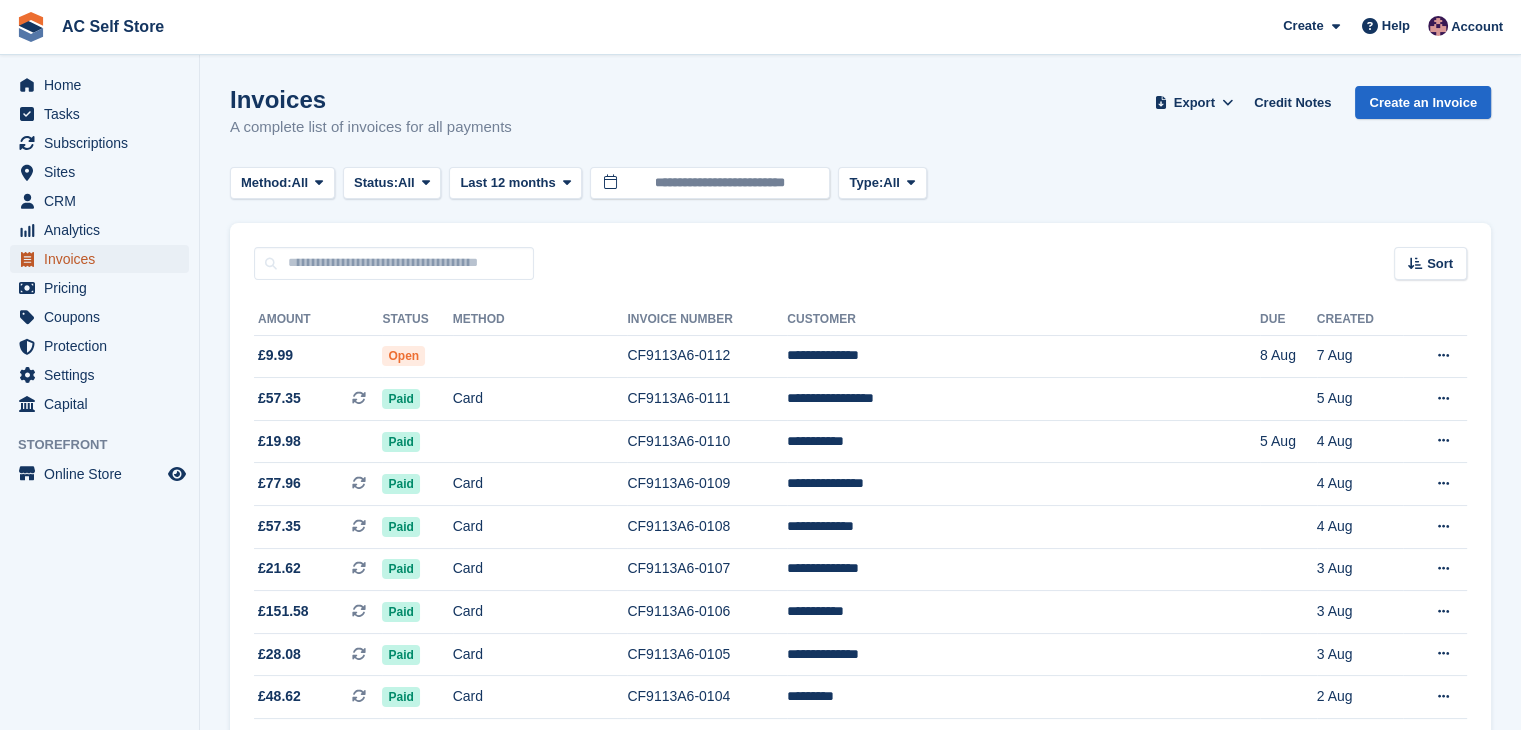 click on "Invoices" at bounding box center (104, 259) 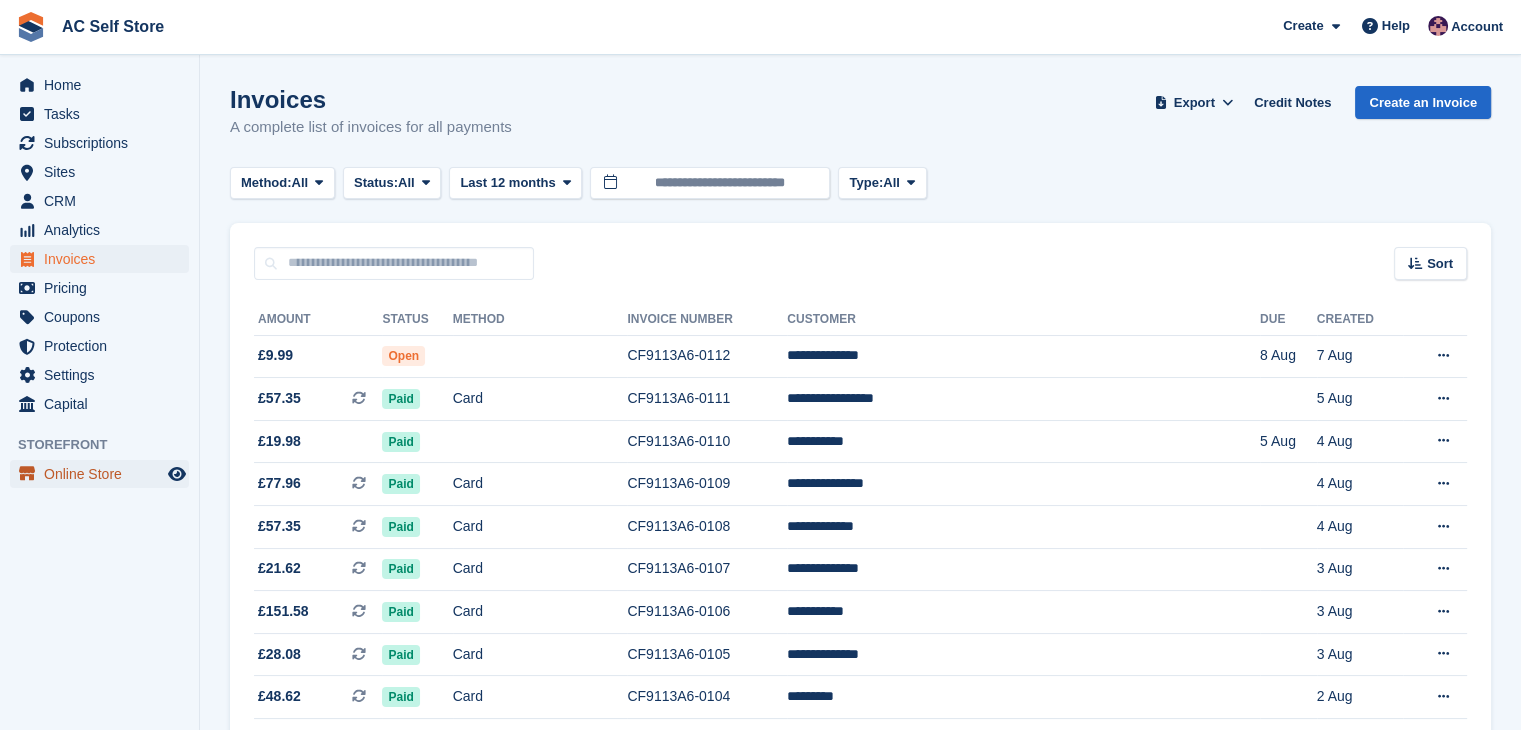 drag, startPoint x: 111, startPoint y: 469, endPoint x: 133, endPoint y: 471, distance: 22.090721 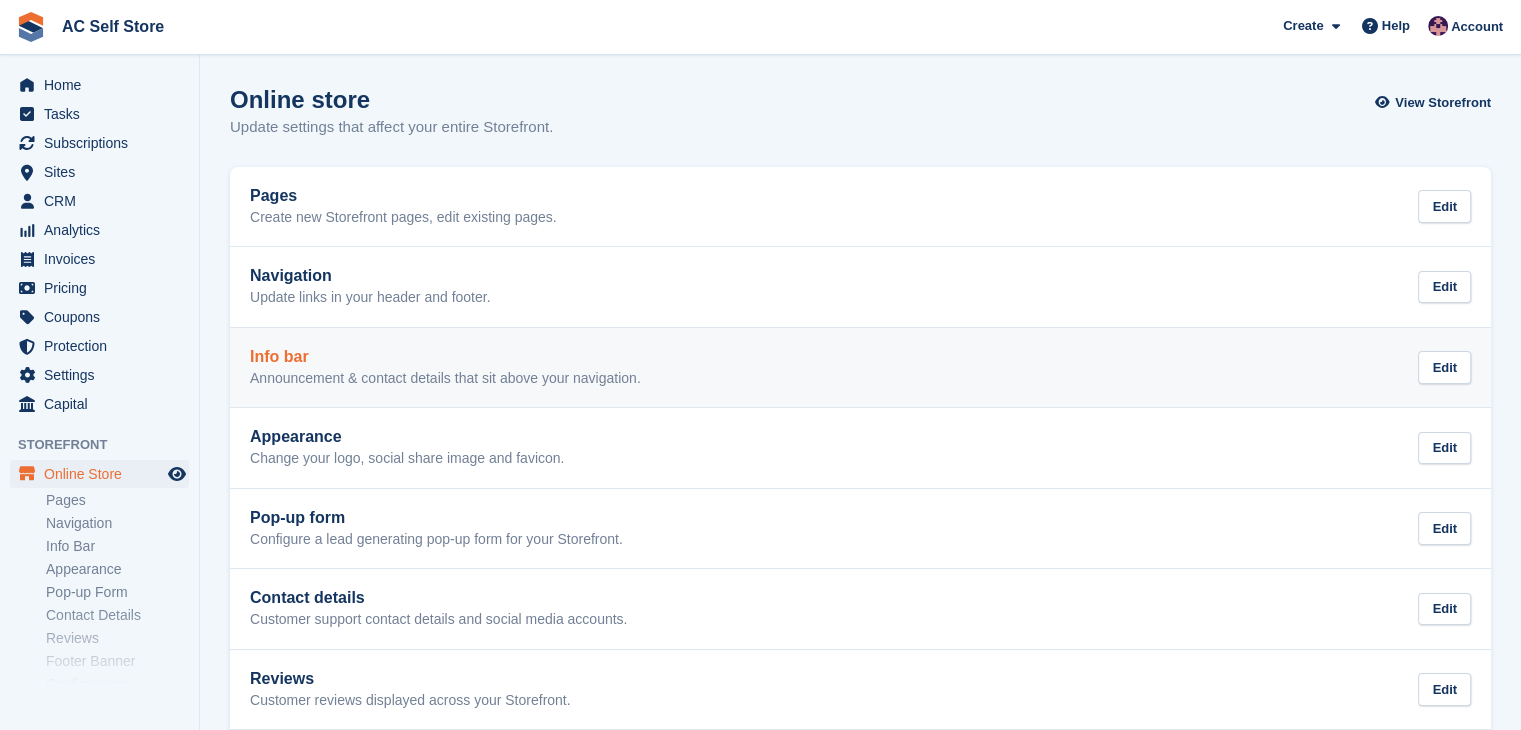 scroll, scrollTop: 0, scrollLeft: 0, axis: both 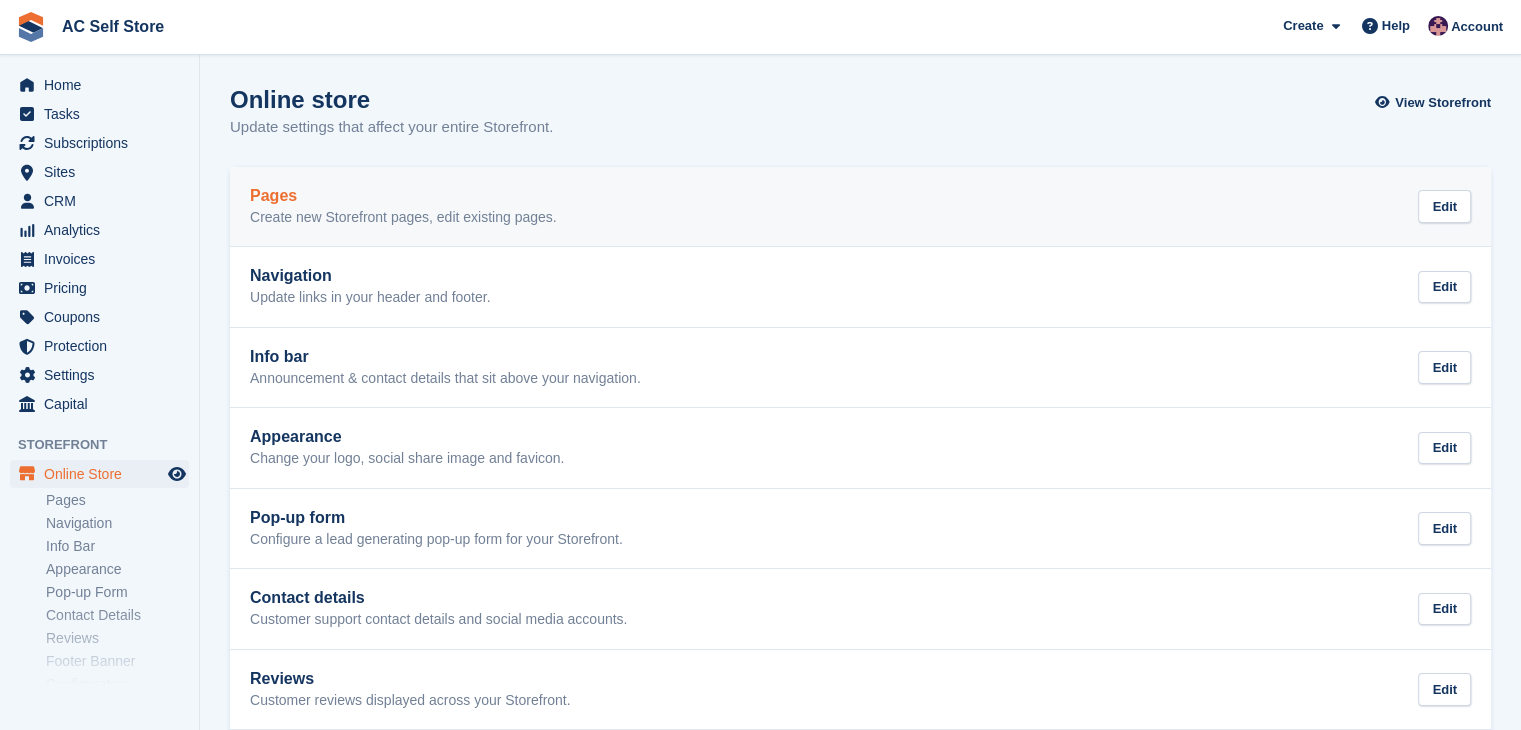 click on "Create new Storefront pages, edit existing pages." at bounding box center (403, 218) 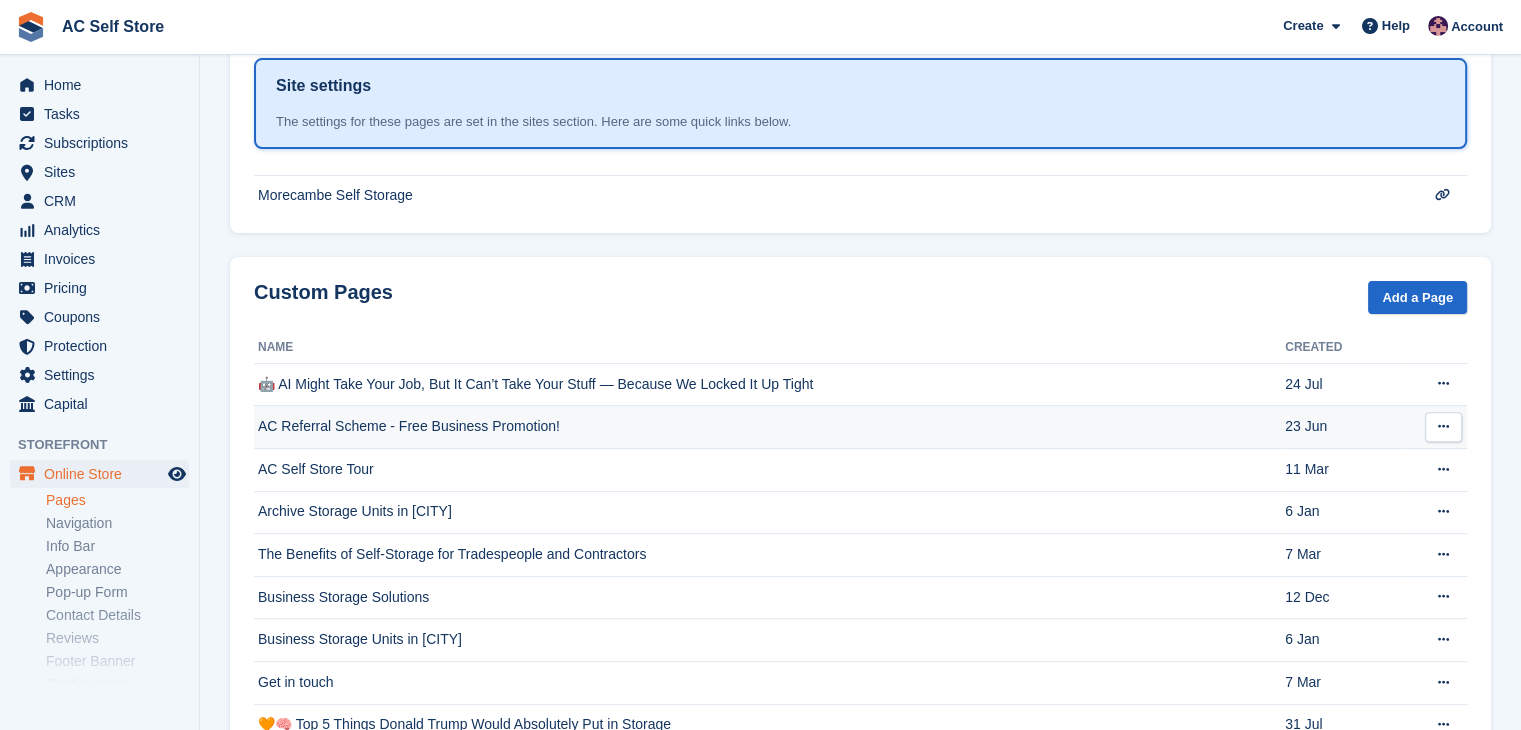 scroll, scrollTop: 600, scrollLeft: 0, axis: vertical 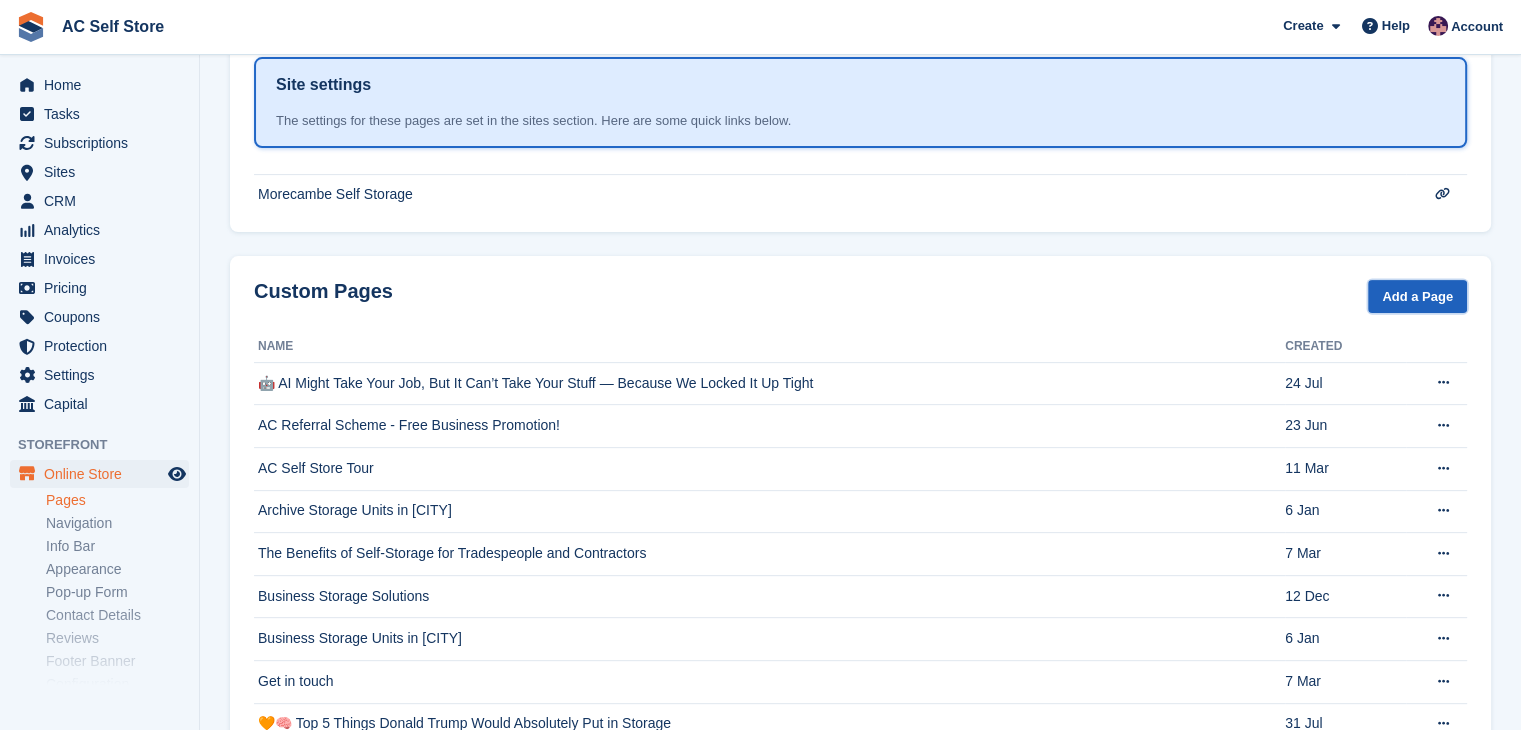 click on "Add a Page" at bounding box center (1417, 296) 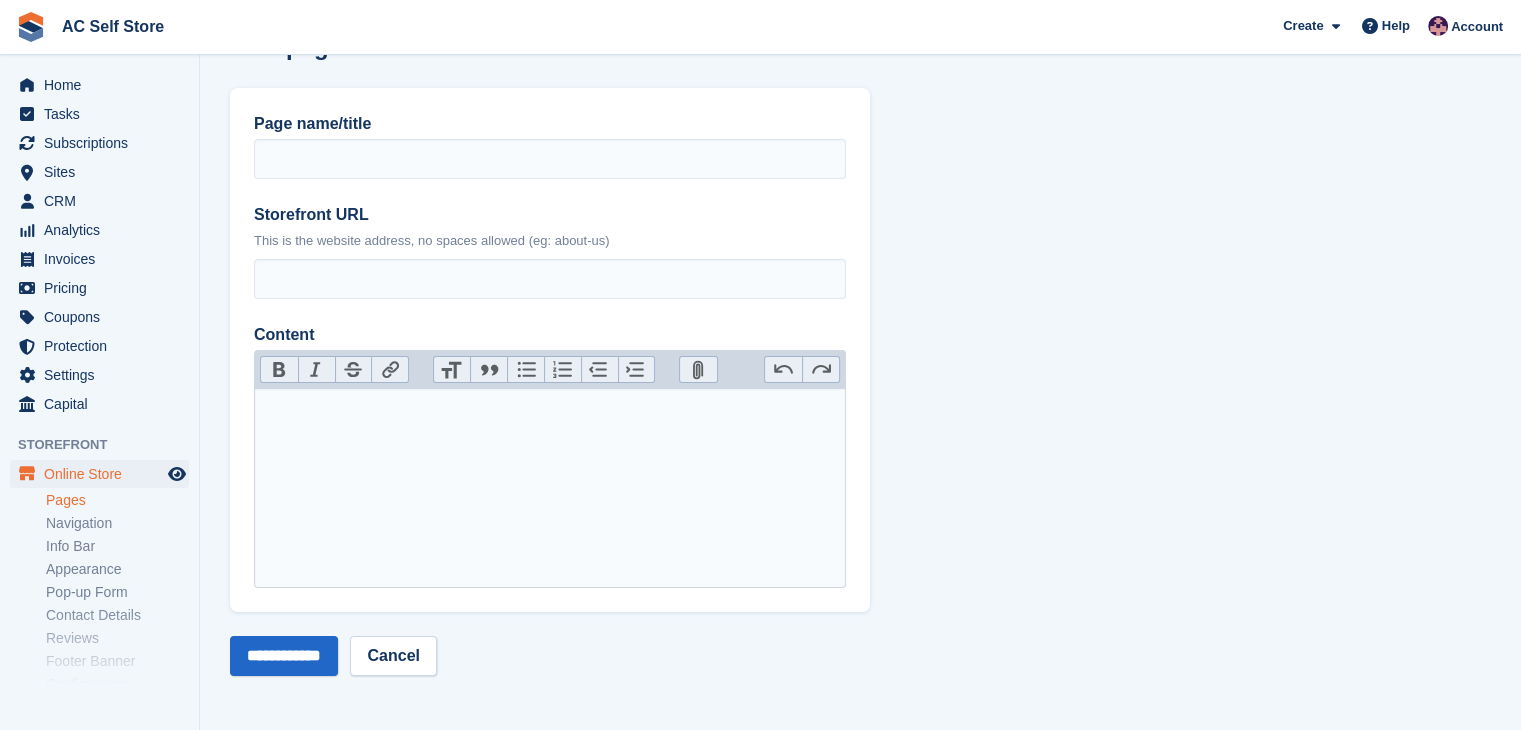 scroll, scrollTop: 0, scrollLeft: 0, axis: both 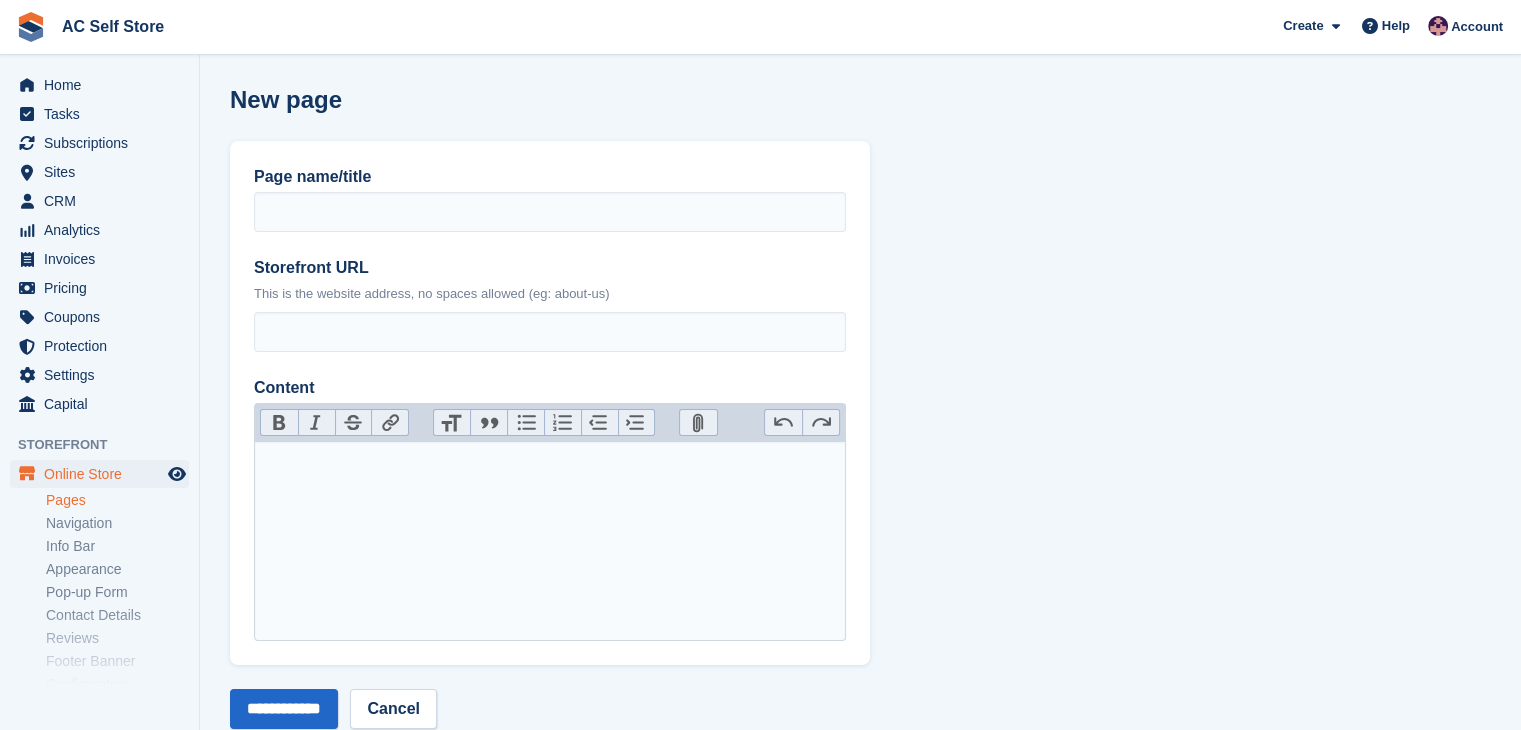 click at bounding box center [550, 541] 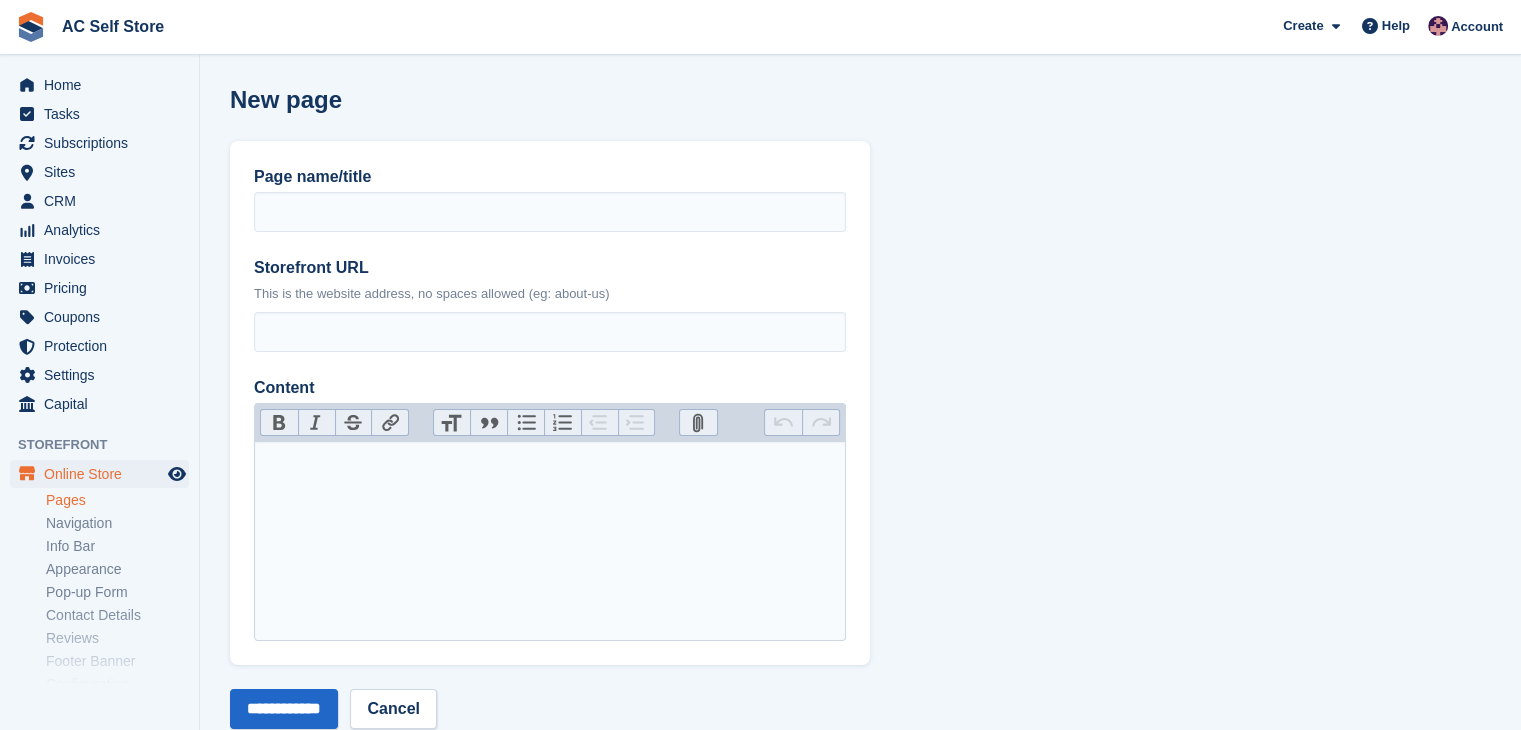 paste on "**********" 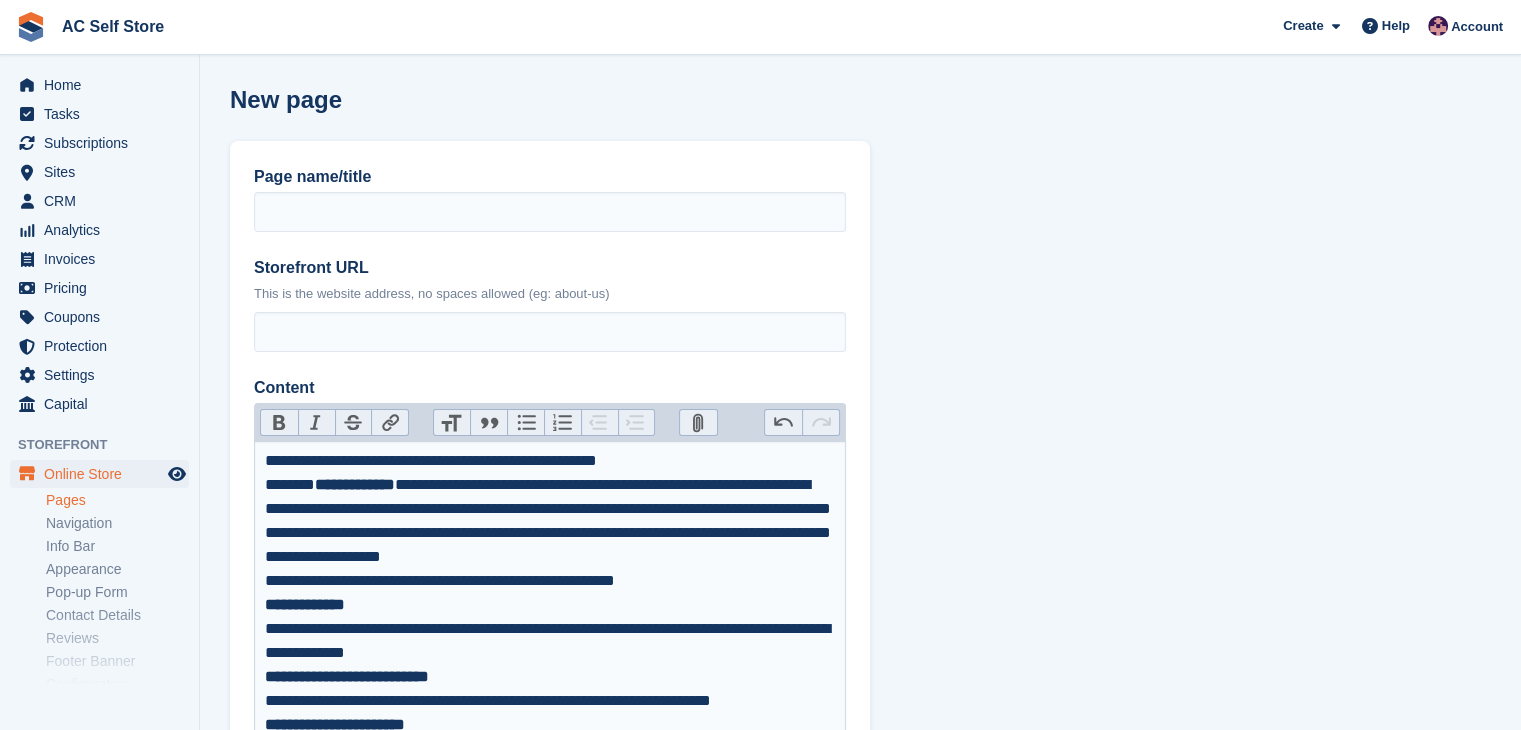 click on "**********" at bounding box center (550, 461) 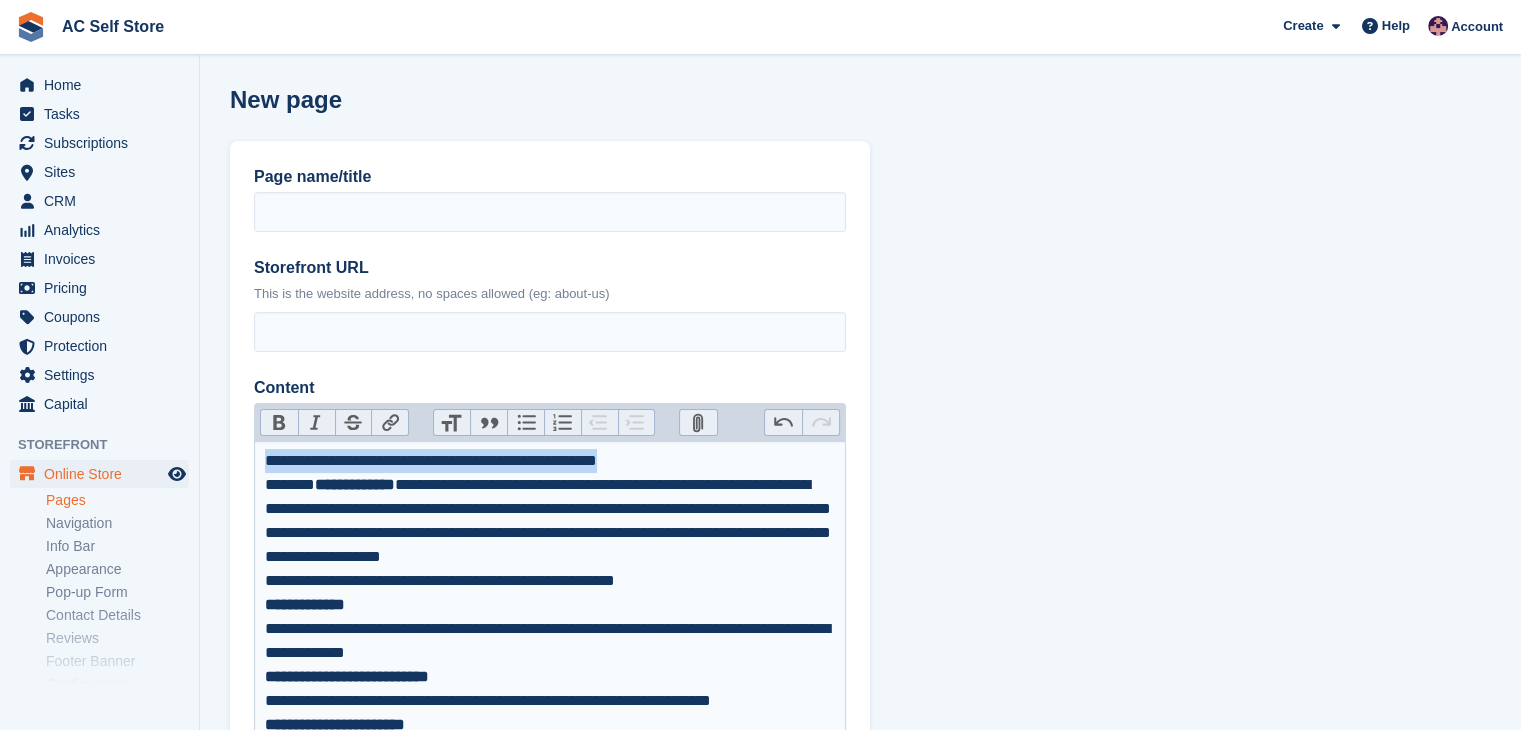 drag, startPoint x: 676, startPoint y: 461, endPoint x: 256, endPoint y: 465, distance: 420.01904 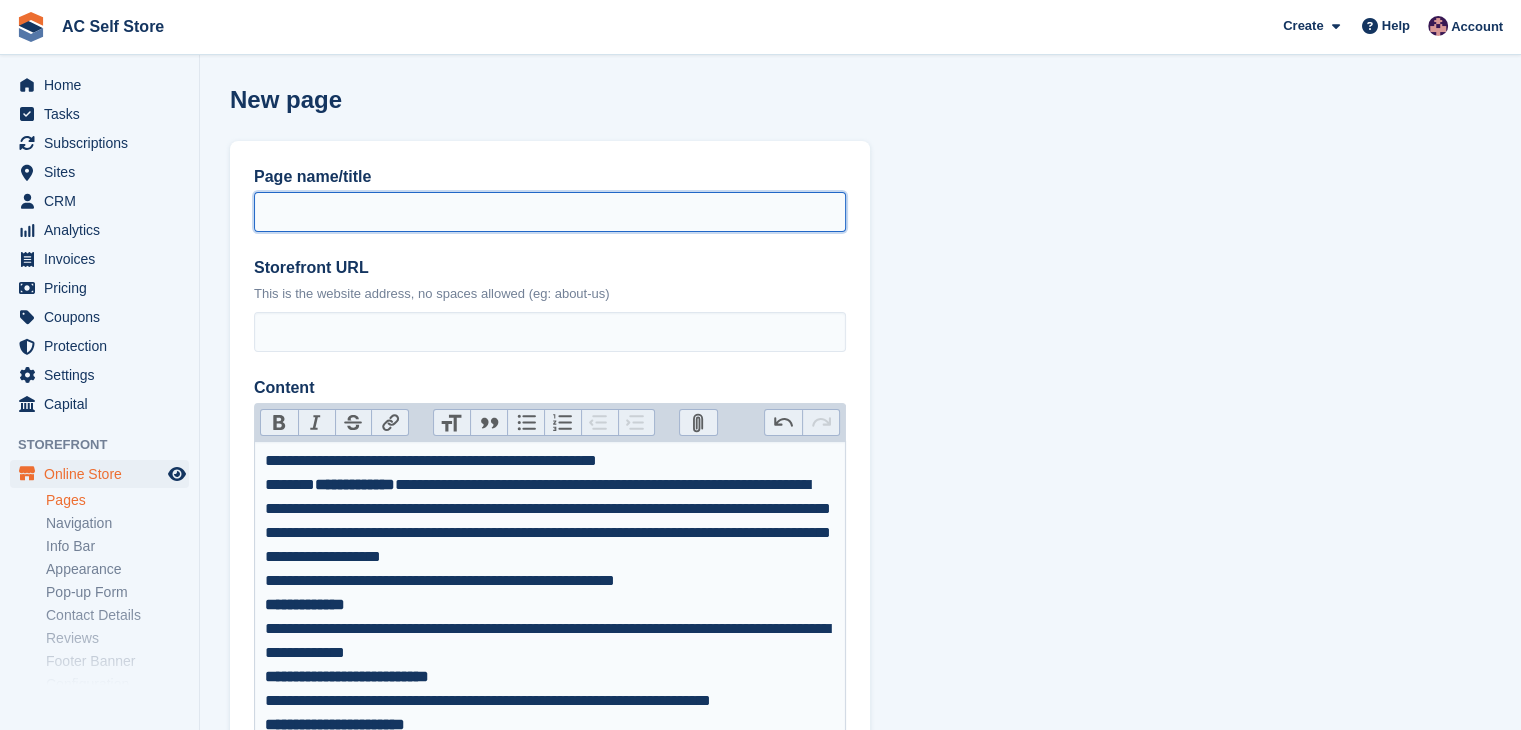 click on "Page name/title" at bounding box center [550, 212] 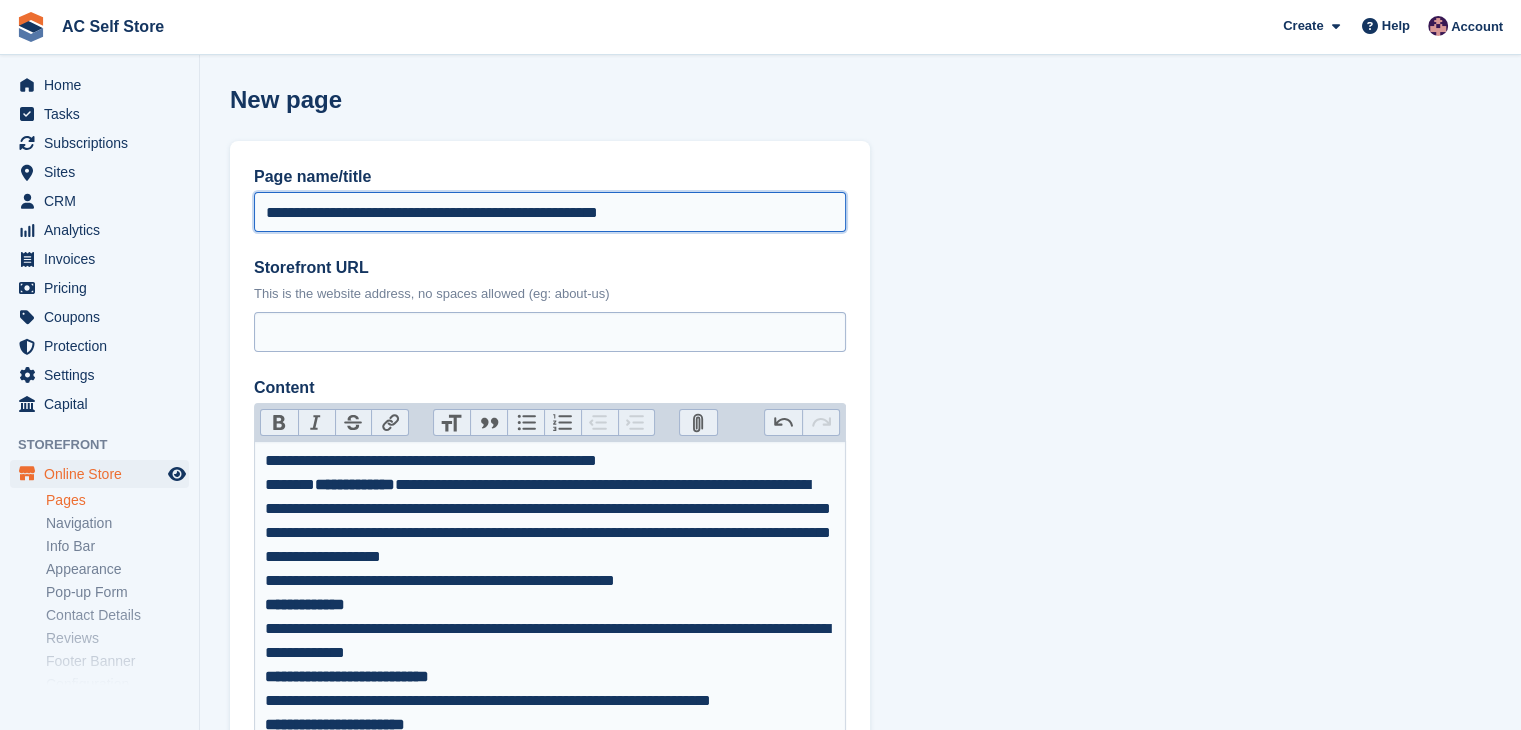 type on "**********" 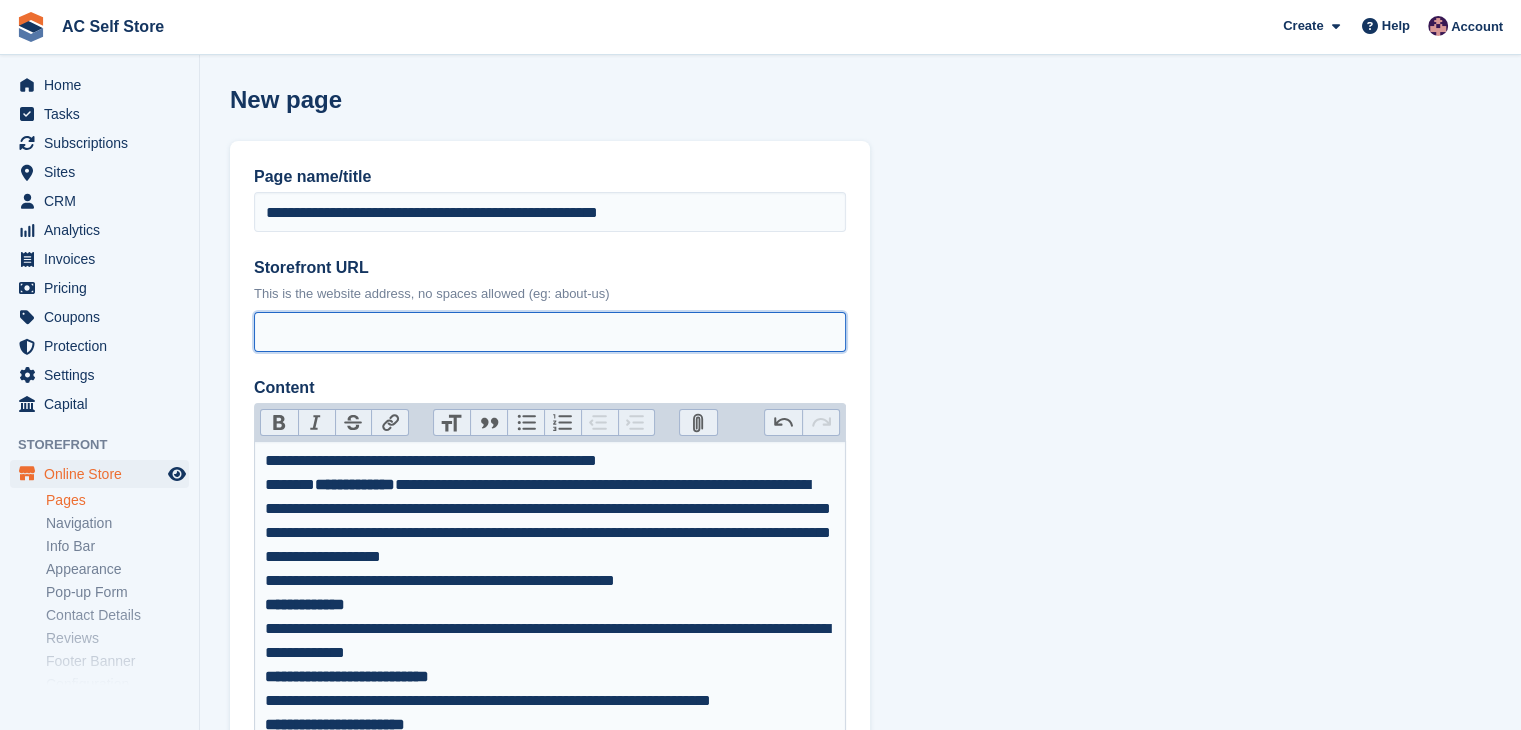 click on "Storefront URL" at bounding box center [550, 332] 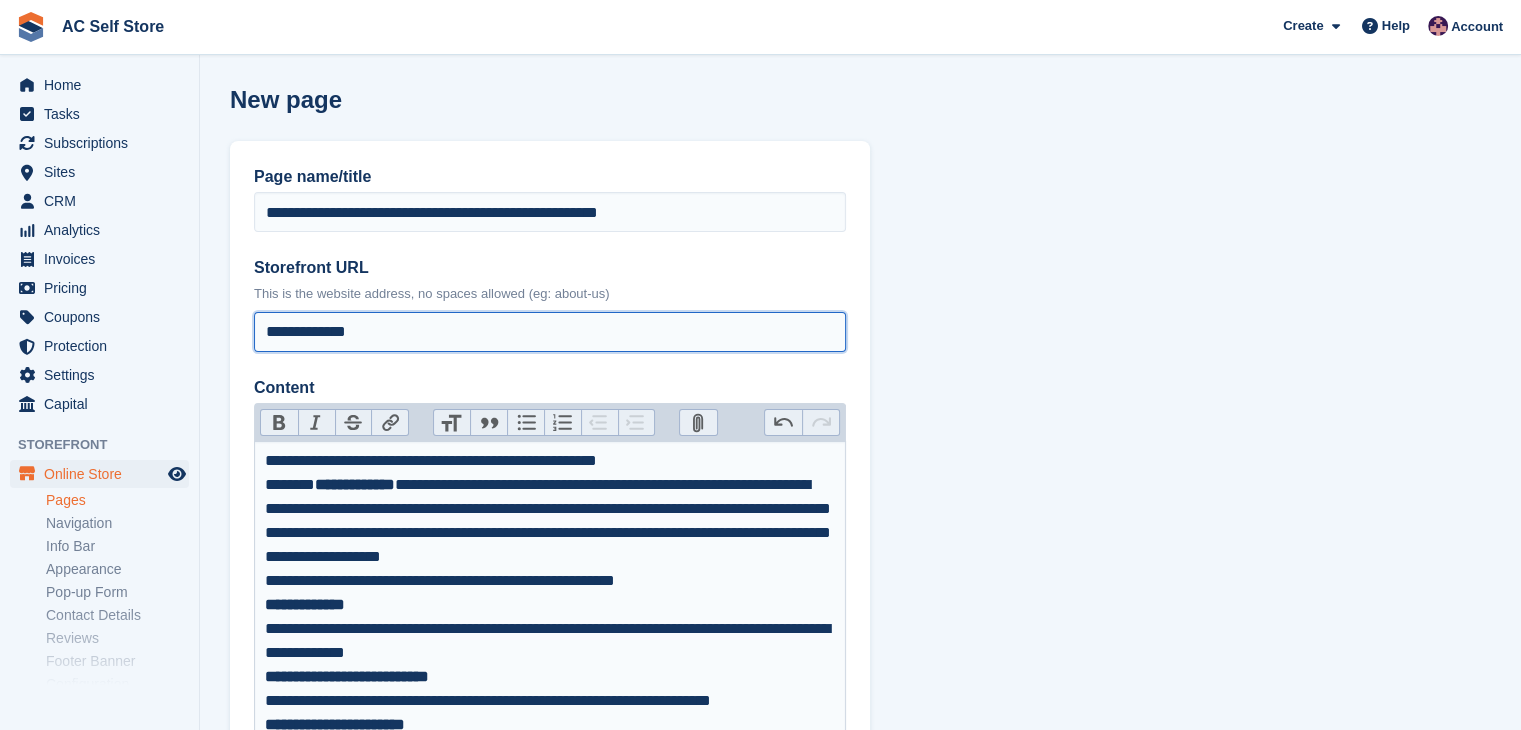 type on "**********" 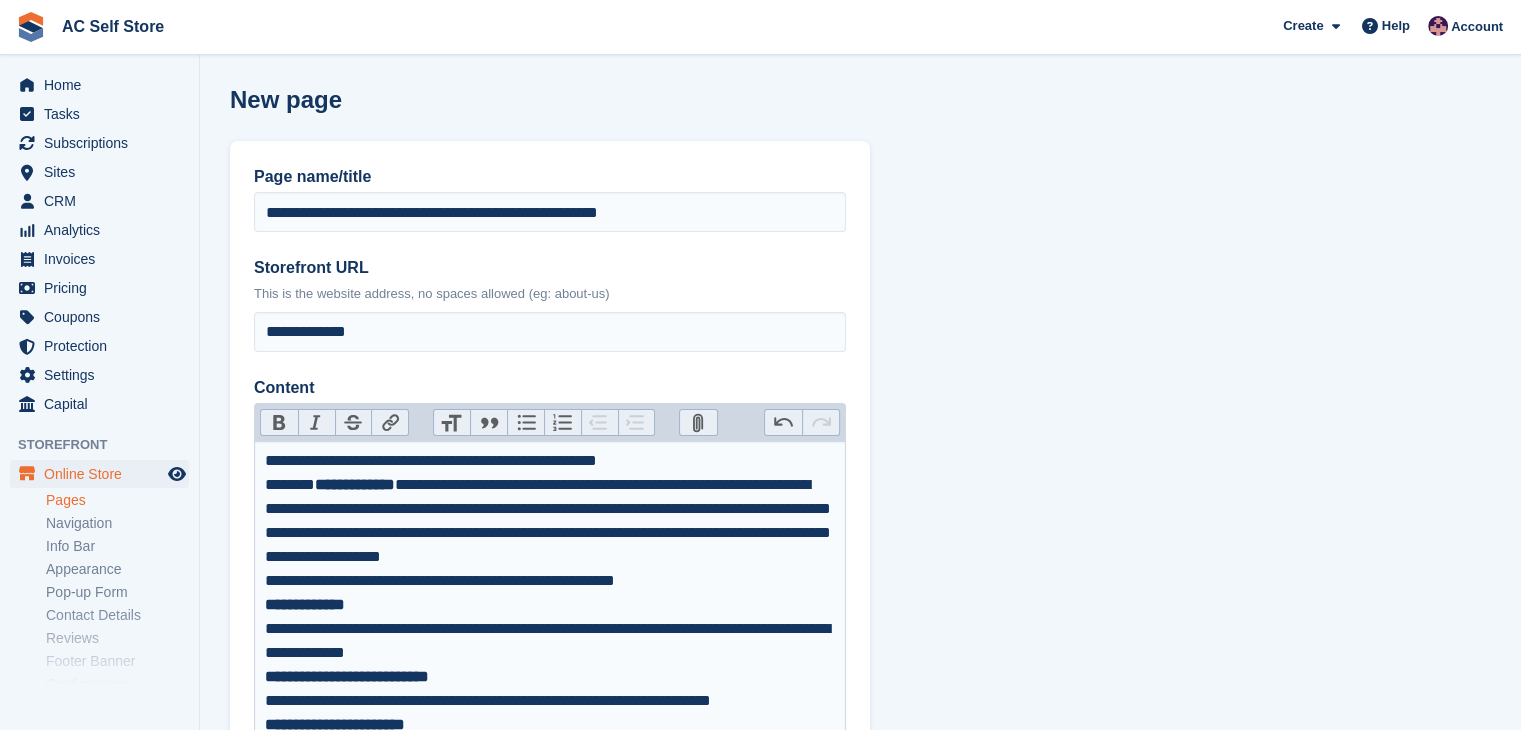 click on "**********" at bounding box center [550, 581] 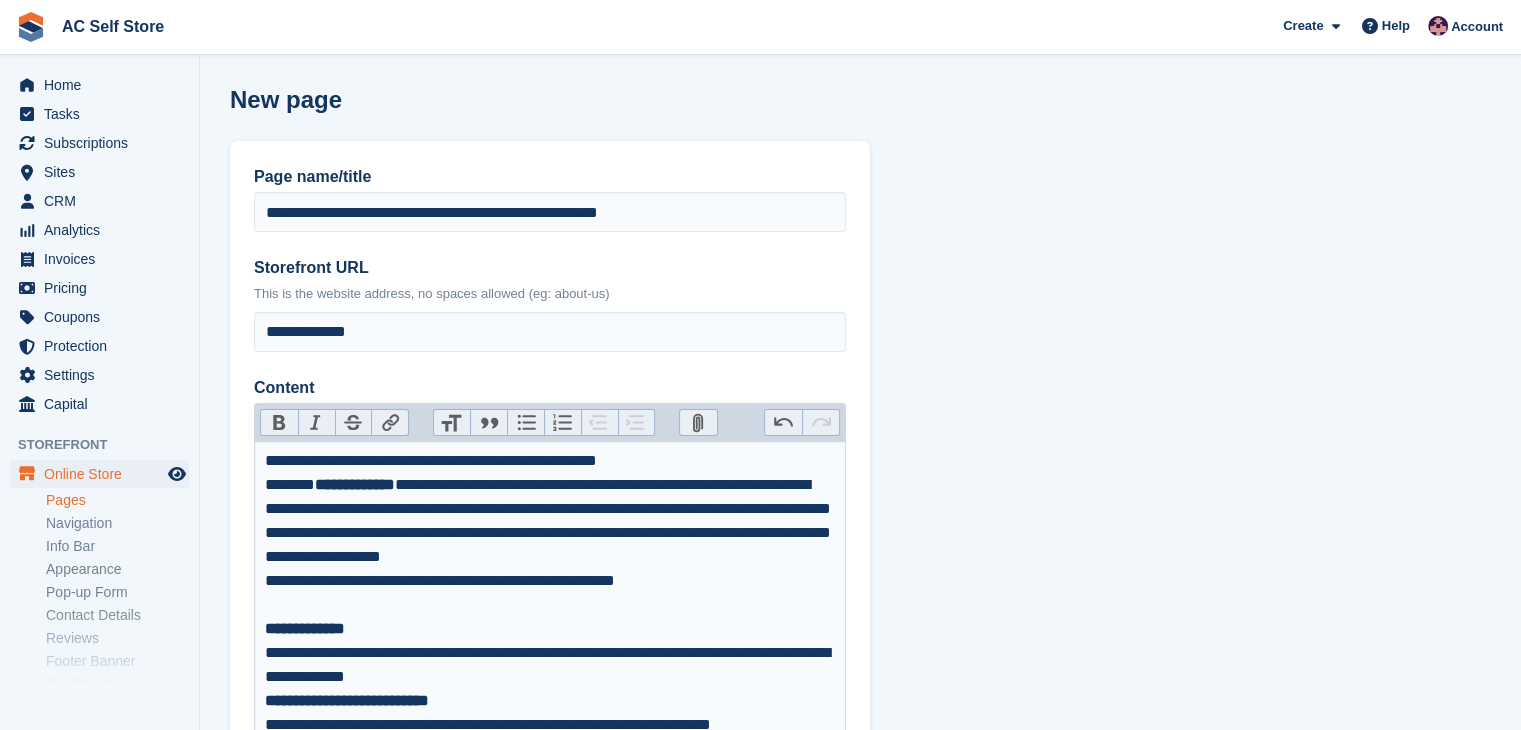 click on "**********" at bounding box center (550, 521) 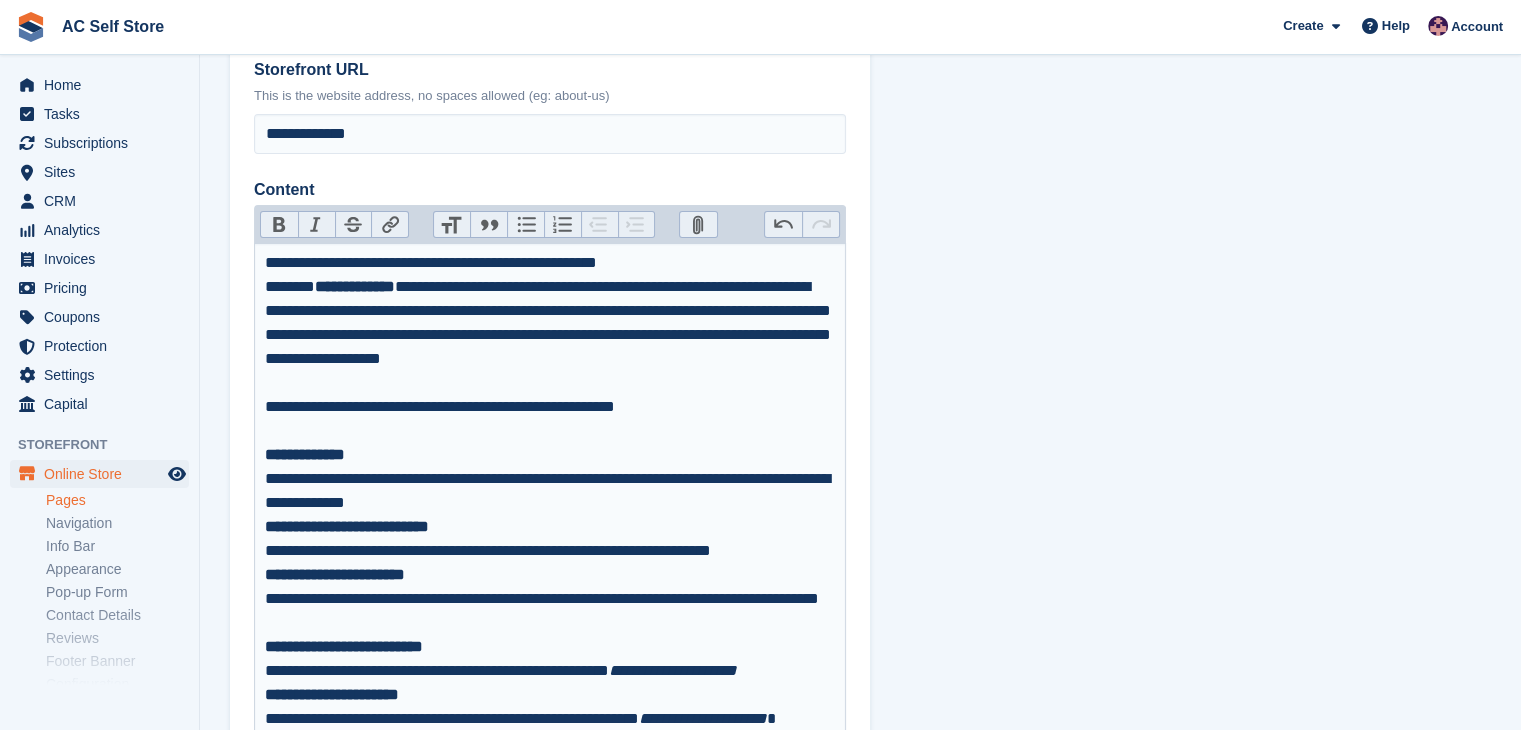 scroll, scrollTop: 200, scrollLeft: 0, axis: vertical 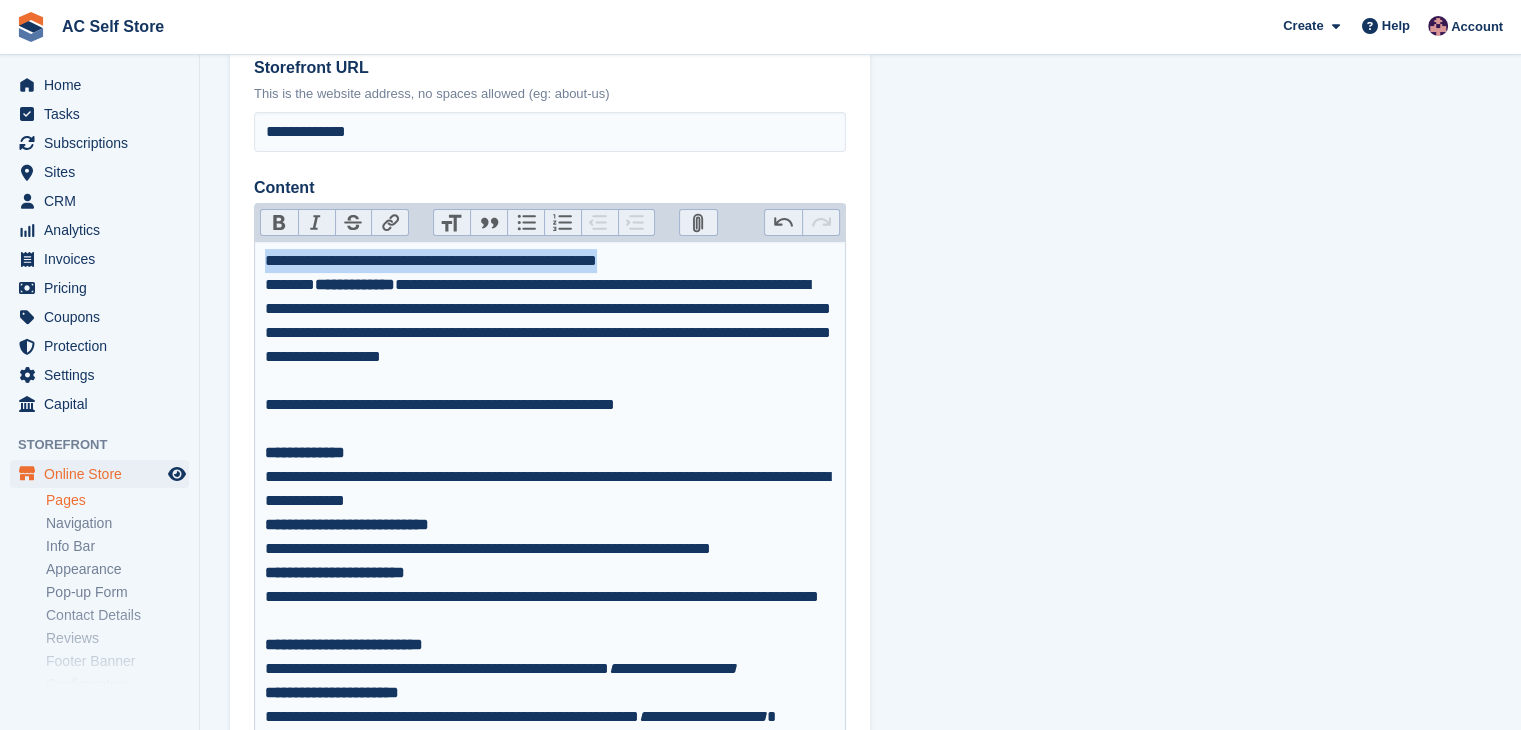 drag, startPoint x: 676, startPoint y: 261, endPoint x: 240, endPoint y: 266, distance: 436.02866 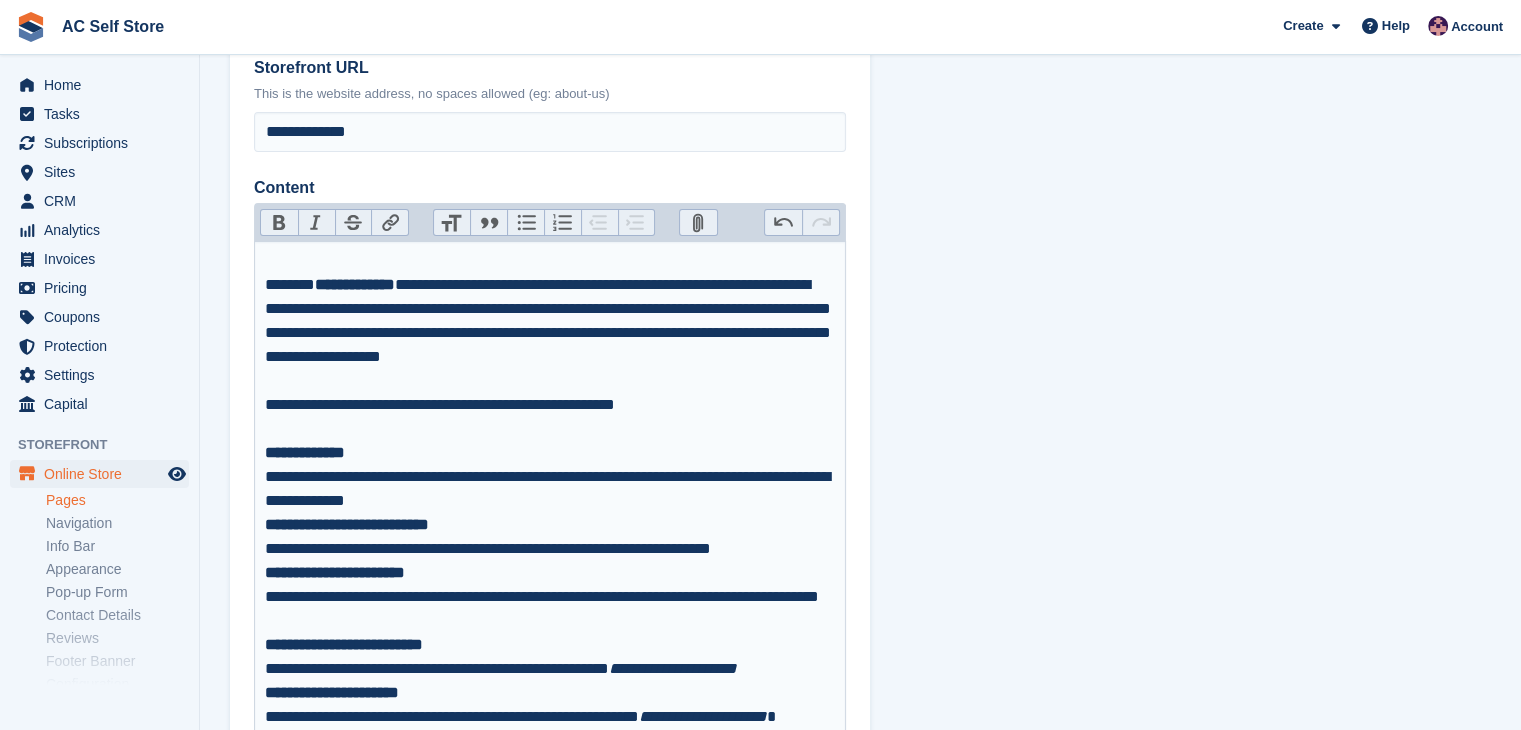 click on "**********" at bounding box center (550, 884) 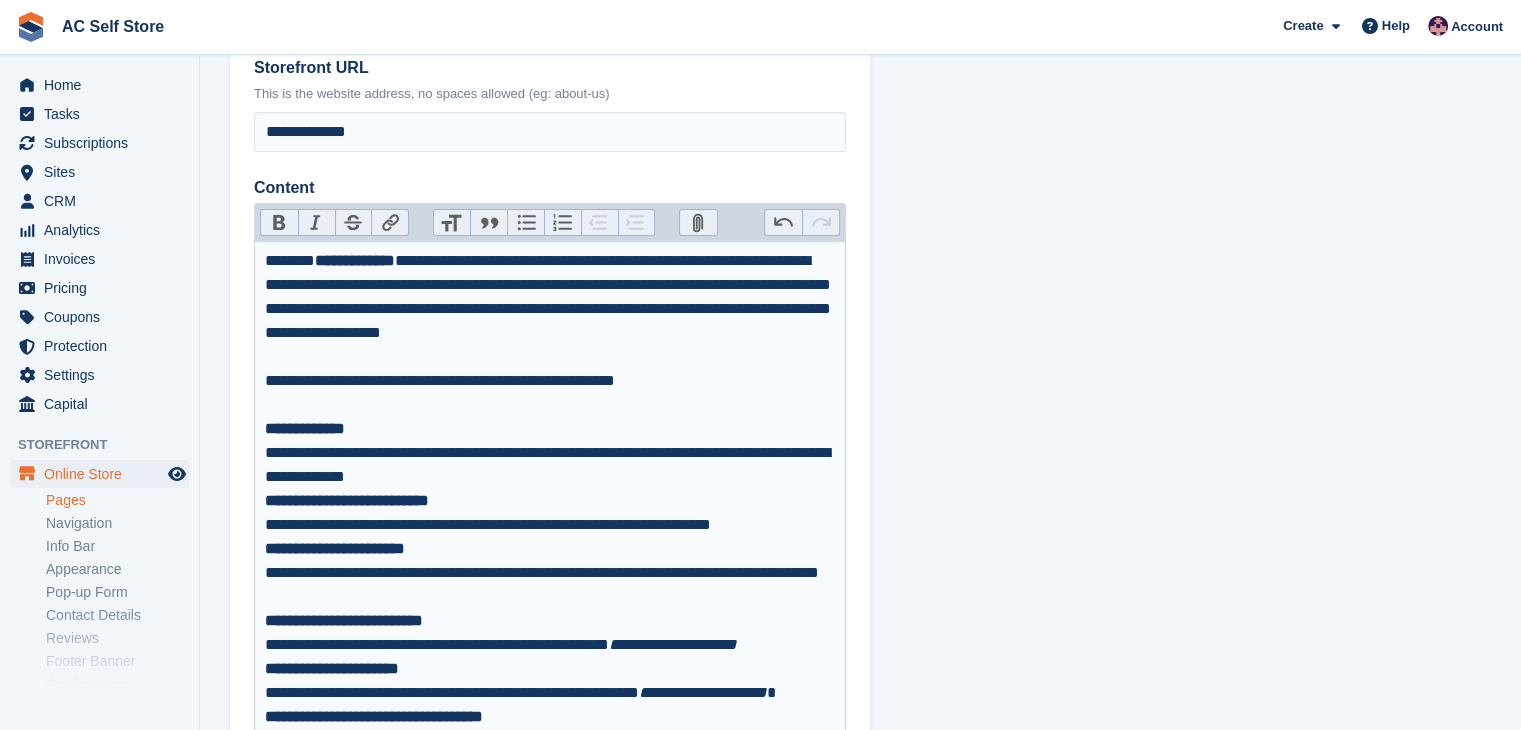 click on "**********" at bounding box center (550, 393) 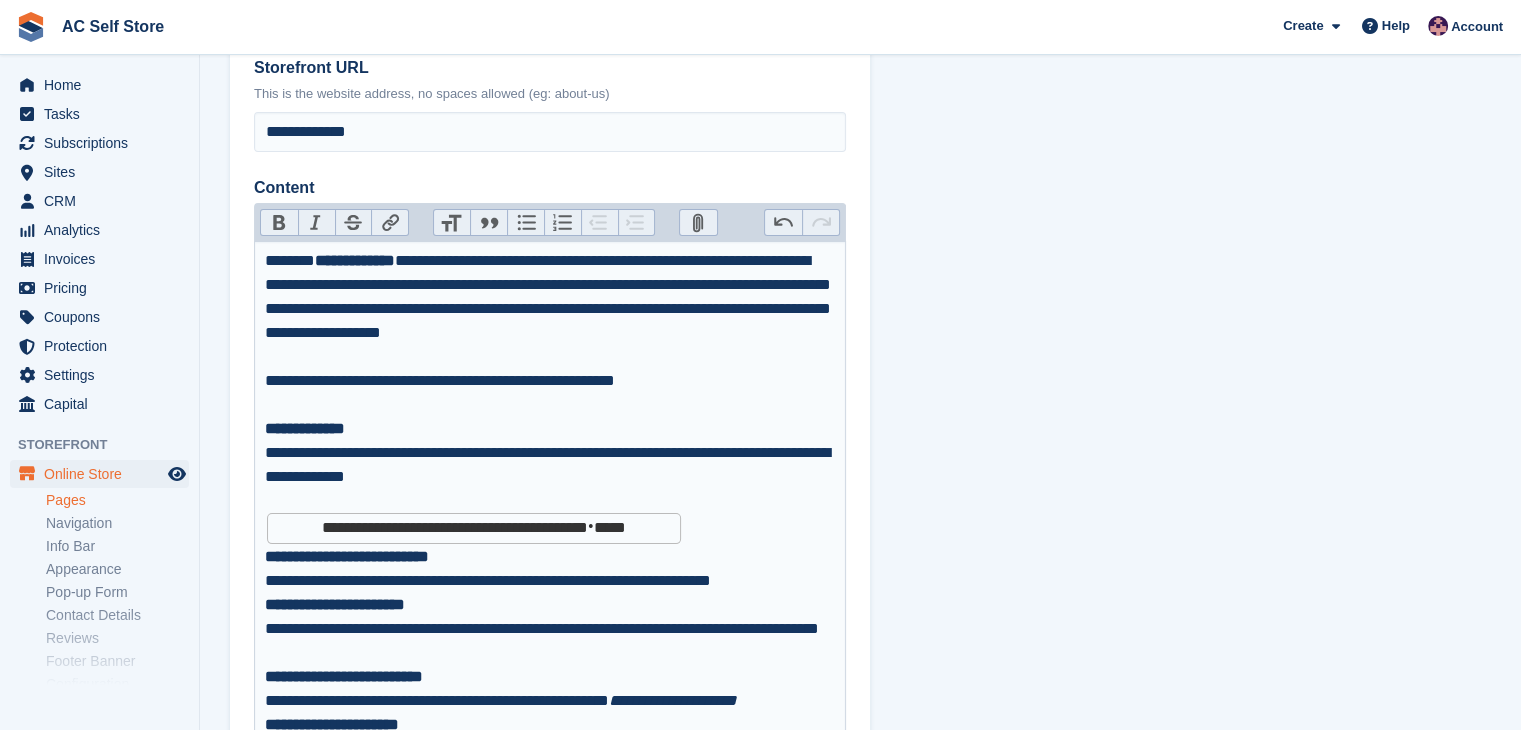 click on "**********" at bounding box center (474, 528) 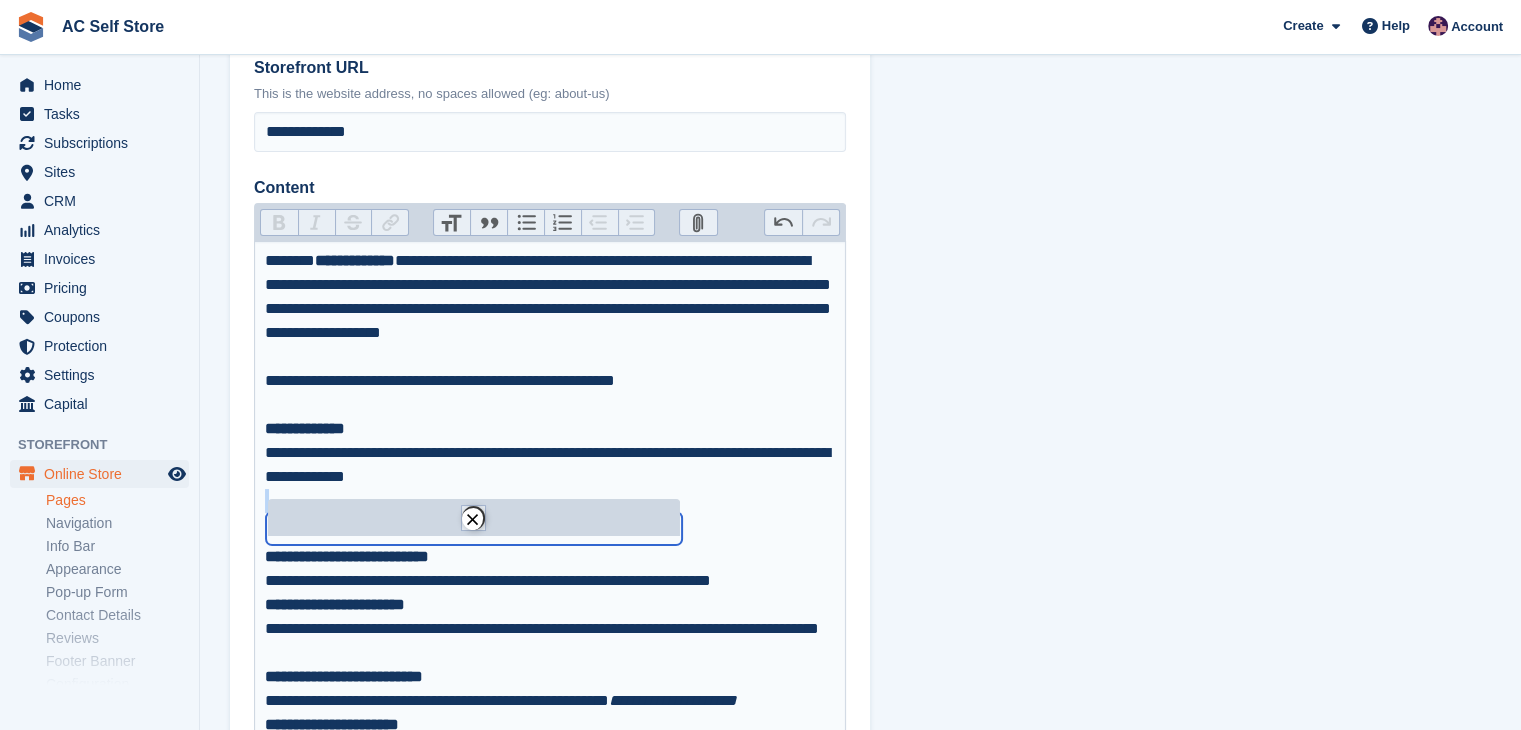 click on "******" at bounding box center [473, 517] 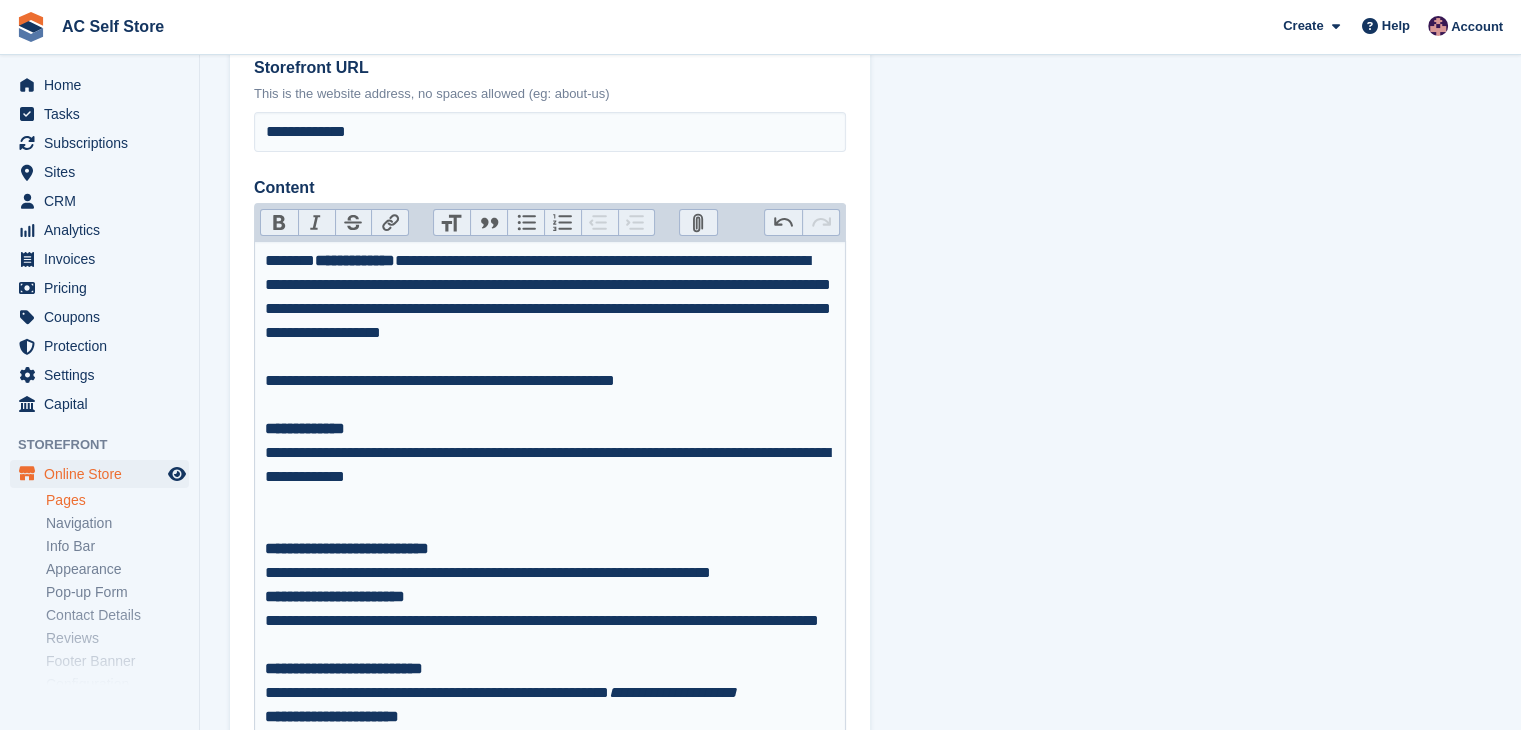 click on "**********" at bounding box center (550, 489) 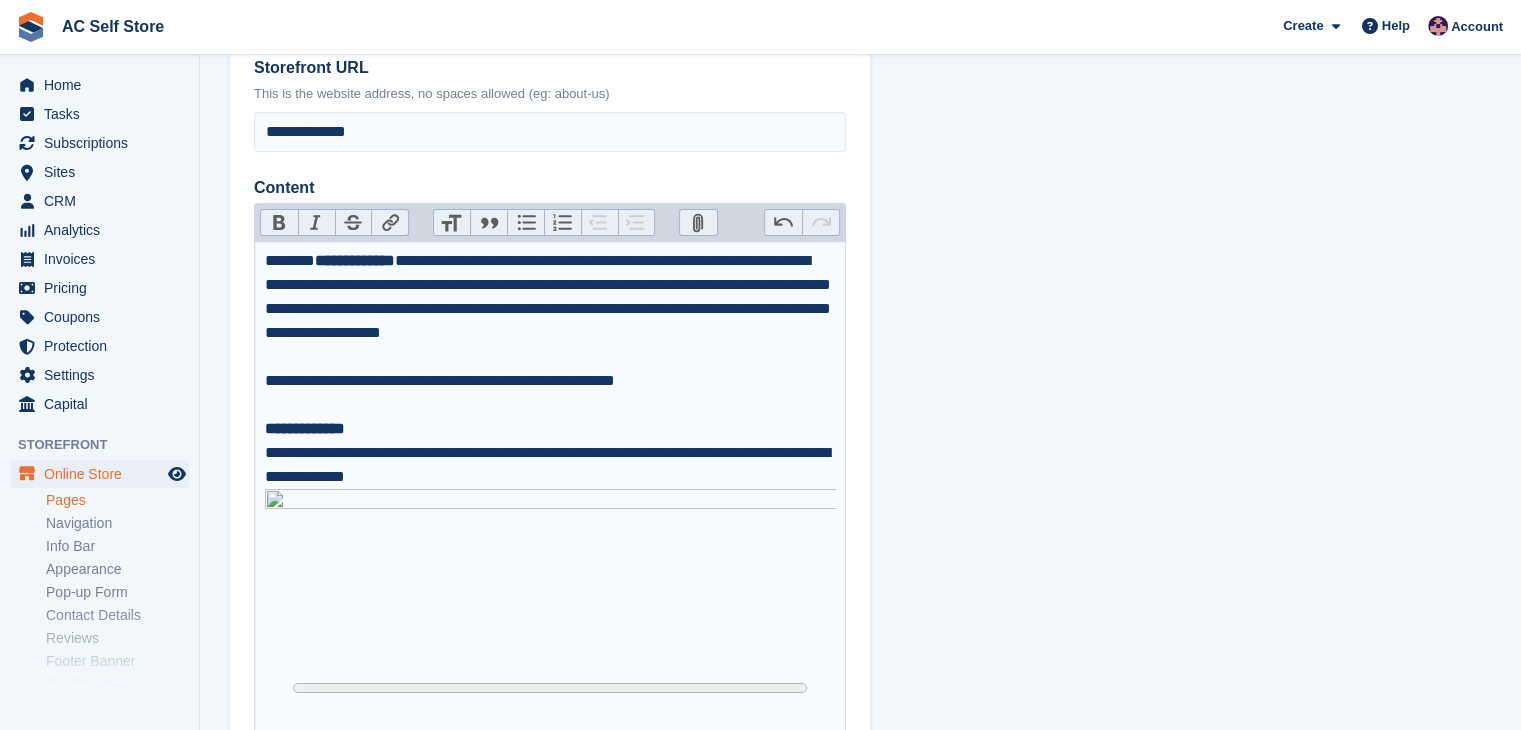 scroll, scrollTop: 500, scrollLeft: 0, axis: vertical 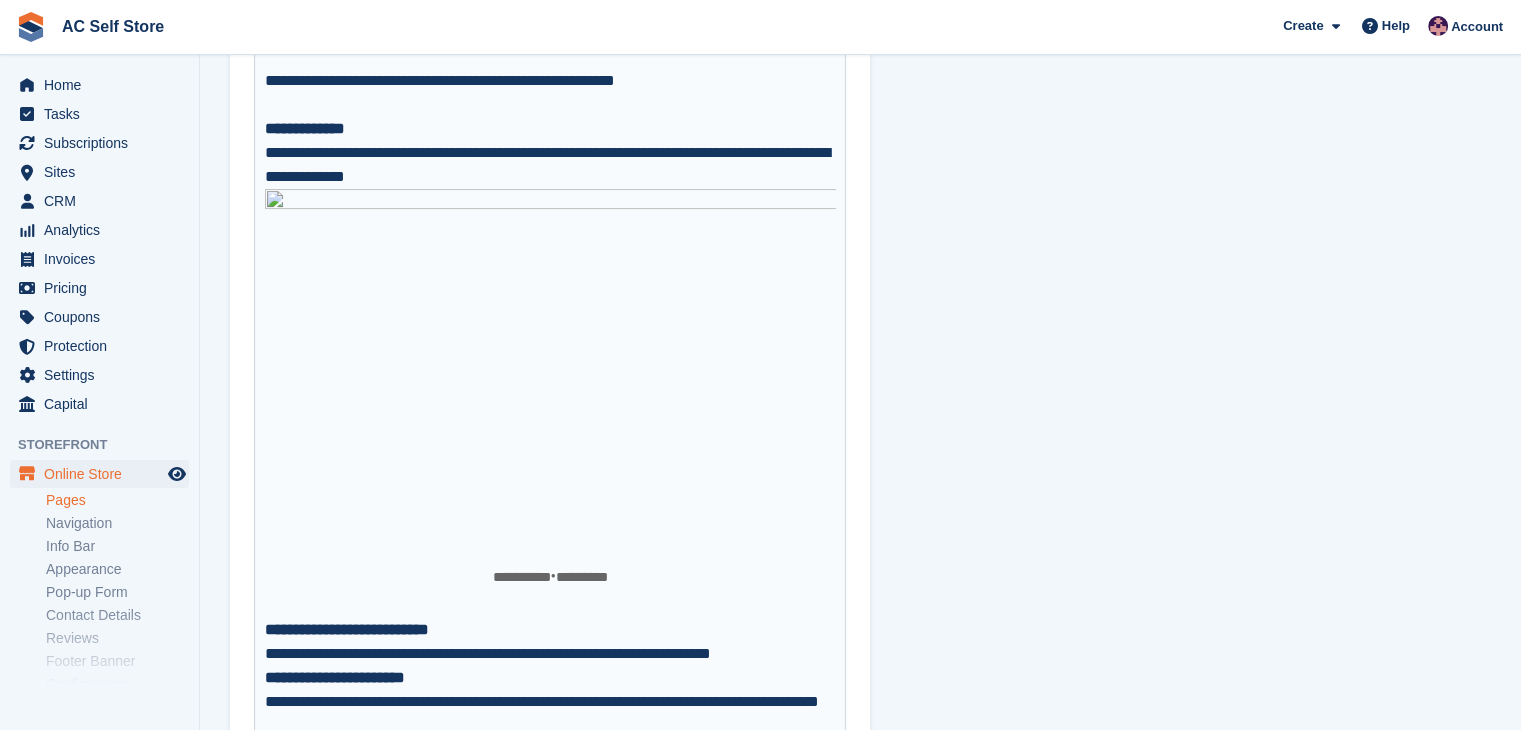 click on "**********" at bounding box center (550, 379) 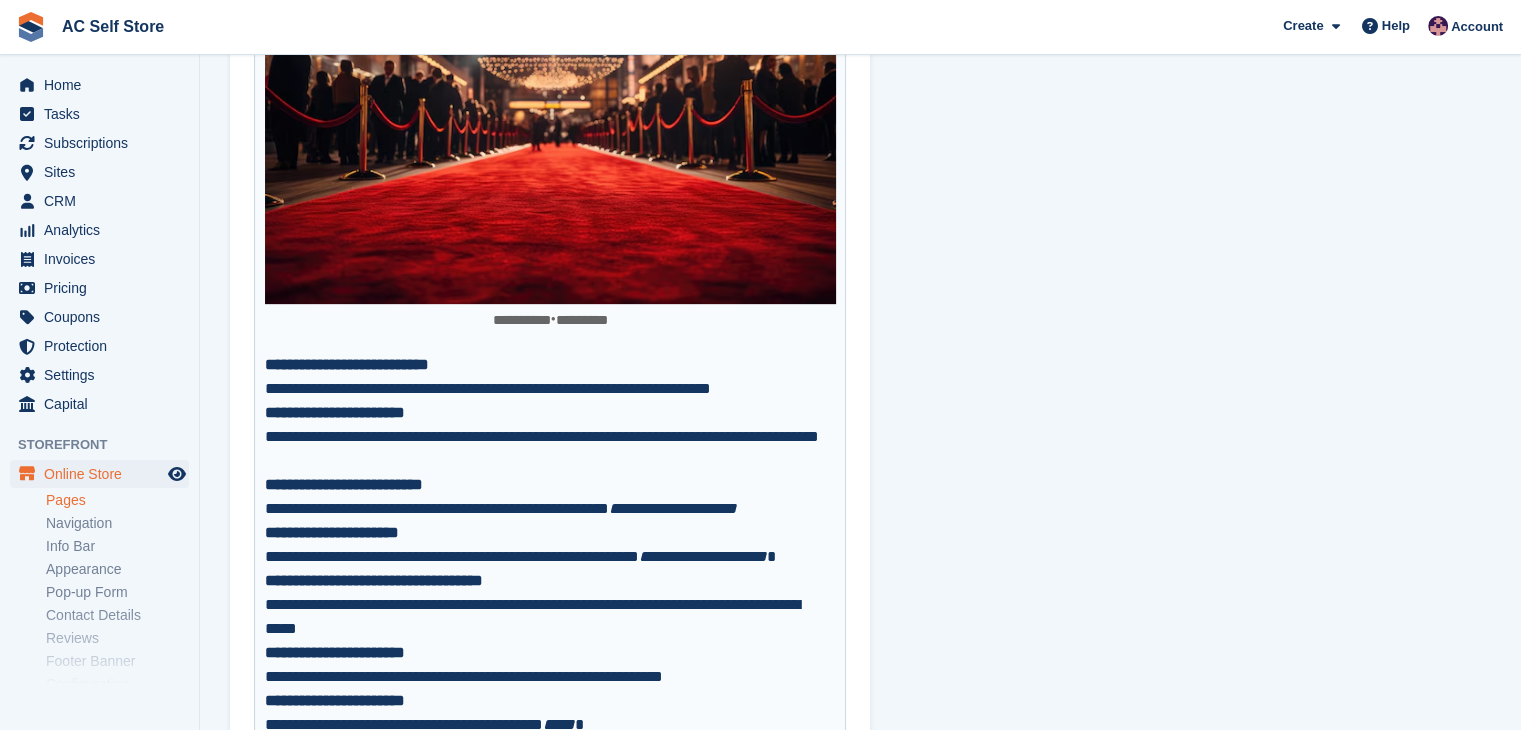 scroll, scrollTop: 800, scrollLeft: 0, axis: vertical 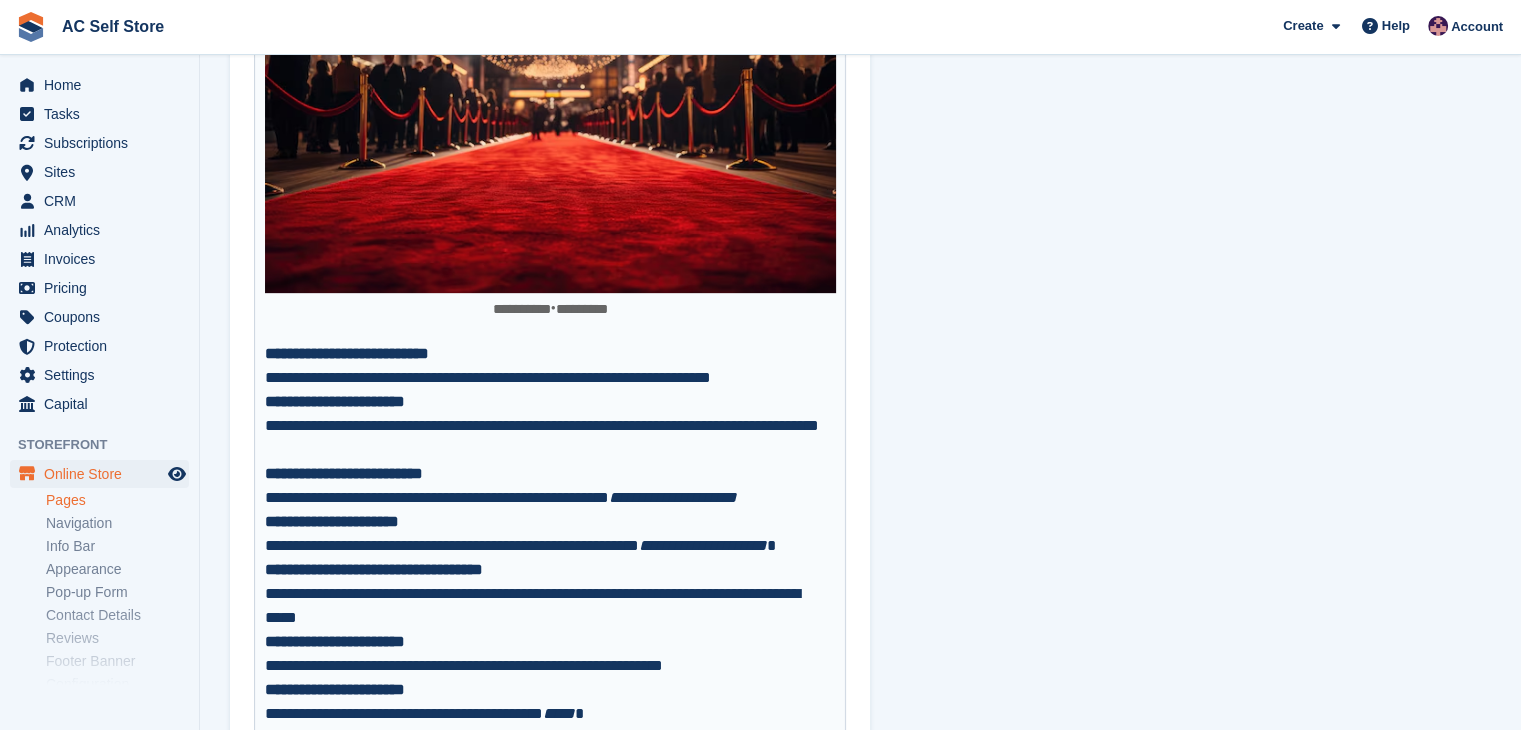 click on "**********" at bounding box center [550, 378] 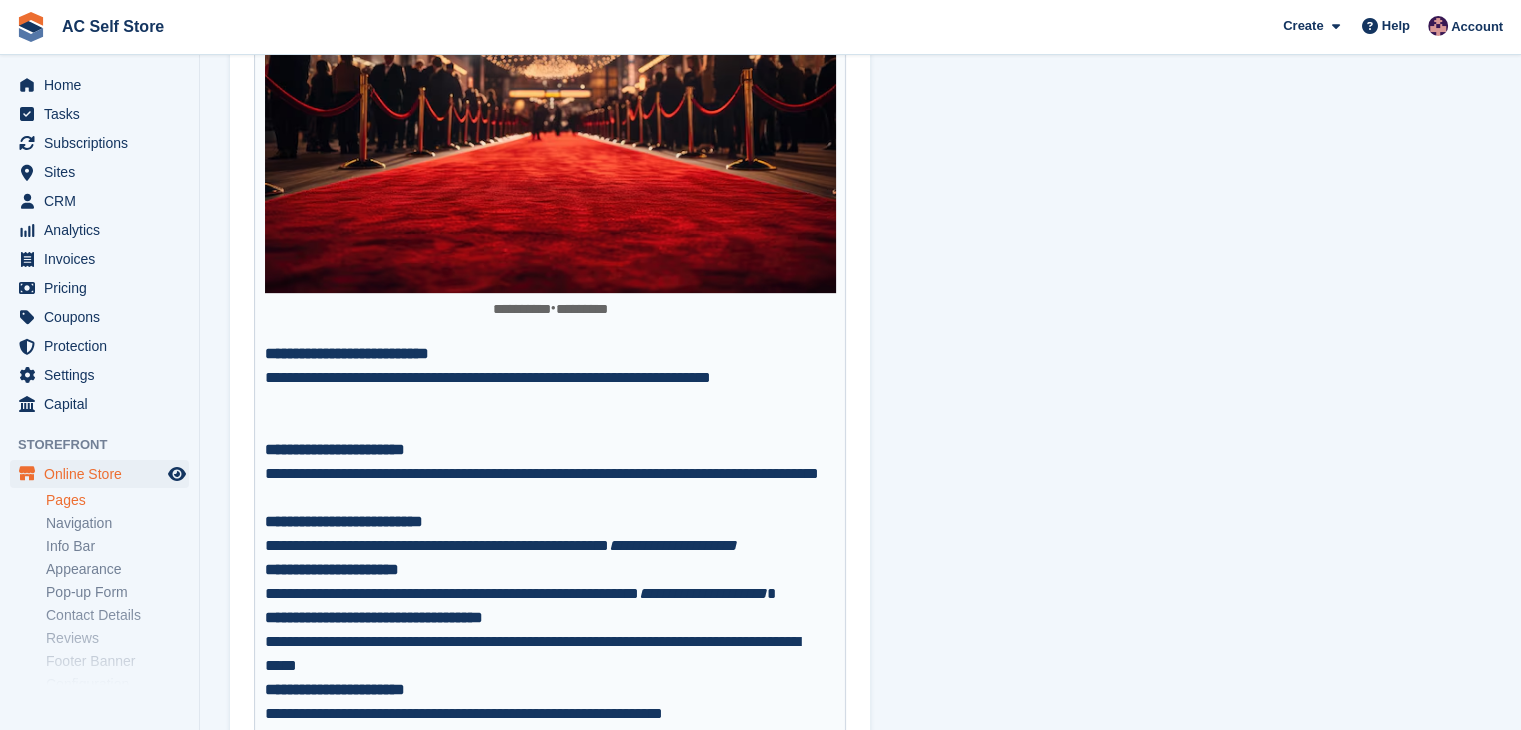 paste 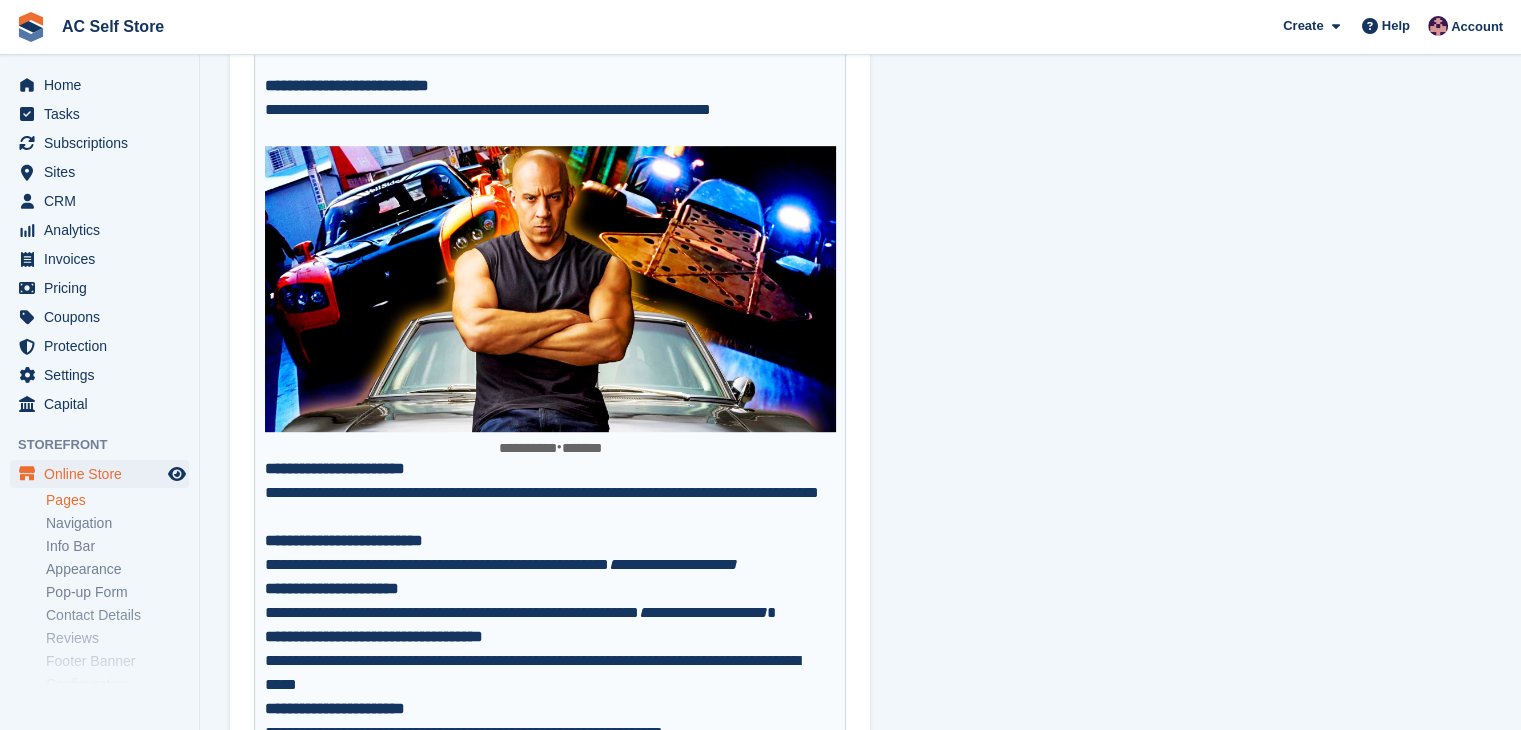 scroll, scrollTop: 1100, scrollLeft: 0, axis: vertical 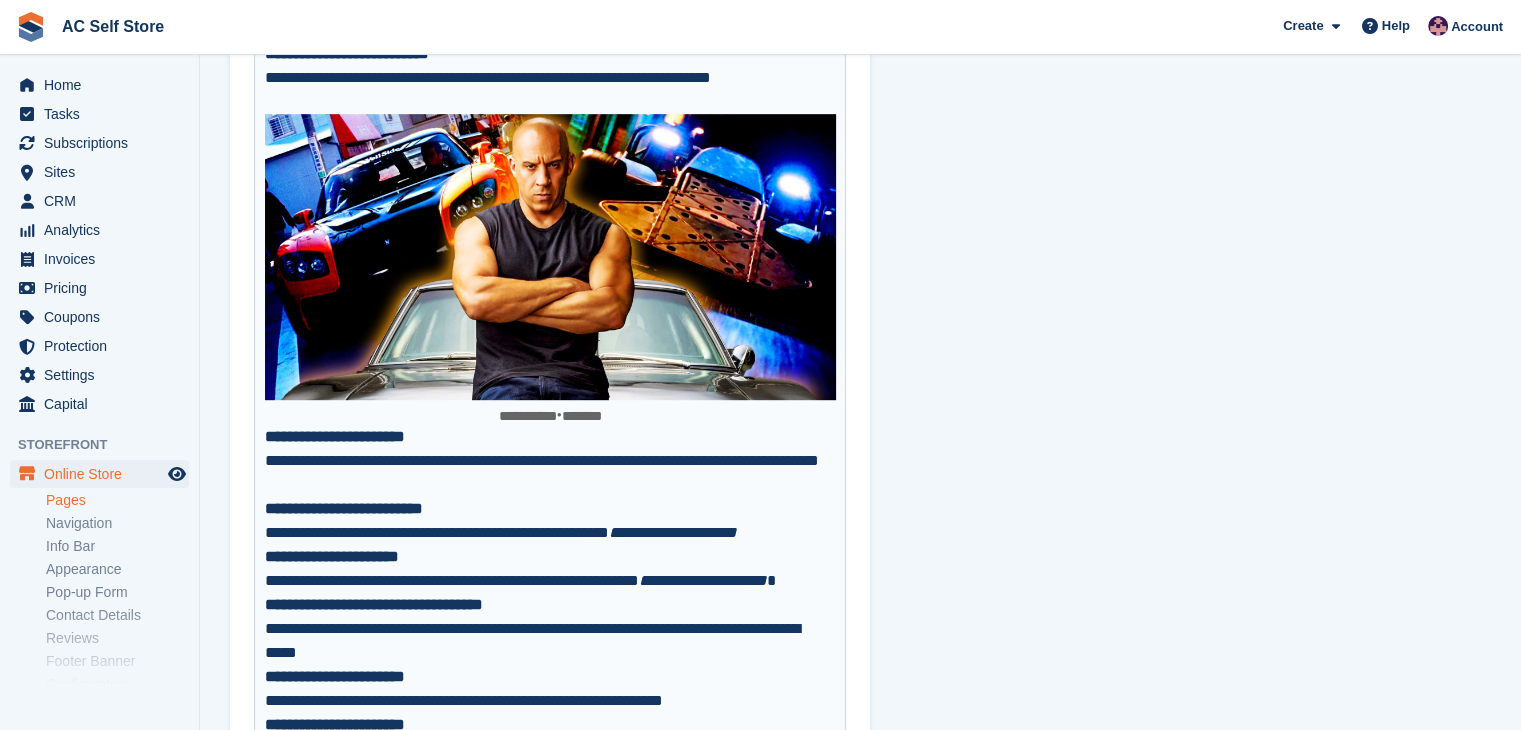 click on "**********" at bounding box center [550, 473] 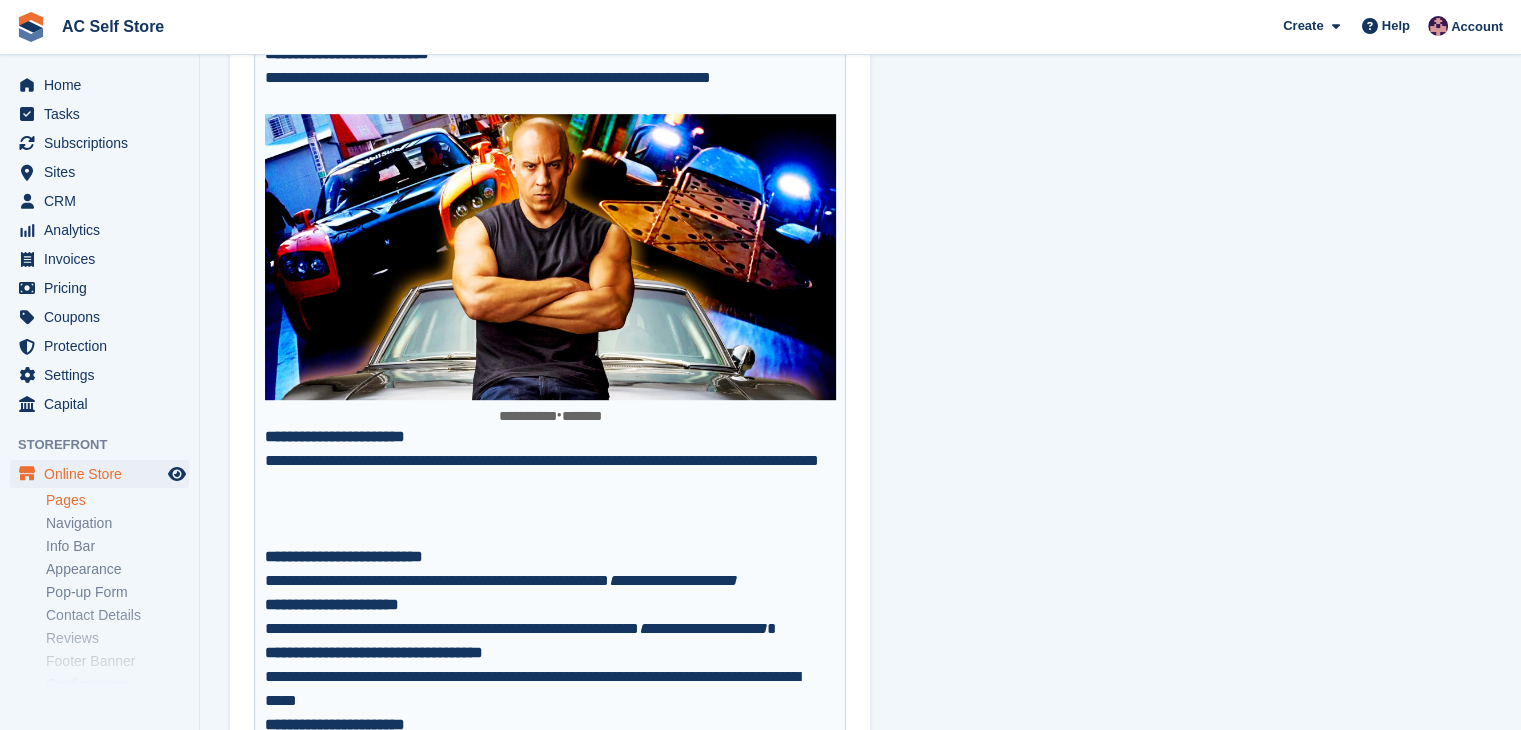 click on "**********" at bounding box center [550, 497] 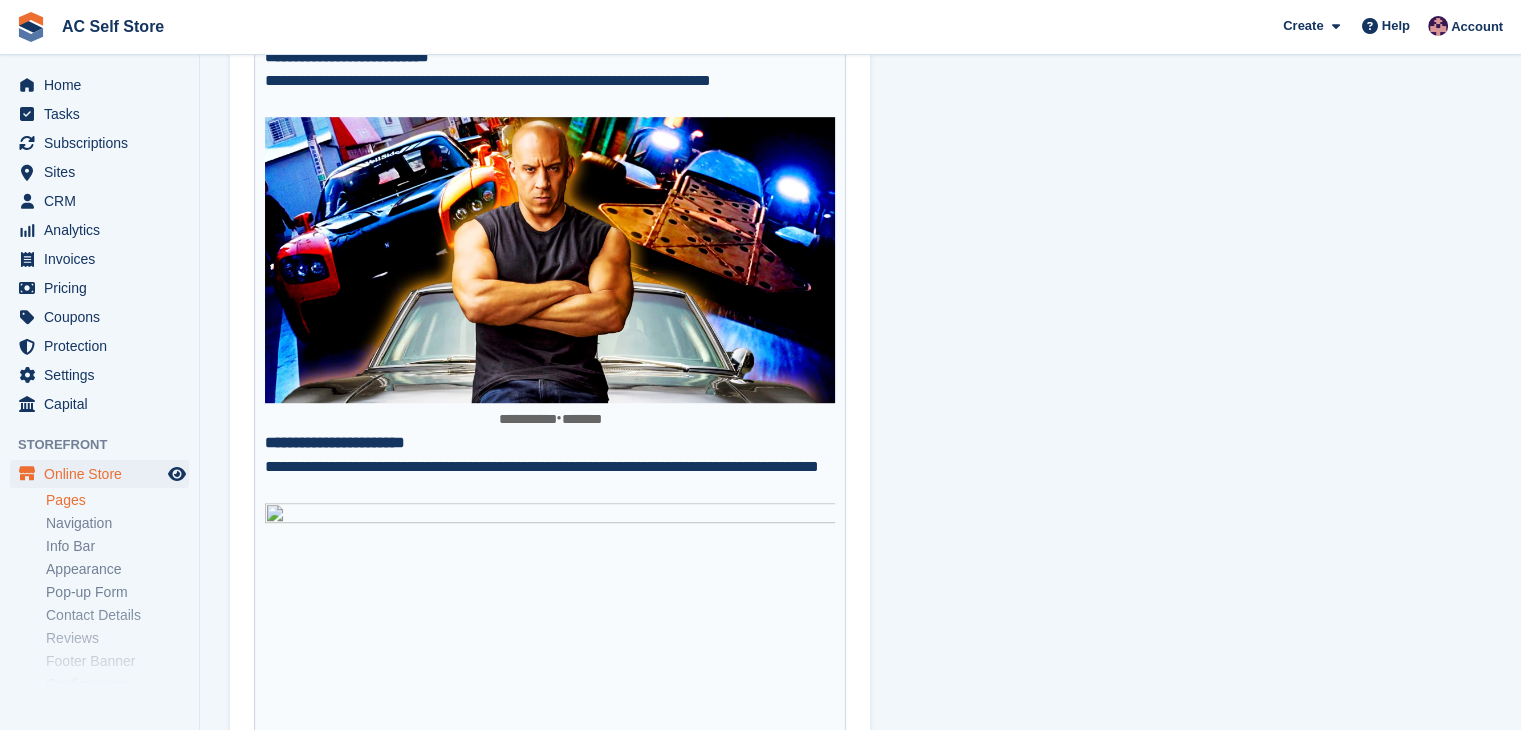 scroll, scrollTop: 1500, scrollLeft: 0, axis: vertical 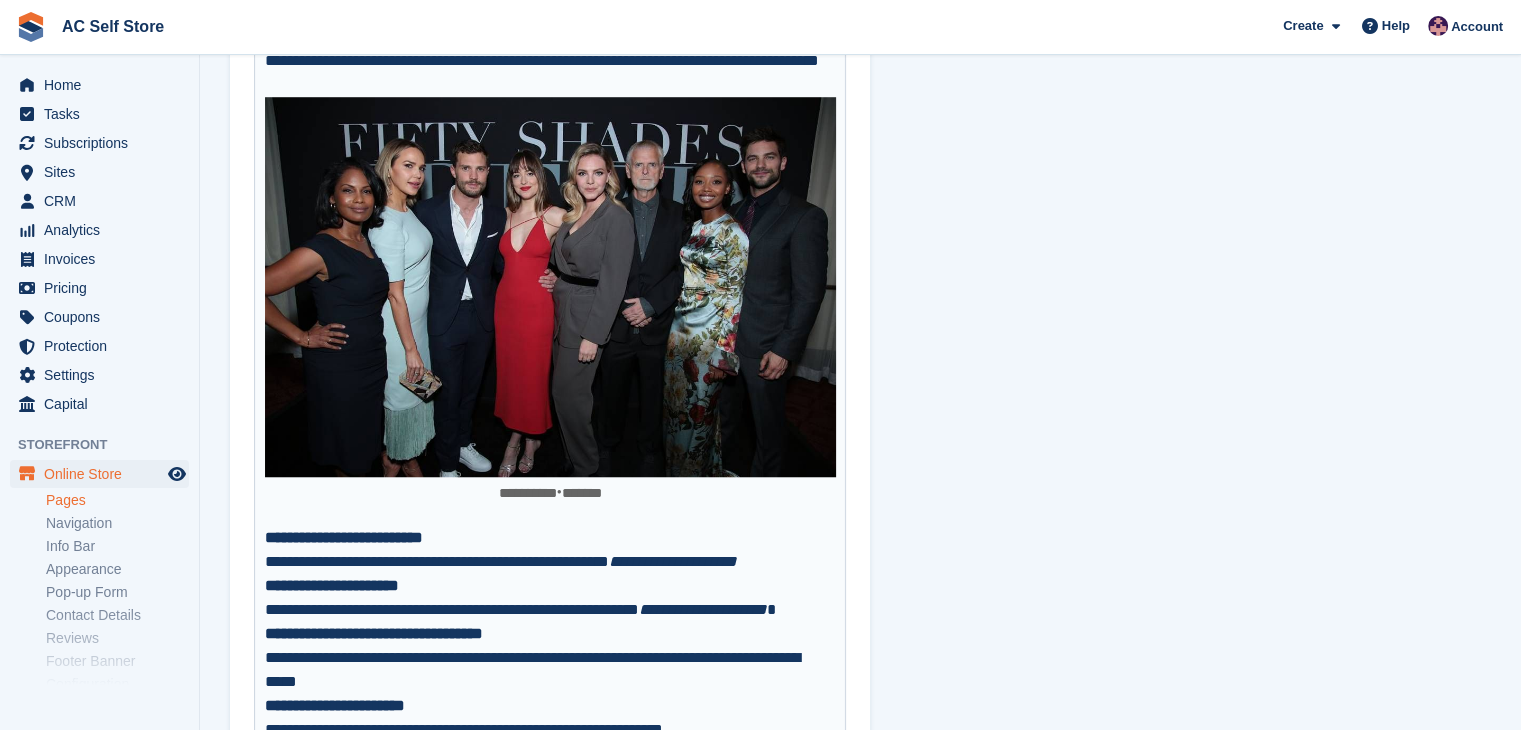 drag, startPoint x: 824, startPoint y: 564, endPoint x: 828, endPoint y: 551, distance: 13.601471 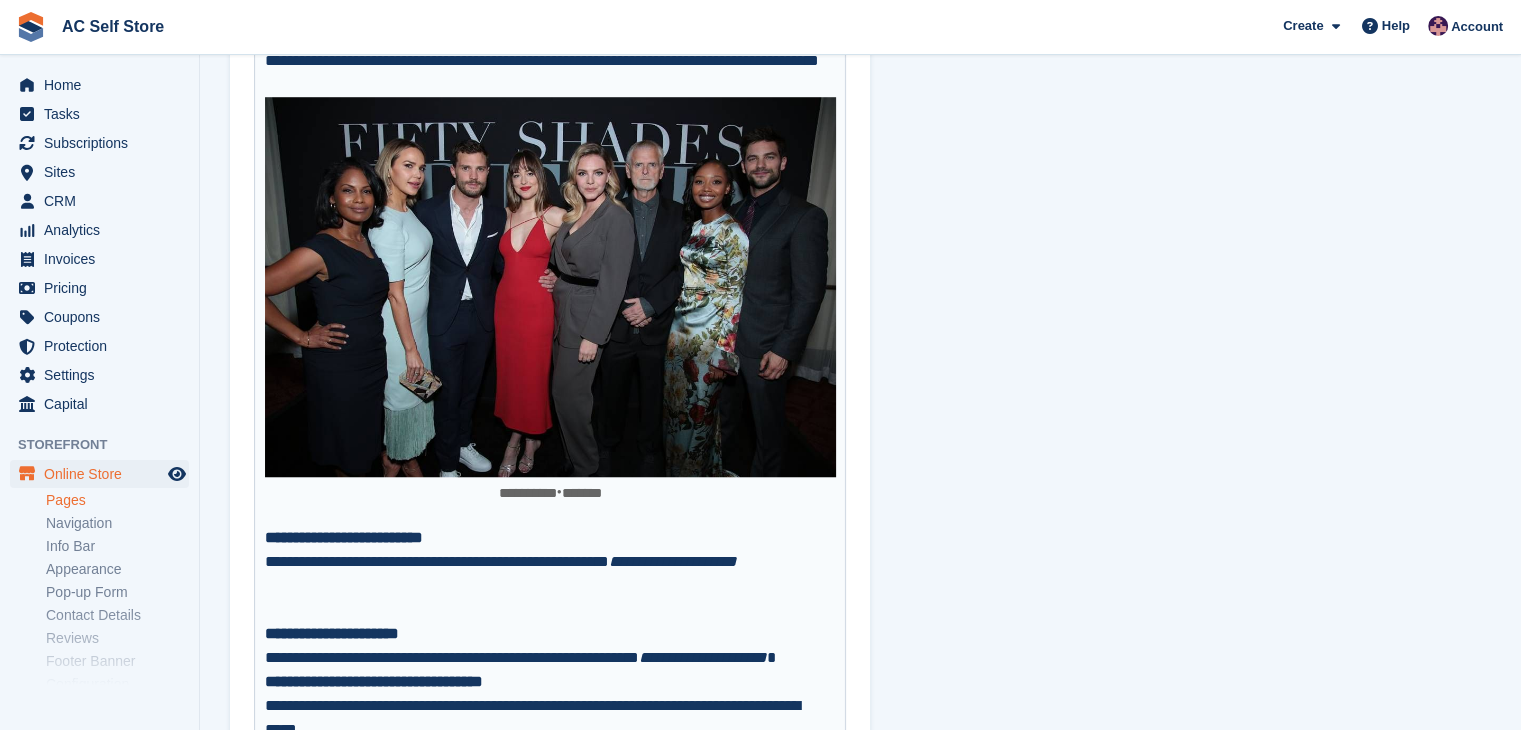 paste 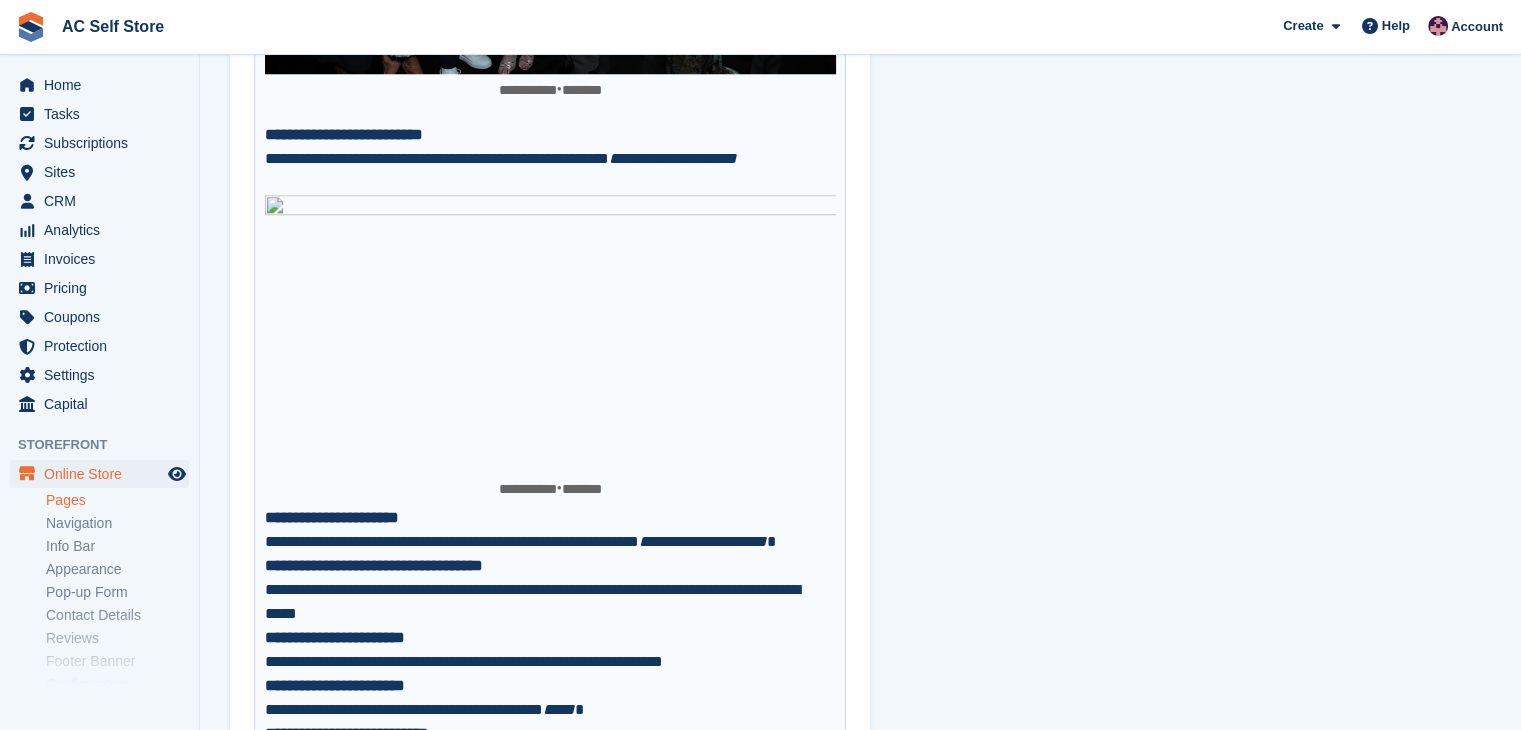 scroll, scrollTop: 2100, scrollLeft: 0, axis: vertical 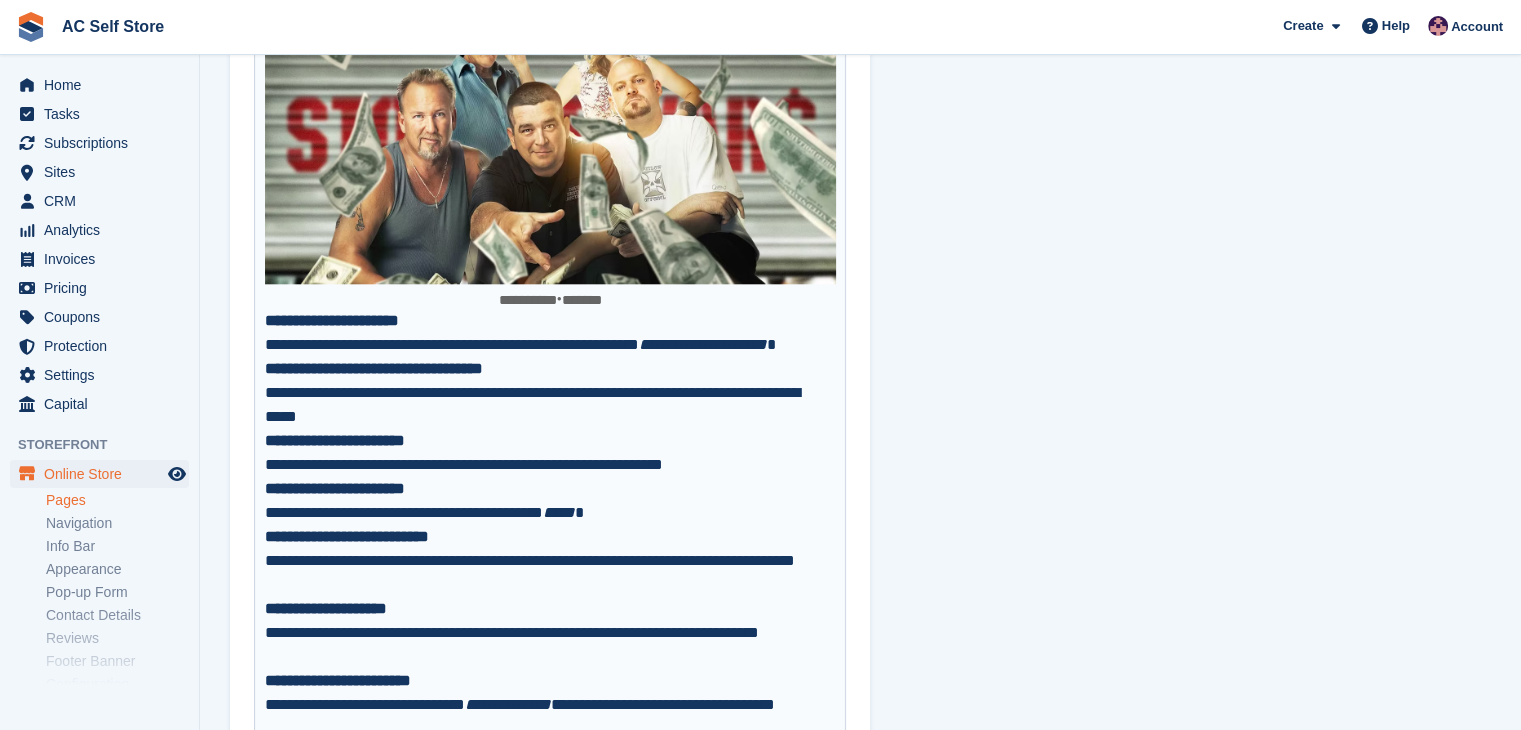 click on "**********" at bounding box center [550, -252] 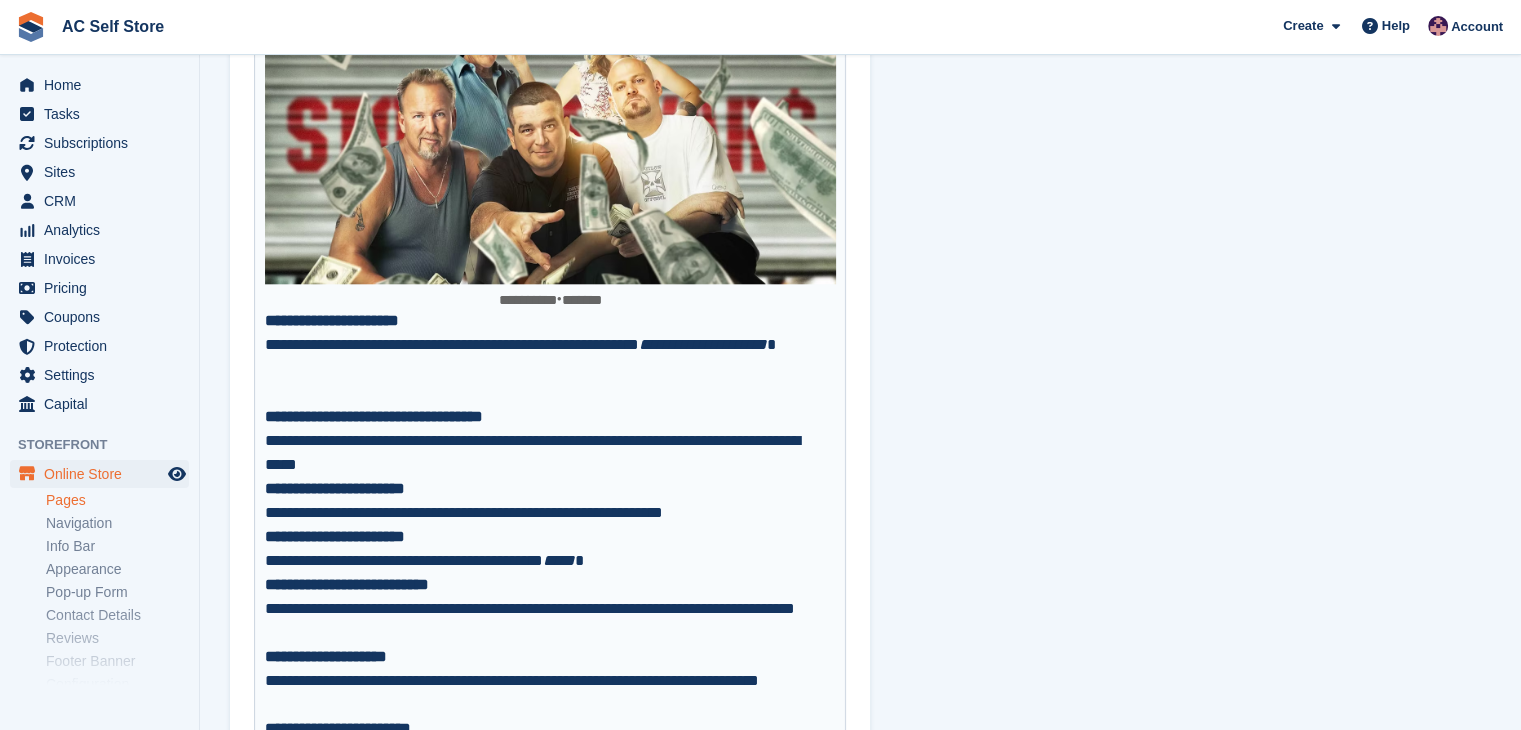 click on "**********" at bounding box center [550, 369] 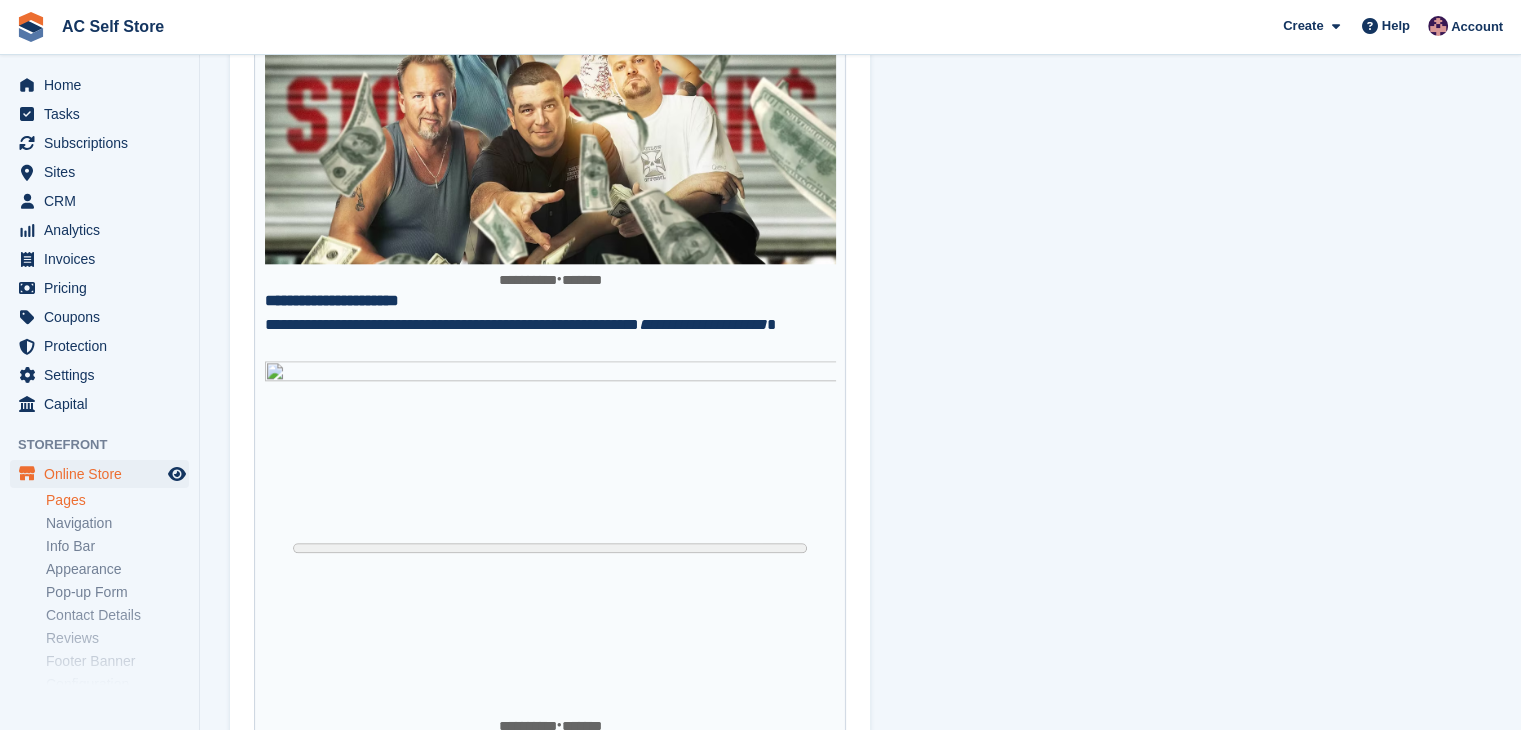scroll, scrollTop: 2600, scrollLeft: 0, axis: vertical 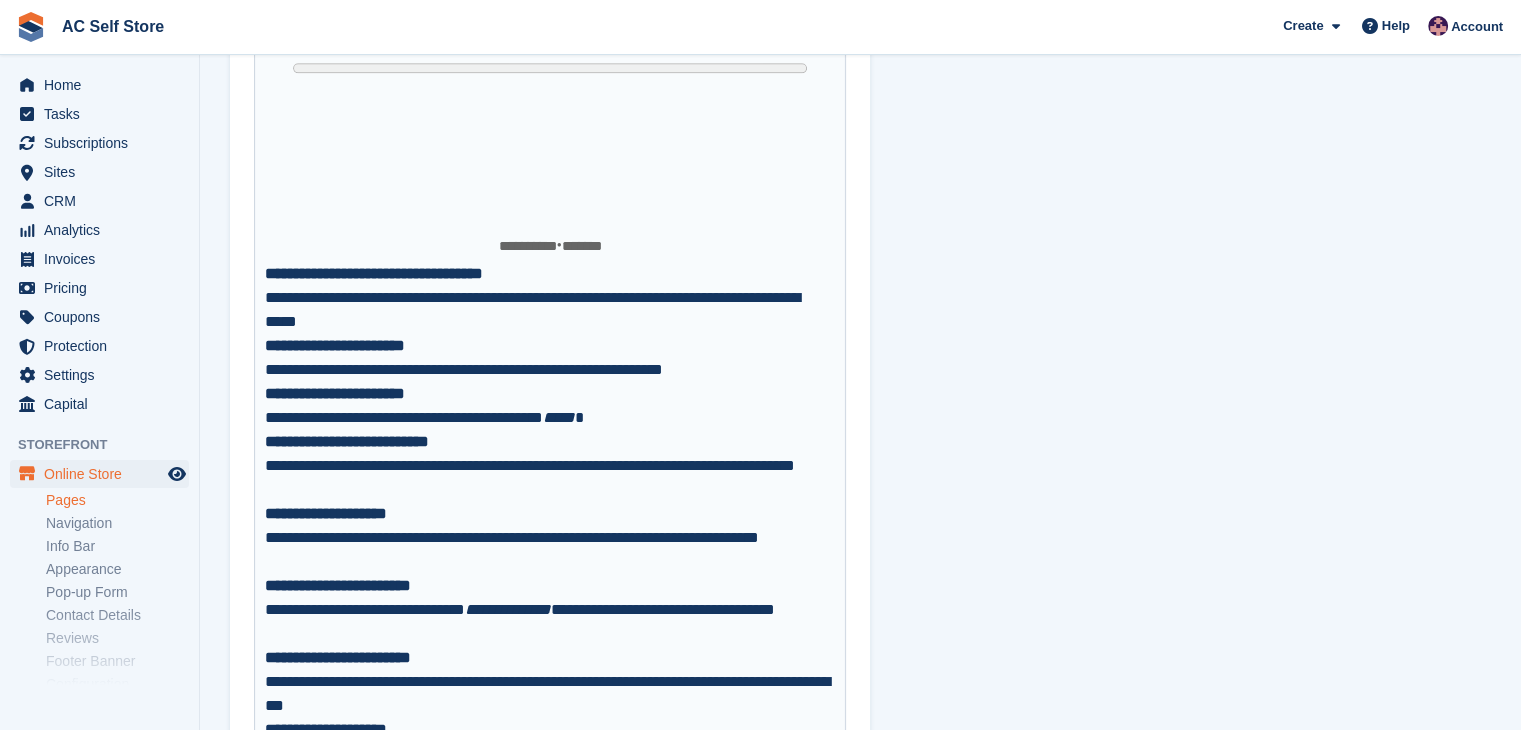 click on "**********" at bounding box center (550, 310) 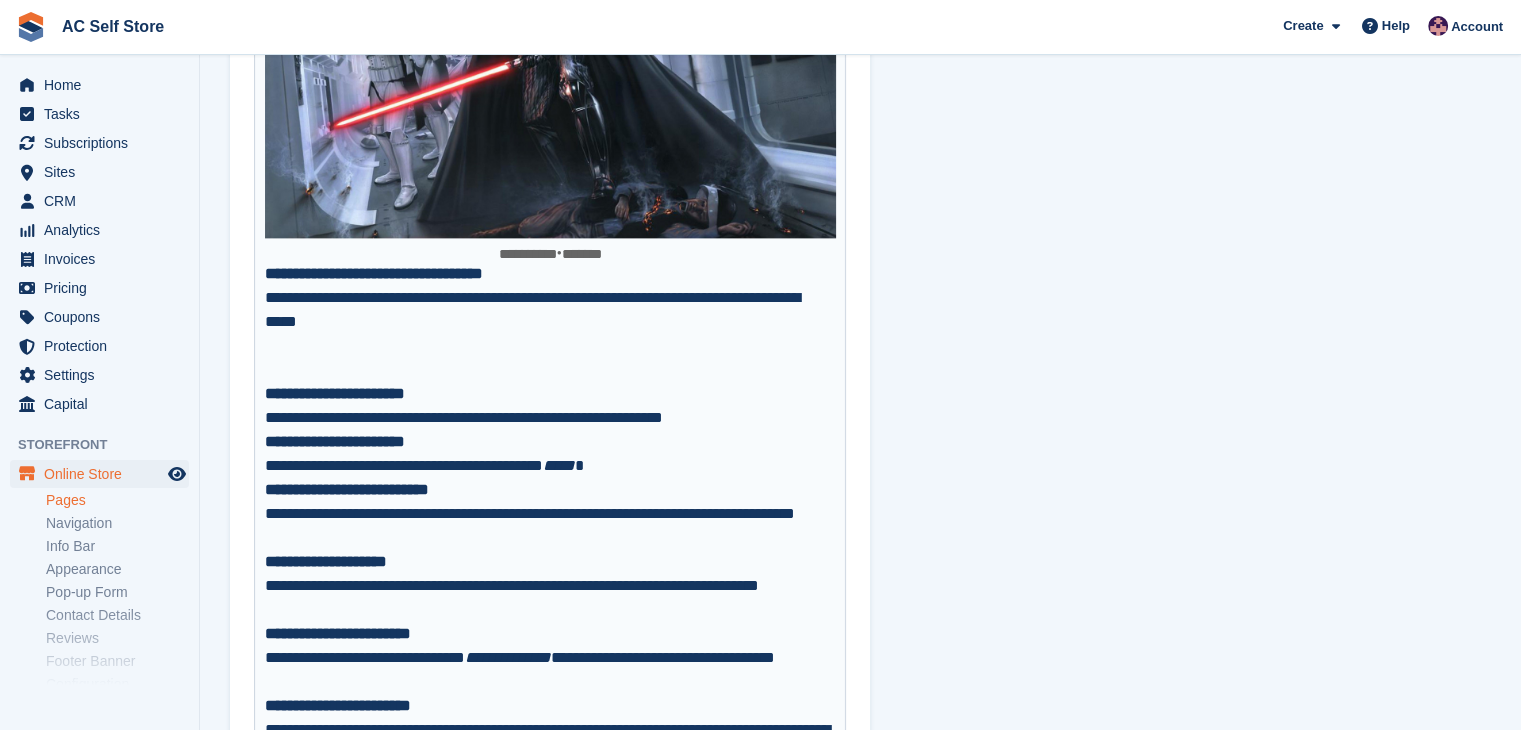 click on "**********" at bounding box center [550, 334] 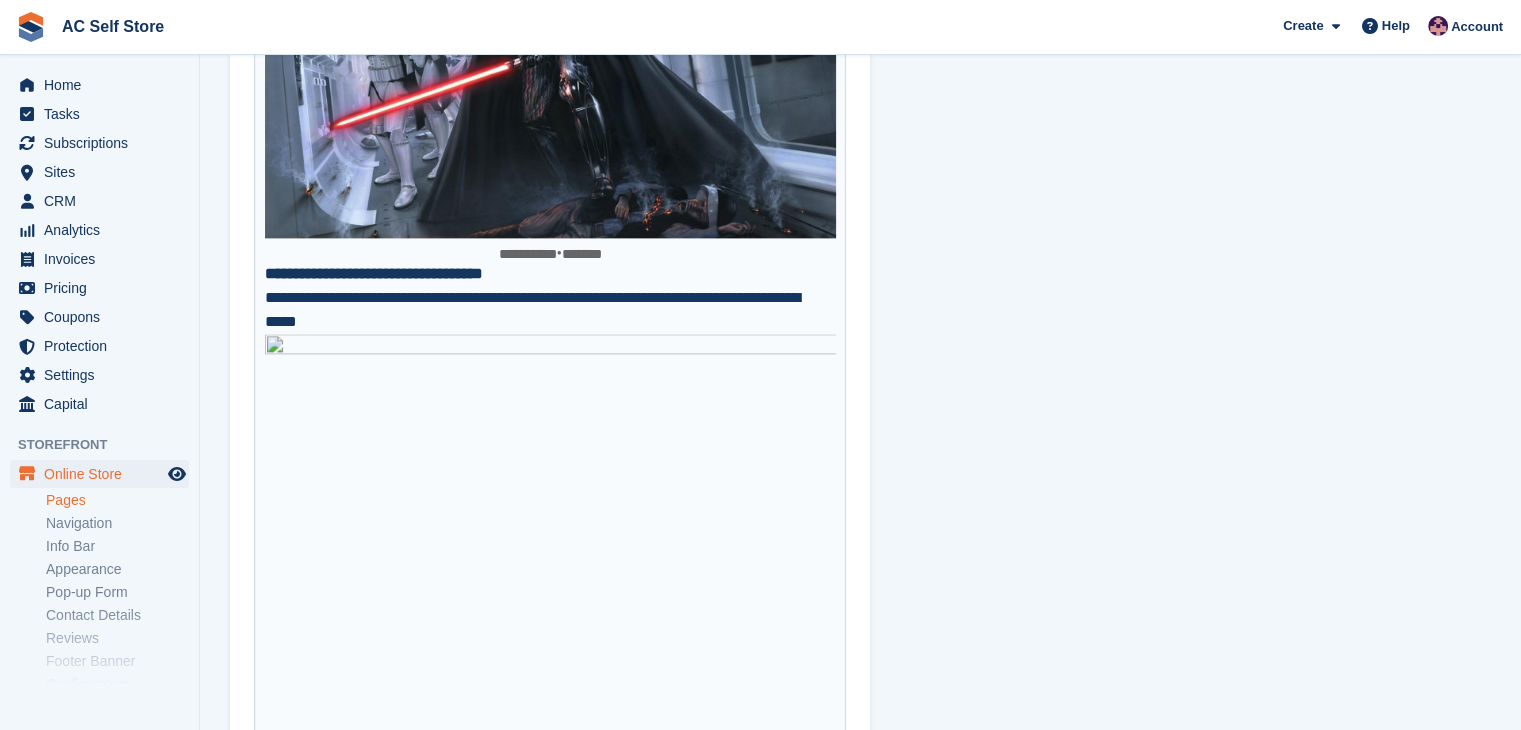 click on "**********" at bounding box center [550, 546] 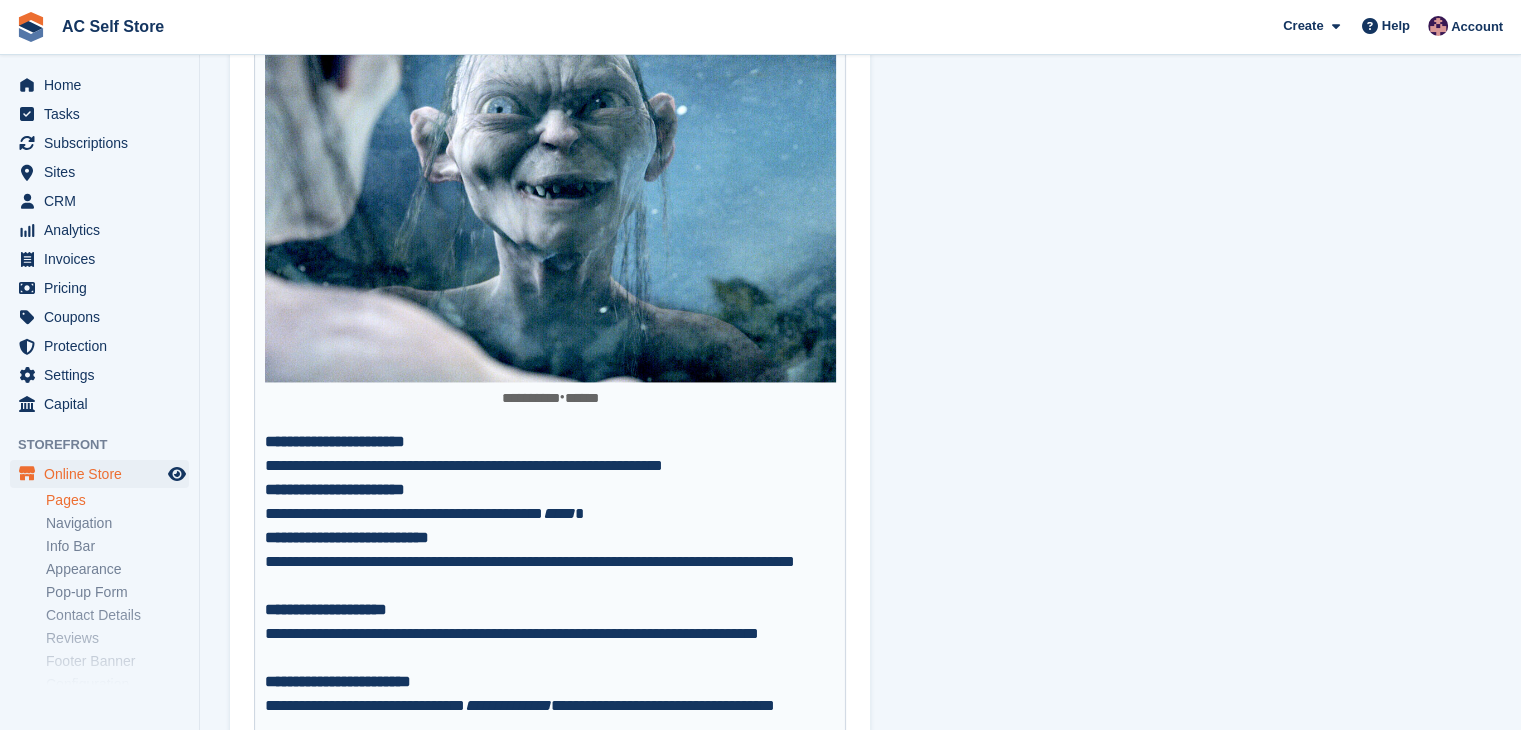 scroll, scrollTop: 3200, scrollLeft: 0, axis: vertical 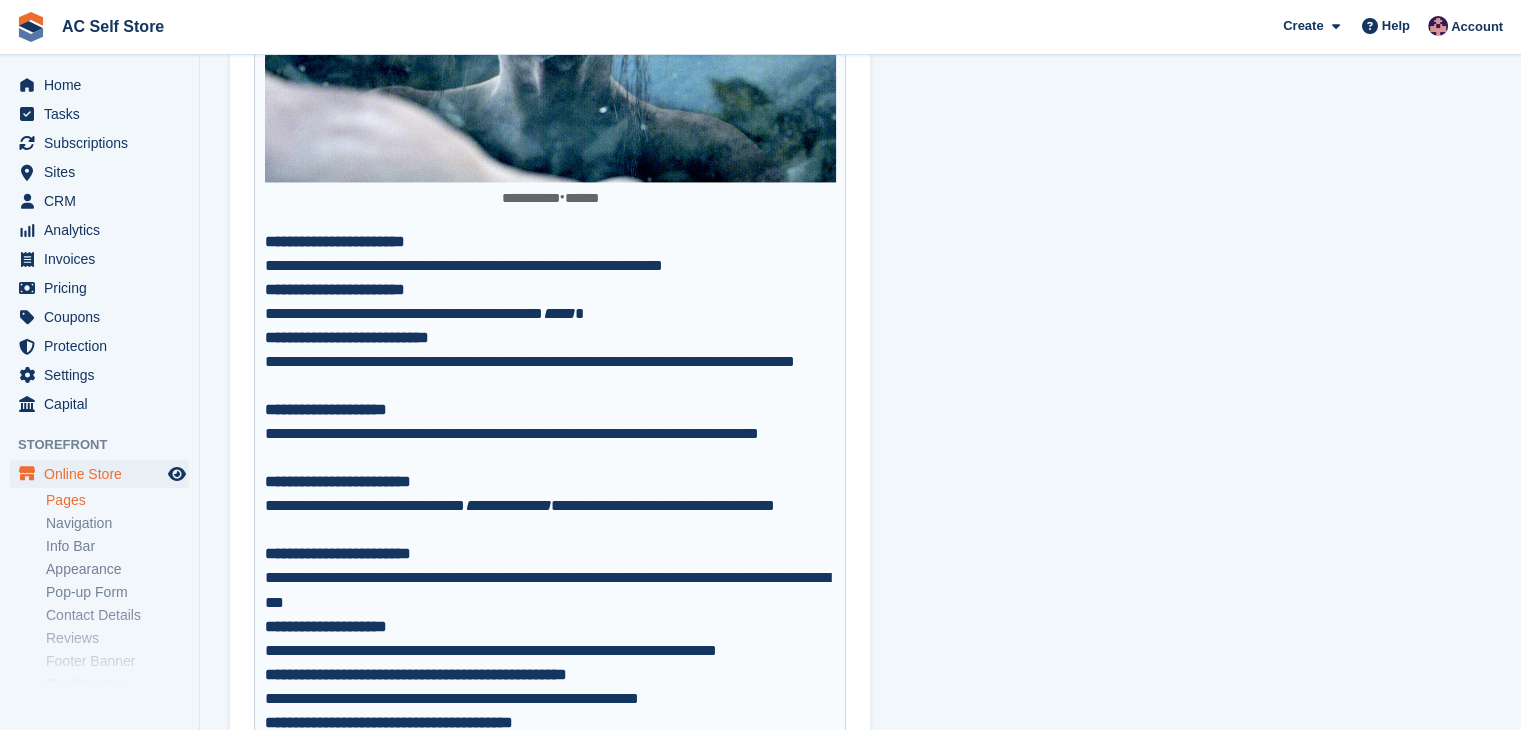 click on "**********" at bounding box center (550, 266) 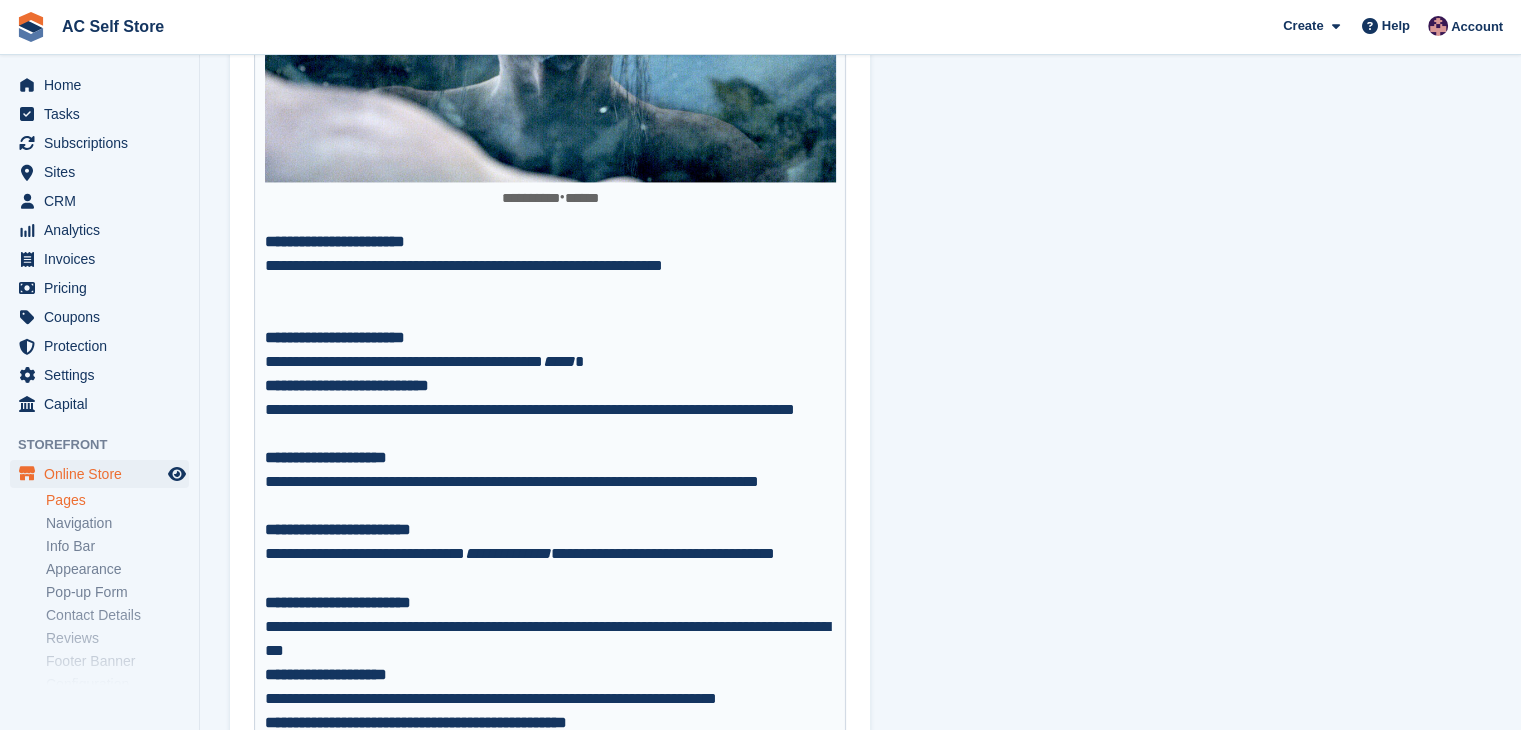 click on "**********" at bounding box center (550, 290) 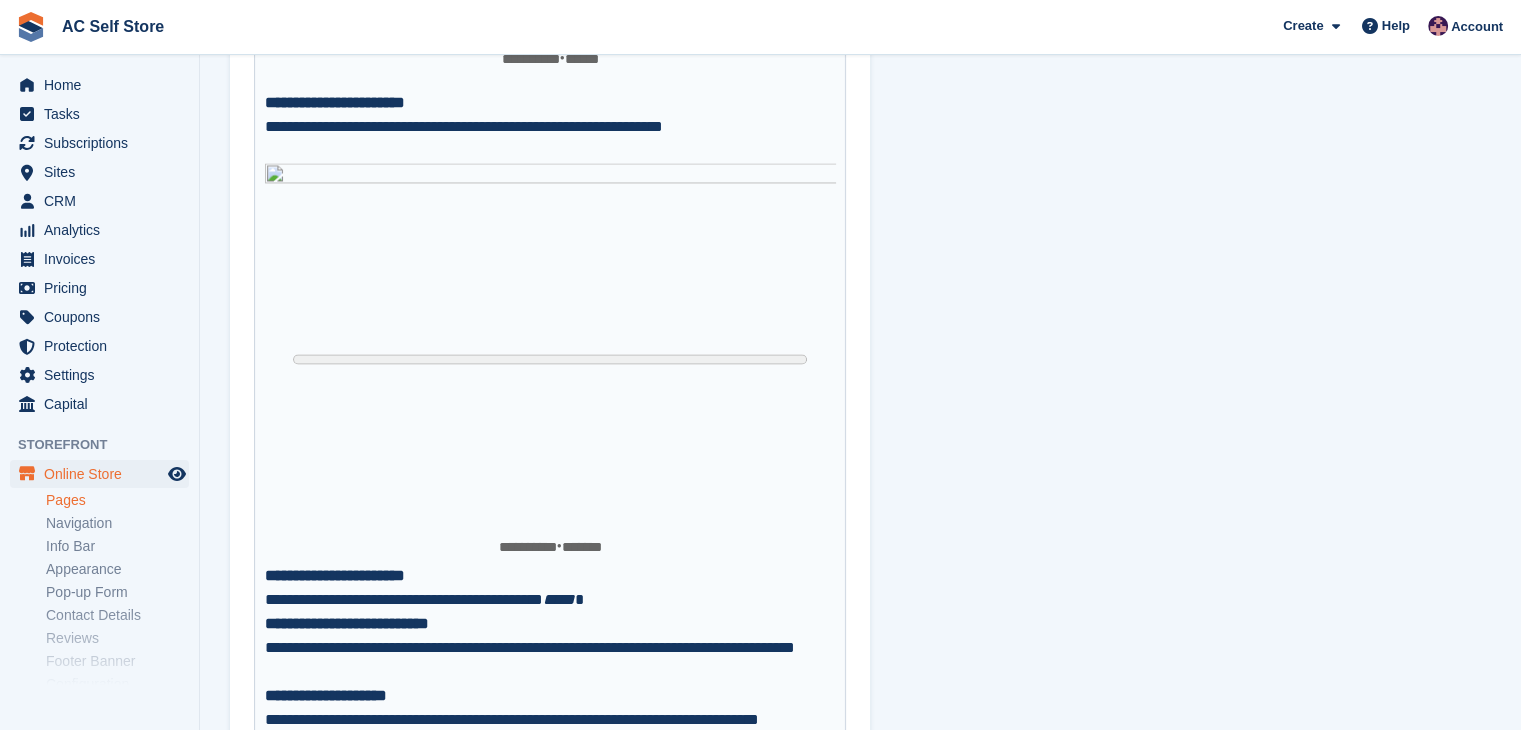 scroll, scrollTop: 3500, scrollLeft: 0, axis: vertical 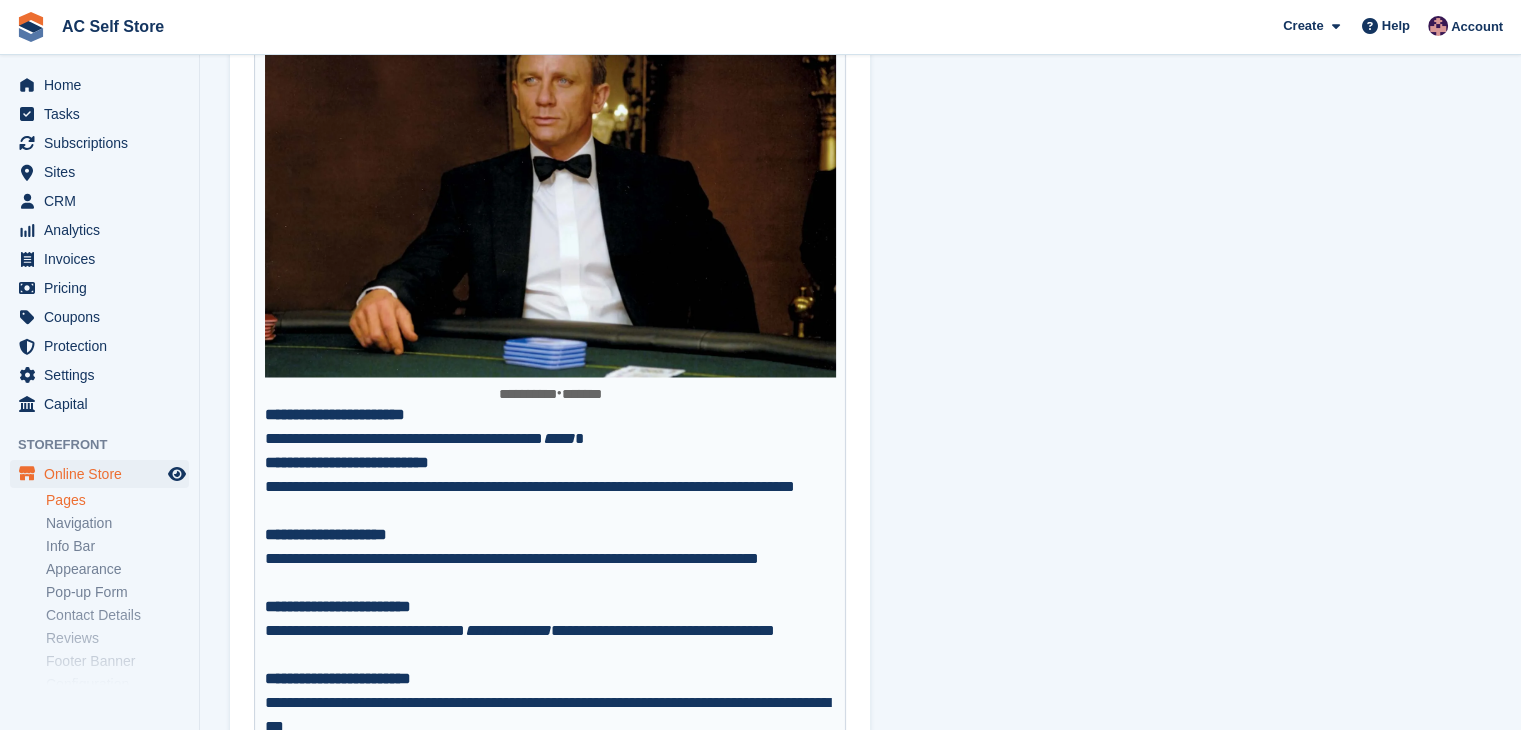 click on "**********" at bounding box center [550, 438] 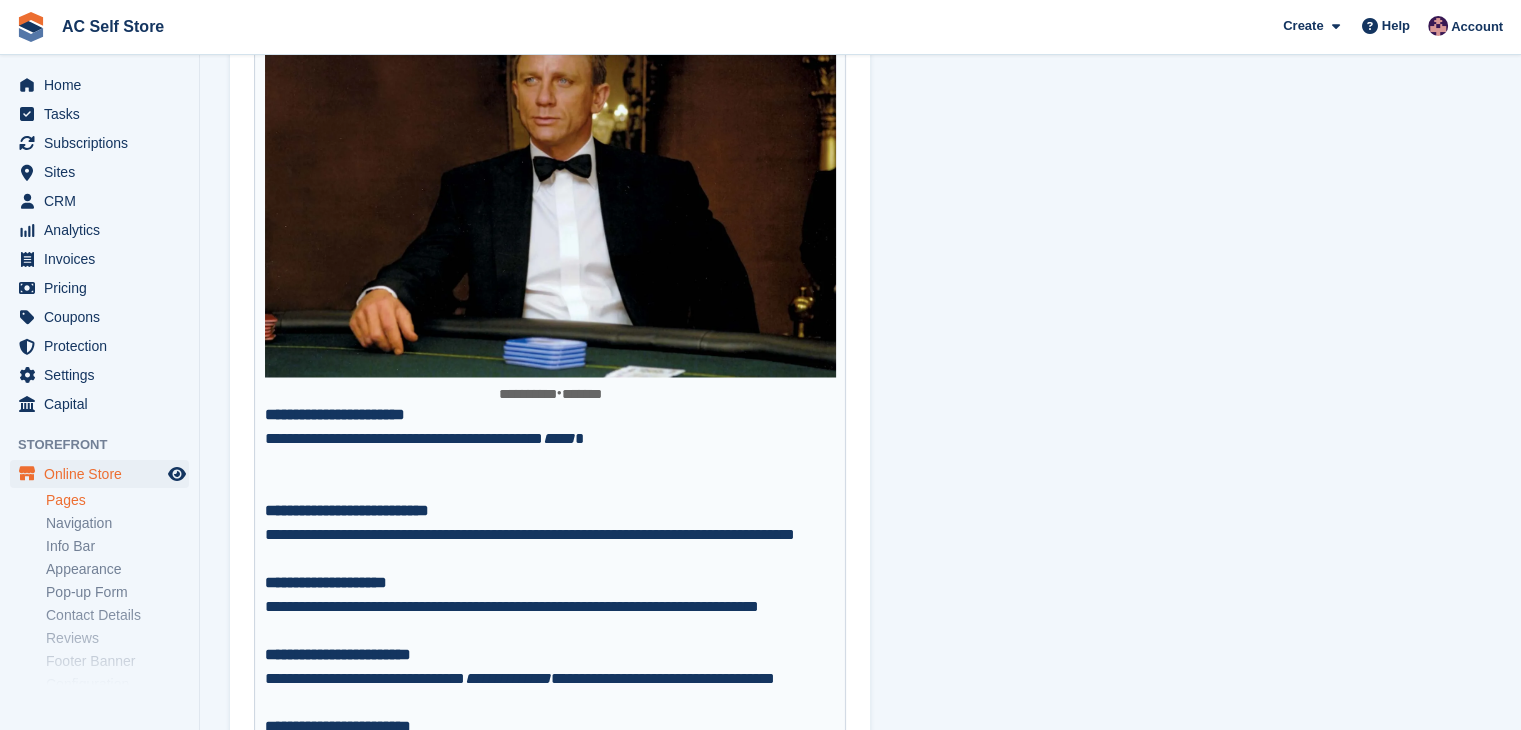 click on "**********" at bounding box center (550, 462) 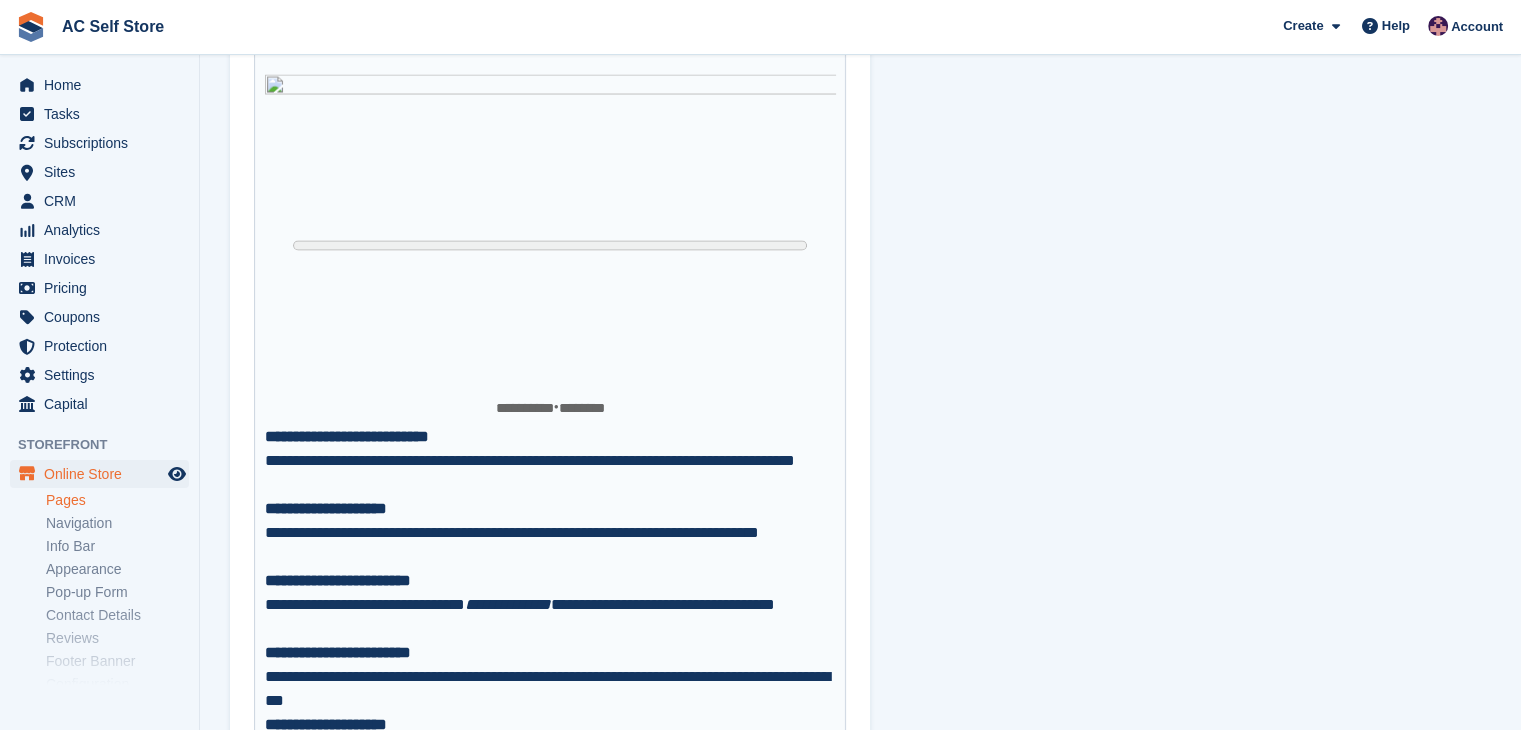scroll, scrollTop: 3900, scrollLeft: 0, axis: vertical 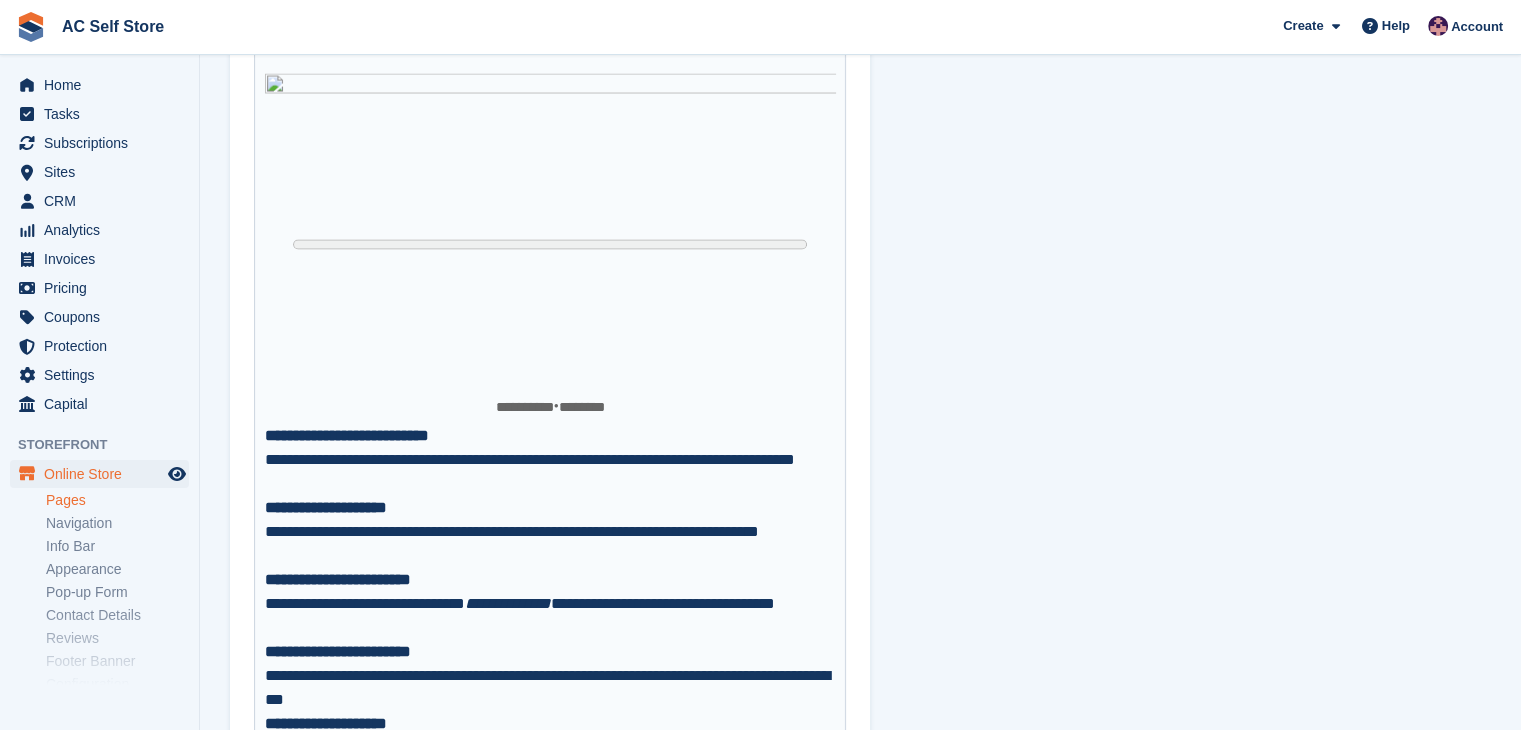 click on "**********" at bounding box center [550, 472] 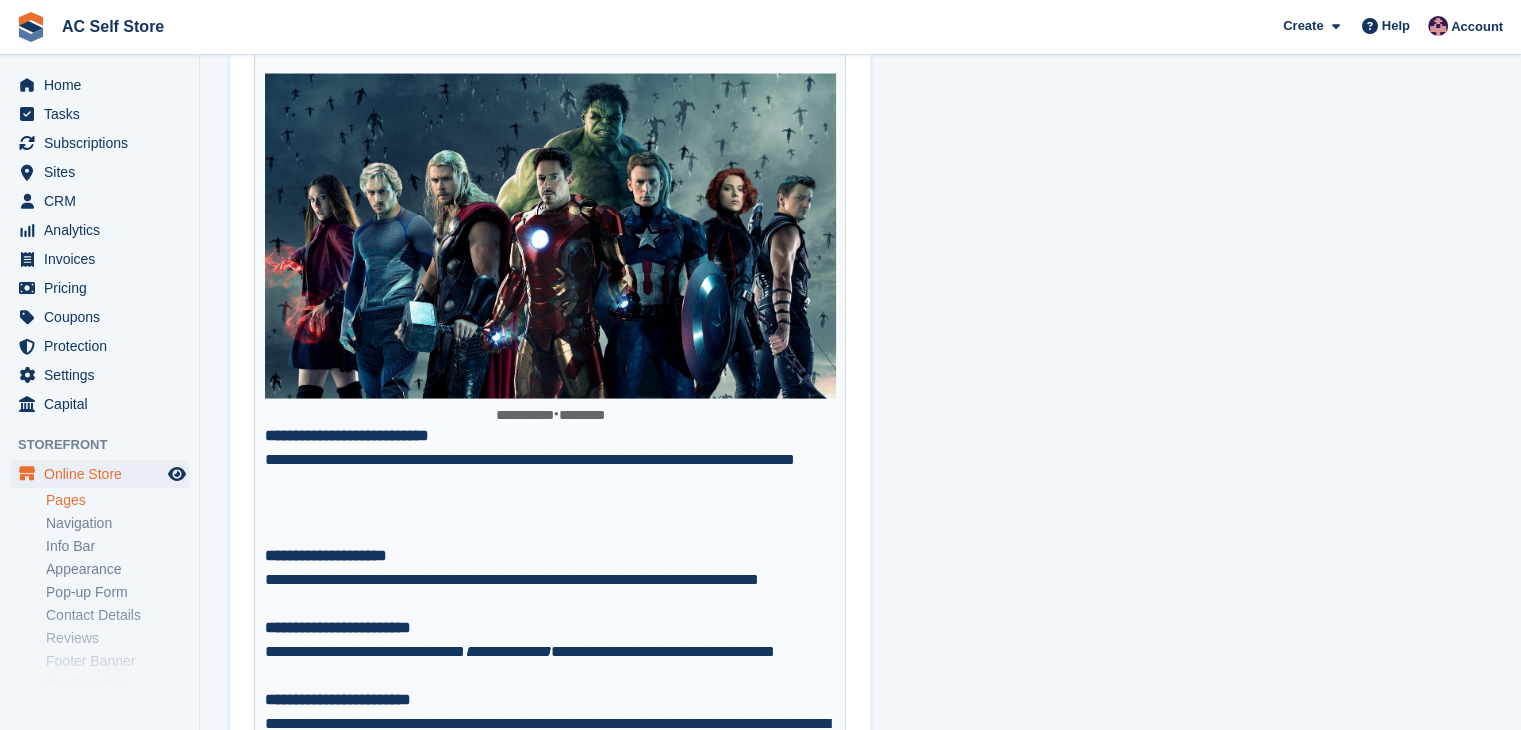 click on "**********" at bounding box center [550, 496] 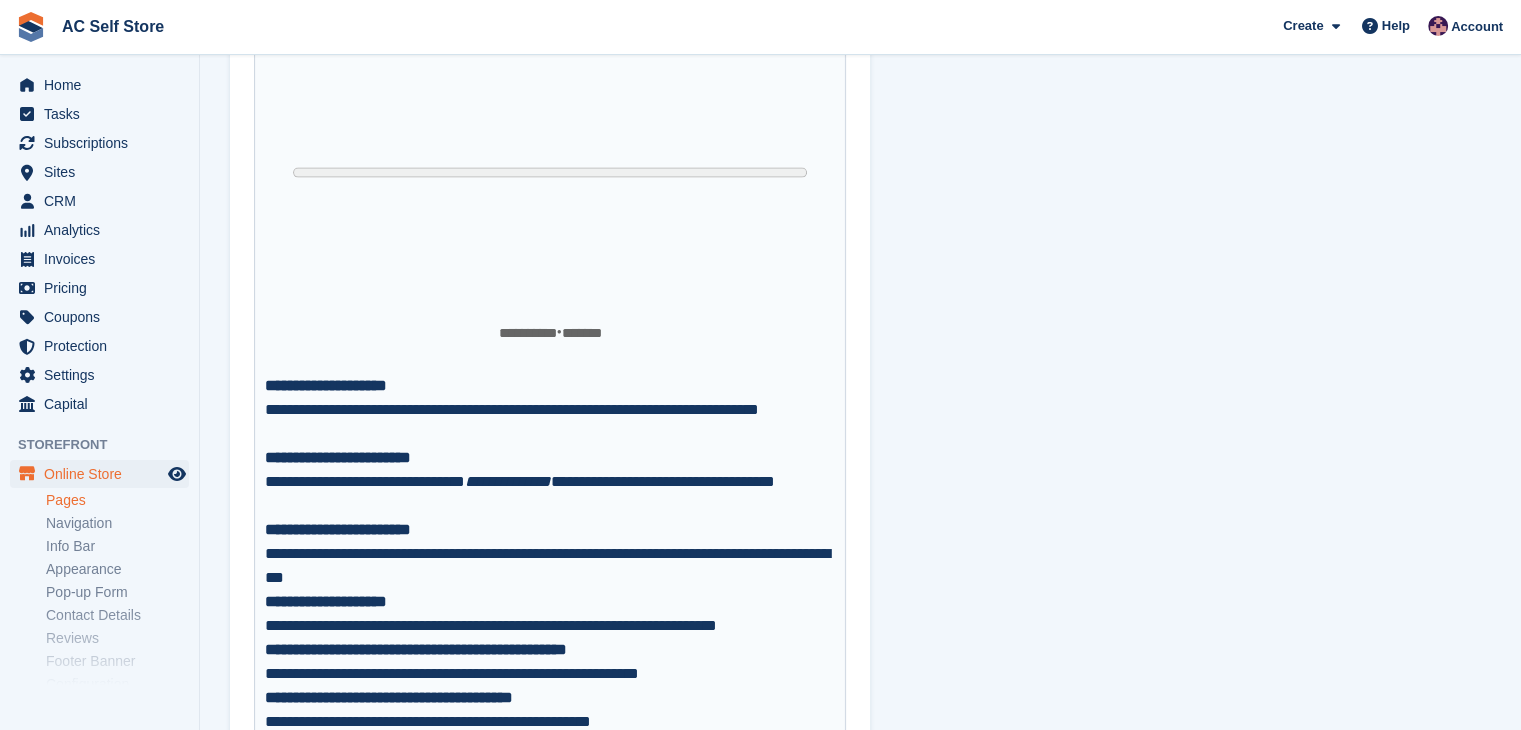 scroll, scrollTop: 4400, scrollLeft: 0, axis: vertical 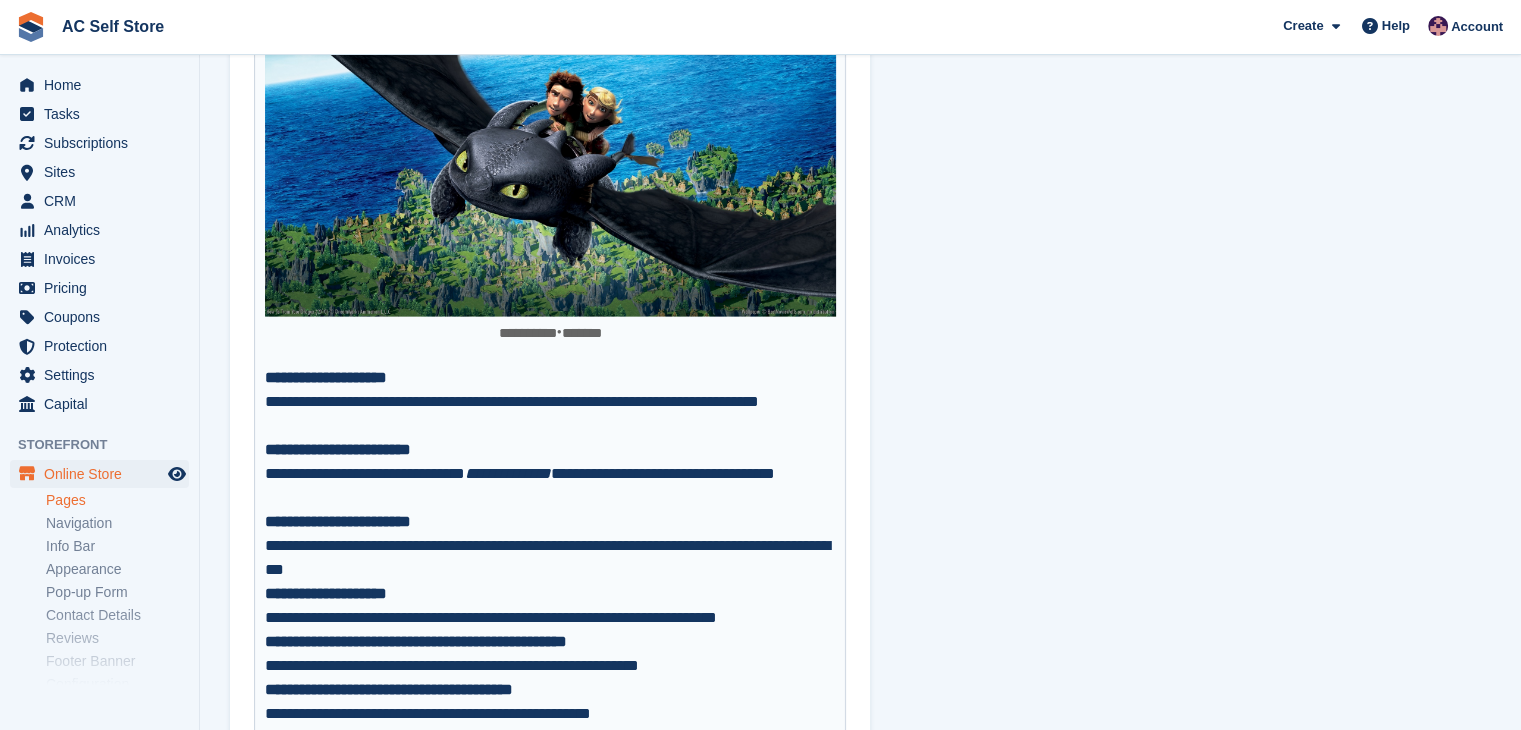 drag, startPoint x: 324, startPoint y: 429, endPoint x: 324, endPoint y: 417, distance: 12 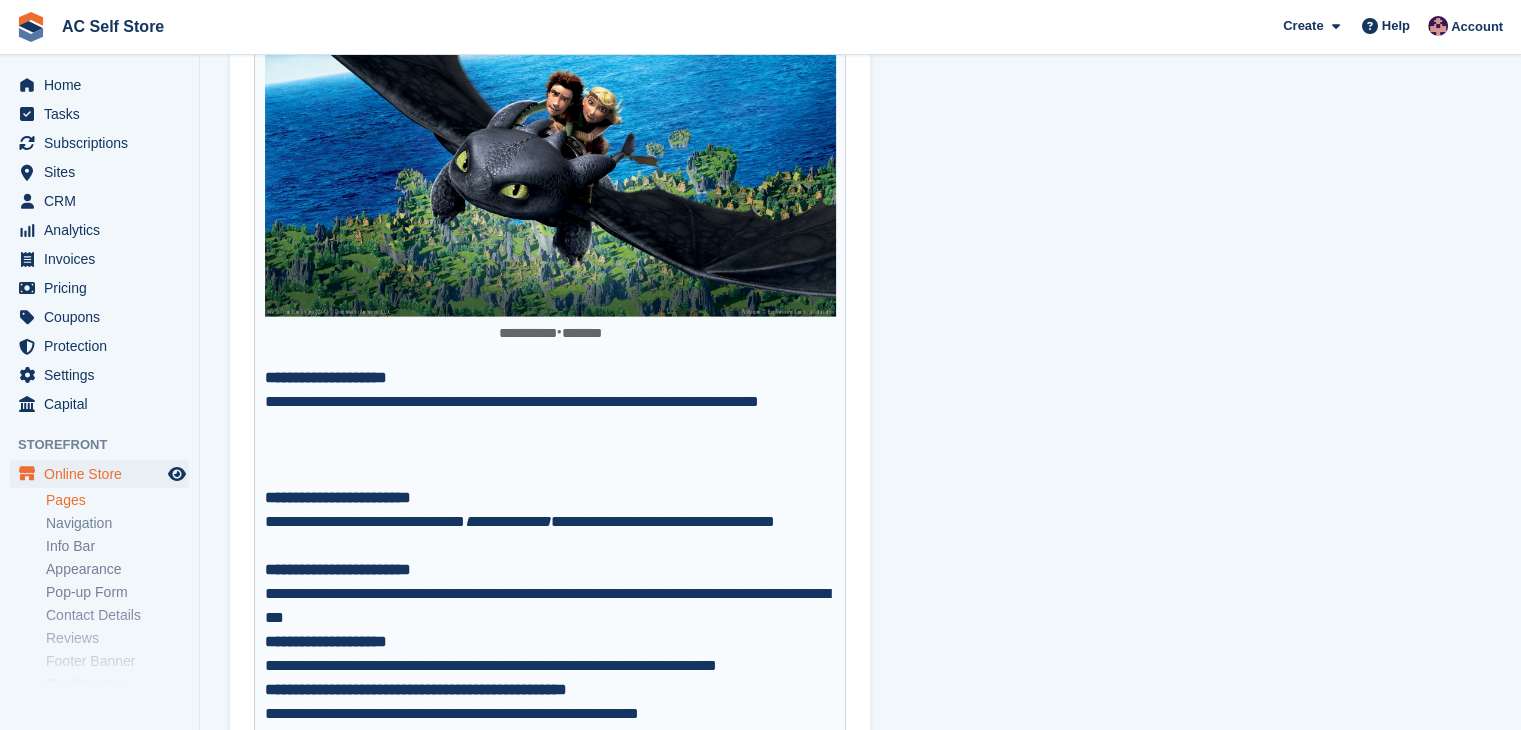 paste 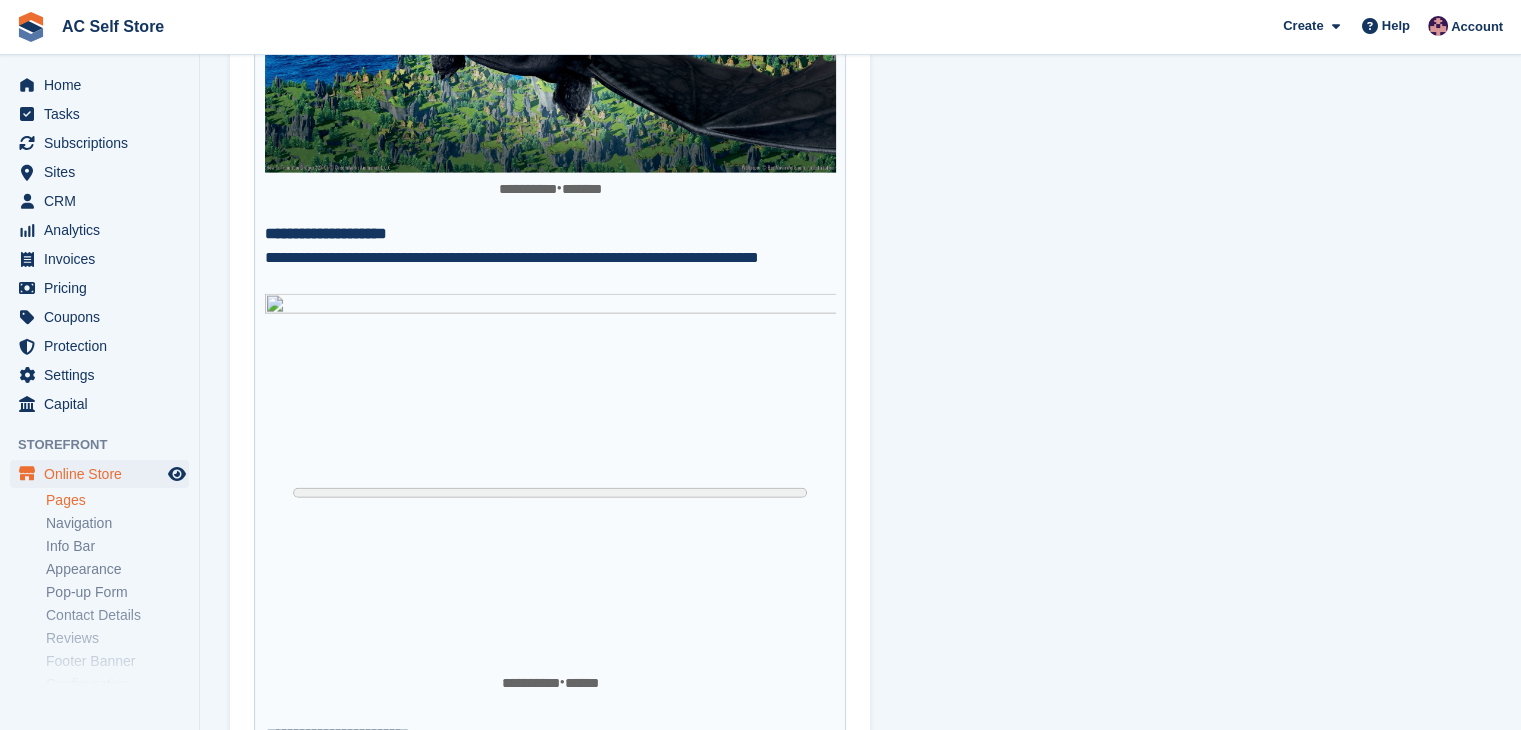 scroll, scrollTop: 4800, scrollLeft: 0, axis: vertical 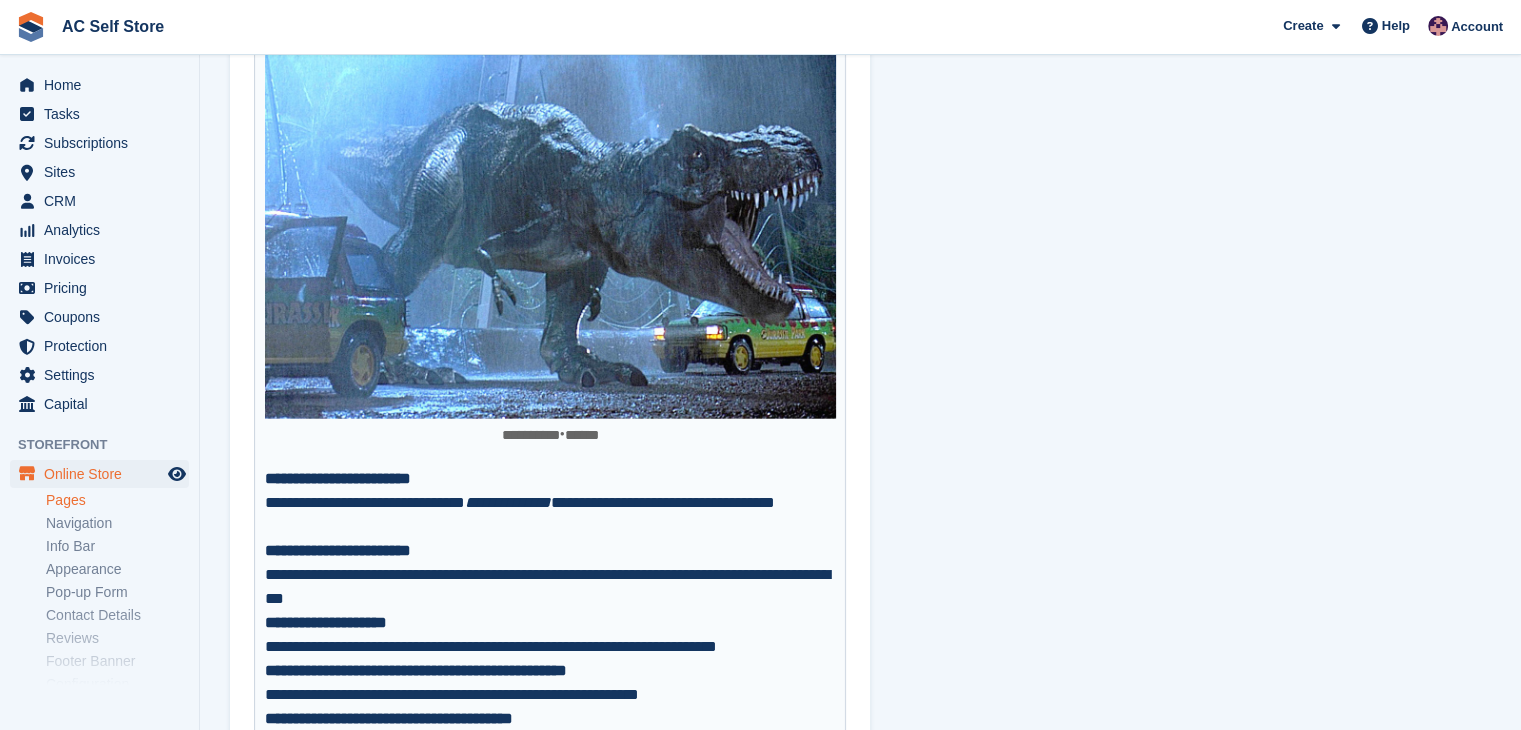 click on "**********" at bounding box center [550, 515] 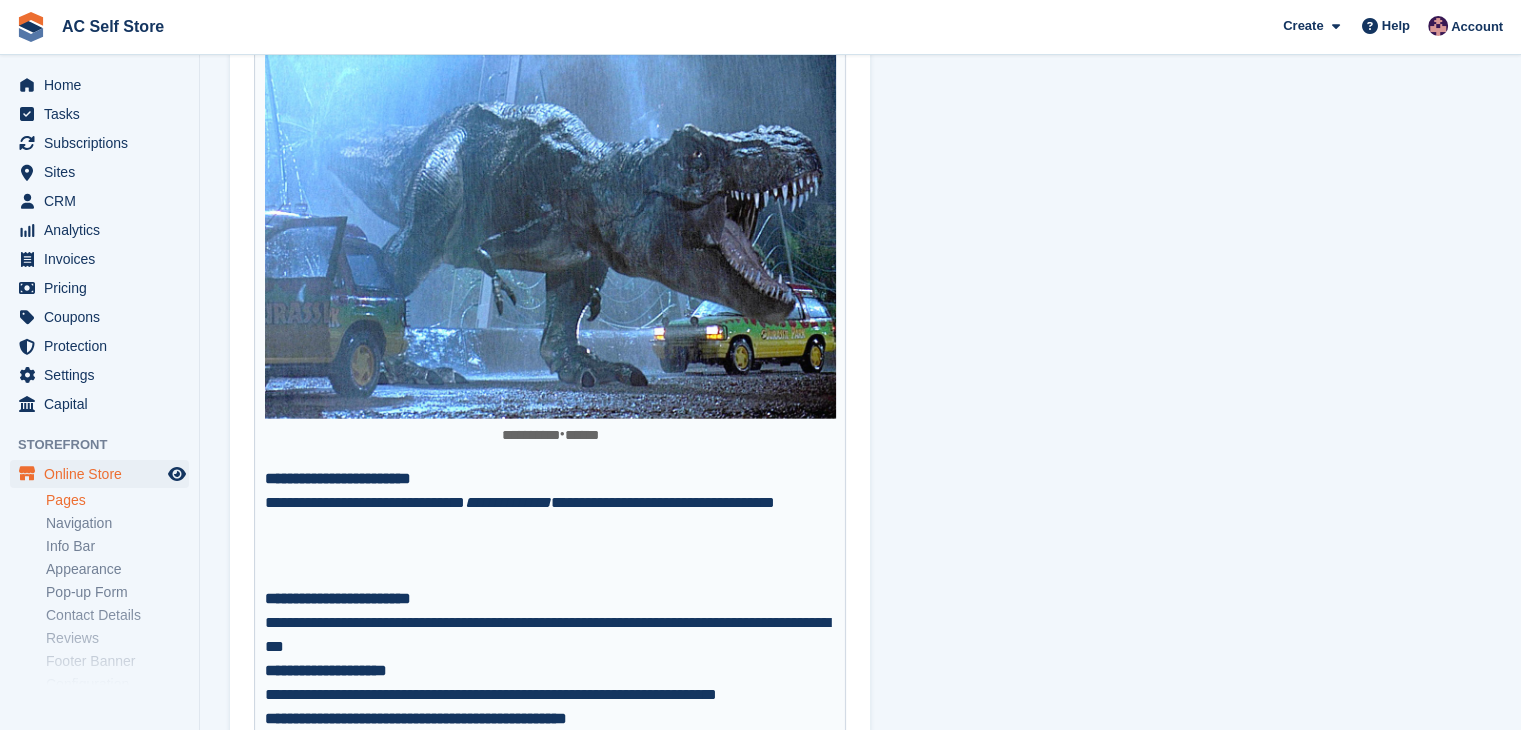 click on "**********" at bounding box center [550, 539] 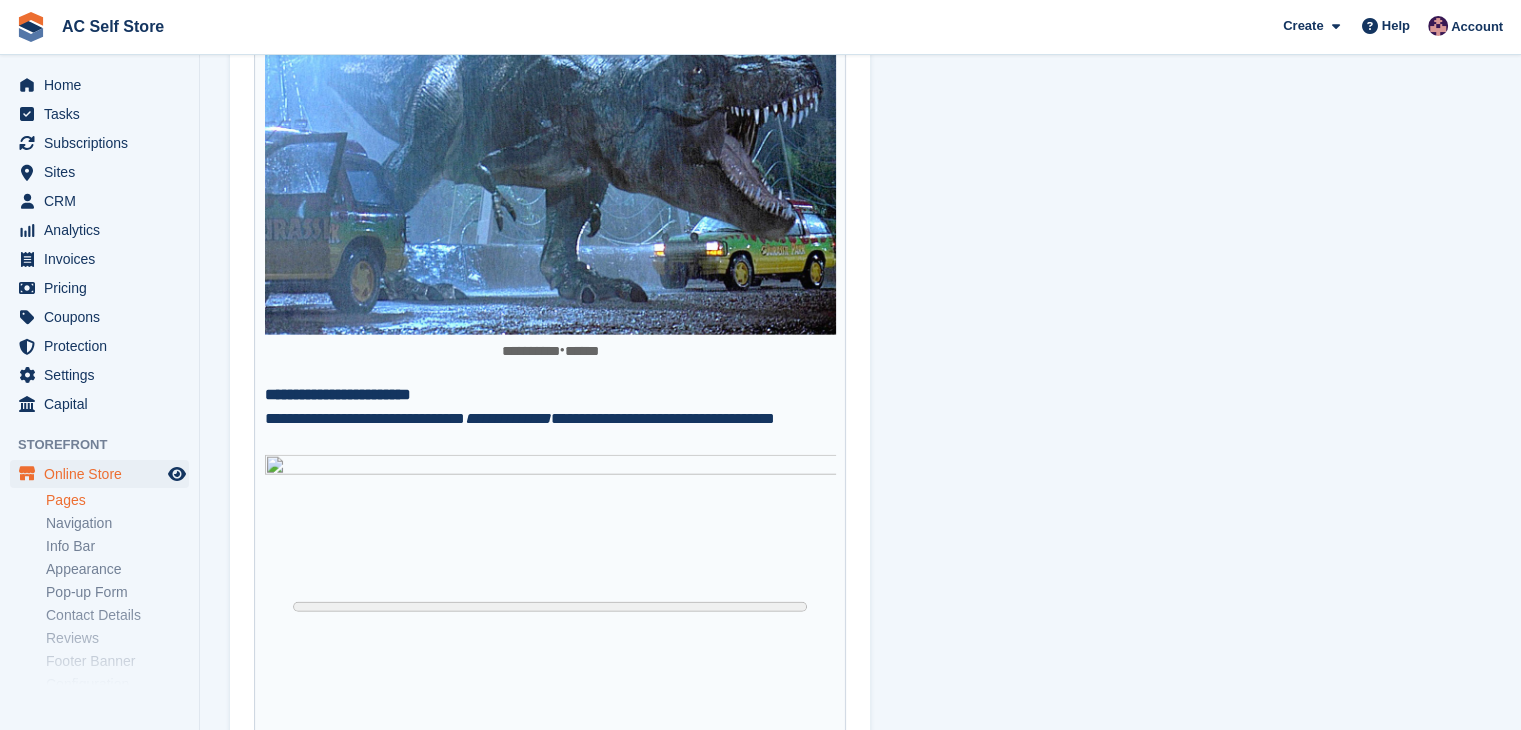 scroll, scrollTop: 5200, scrollLeft: 0, axis: vertical 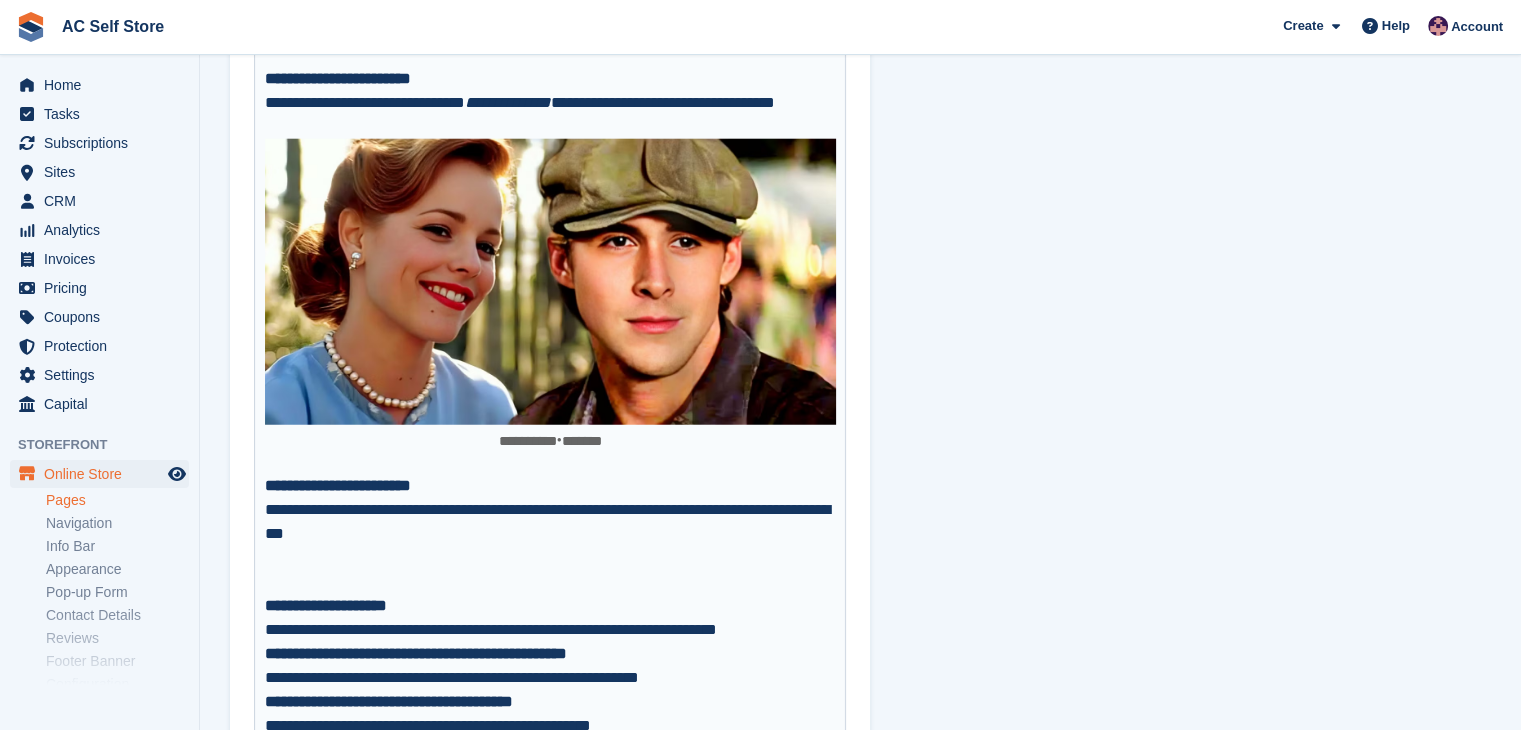 click on "**********" at bounding box center [550, 546] 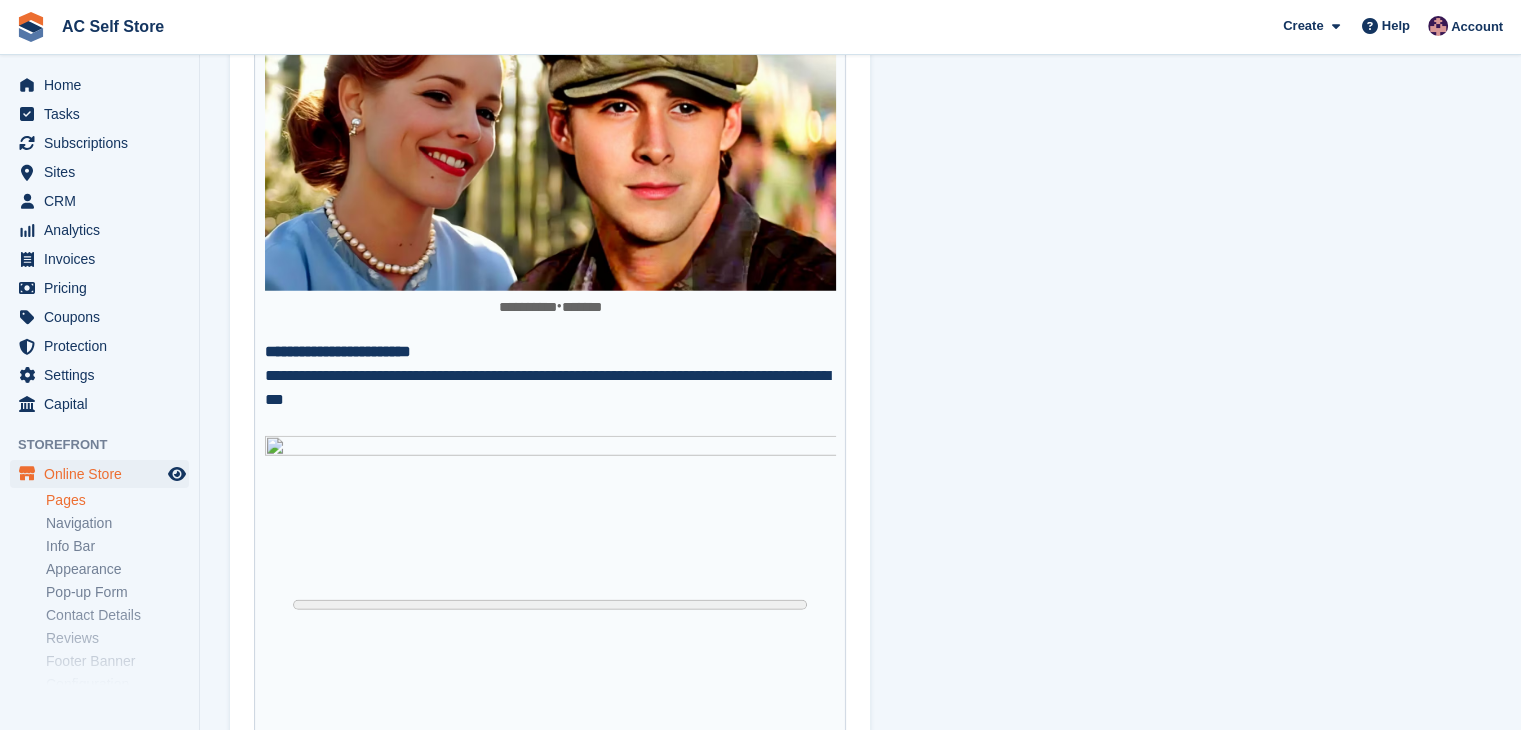 scroll, scrollTop: 5600, scrollLeft: 0, axis: vertical 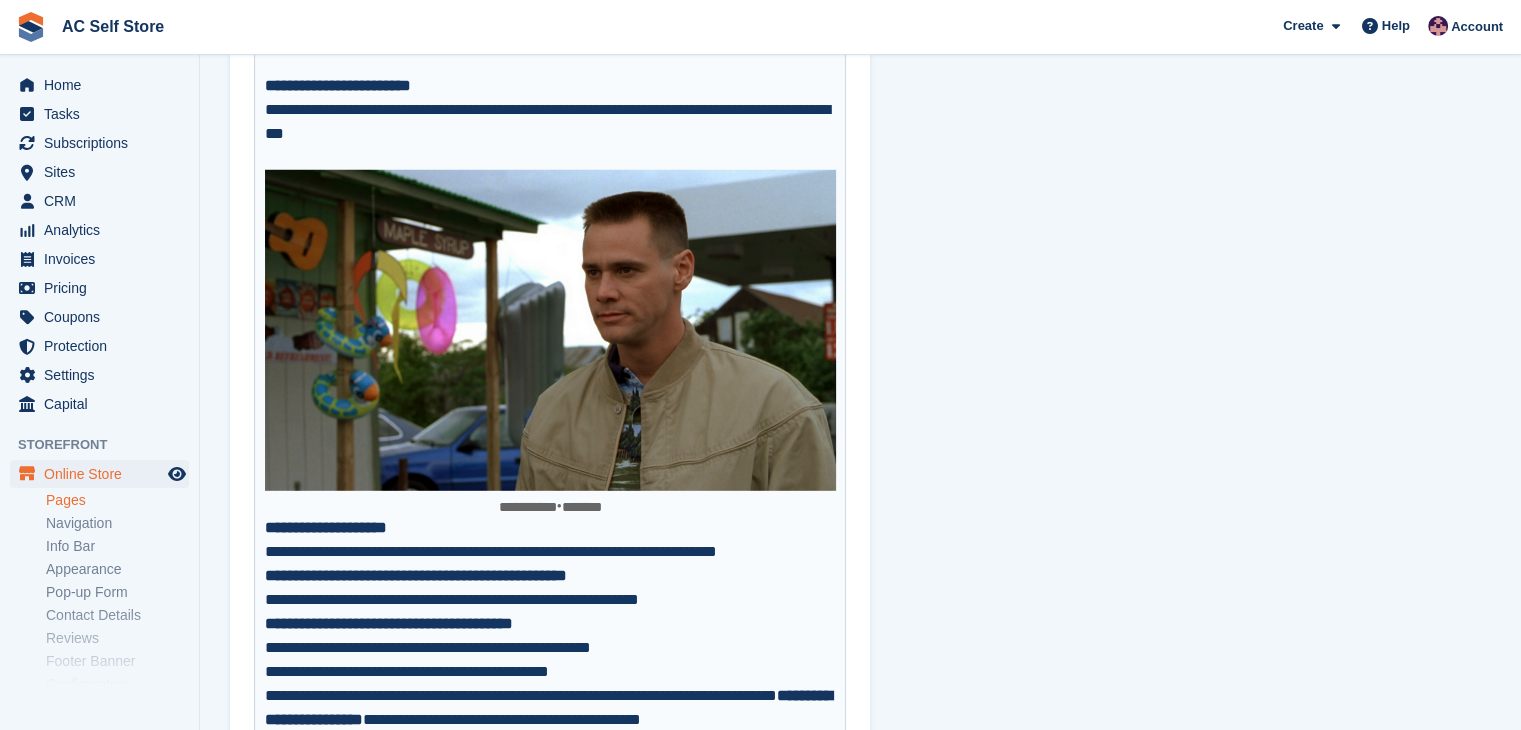 click on "**********" at bounding box center (550, 552) 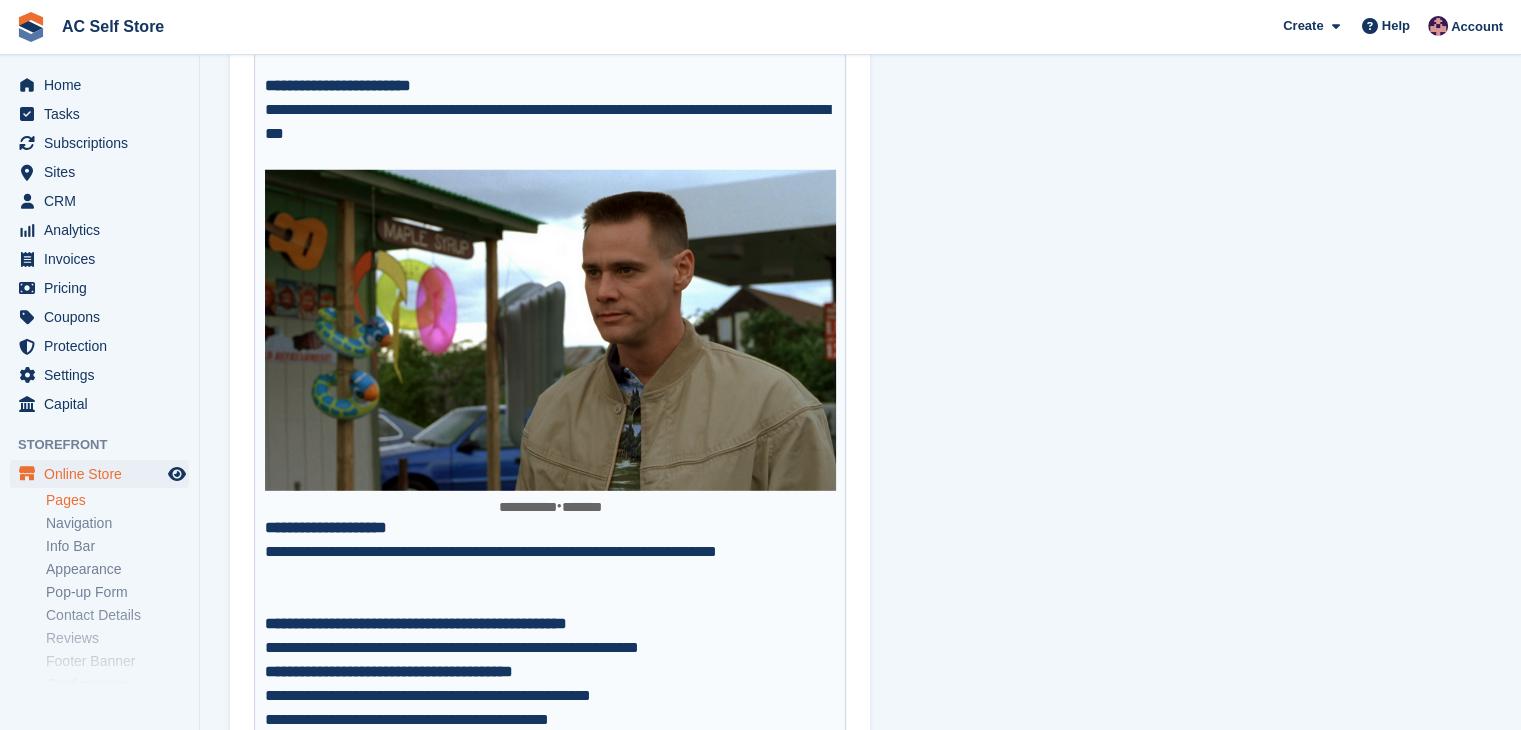 click on "**********" at bounding box center (550, 576) 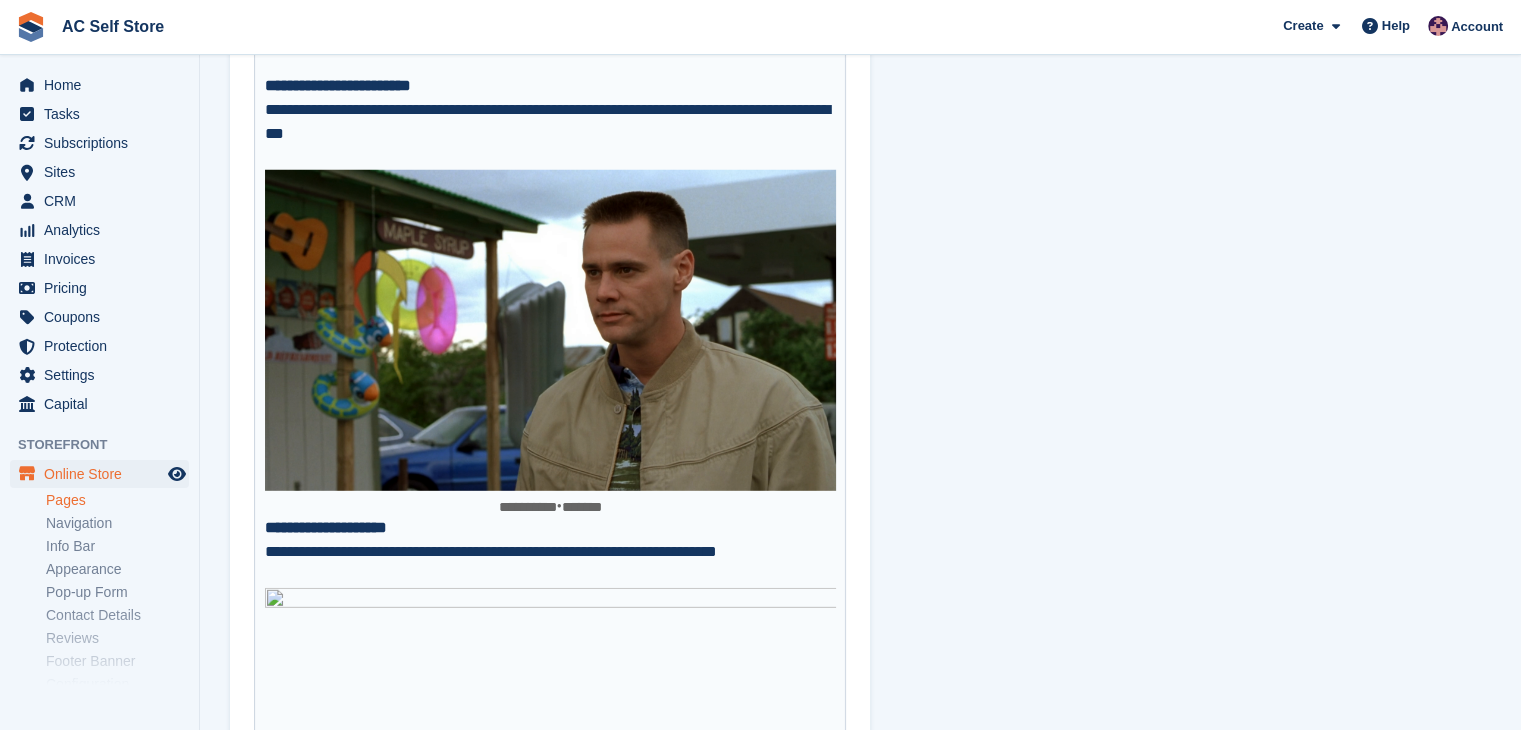 click on "**********" at bounding box center (326, 527) 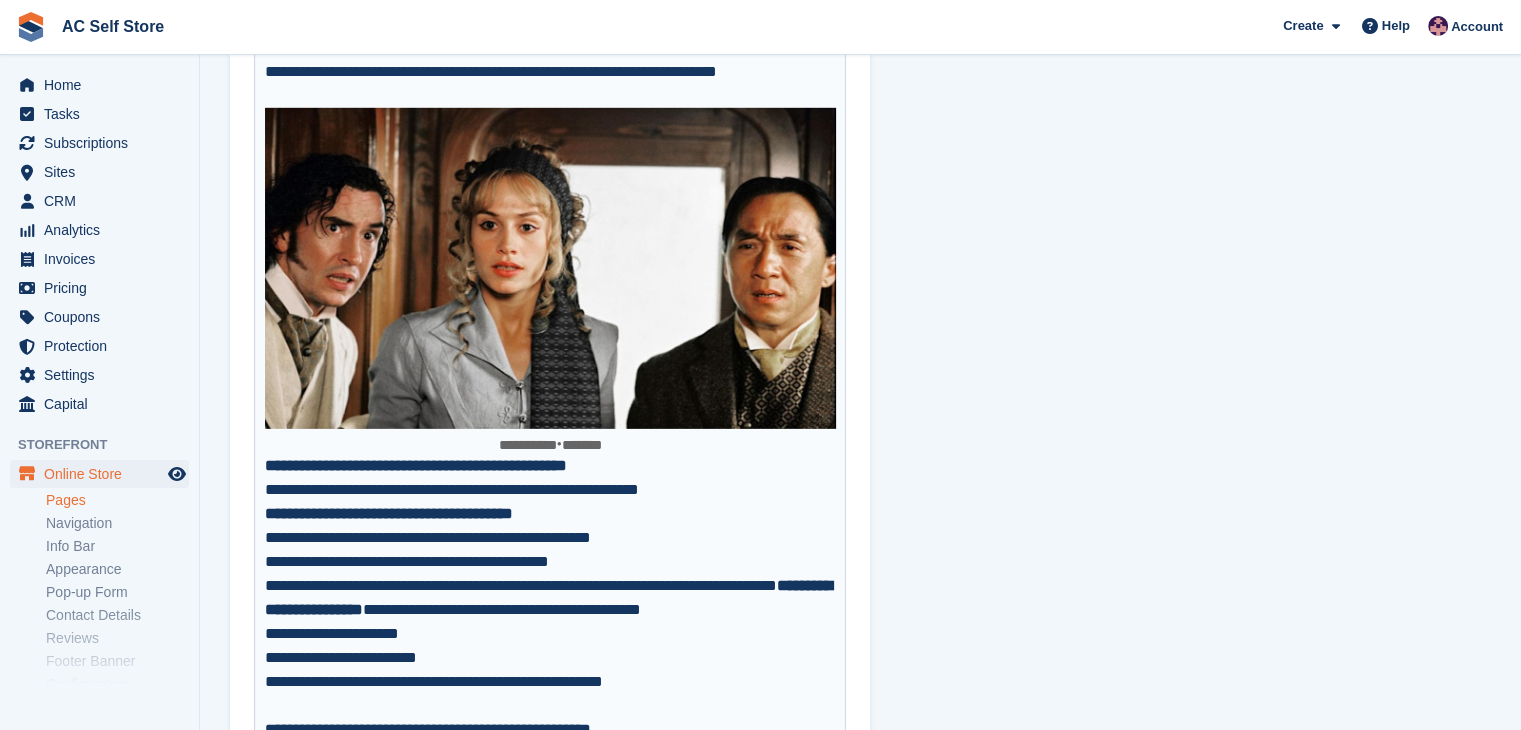 scroll, scrollTop: 6200, scrollLeft: 0, axis: vertical 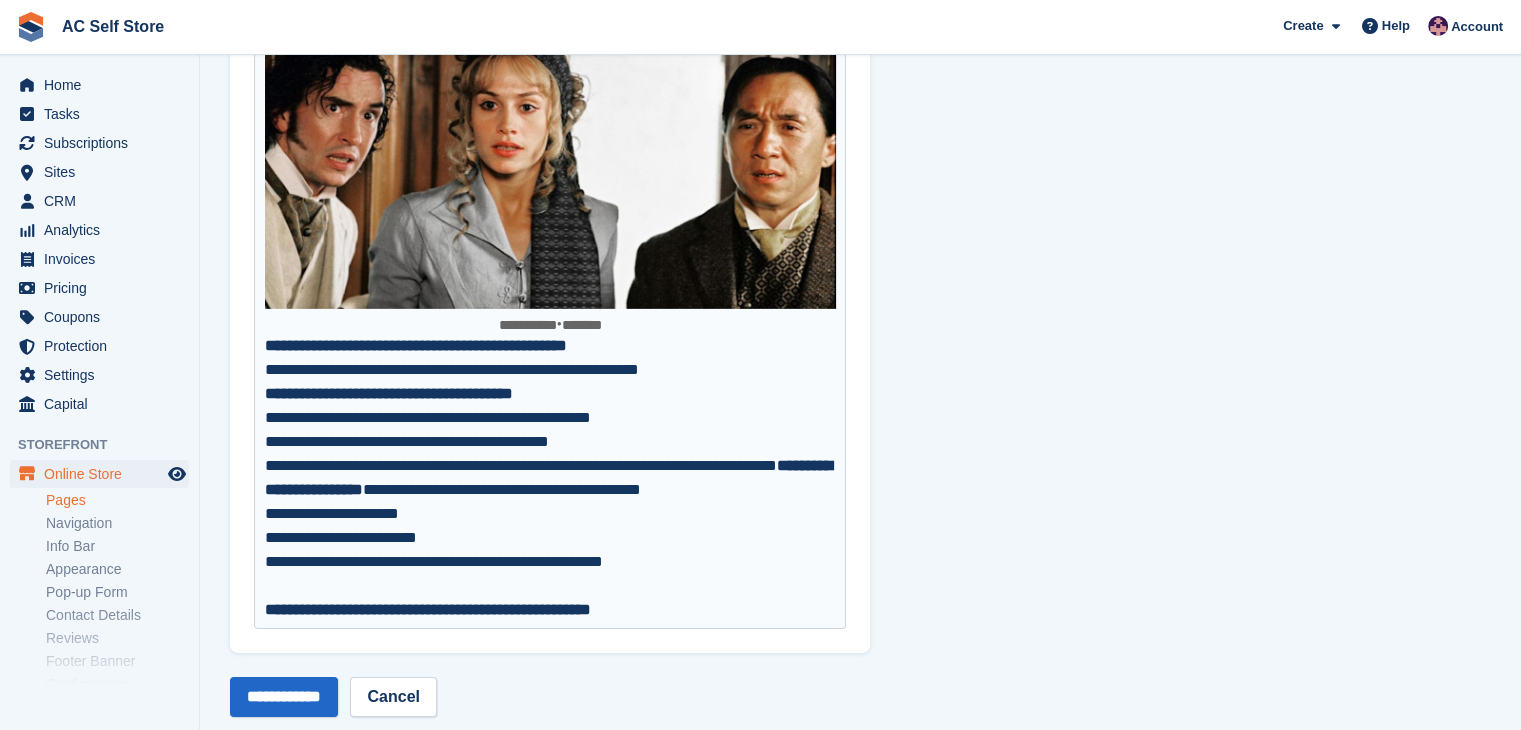 click on "**********" at bounding box center (550, 370) 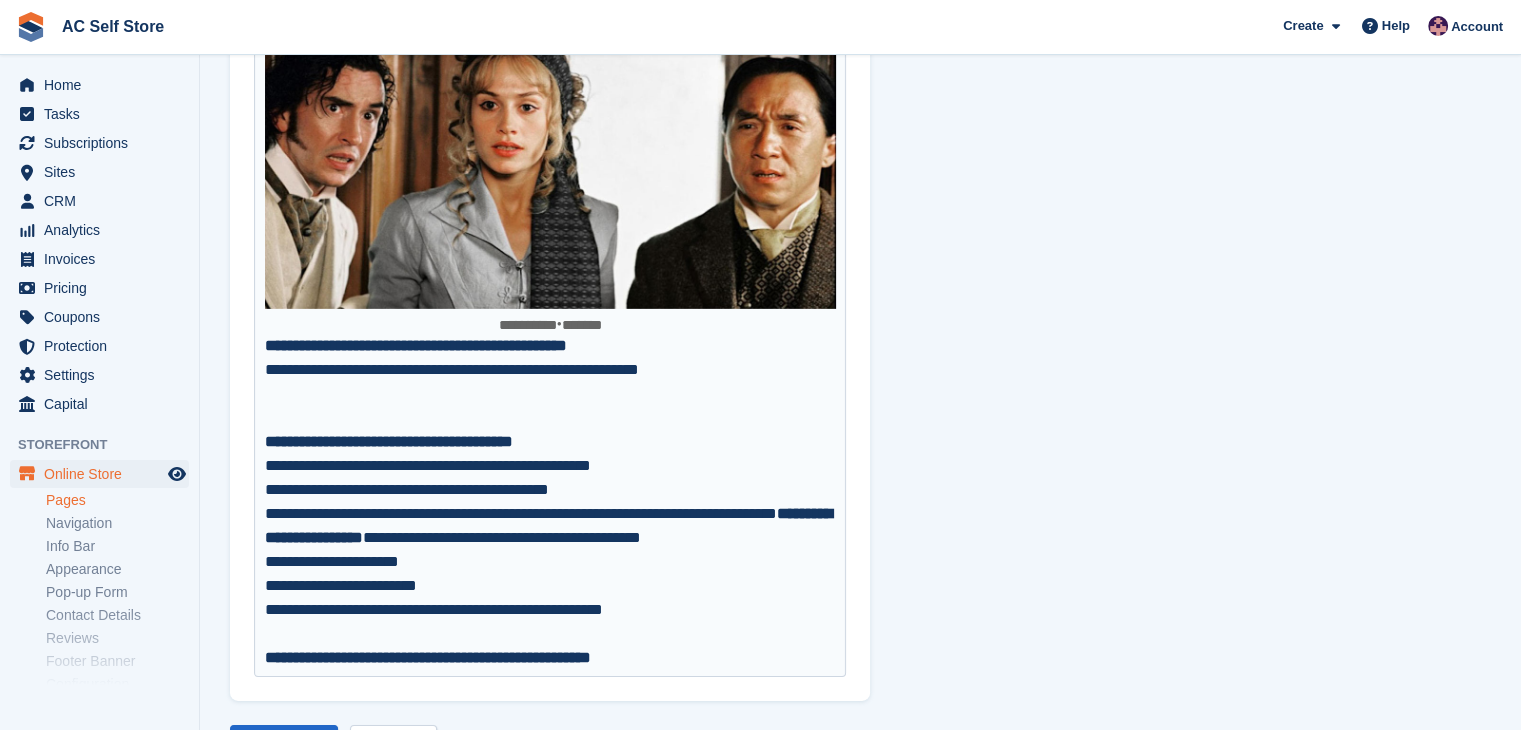click on "**********" at bounding box center (550, 394) 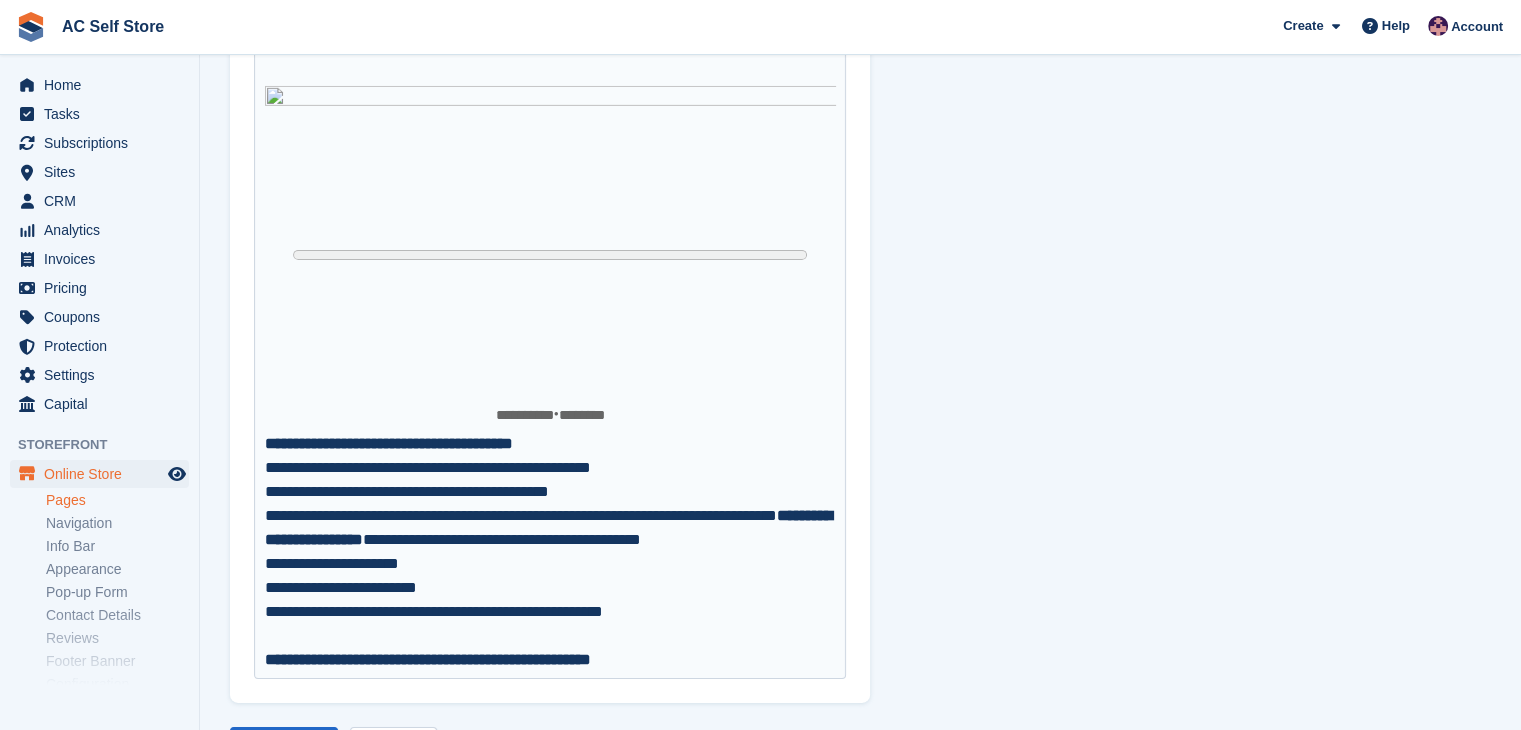 scroll, scrollTop: 6600, scrollLeft: 0, axis: vertical 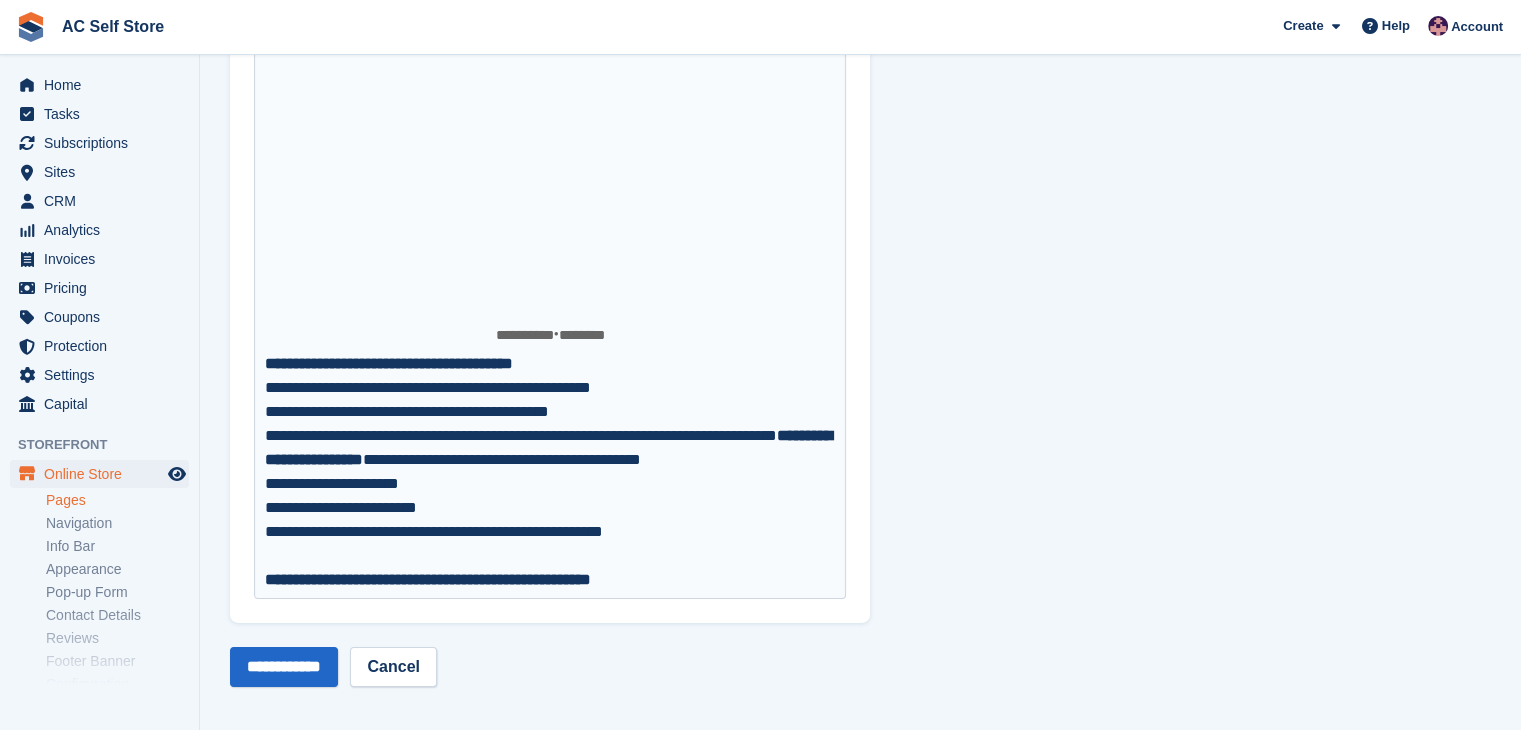click on "**********" at bounding box center (550, 388) 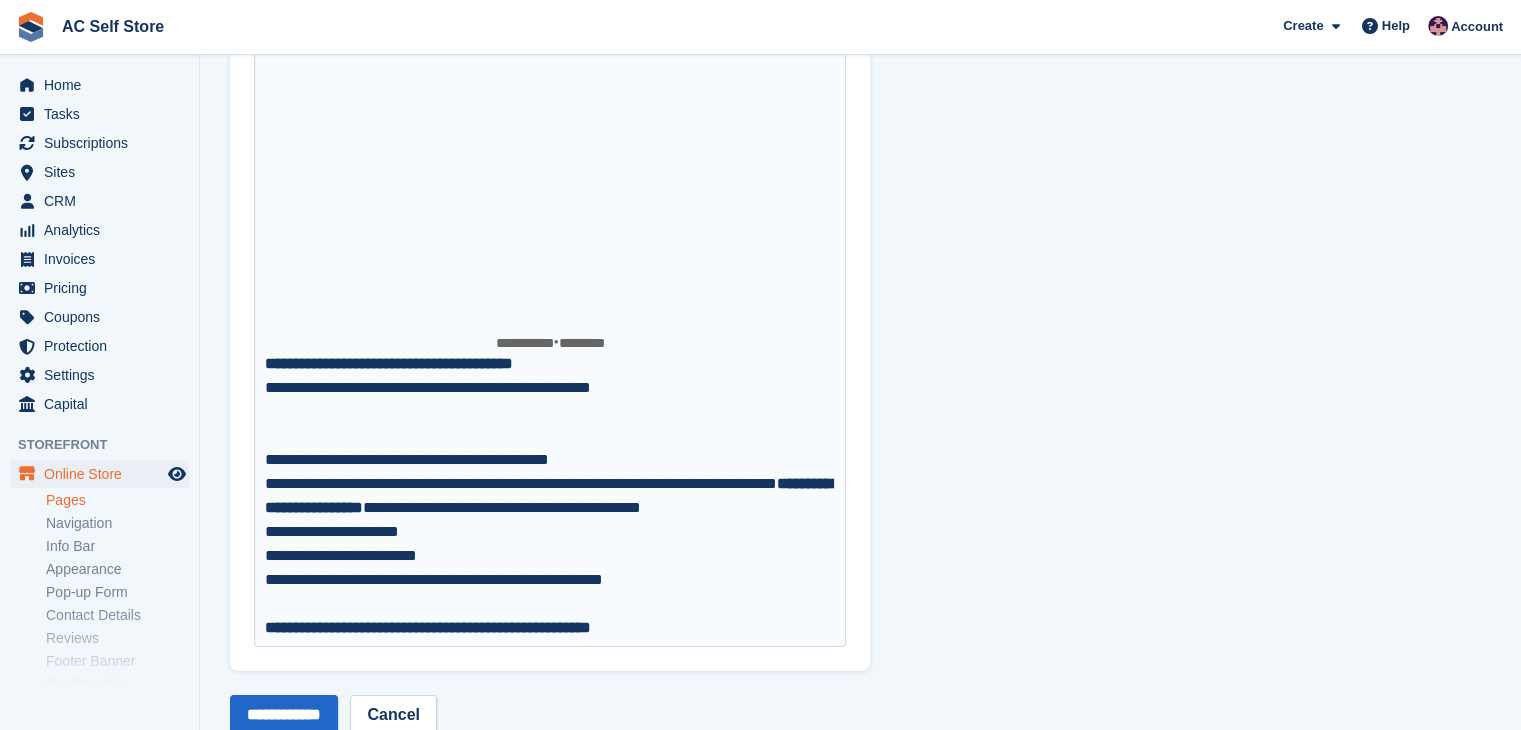 click on "**********" at bounding box center [550, 412] 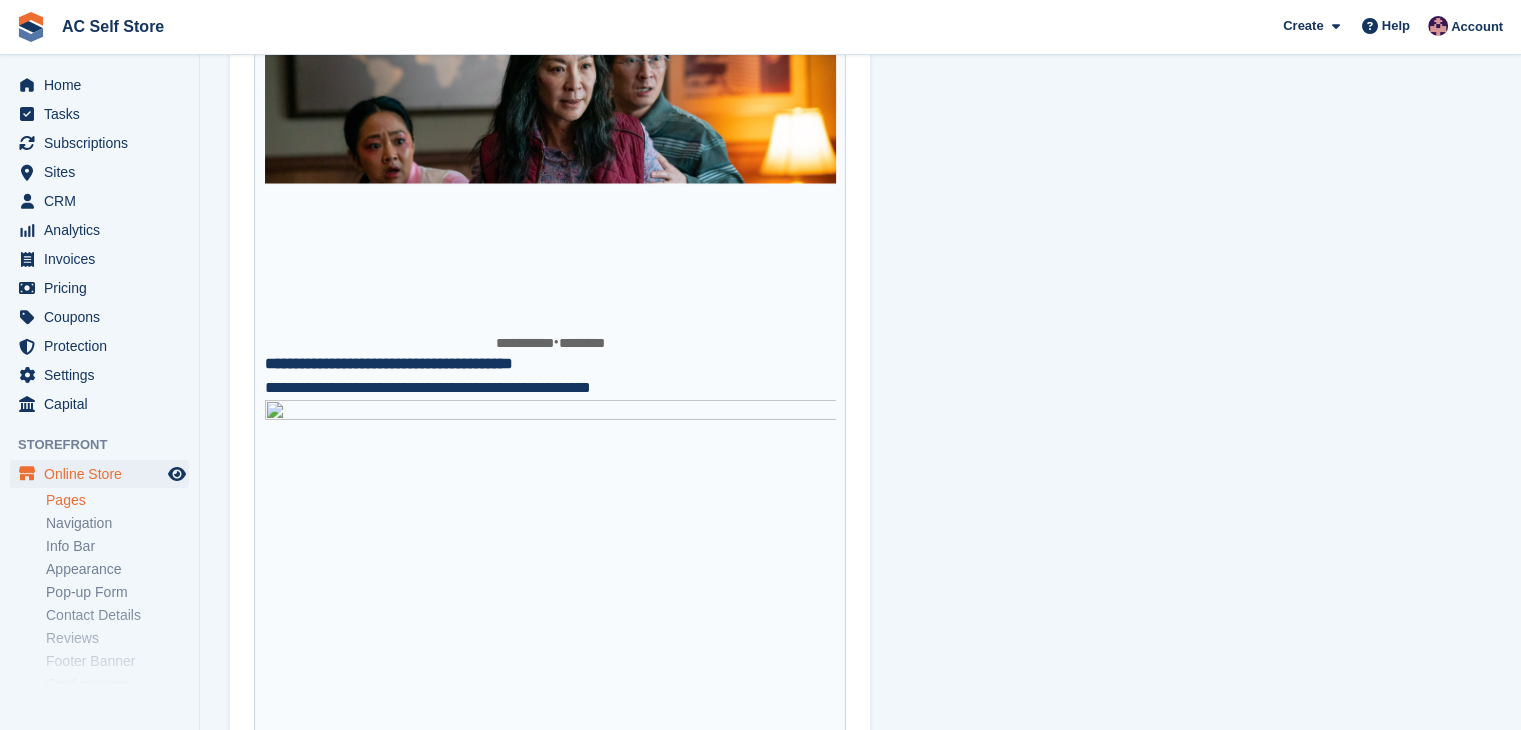 click on "**********" at bounding box center [550, 578] 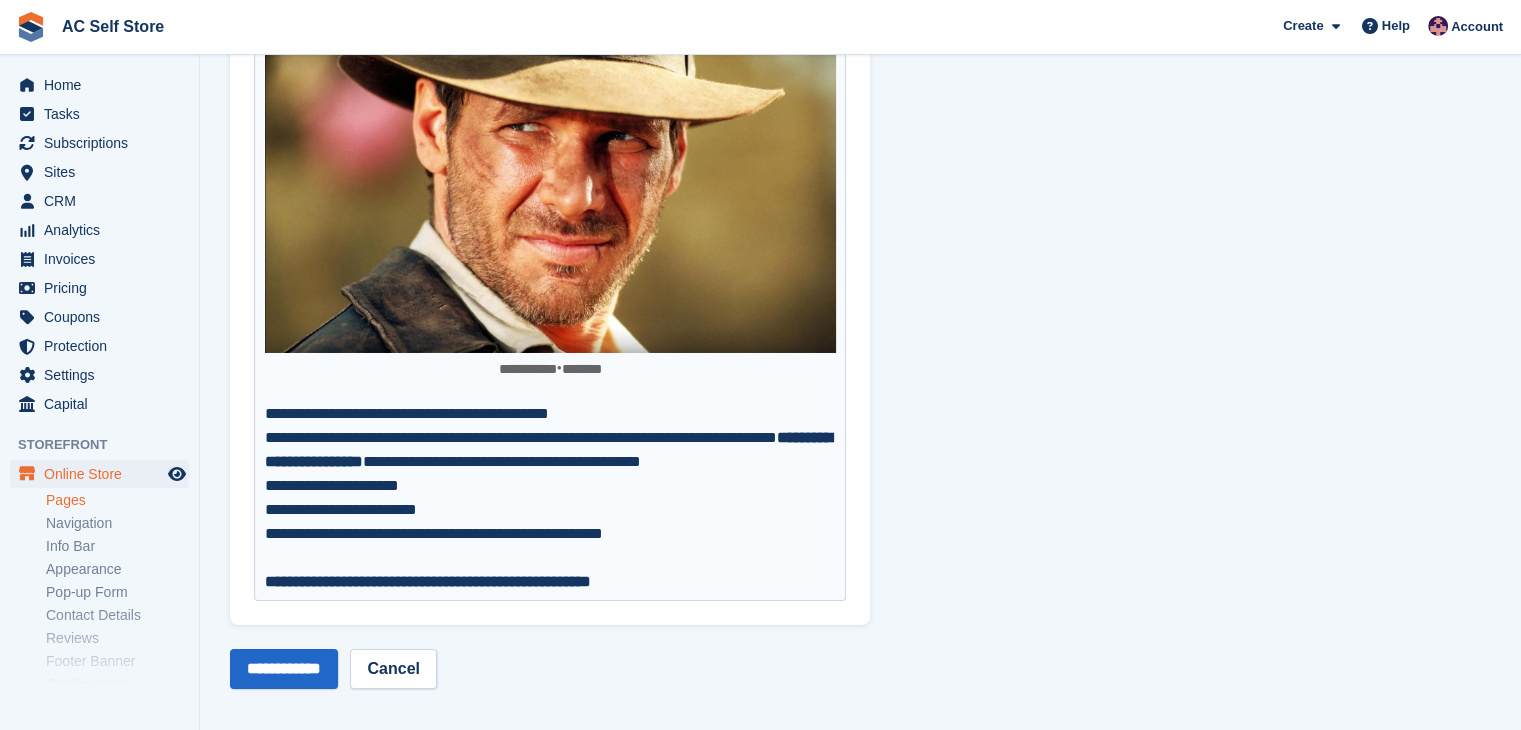 scroll, scrollTop: 7016, scrollLeft: 0, axis: vertical 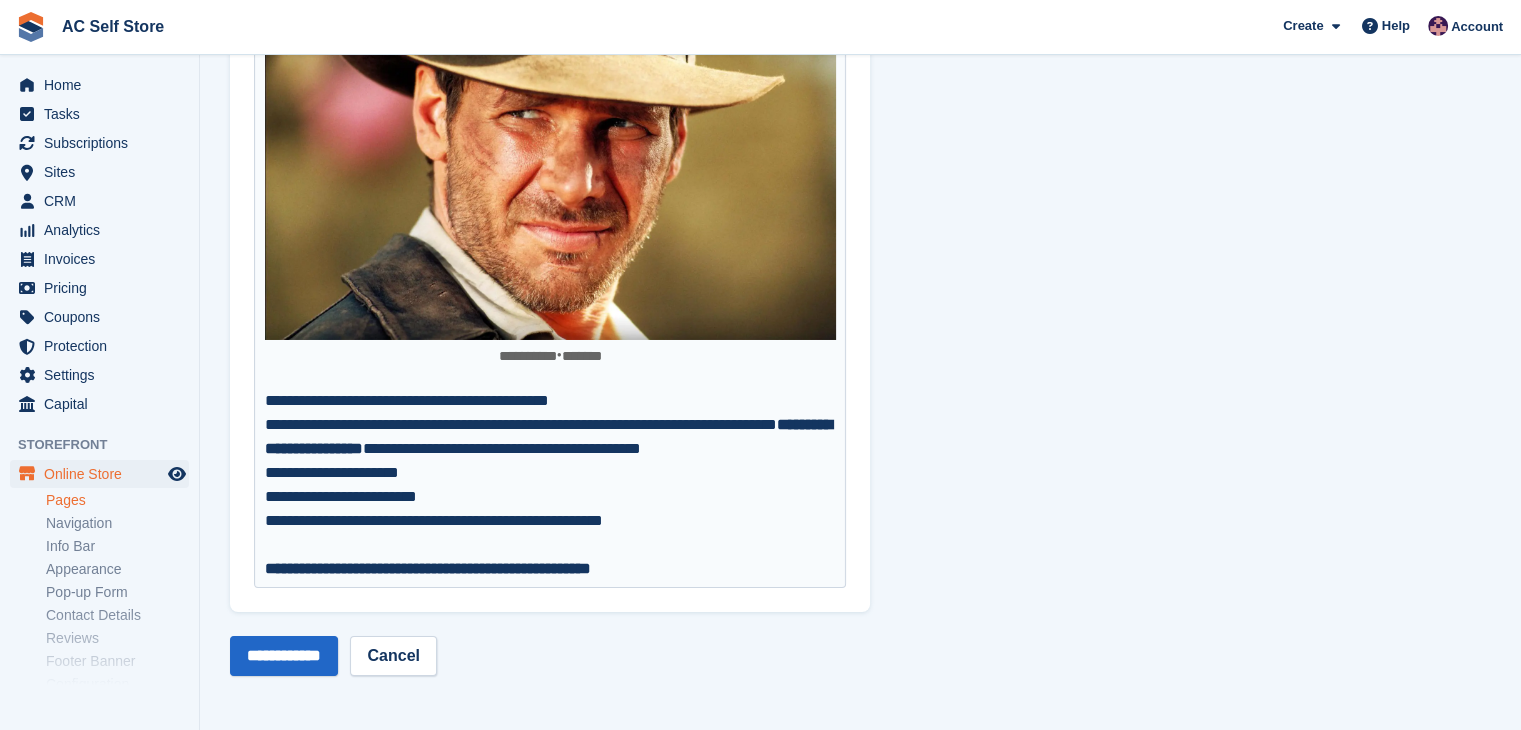 click on "**********" at bounding box center [550, 485] 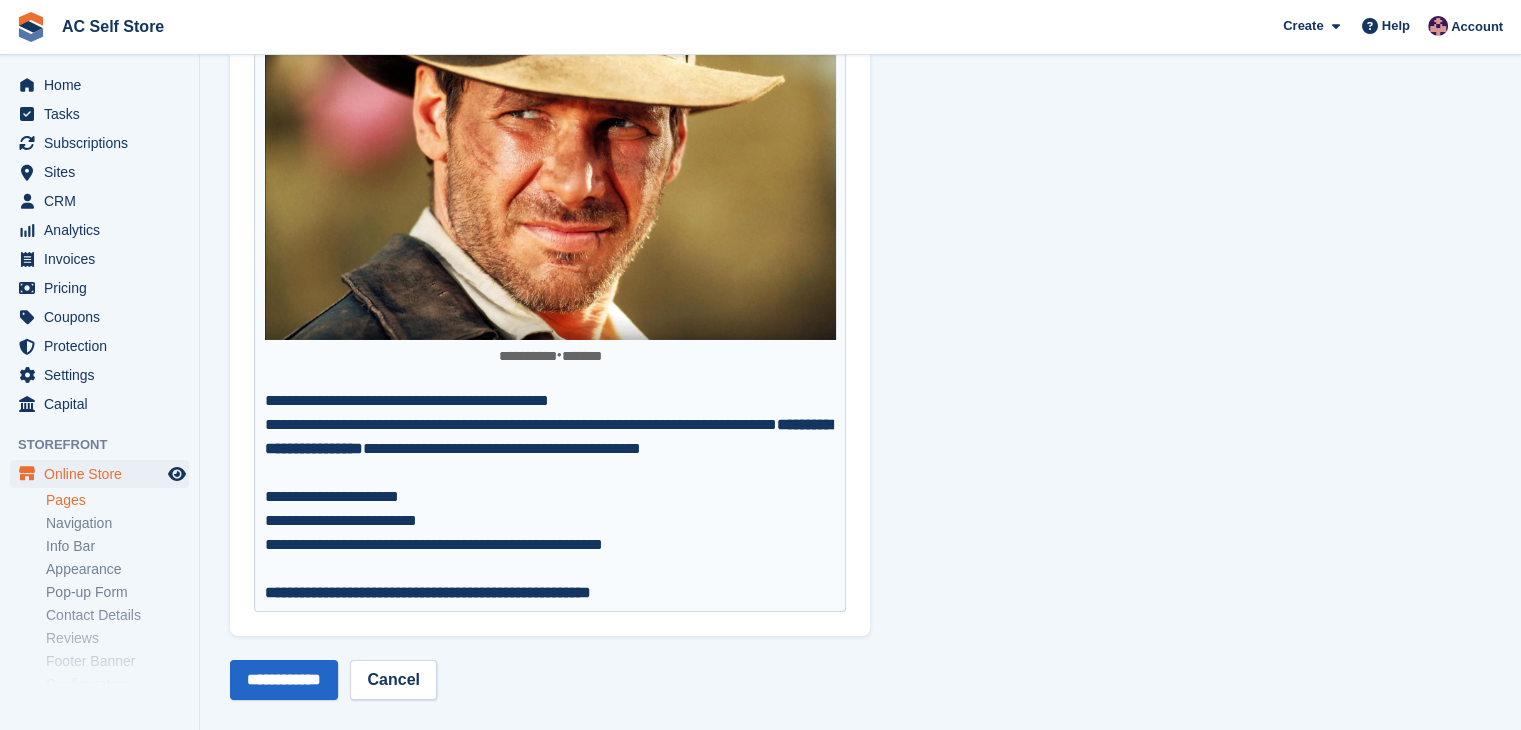 click on "**********" at bounding box center (550, 497) 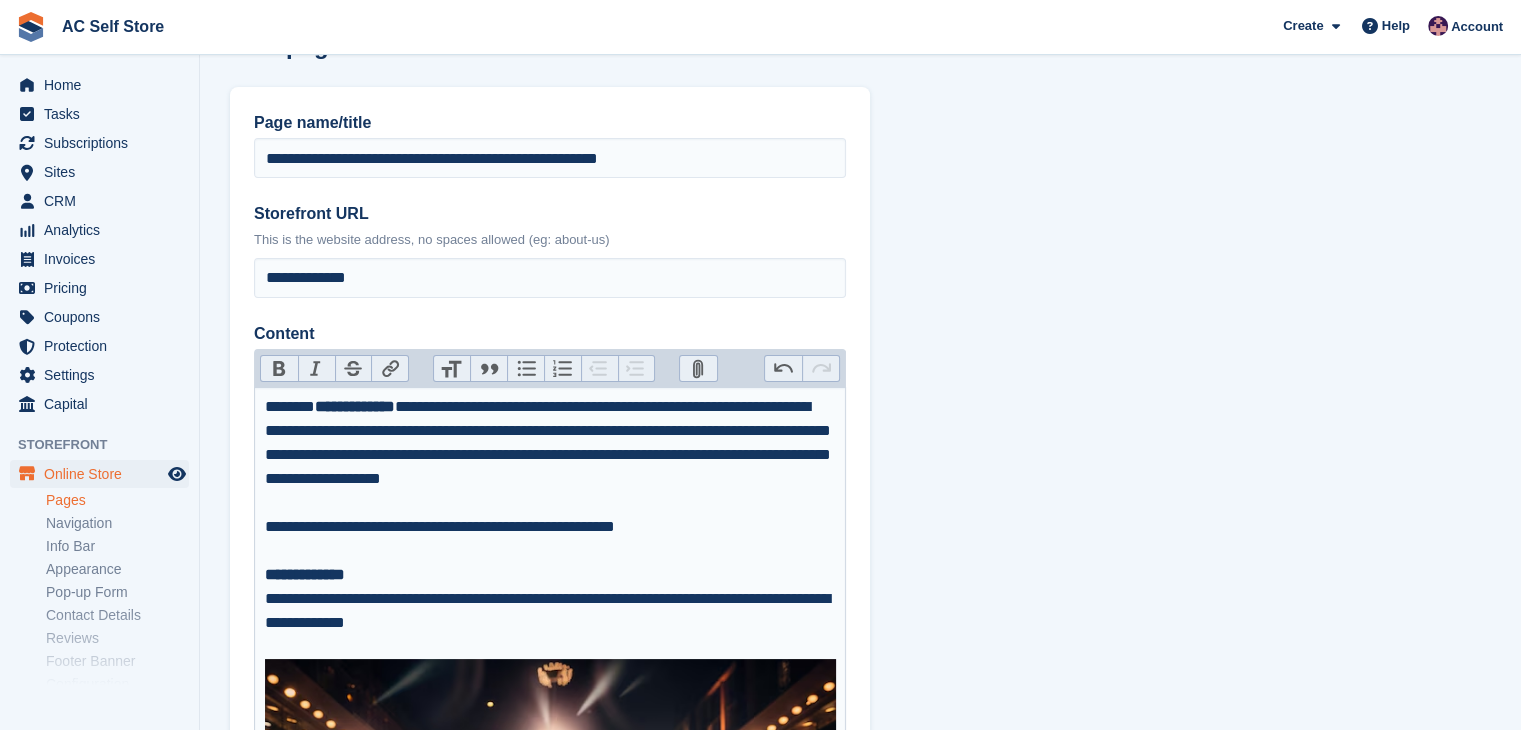 scroll, scrollTop: 0, scrollLeft: 0, axis: both 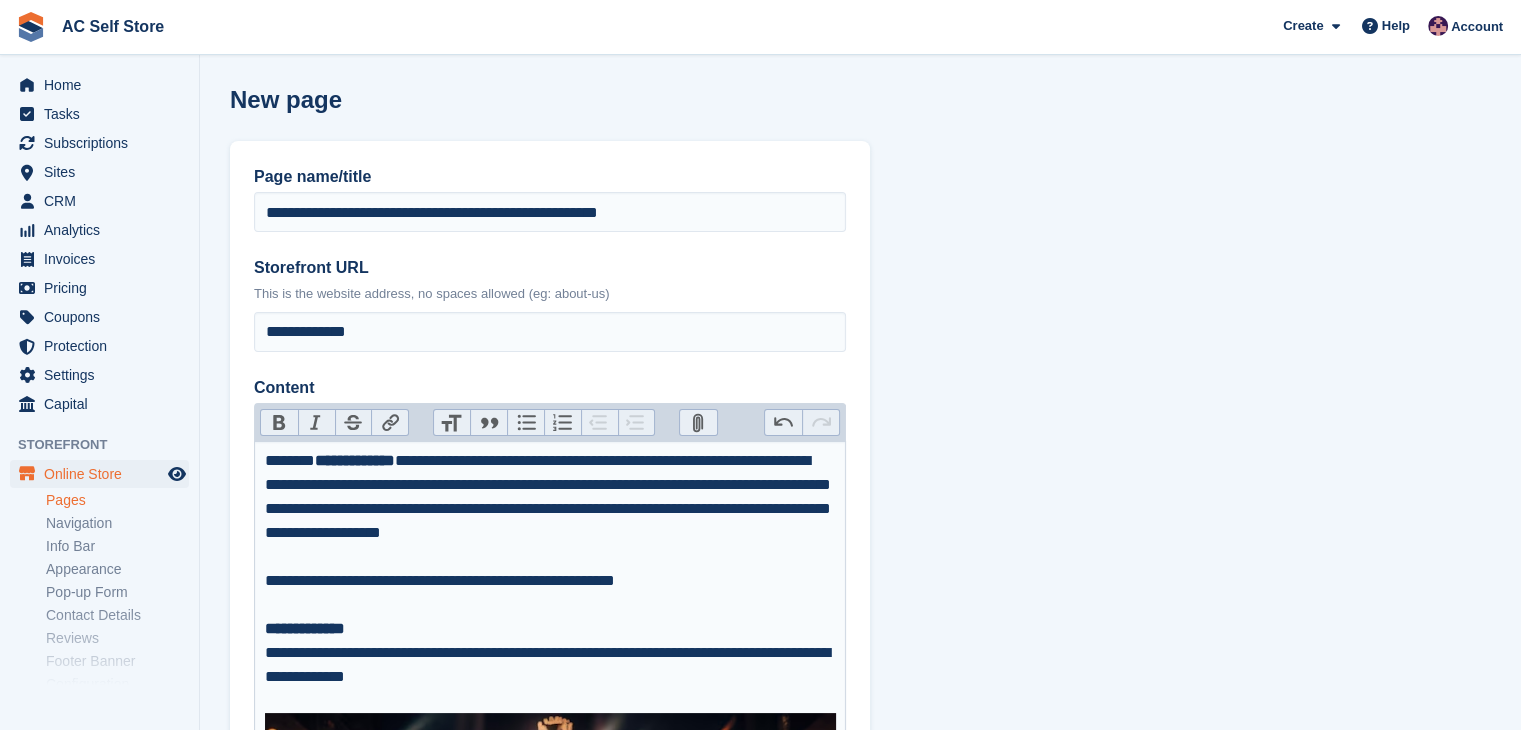 click on "**********" at bounding box center [550, 509] 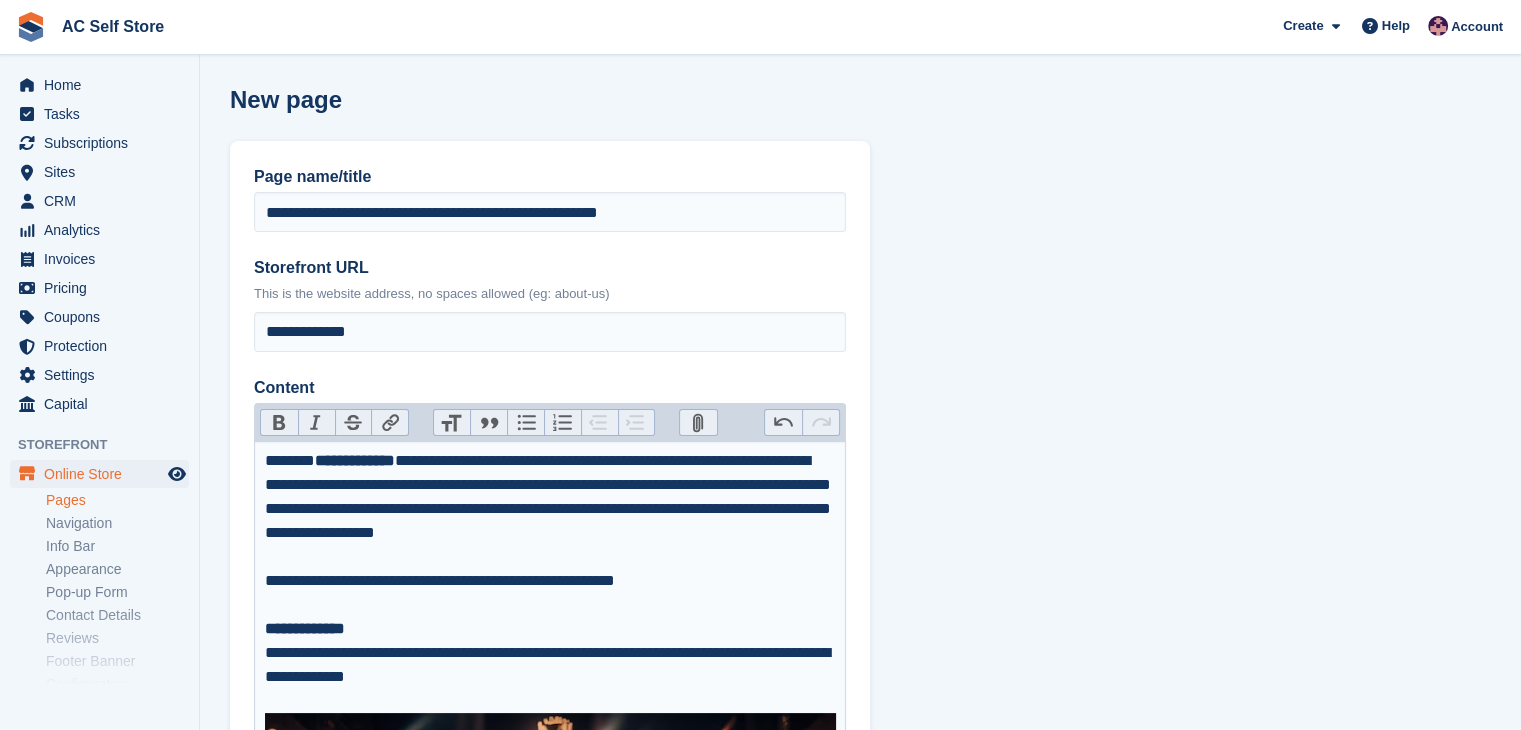 click on "**********" at bounding box center (550, 509) 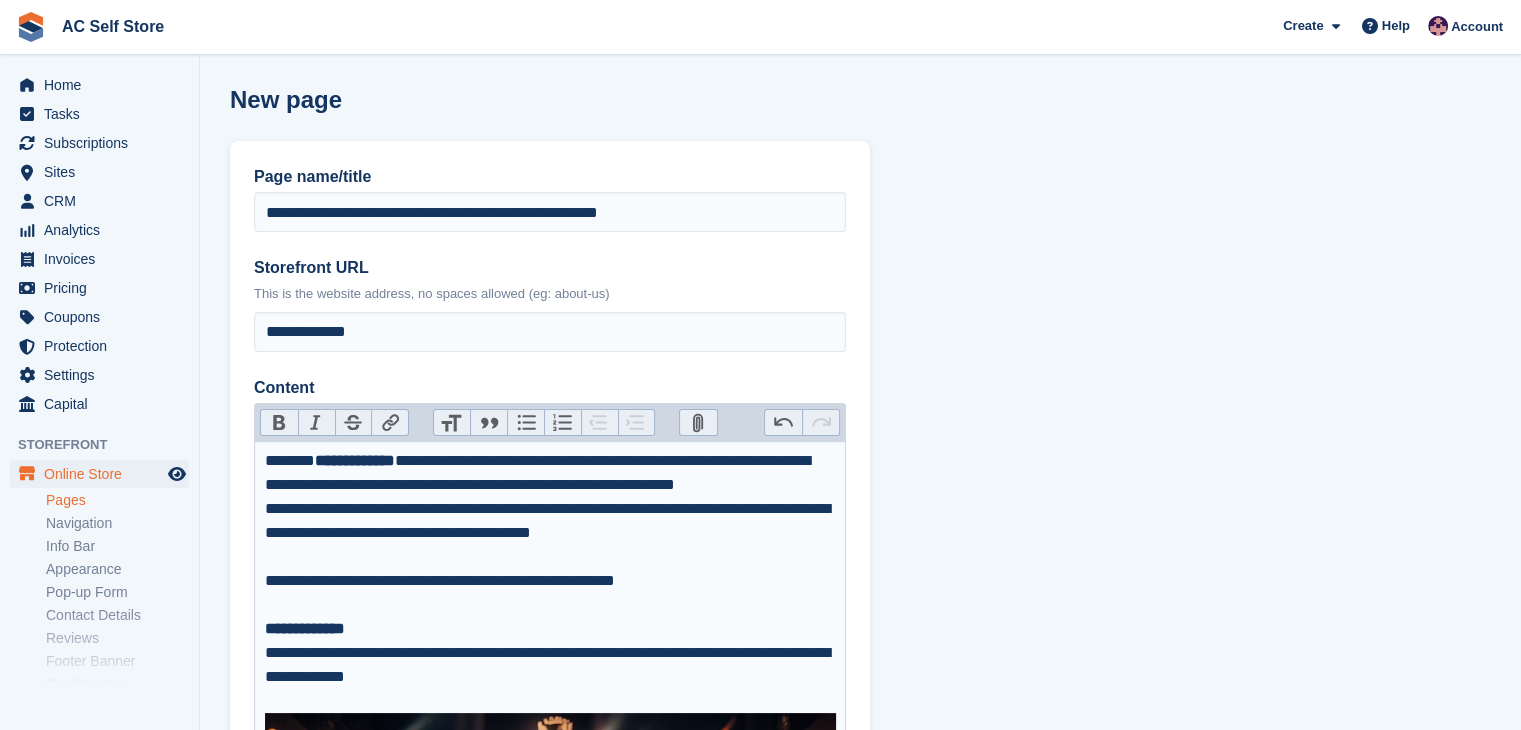 click on "**********" at bounding box center [550, 509] 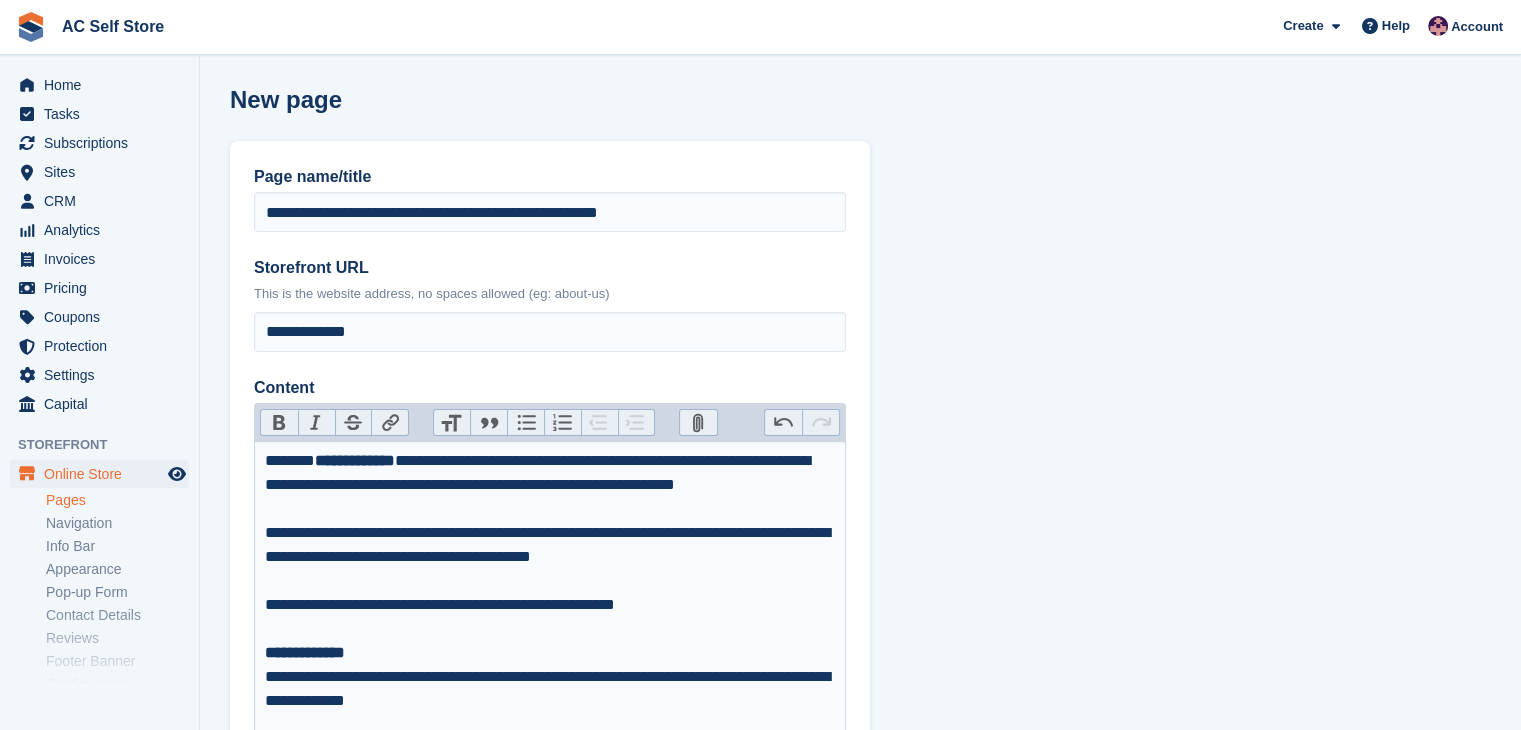 type on "**********" 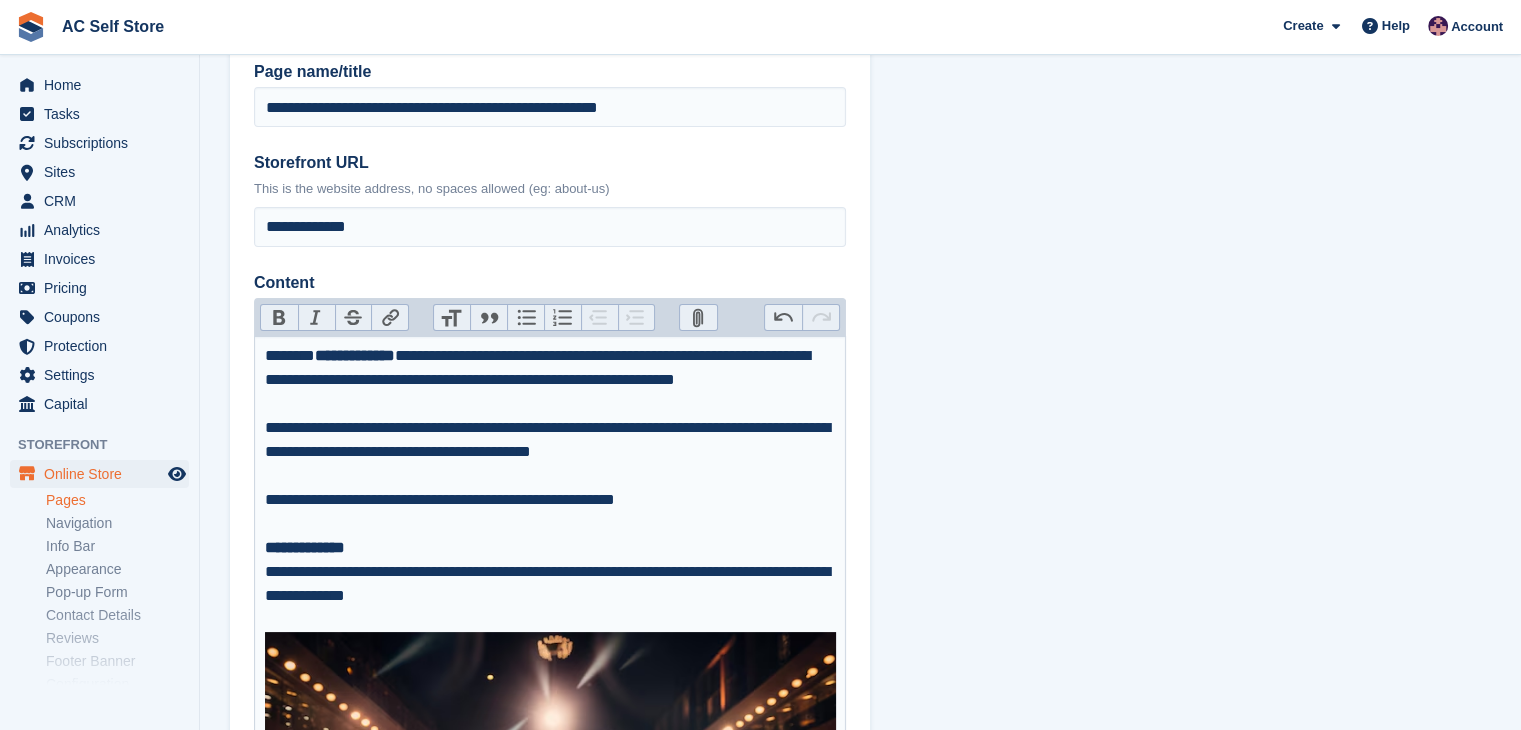scroll, scrollTop: 0, scrollLeft: 0, axis: both 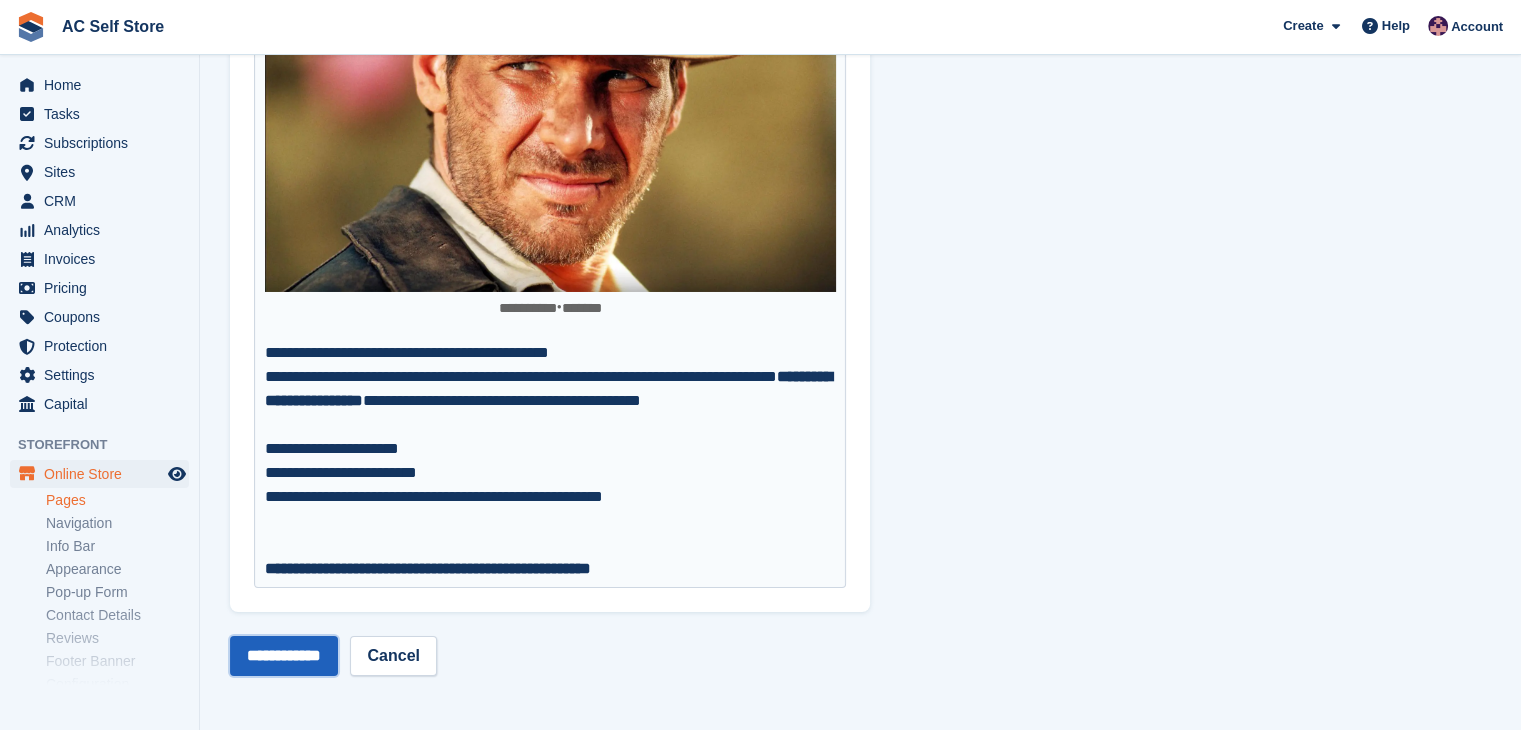 click on "**********" at bounding box center [284, 656] 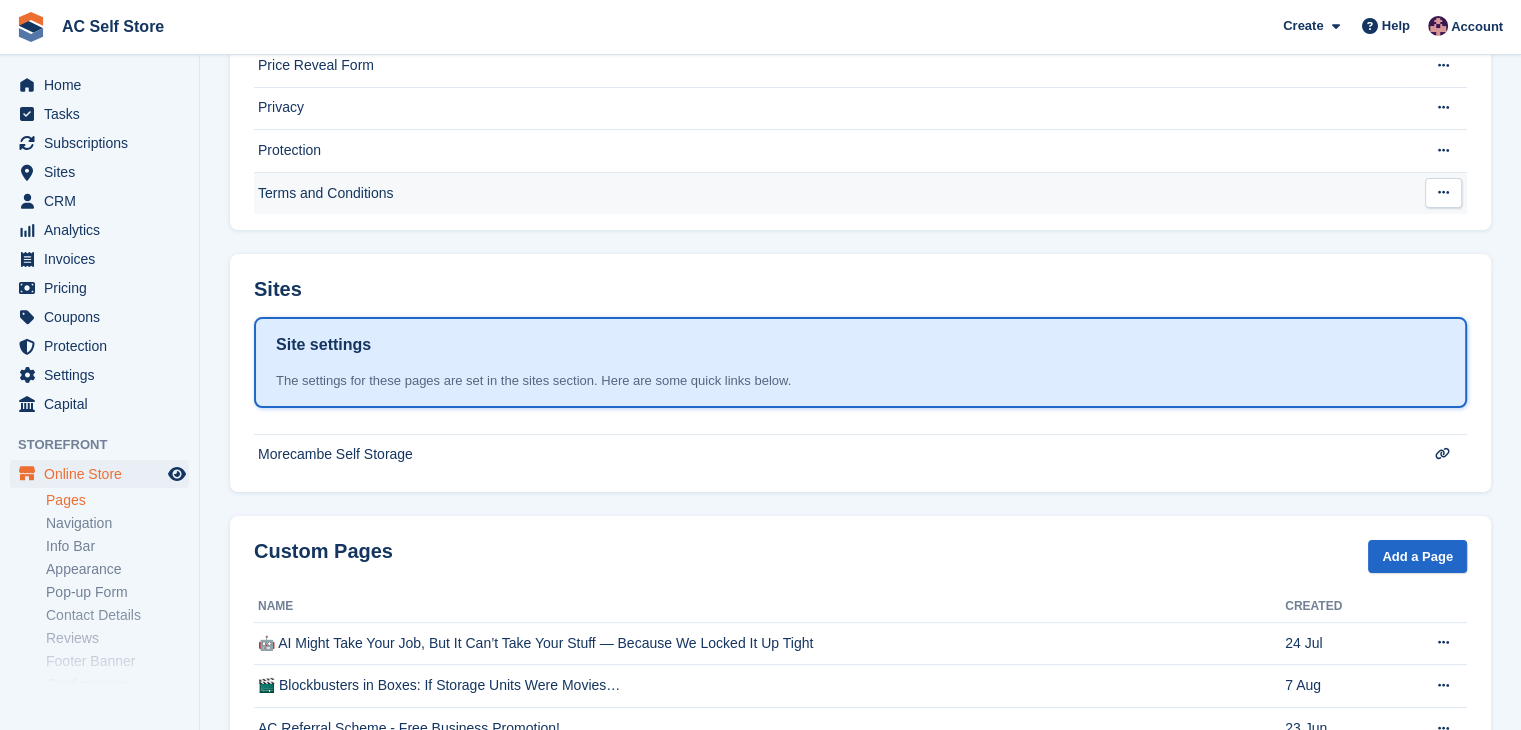 scroll, scrollTop: 600, scrollLeft: 0, axis: vertical 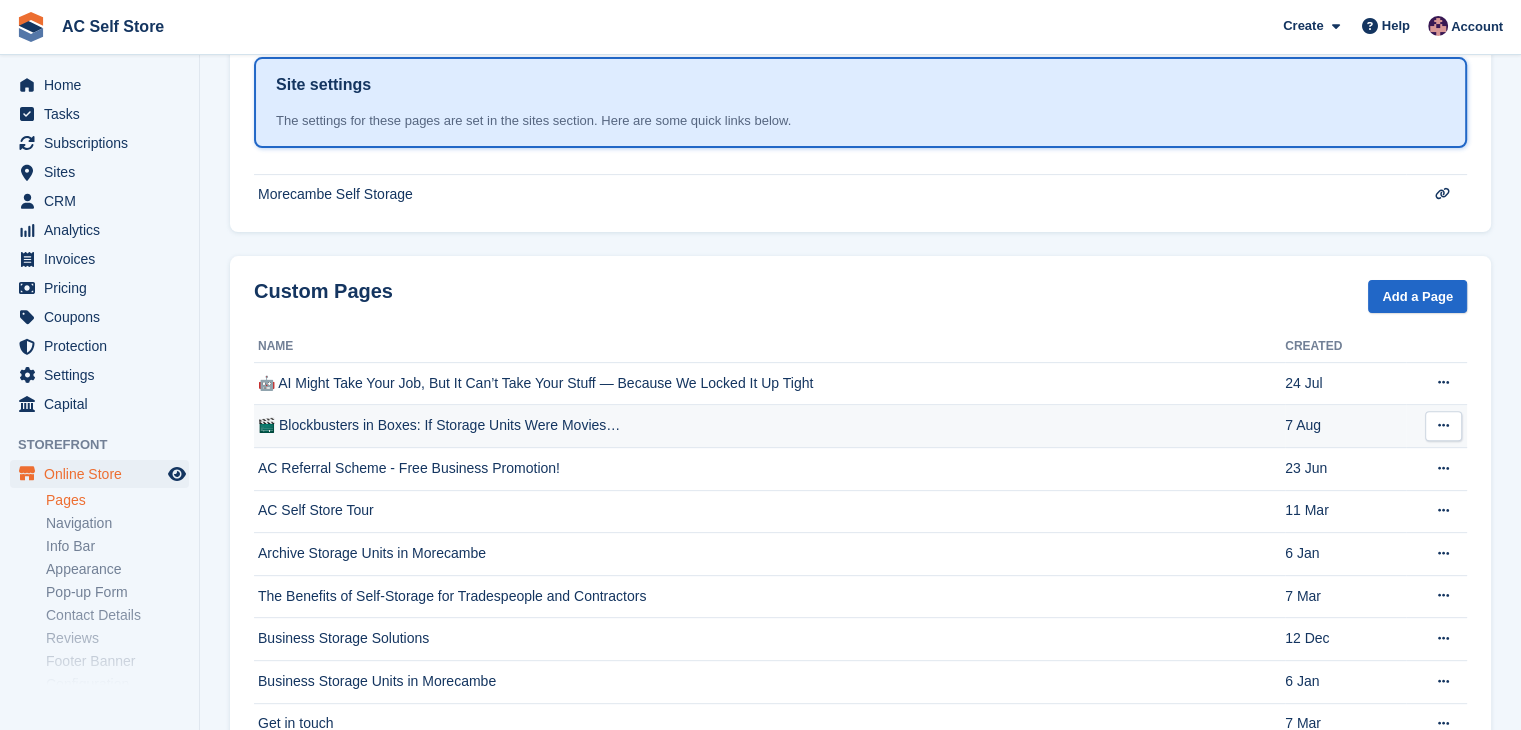 click on "🎬 Blockbusters in Boxes: If Storage Units Were Movies…" at bounding box center [769, 426] 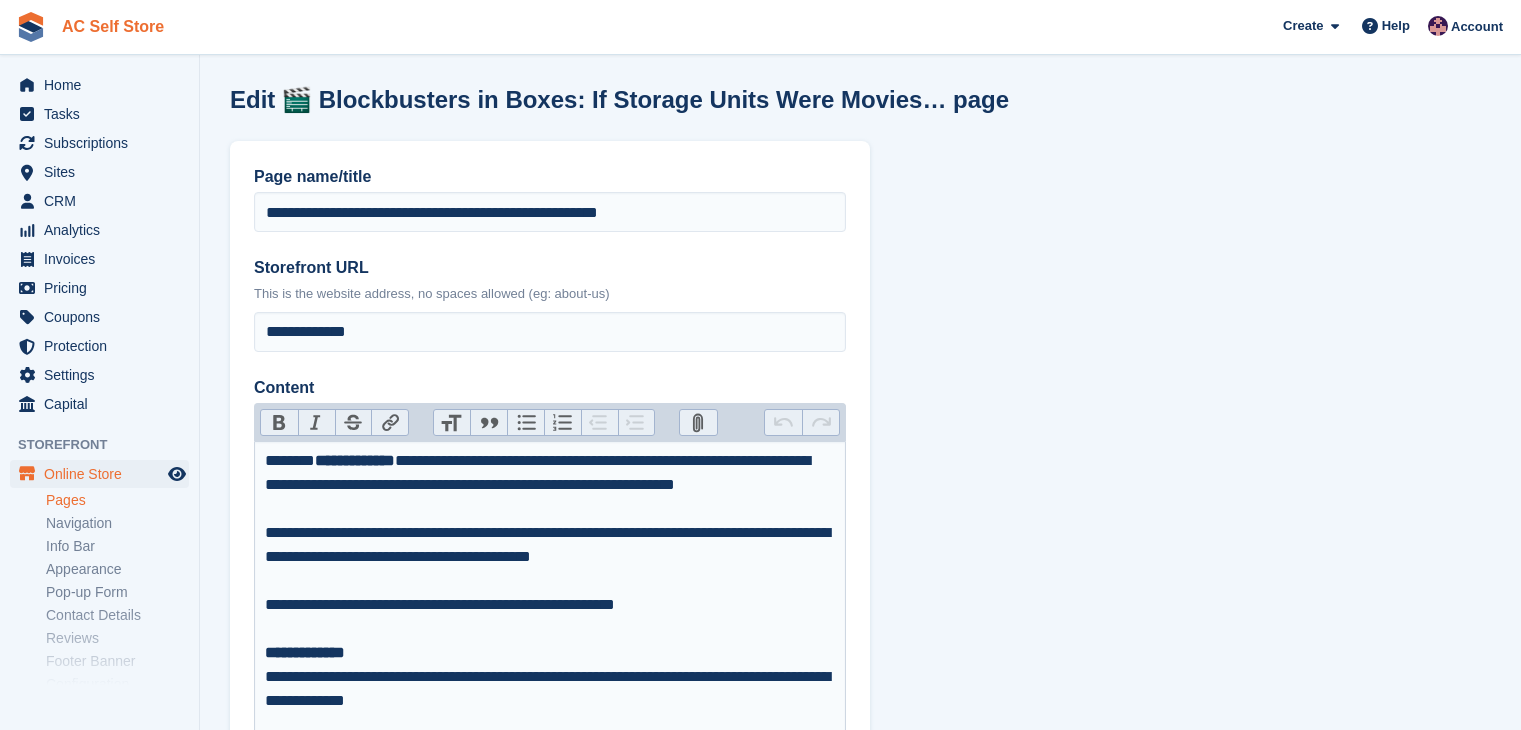scroll, scrollTop: 0, scrollLeft: 0, axis: both 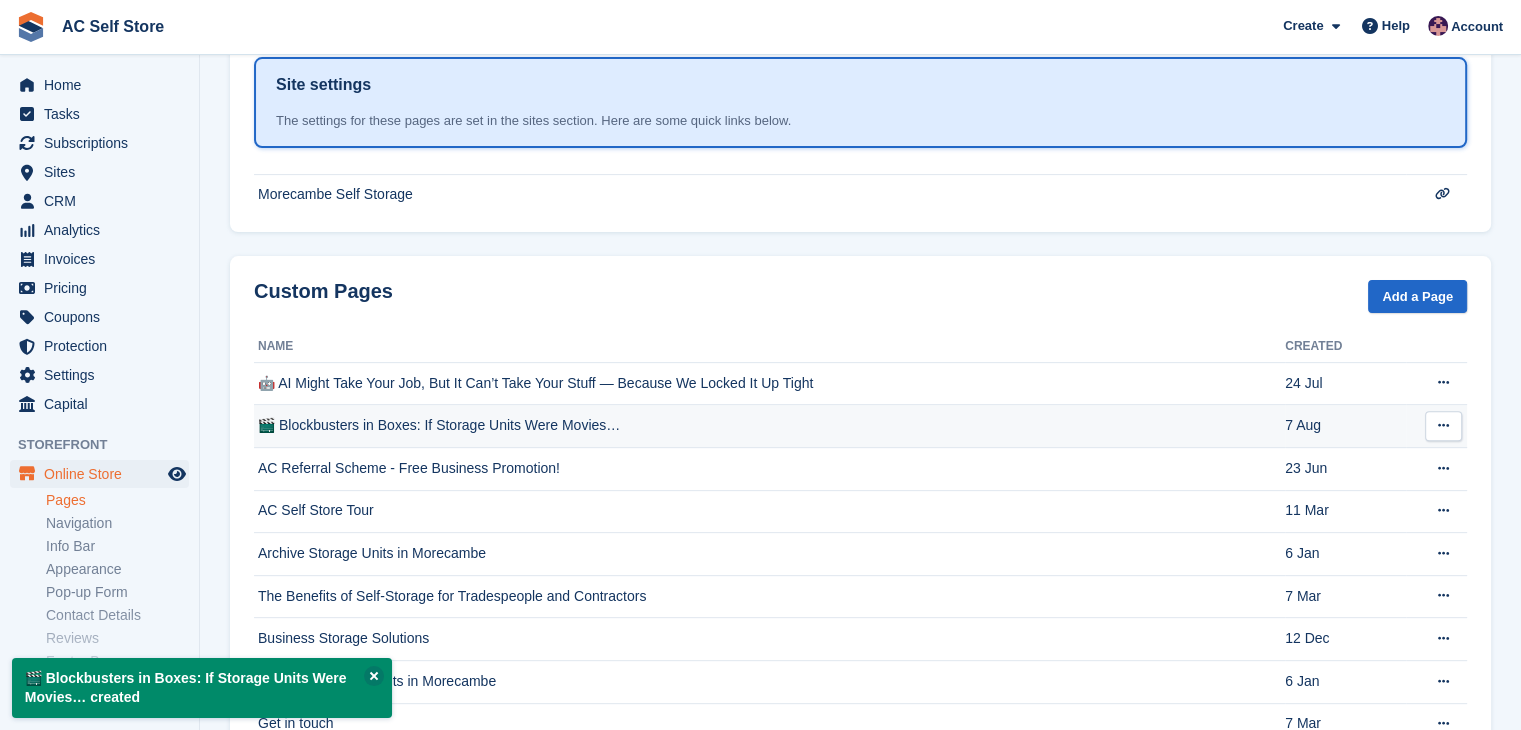 click at bounding box center (1443, 426) 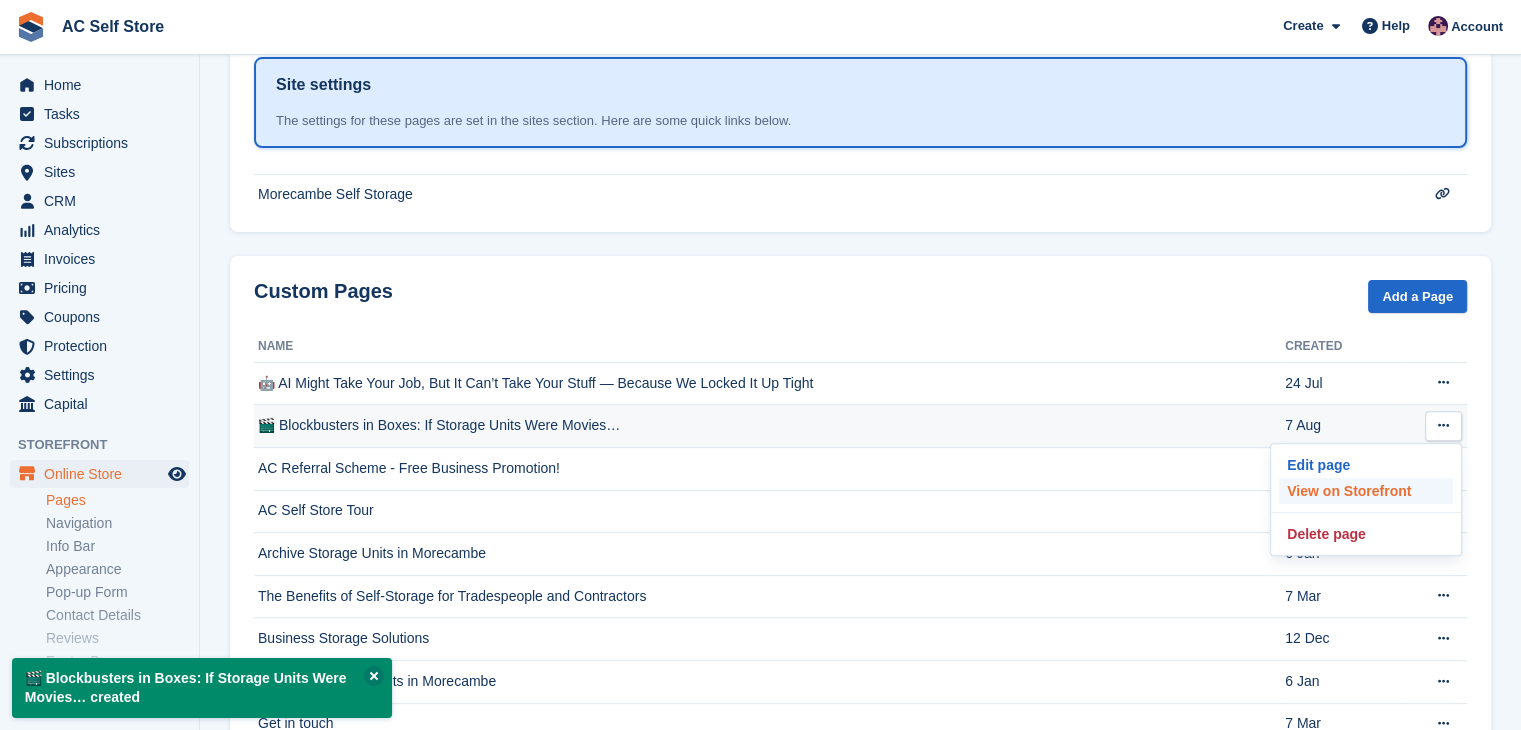 click on "View on Storefront" at bounding box center (1366, 491) 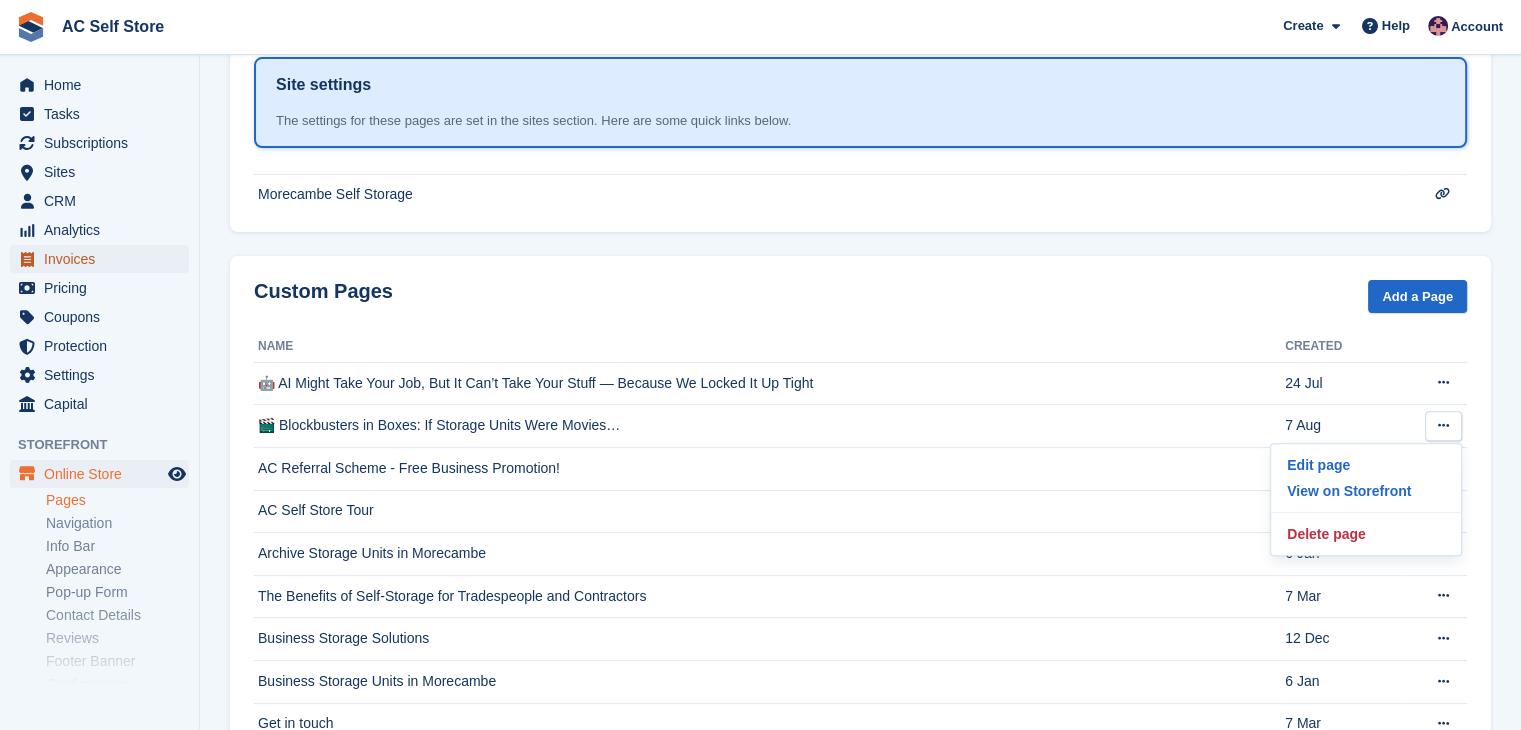 click on "Invoices" at bounding box center [104, 259] 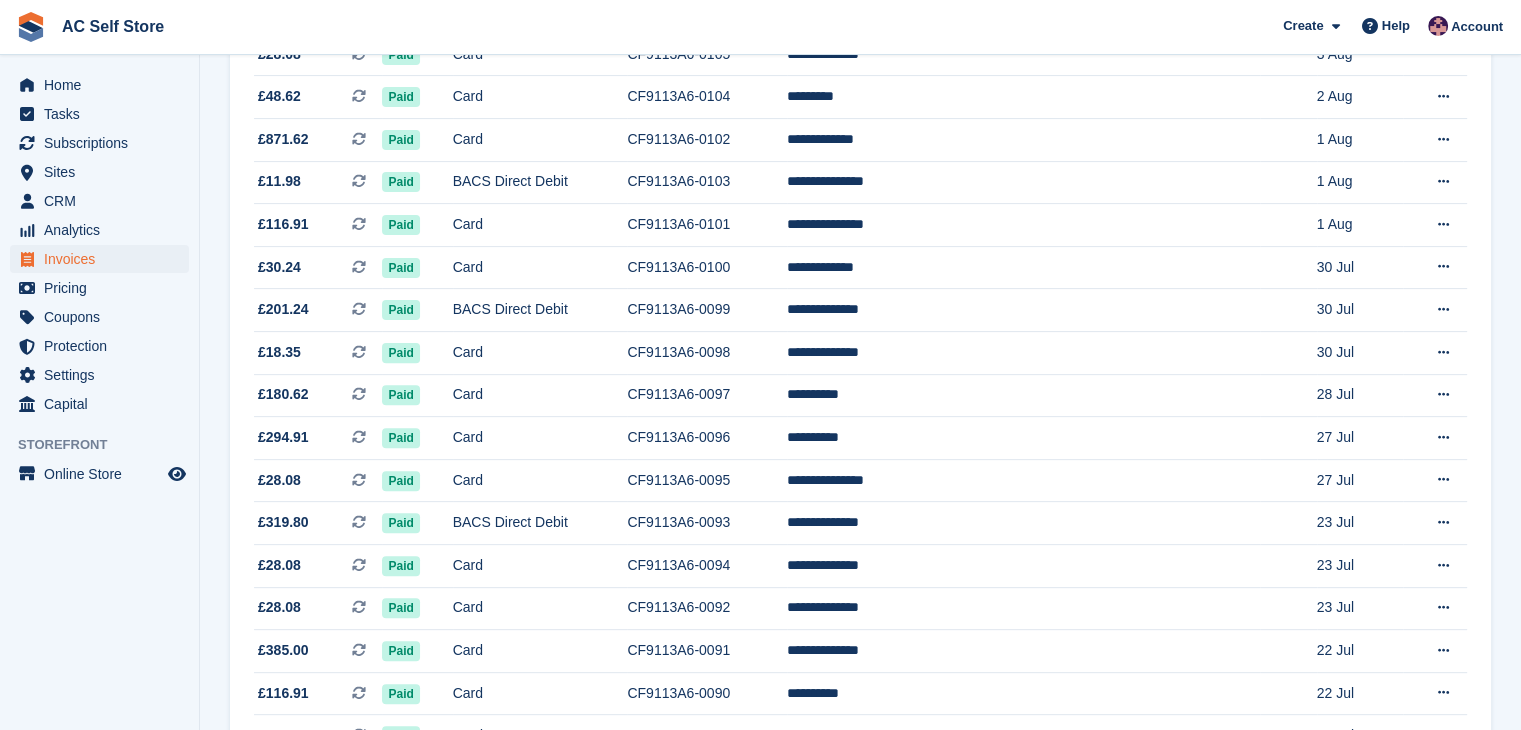 scroll, scrollTop: 0, scrollLeft: 0, axis: both 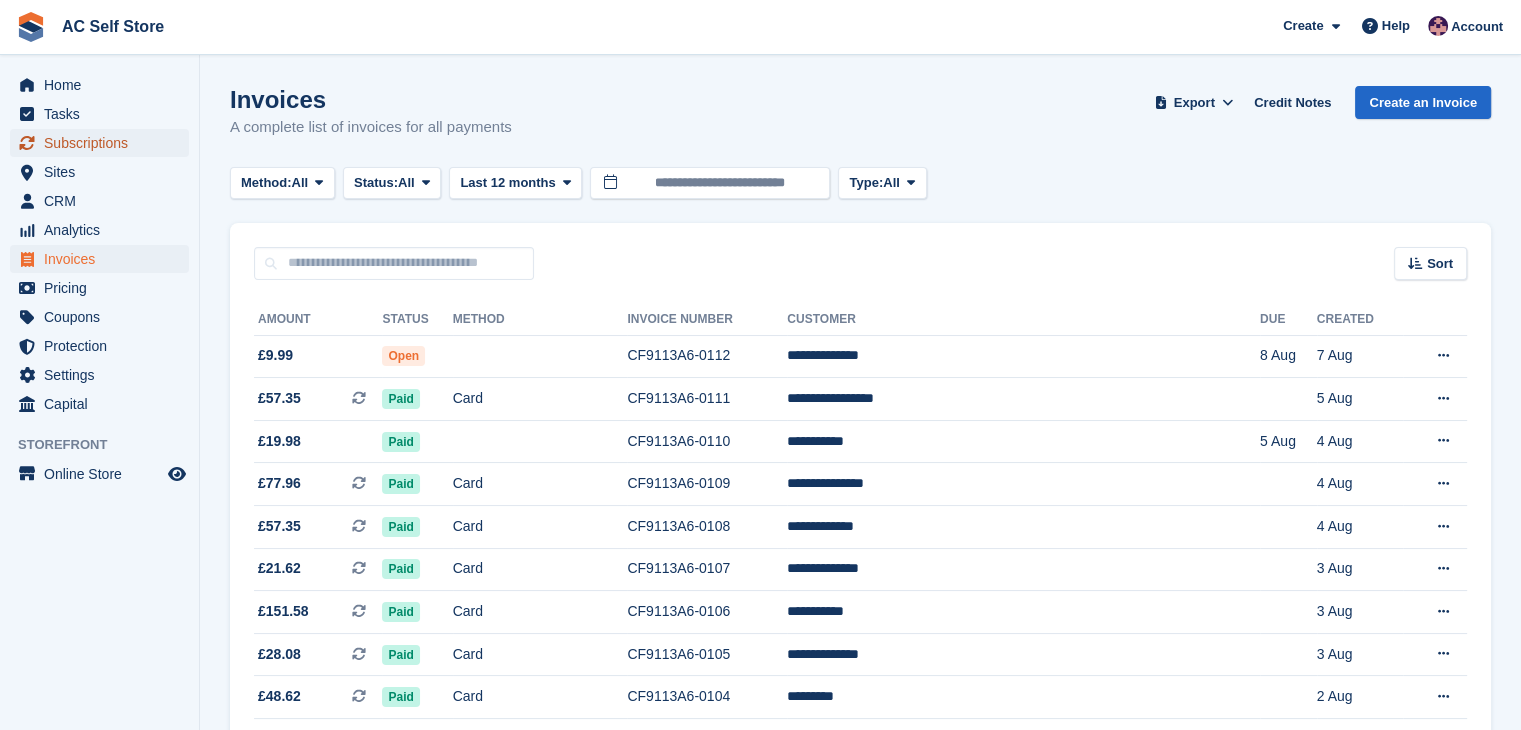 click on "Subscriptions" at bounding box center [104, 143] 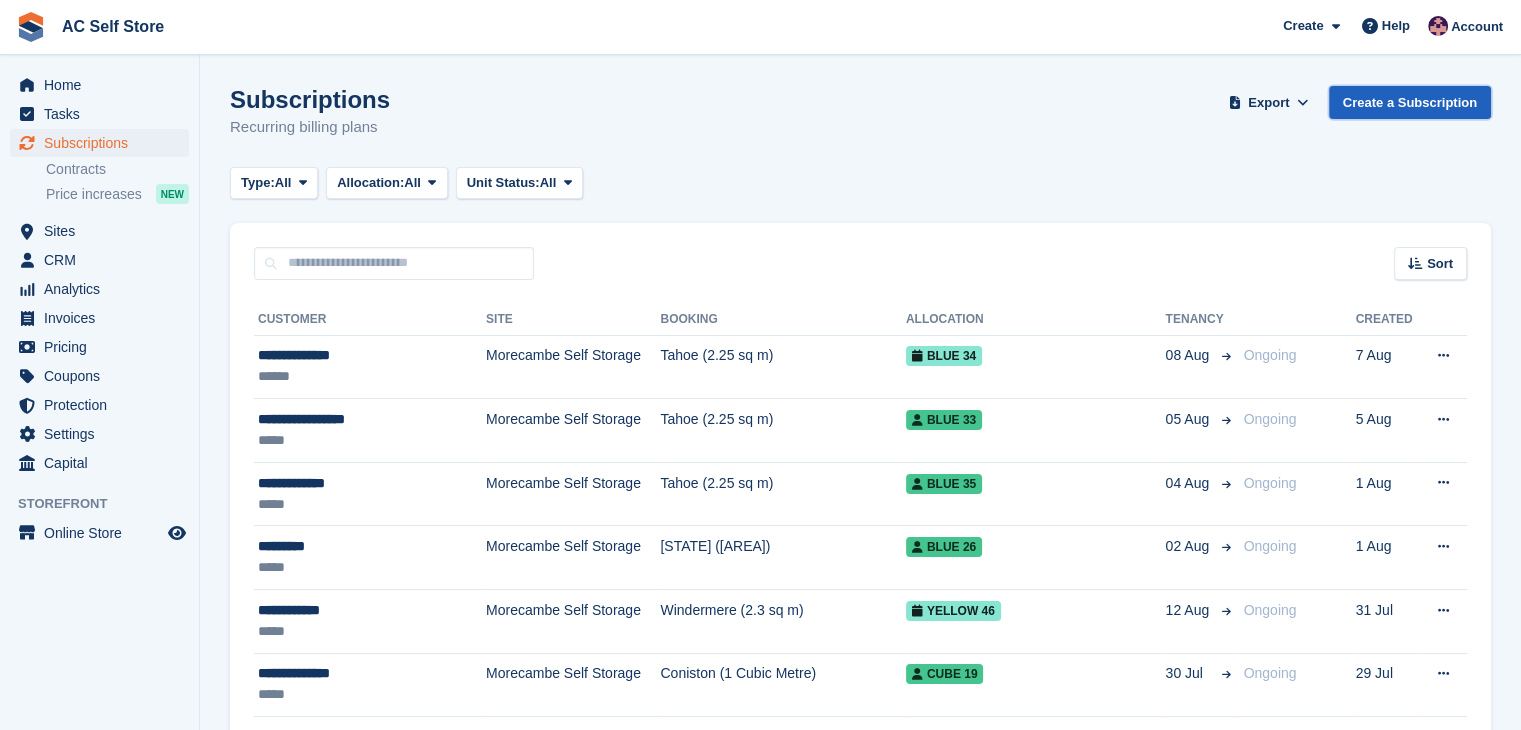 click on "Create a Subscription" at bounding box center (1410, 102) 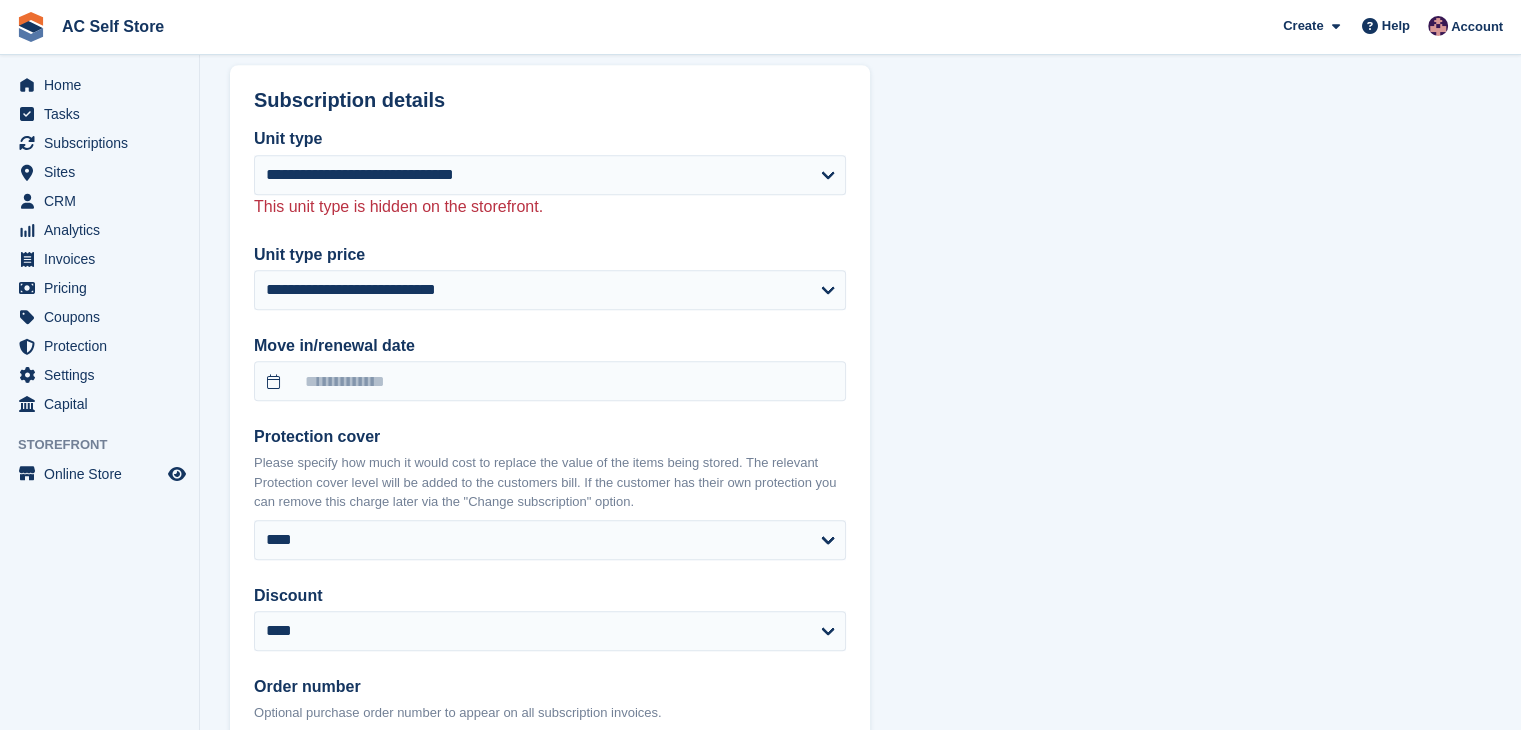 scroll, scrollTop: 1000, scrollLeft: 0, axis: vertical 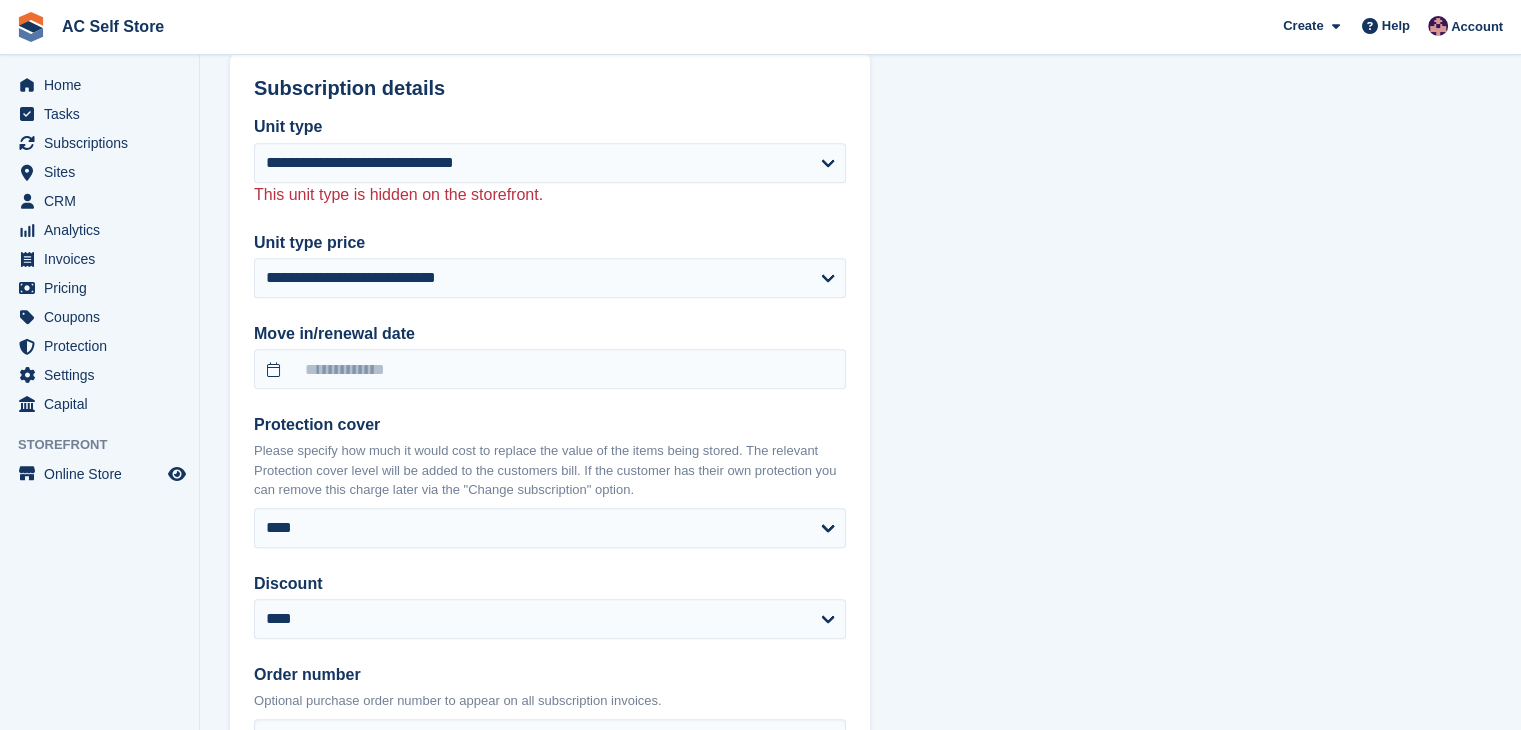 click on "**********" at bounding box center [550, 153] 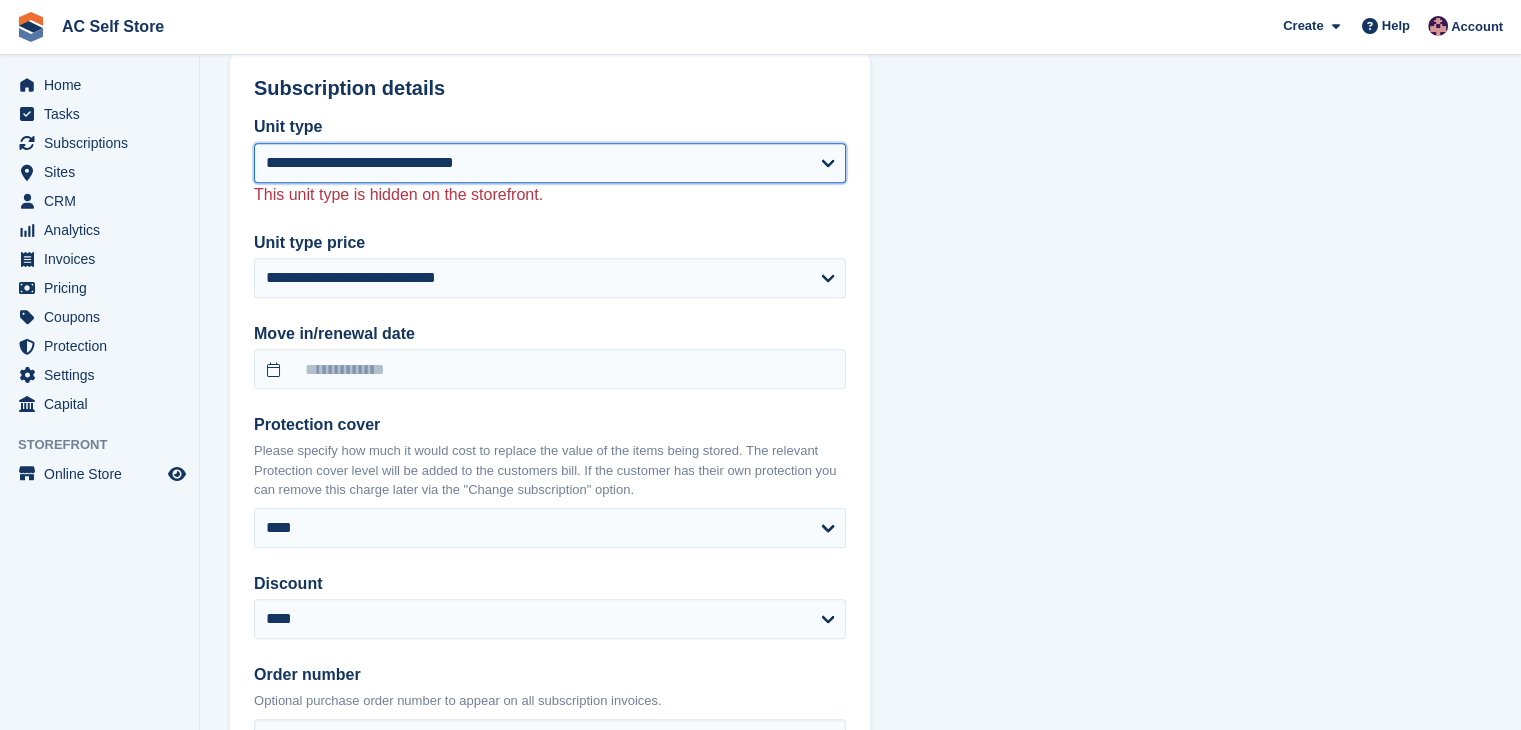 drag, startPoint x: 536, startPoint y: 149, endPoint x: 596, endPoint y: 177, distance: 66.211784 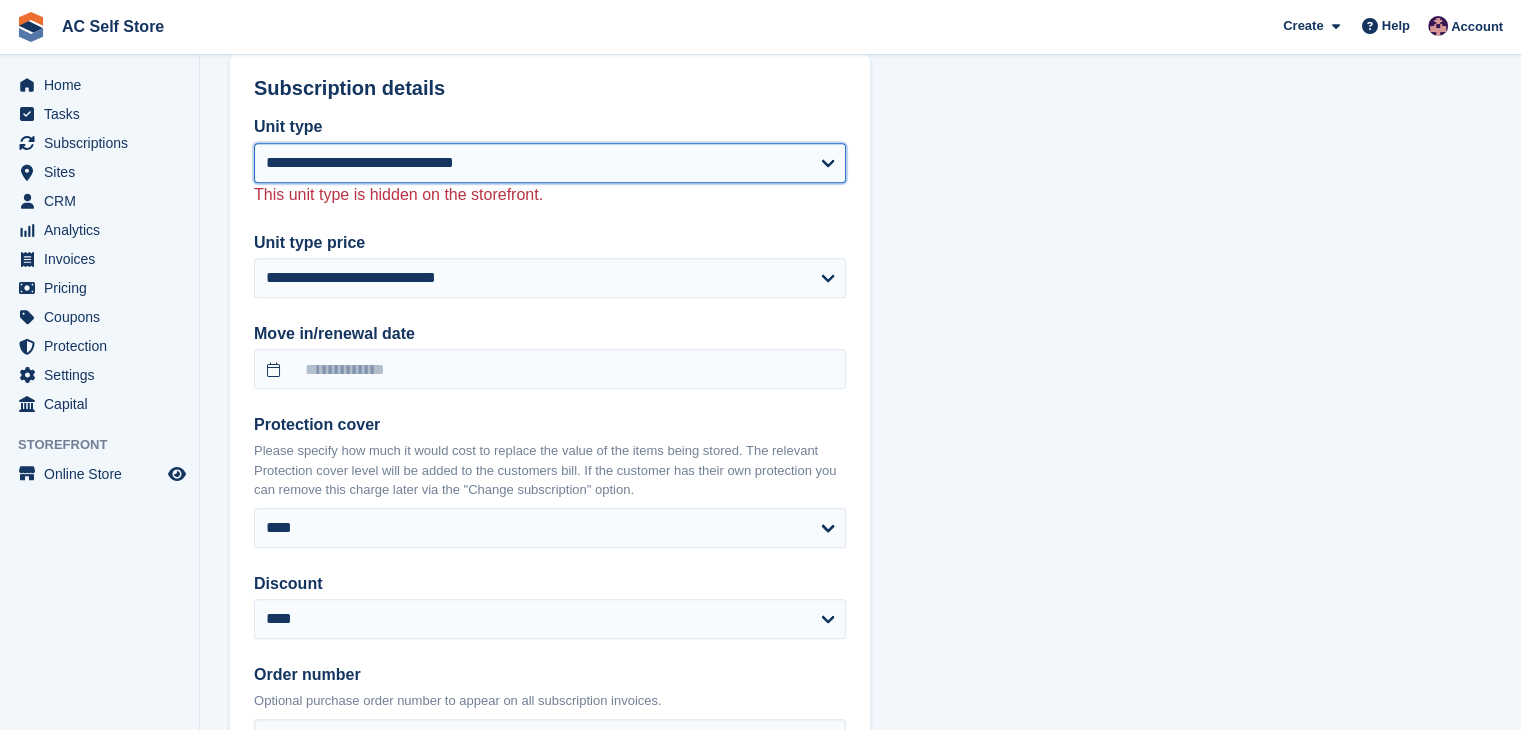 select on "*****" 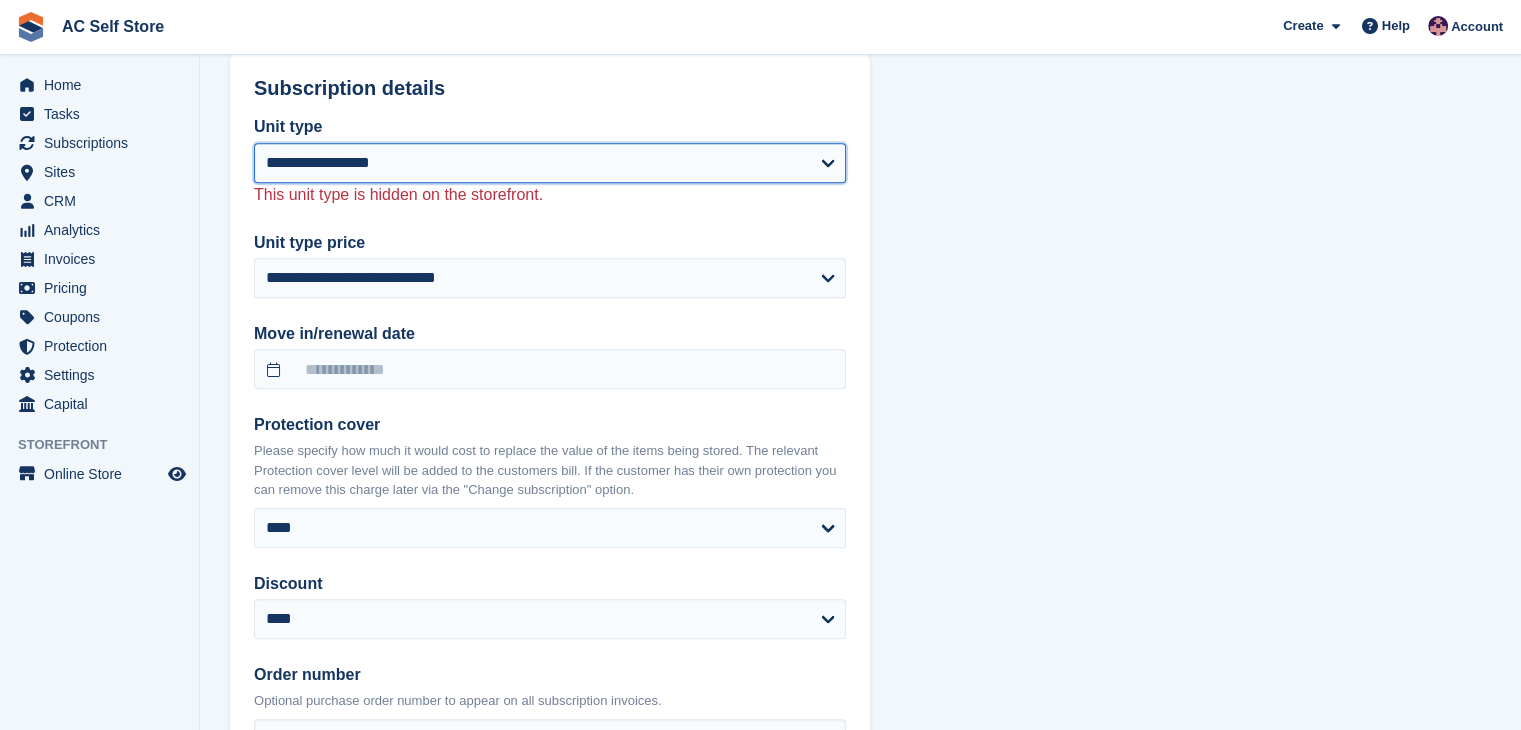 click on "**********" at bounding box center [550, 163] 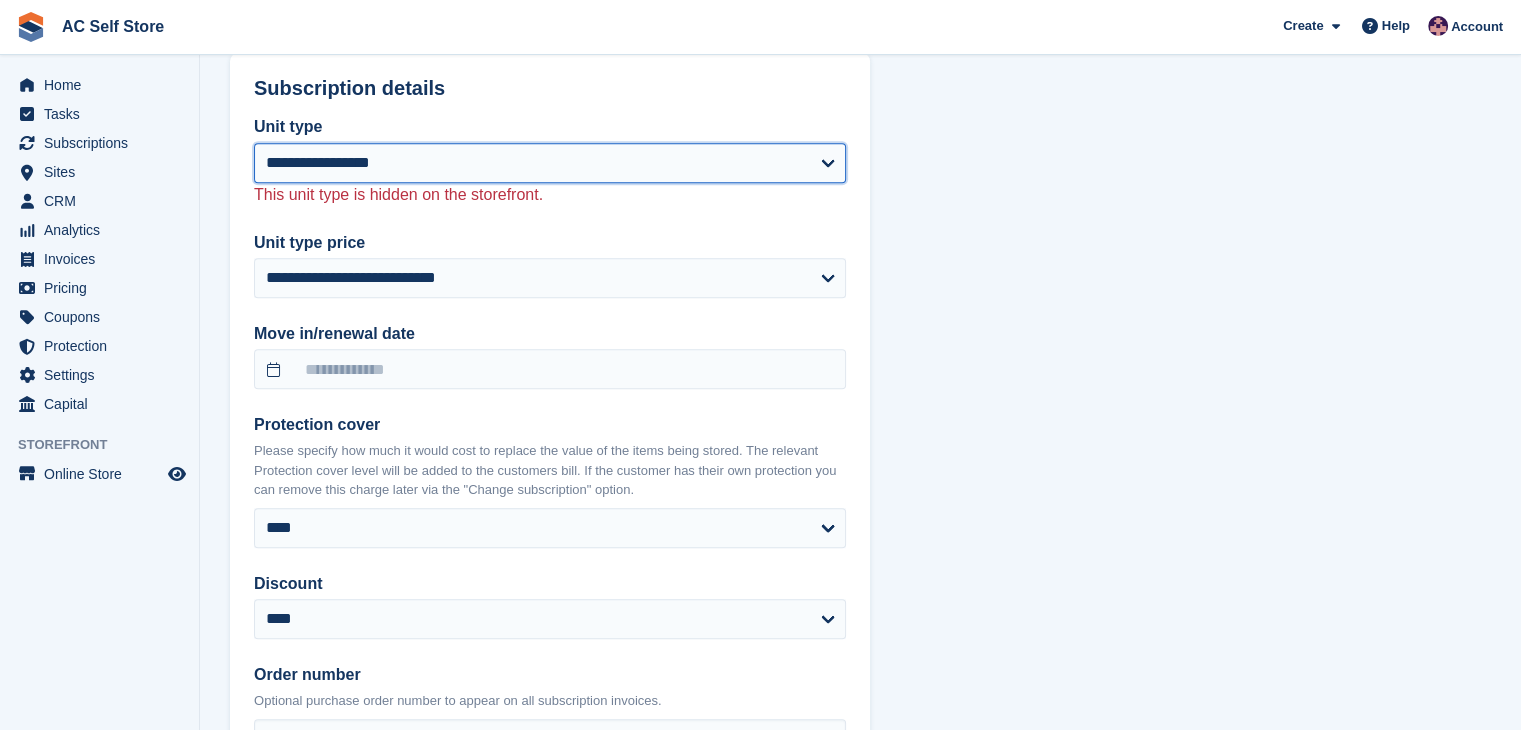 select 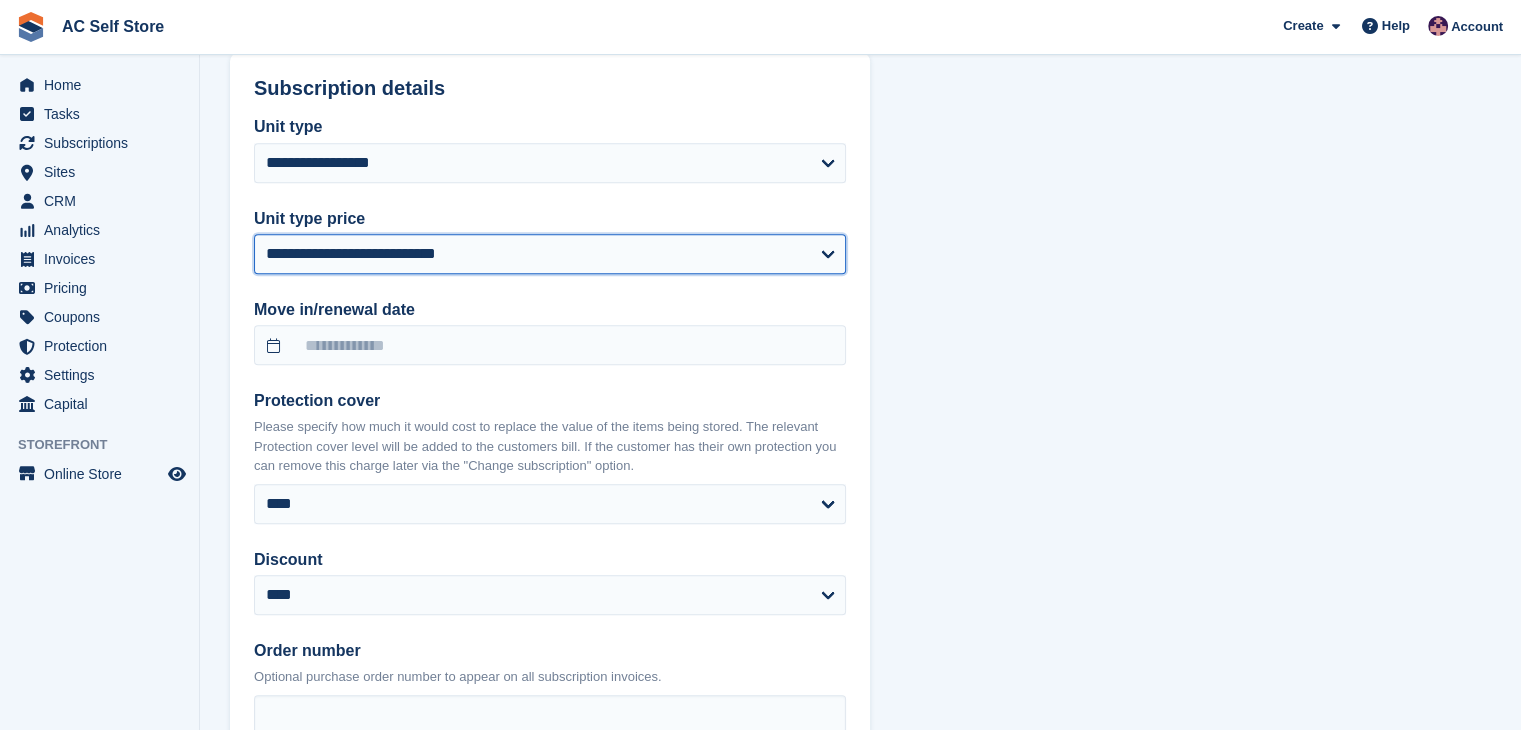 click on "**********" at bounding box center (550, 254) 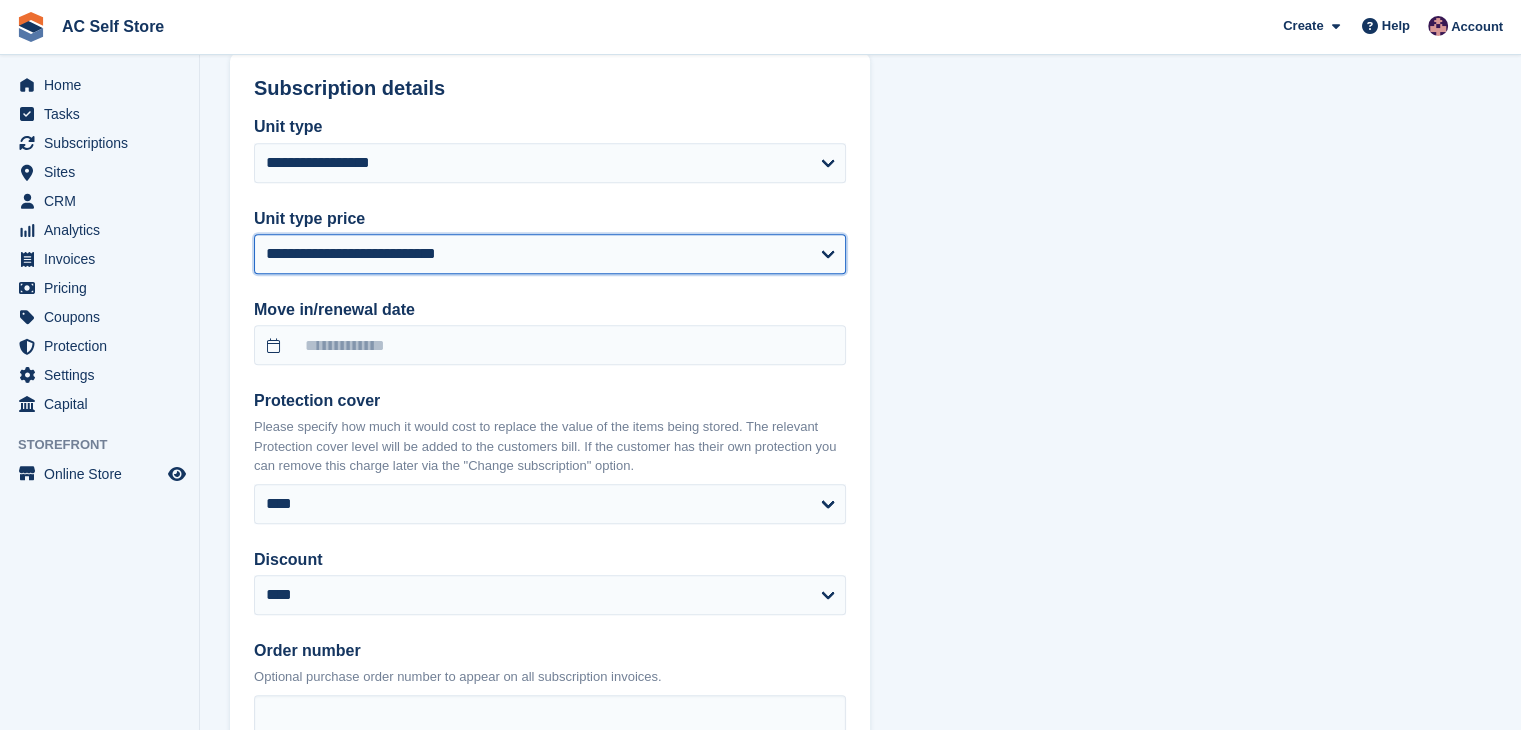 select 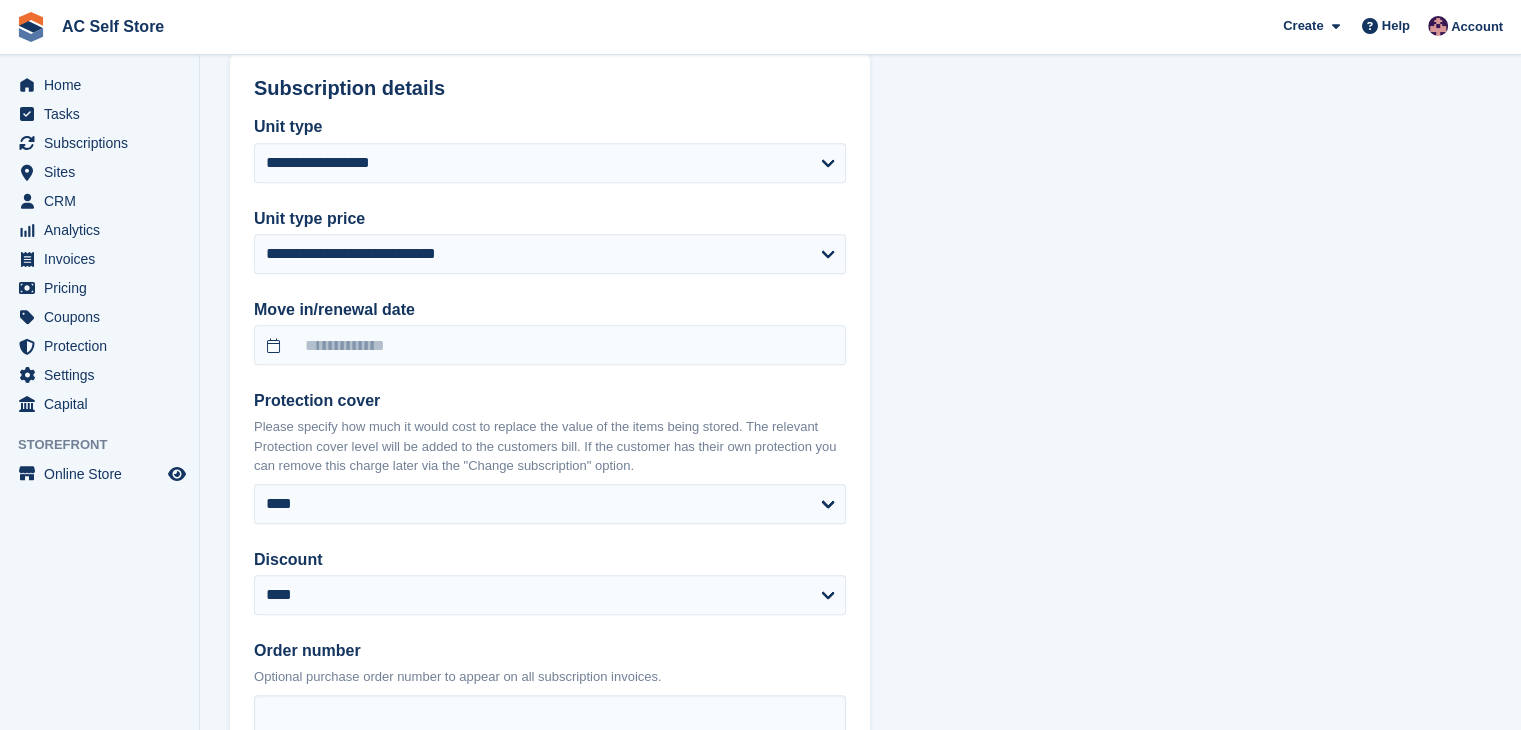 click on "Unit type price" at bounding box center [550, 219] 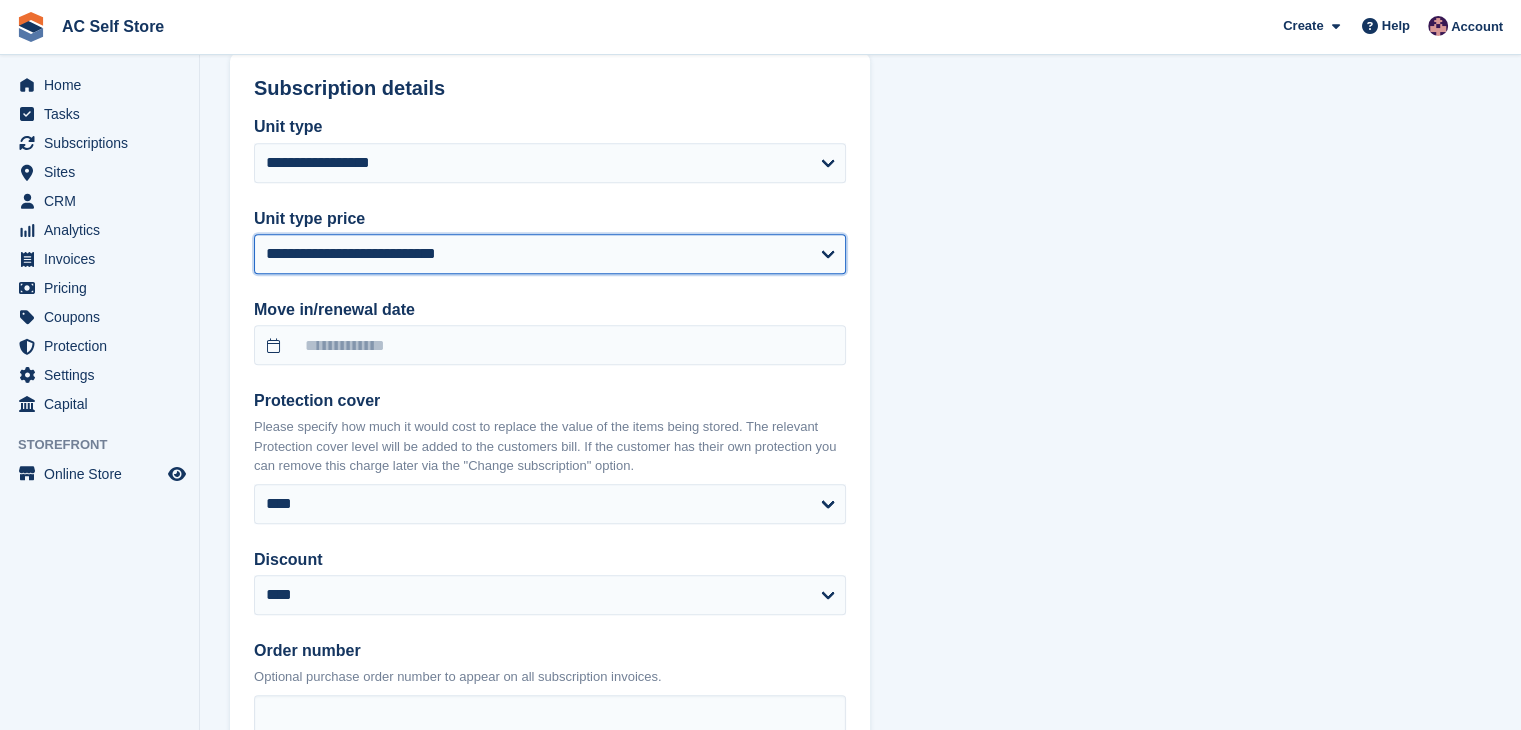 click on "**********" at bounding box center (550, 254) 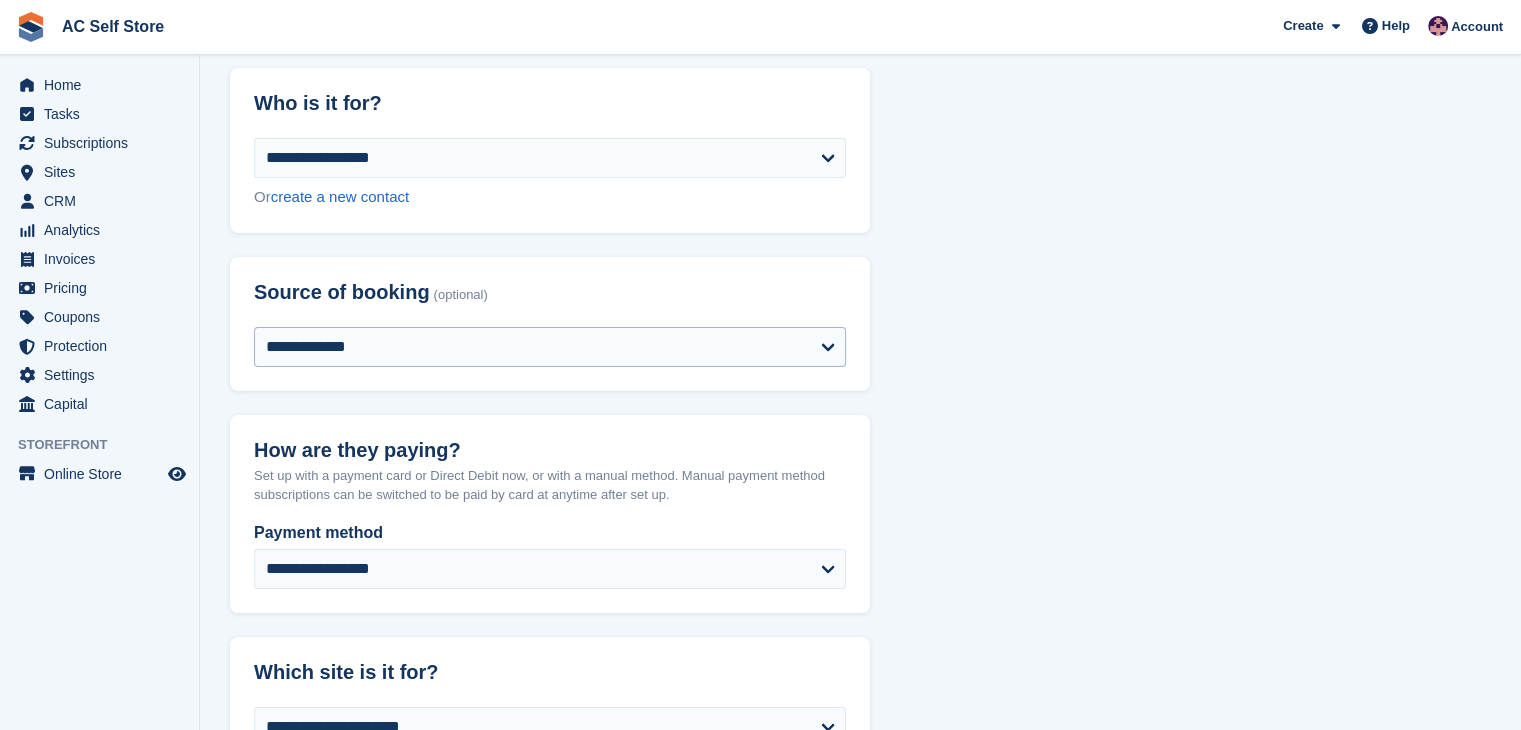 scroll, scrollTop: 100, scrollLeft: 0, axis: vertical 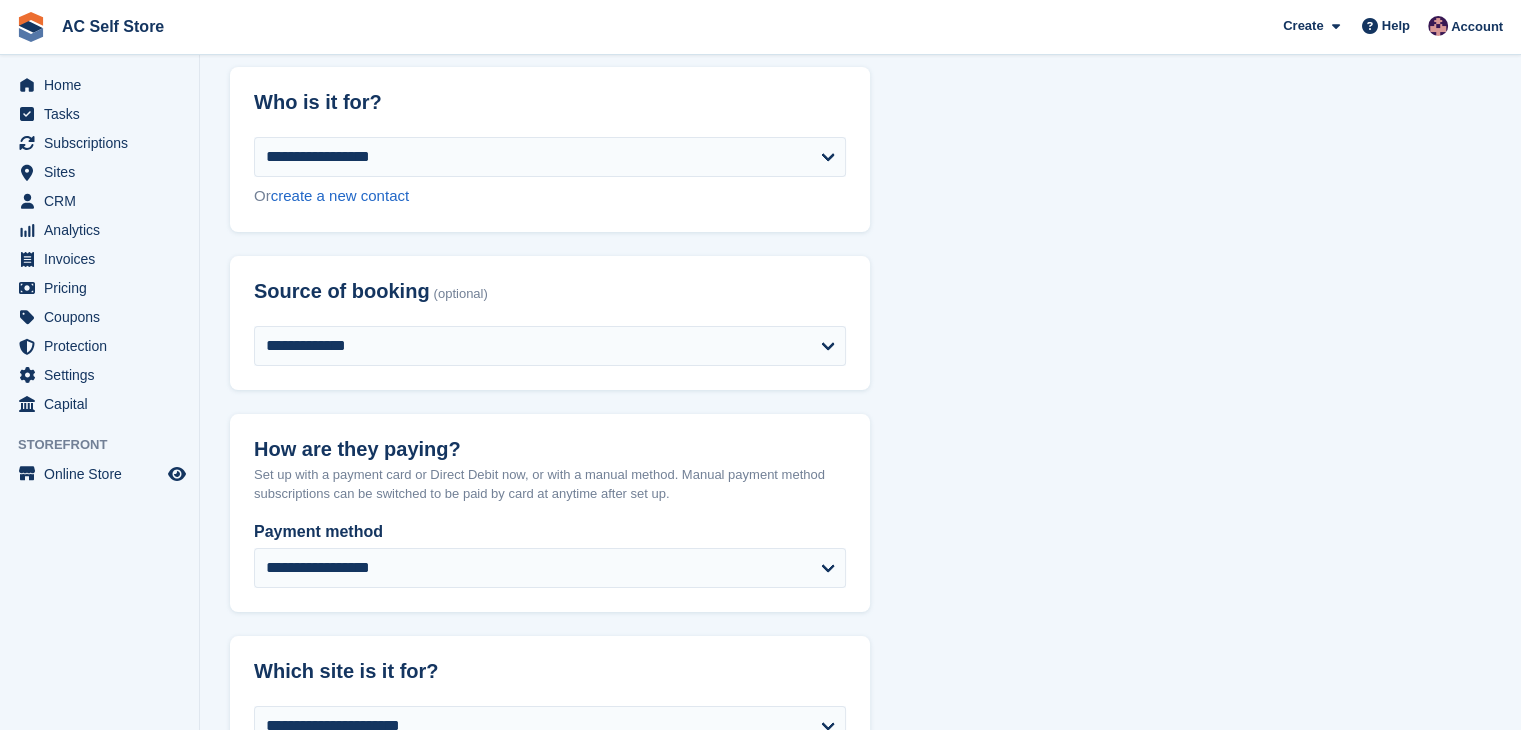 drag, startPoint x: 860, startPoint y: 76, endPoint x: 894, endPoint y: 203, distance: 131.47243 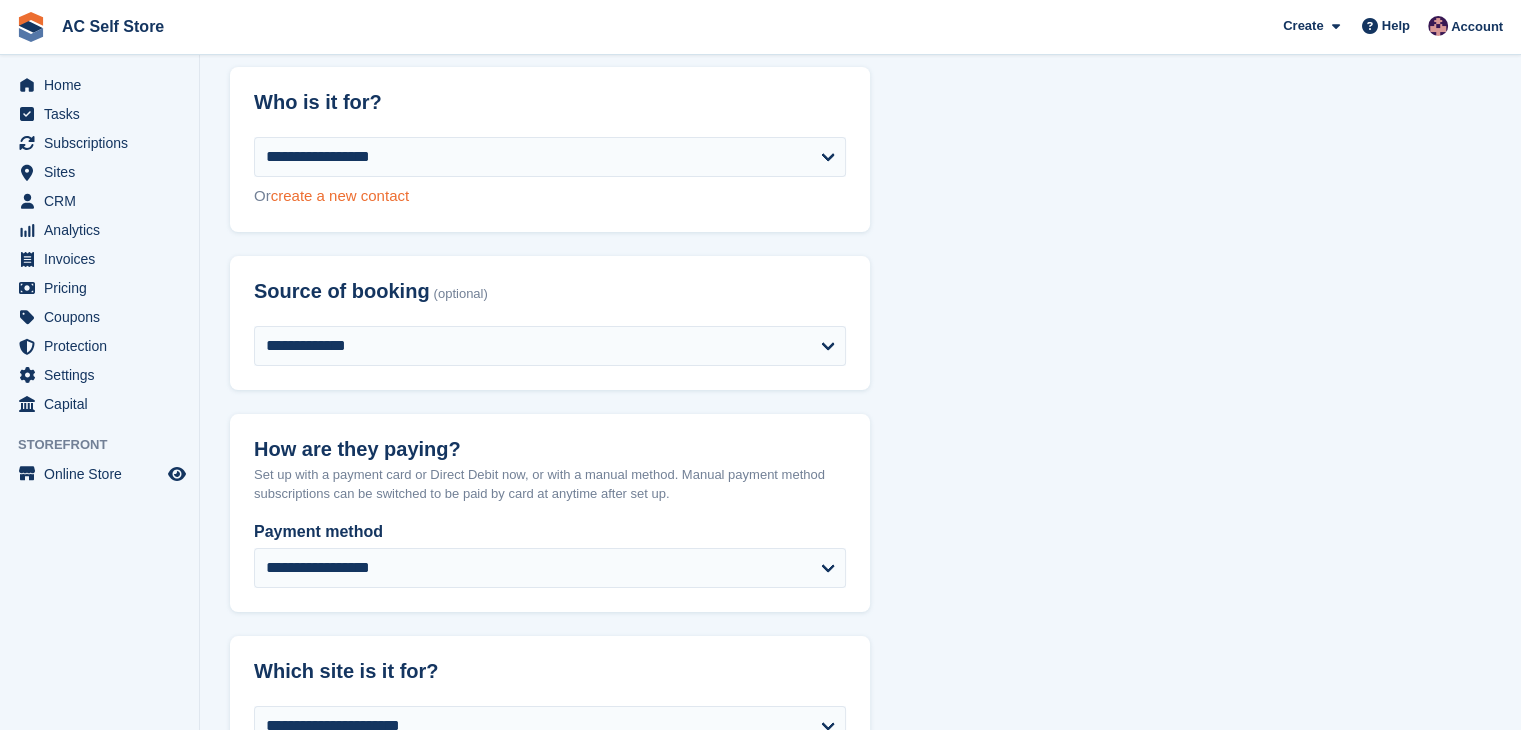 click on "create a new contact" at bounding box center (340, 195) 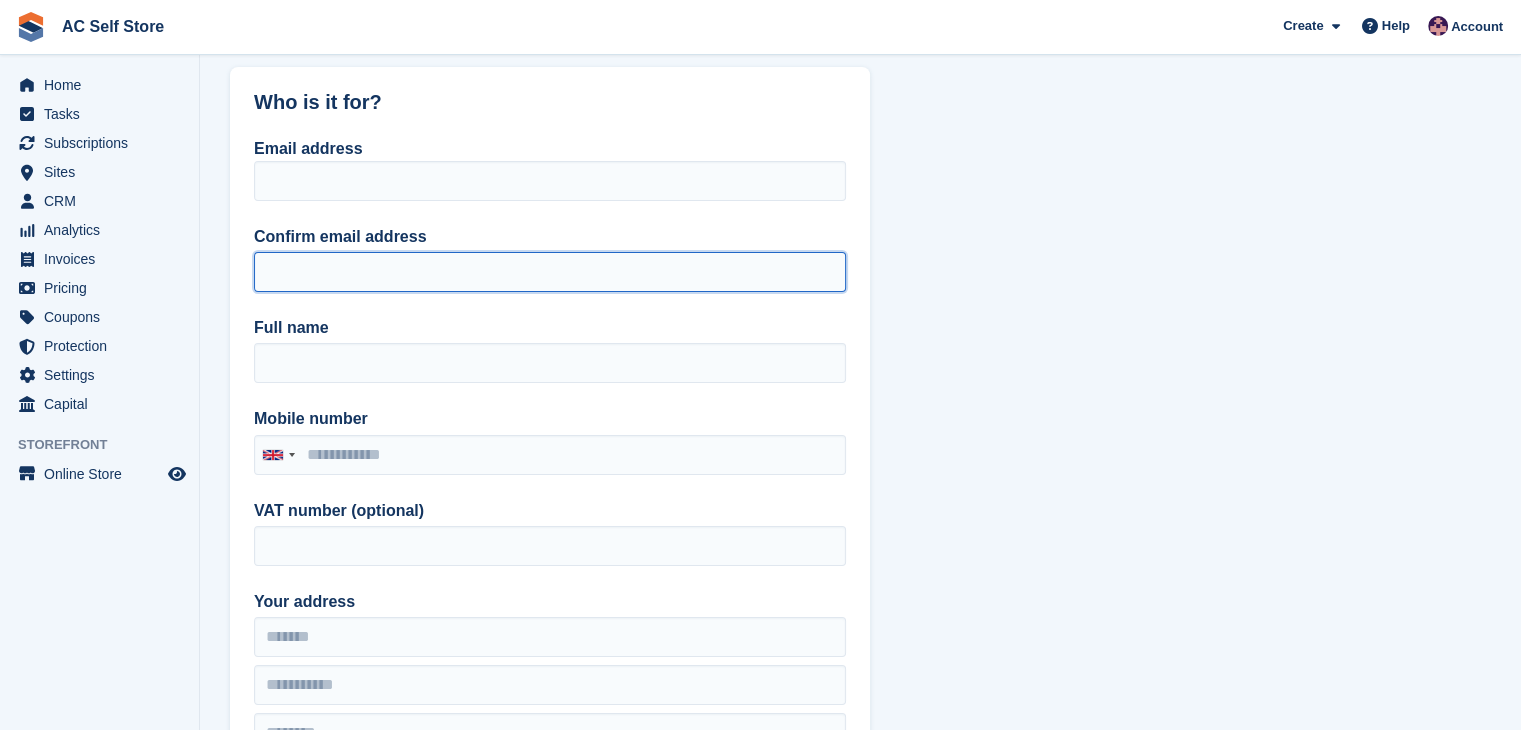 click on "Confirm email address" at bounding box center [550, 272] 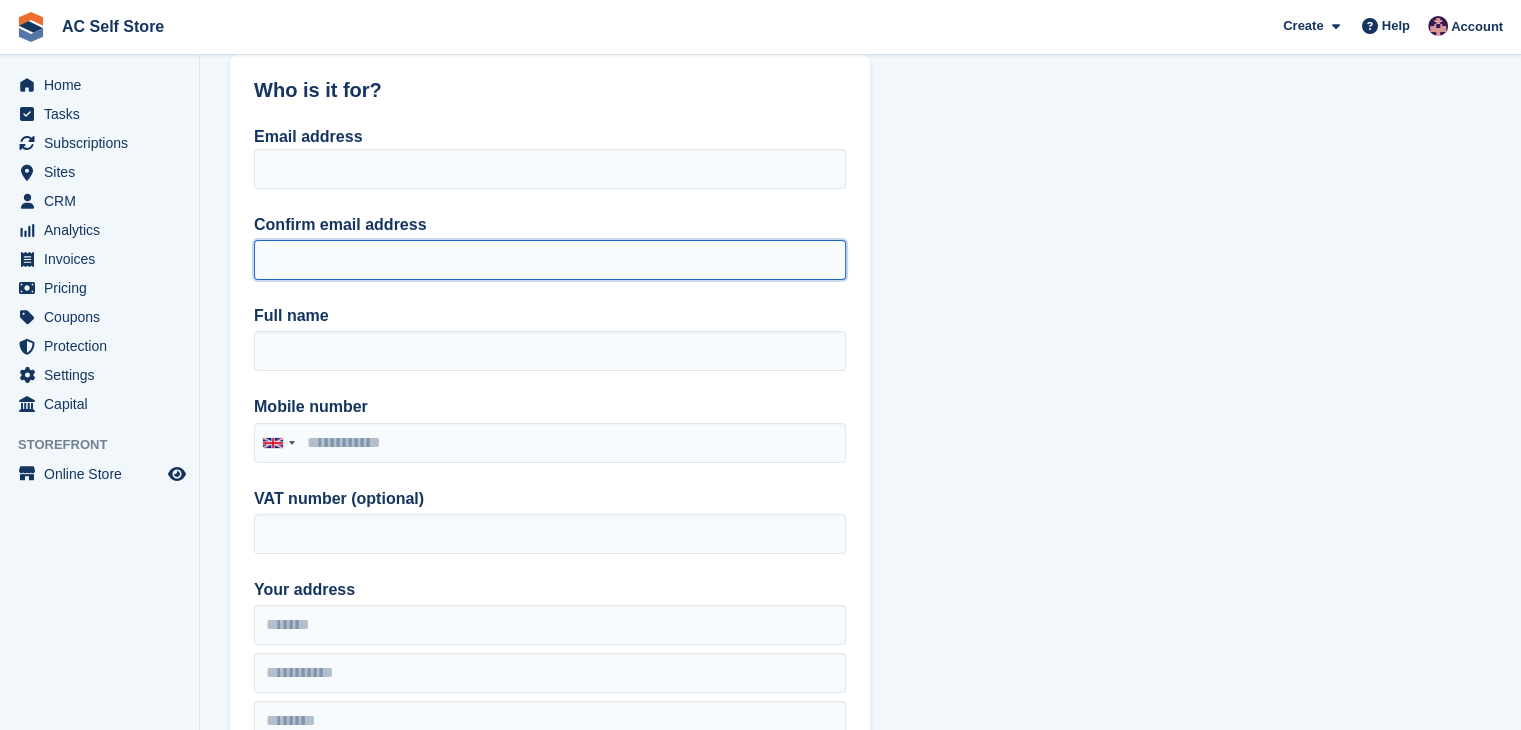 scroll, scrollTop: 100, scrollLeft: 0, axis: vertical 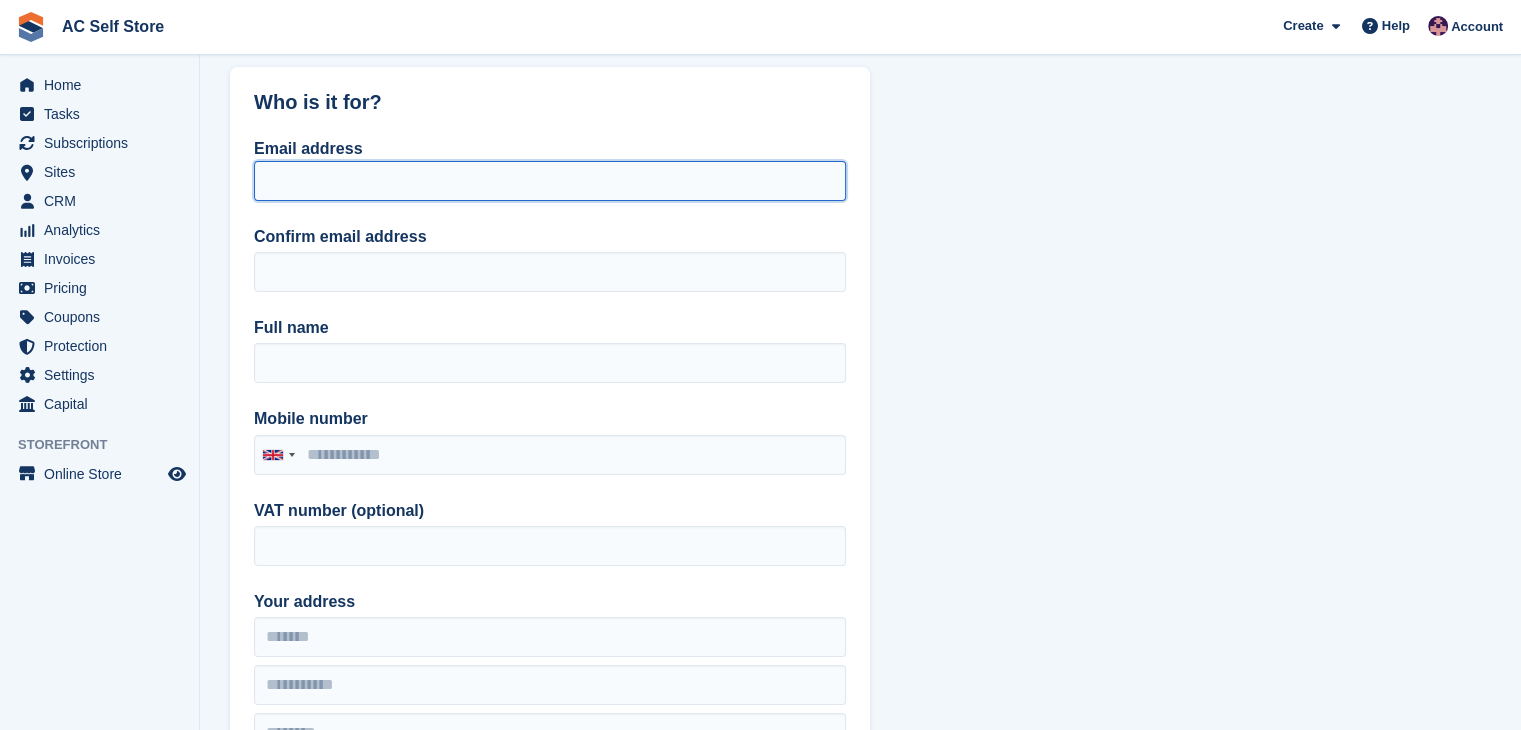 click on "Email address" at bounding box center [550, 181] 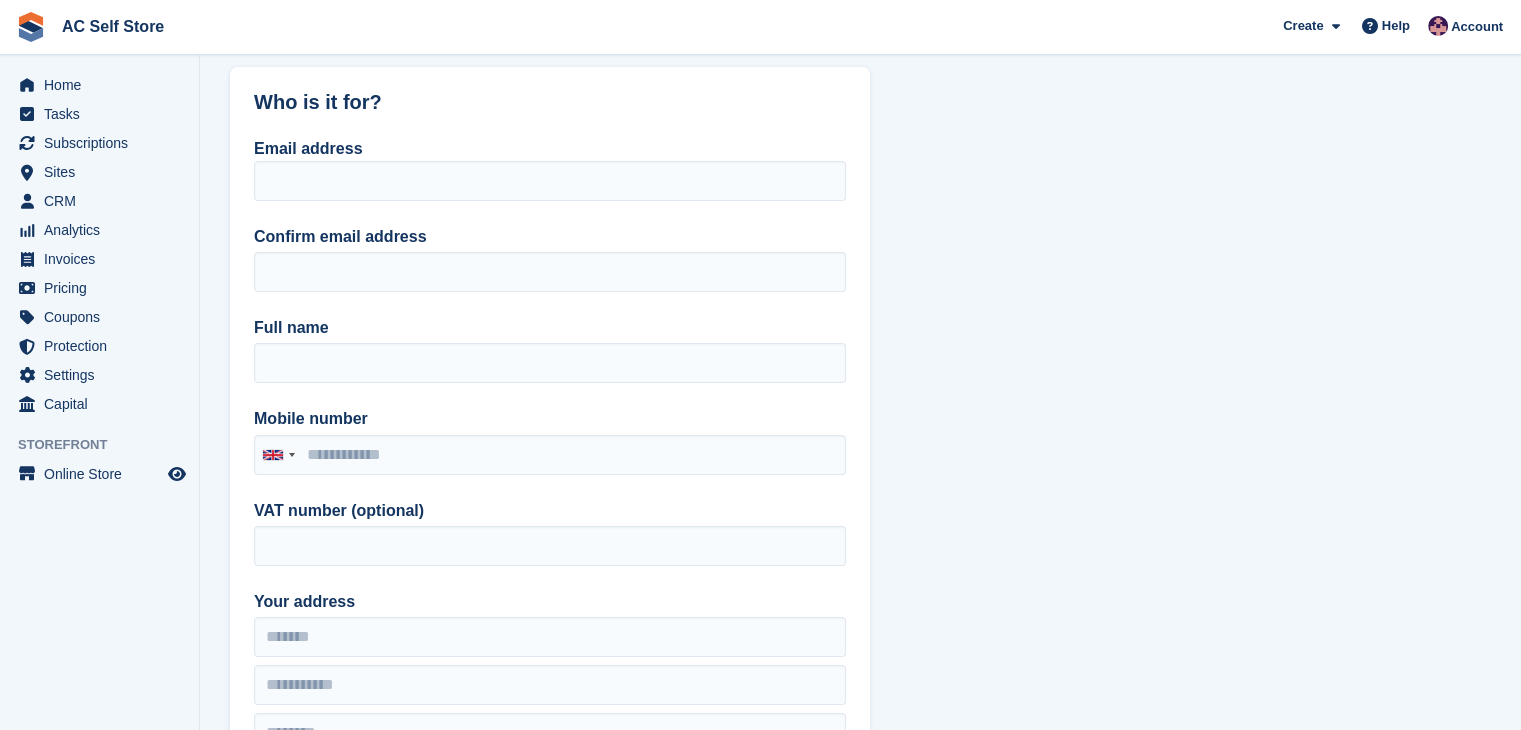 click on "Who is it for?
Email address
Confirm email address
Full name
Mobile number
United Kingdom +44 Afghanistan (‫افغانستان‬‎) +93 Albania (Shqipëri) +355 Algeria (‫الجزائر‬‎) +213 American Samoa +1 Andorra +376 Angola +244 Anguilla +1 Antigua and Barbuda +1 Argentina +54 Armenia (Հայաստան) +374 Aruba +297 Ascension Island +247 Australia +61 Austria (Österreich) +43 Azerbaijan (Azərbaycan) +994 Bahamas +1 Bahrain (‫البحرين‬‎) +973 Bangladesh (বাংলাদেশ) +880 Barbados +1 Belarus (Беларусь) +375 Belgium (België) +32 Belize +501 Benin (Bénin) +229 Bermuda +1 Bhutan (འབྲུག) +975 Bolivia +591 Bosnia and Herzegovina (Босна и Херцеговина) +387 Botswana +267 Brazil (Brasil) +55 +246 +1" at bounding box center [860, 1695] 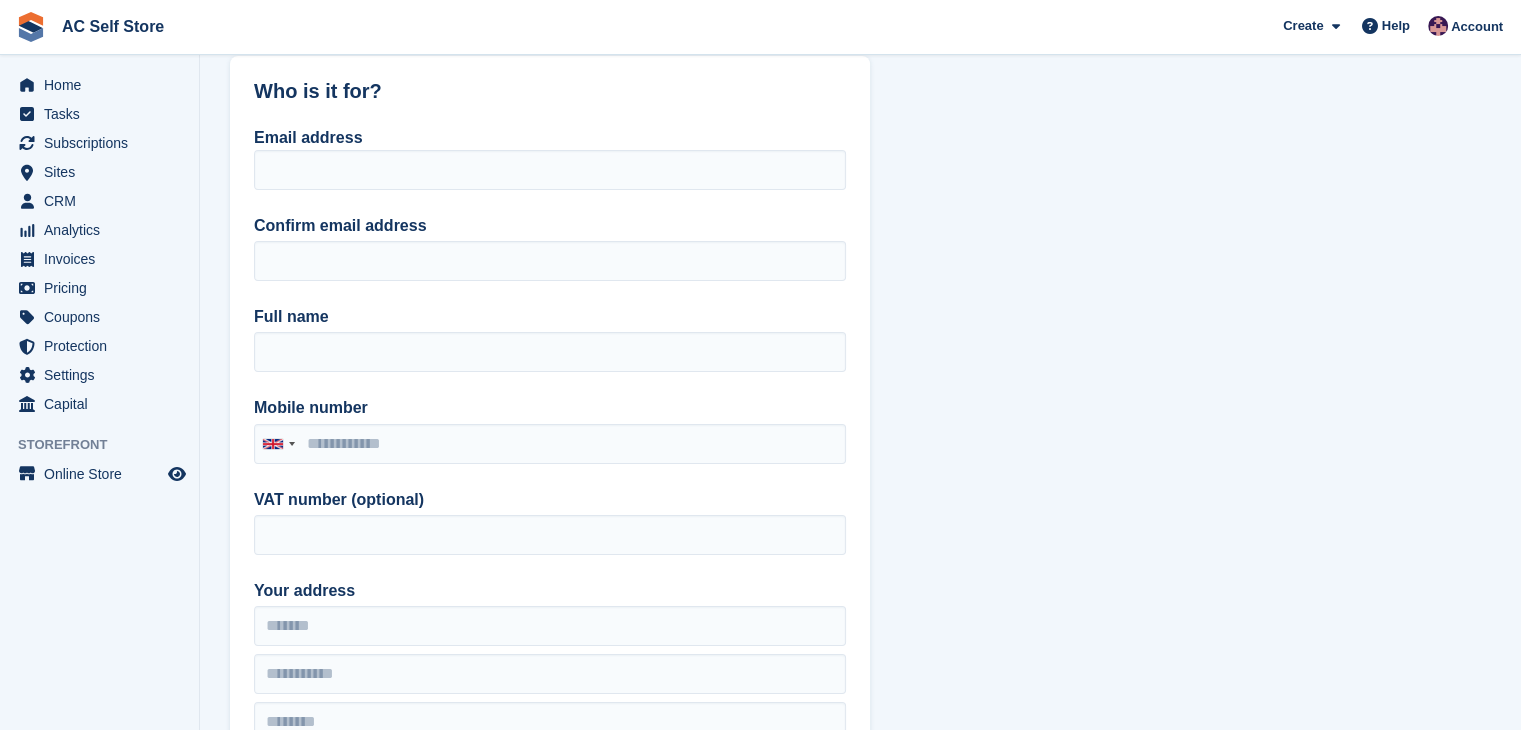 scroll, scrollTop: 0, scrollLeft: 0, axis: both 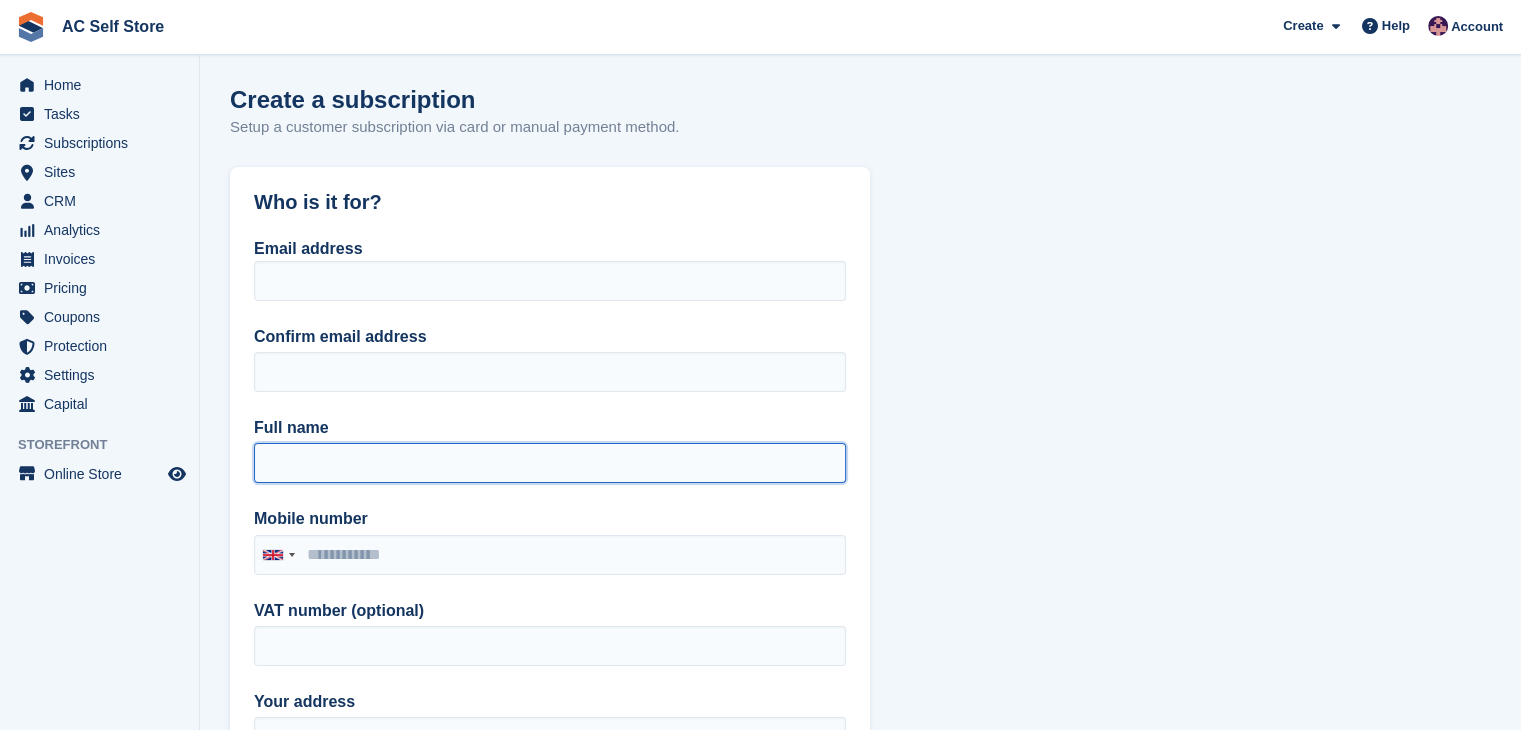 click on "Full name" at bounding box center (550, 463) 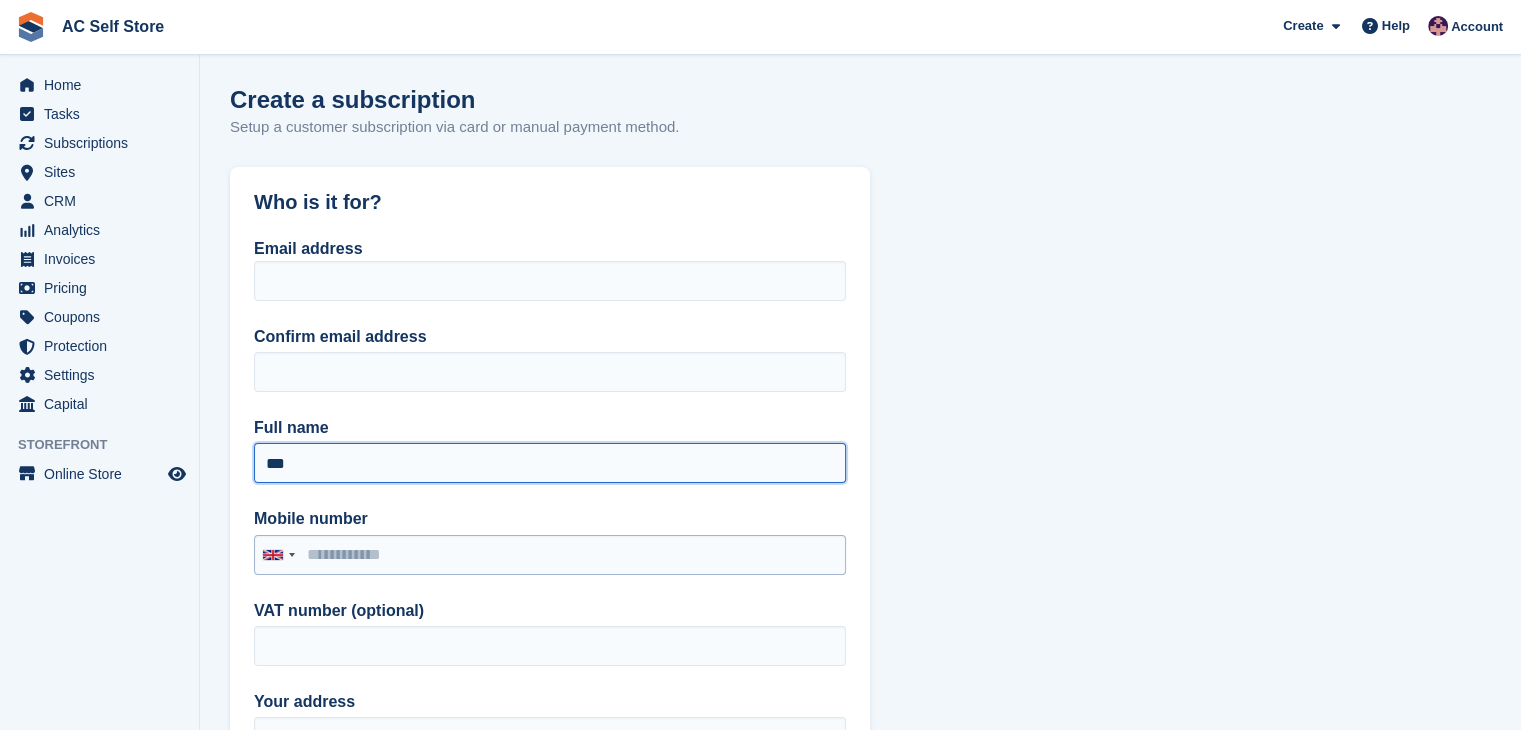 type on "***" 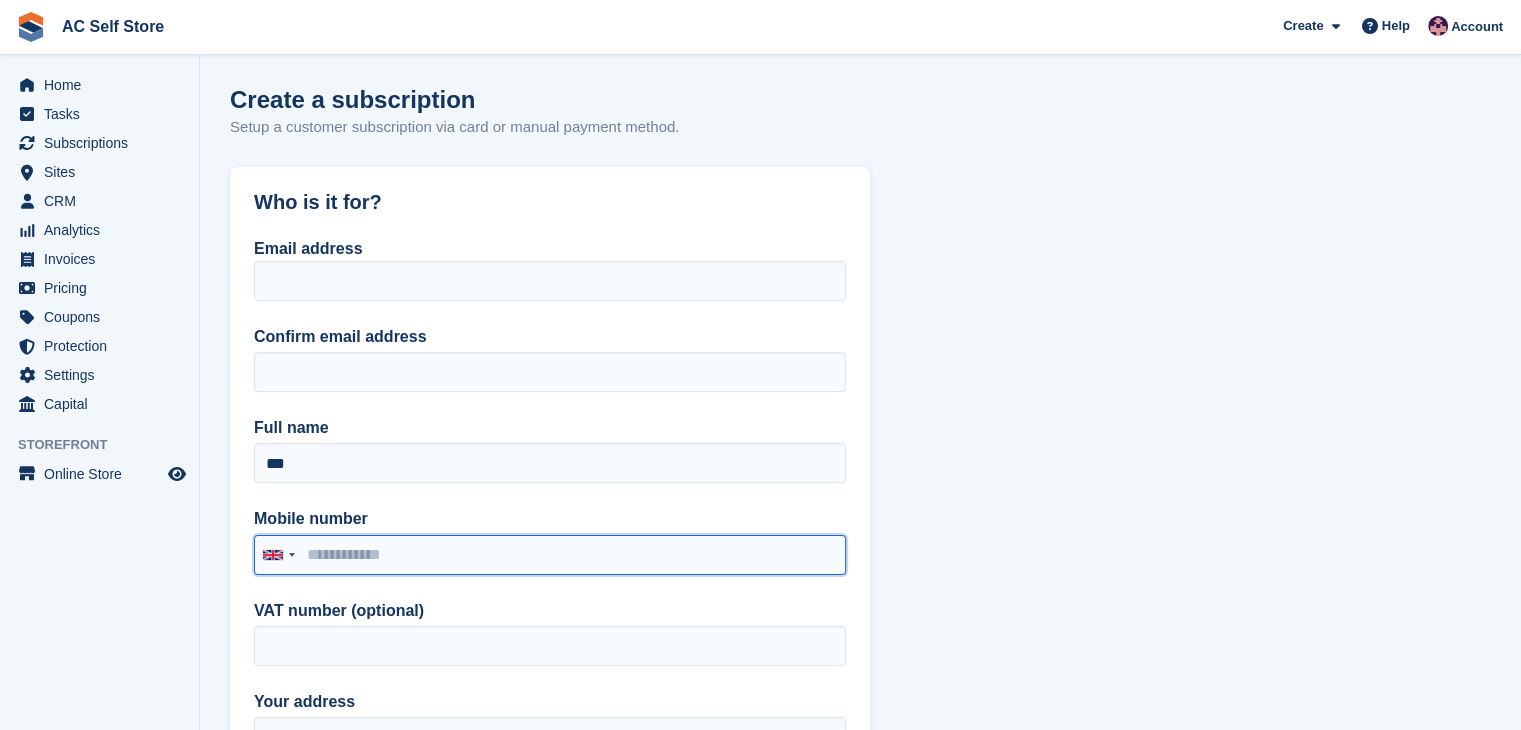 click on "Mobile number" at bounding box center [550, 555] 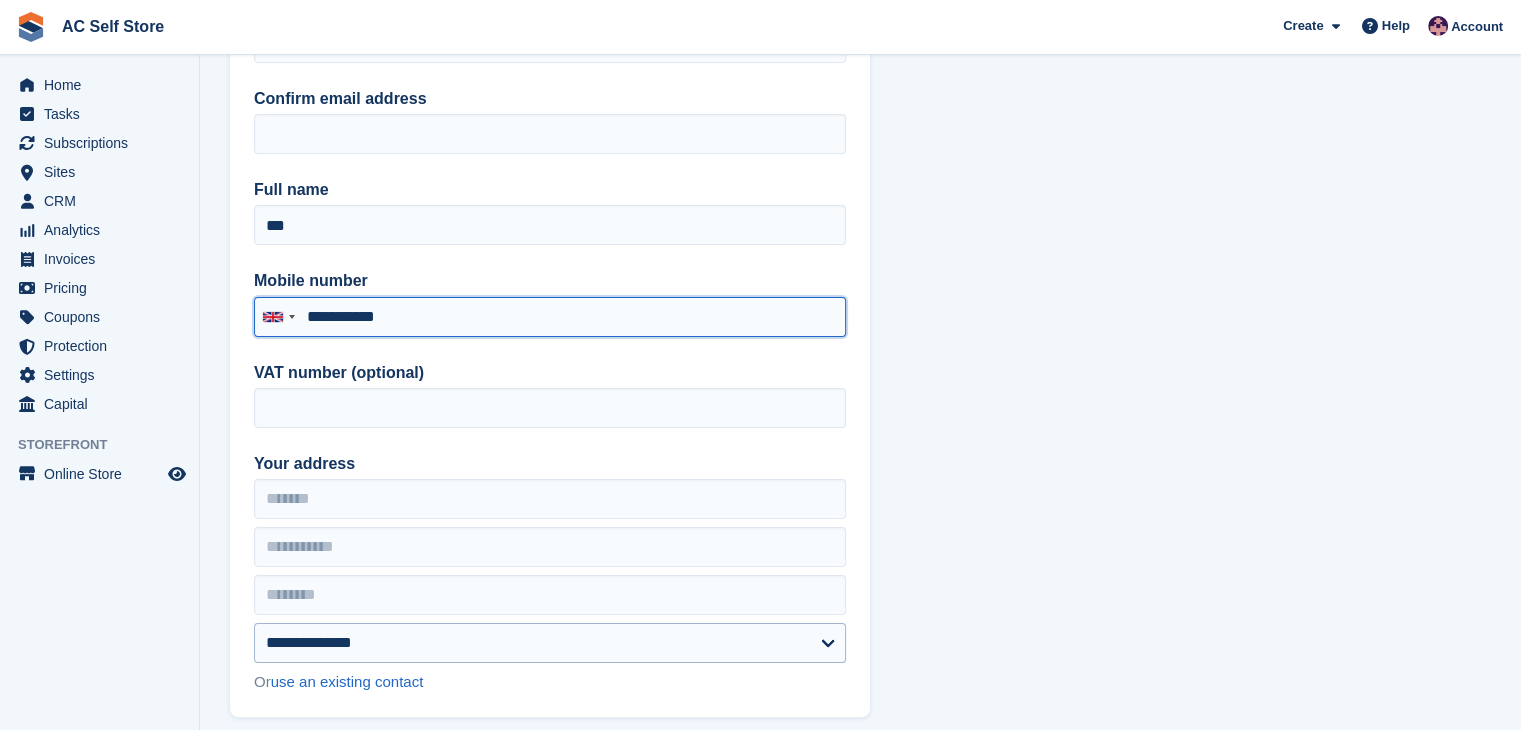 scroll, scrollTop: 300, scrollLeft: 0, axis: vertical 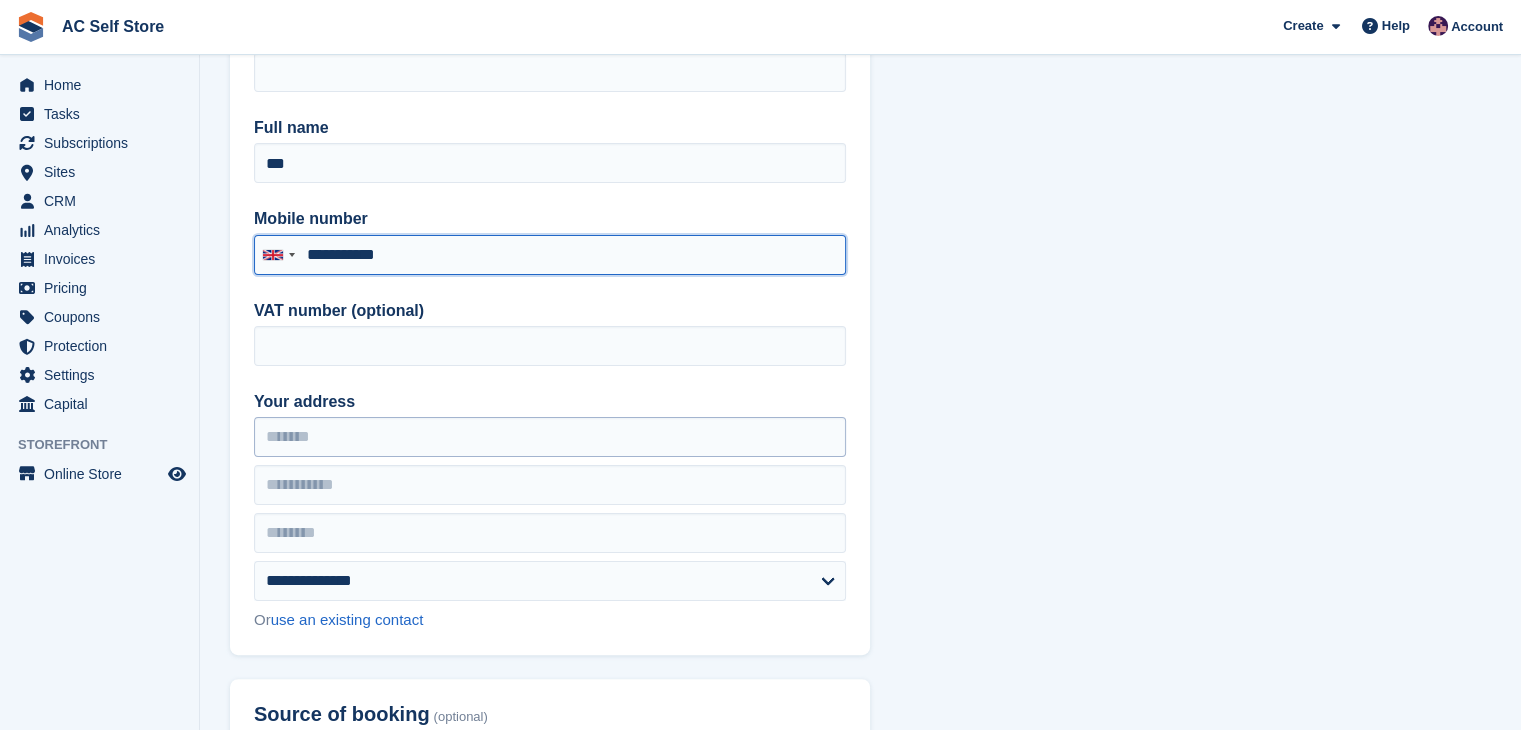 type on "**********" 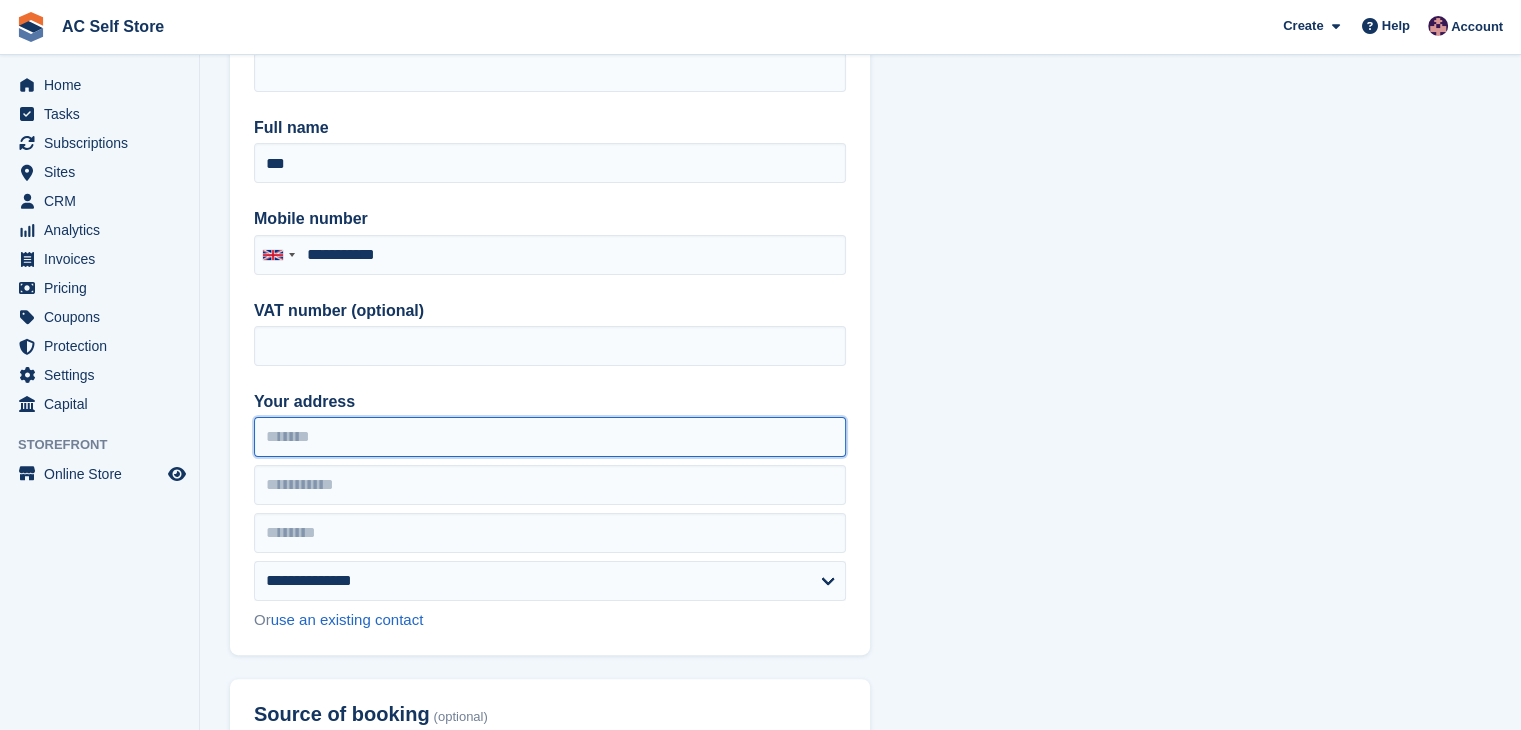 click on "Your address" at bounding box center [550, 437] 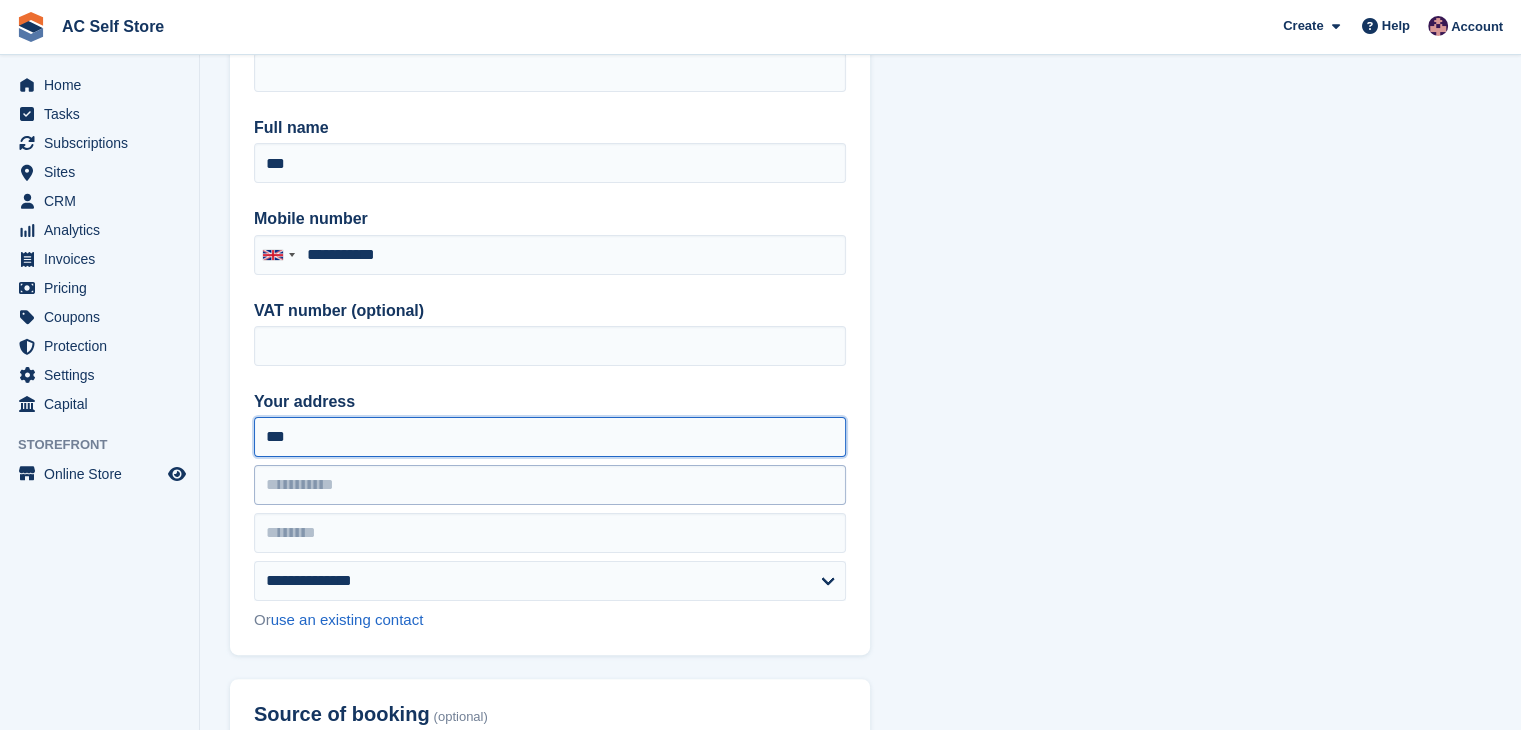 type on "***" 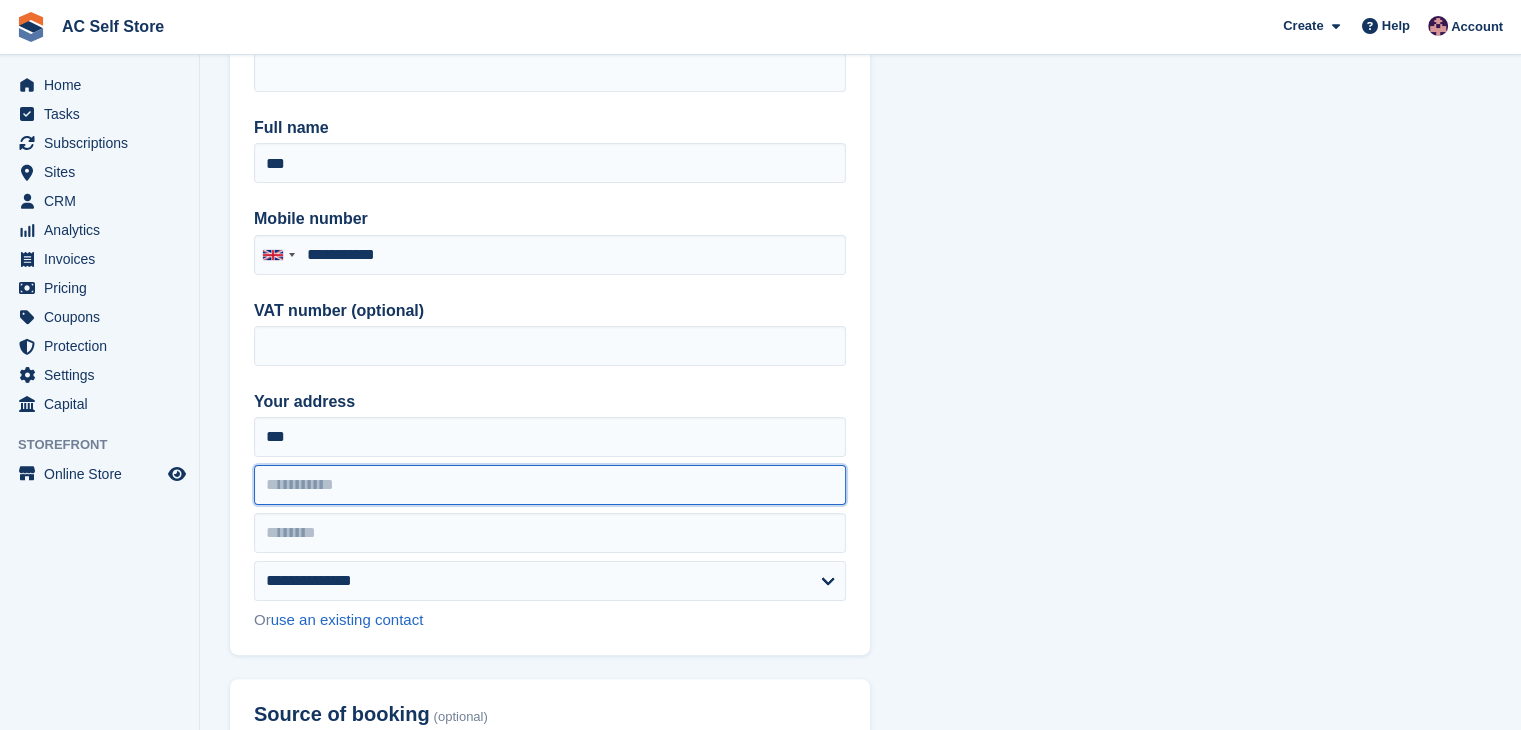 click at bounding box center [550, 485] 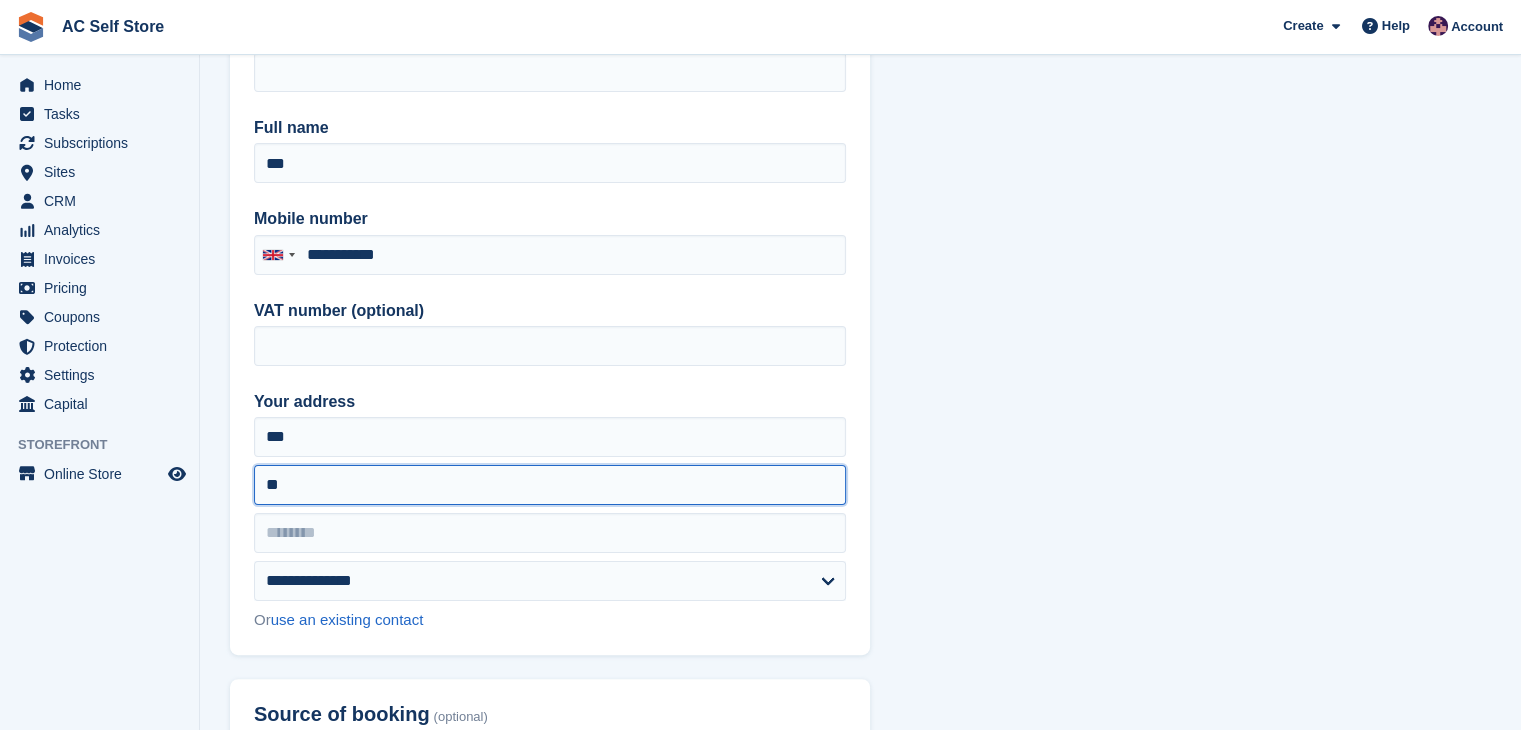 type on "*********" 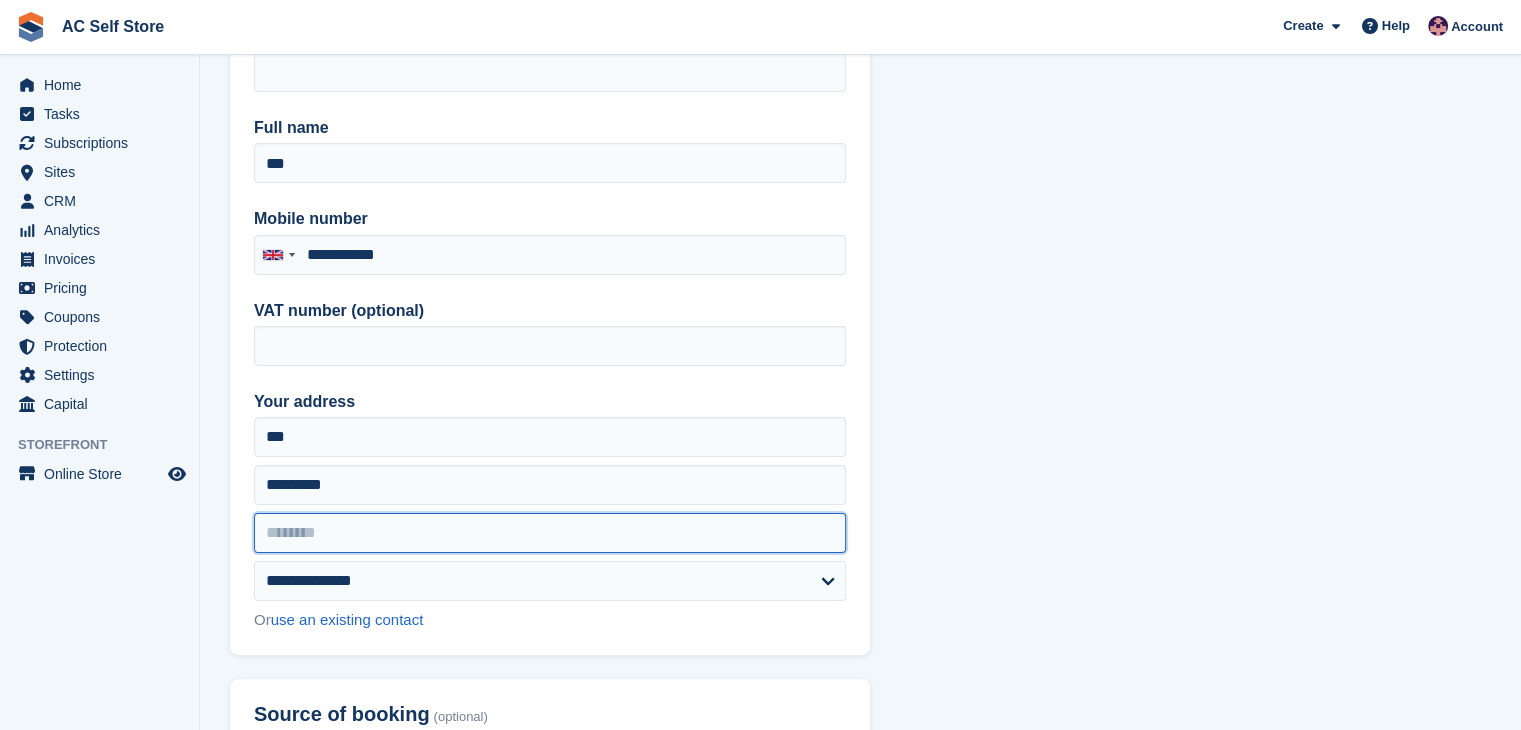 click at bounding box center [550, 533] 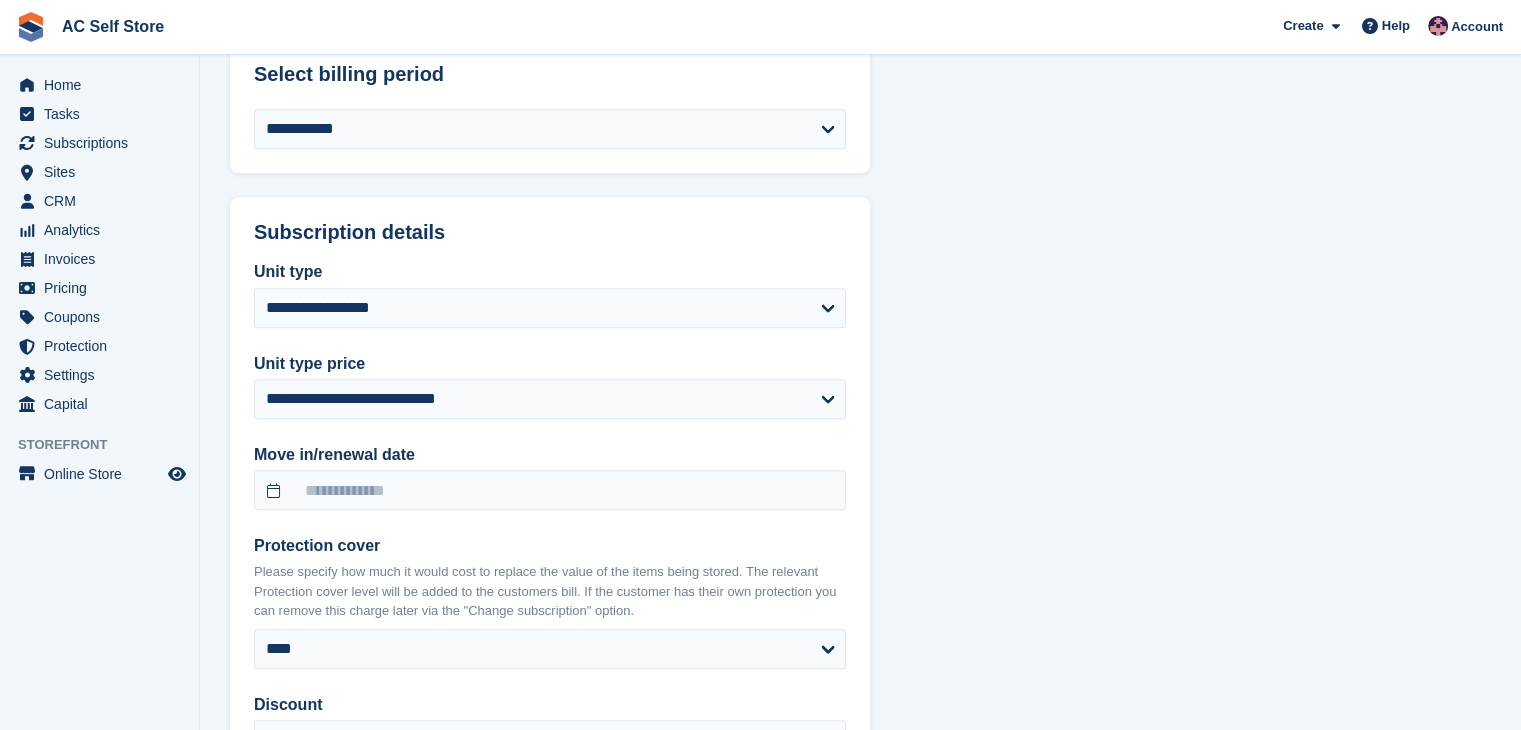 scroll, scrollTop: 1600, scrollLeft: 0, axis: vertical 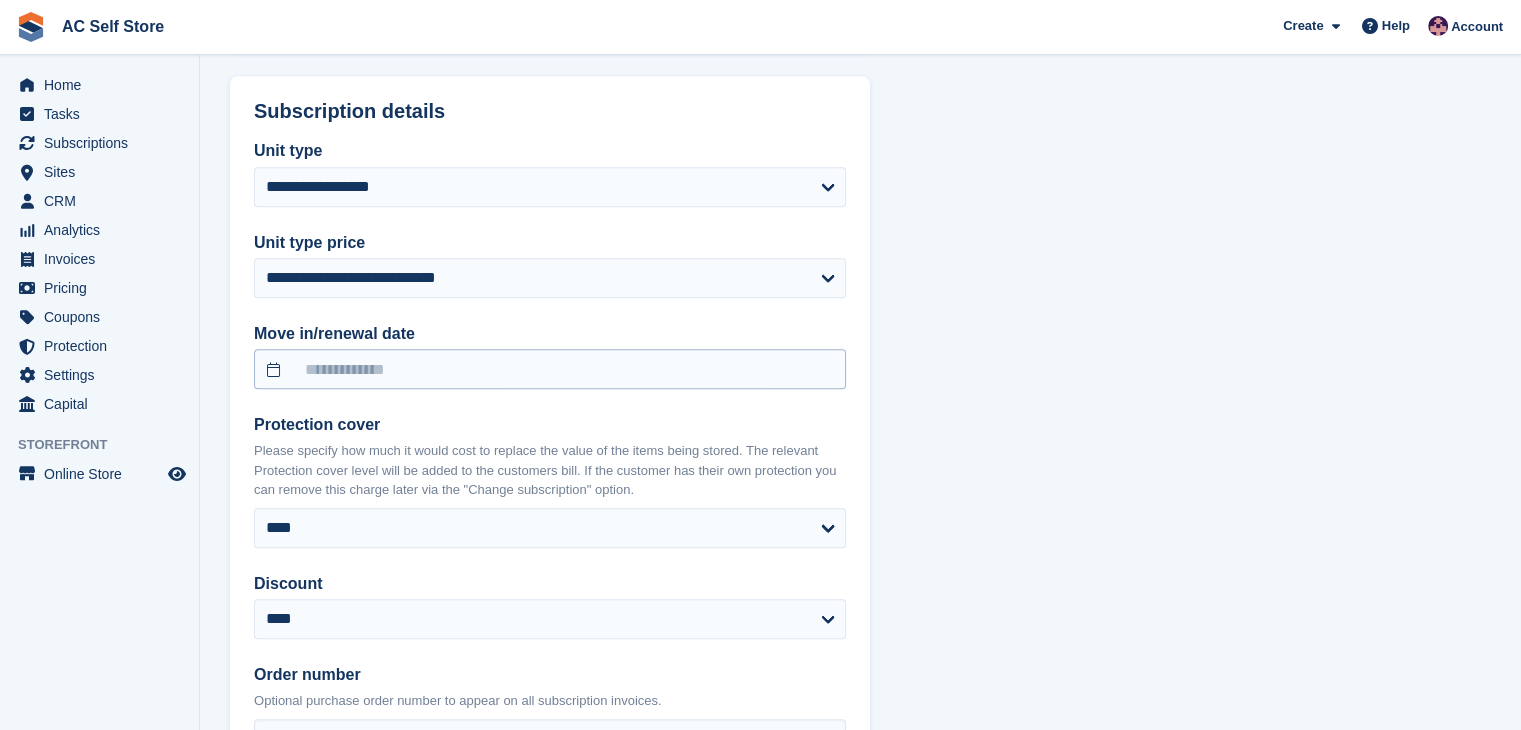 type on "*******" 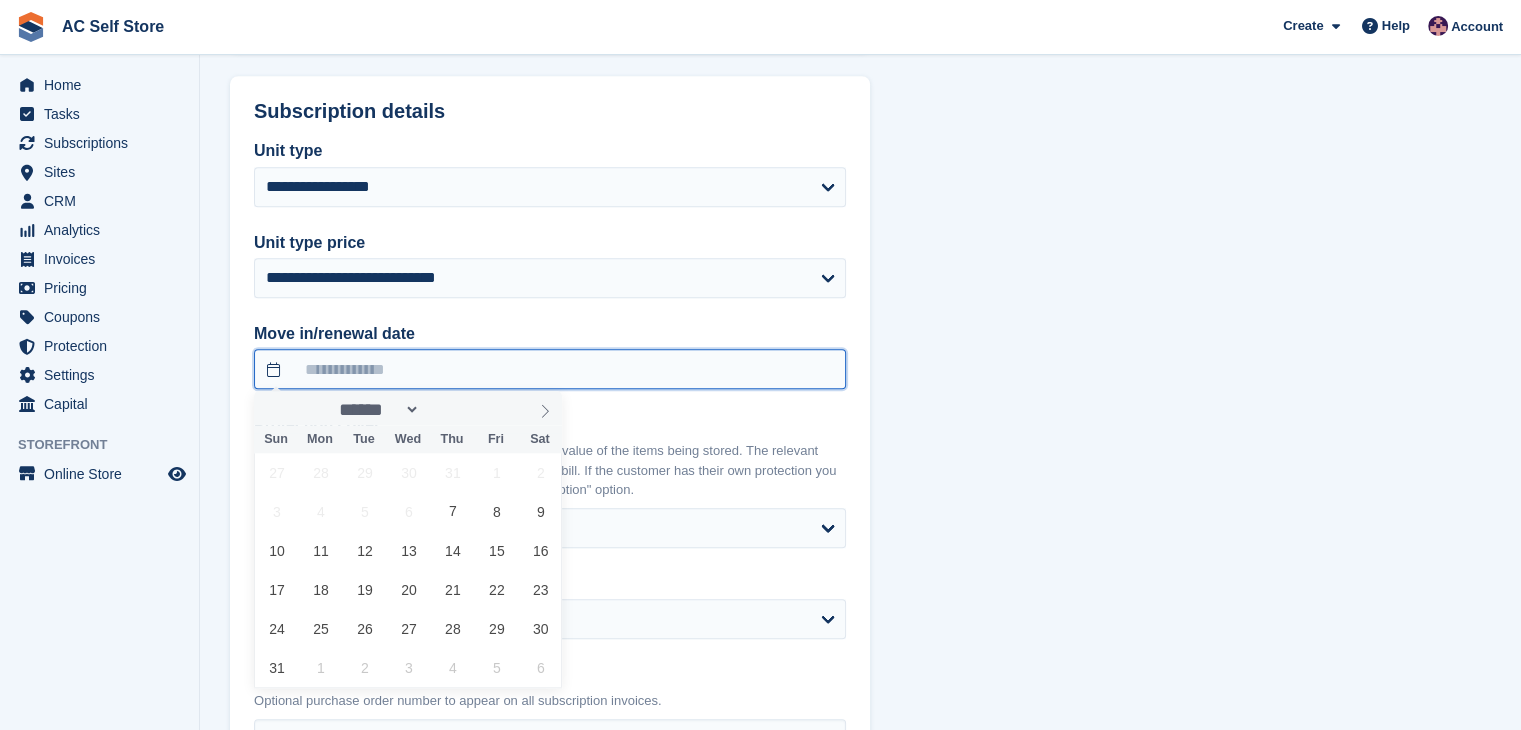 click at bounding box center [550, 369] 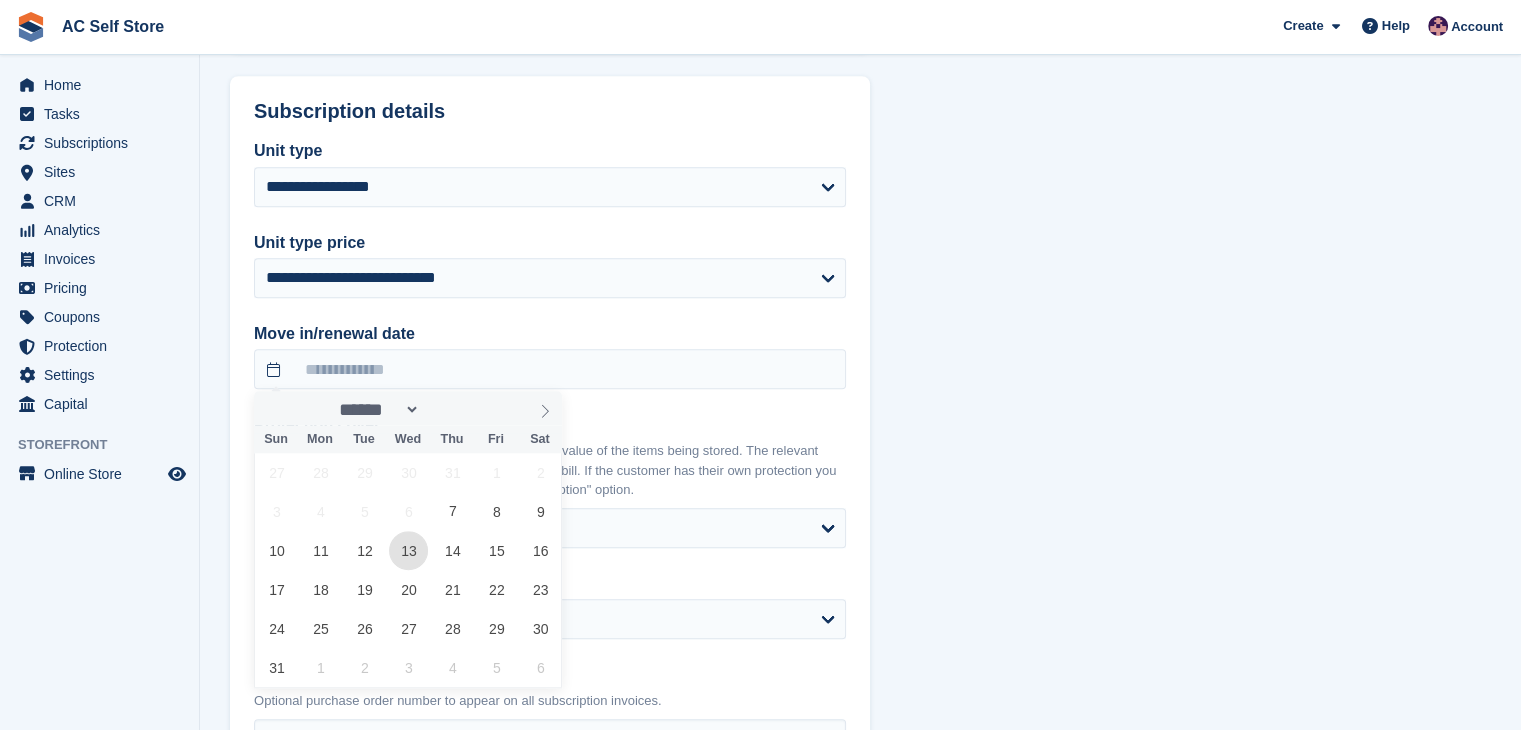 click on "13" at bounding box center [408, 550] 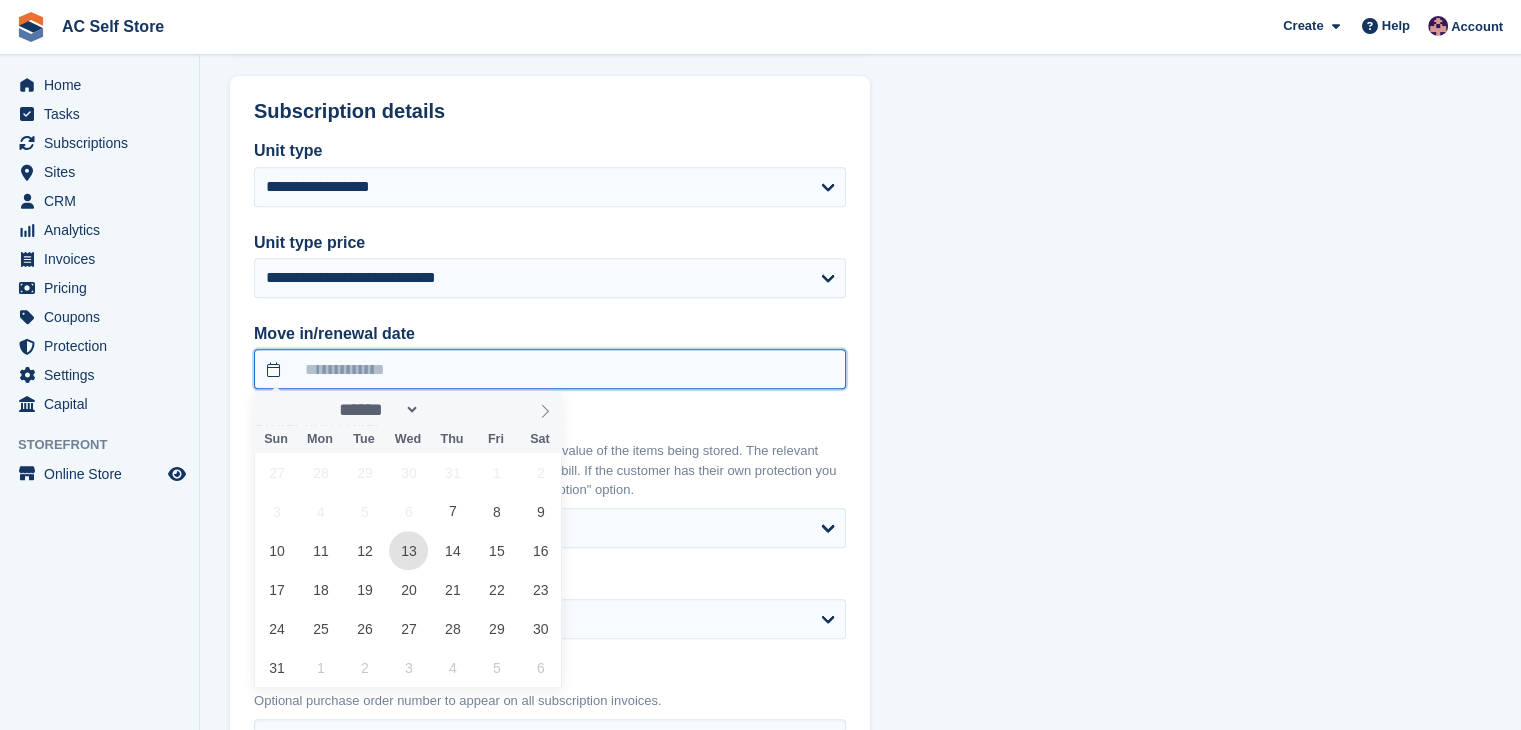 type on "**********" 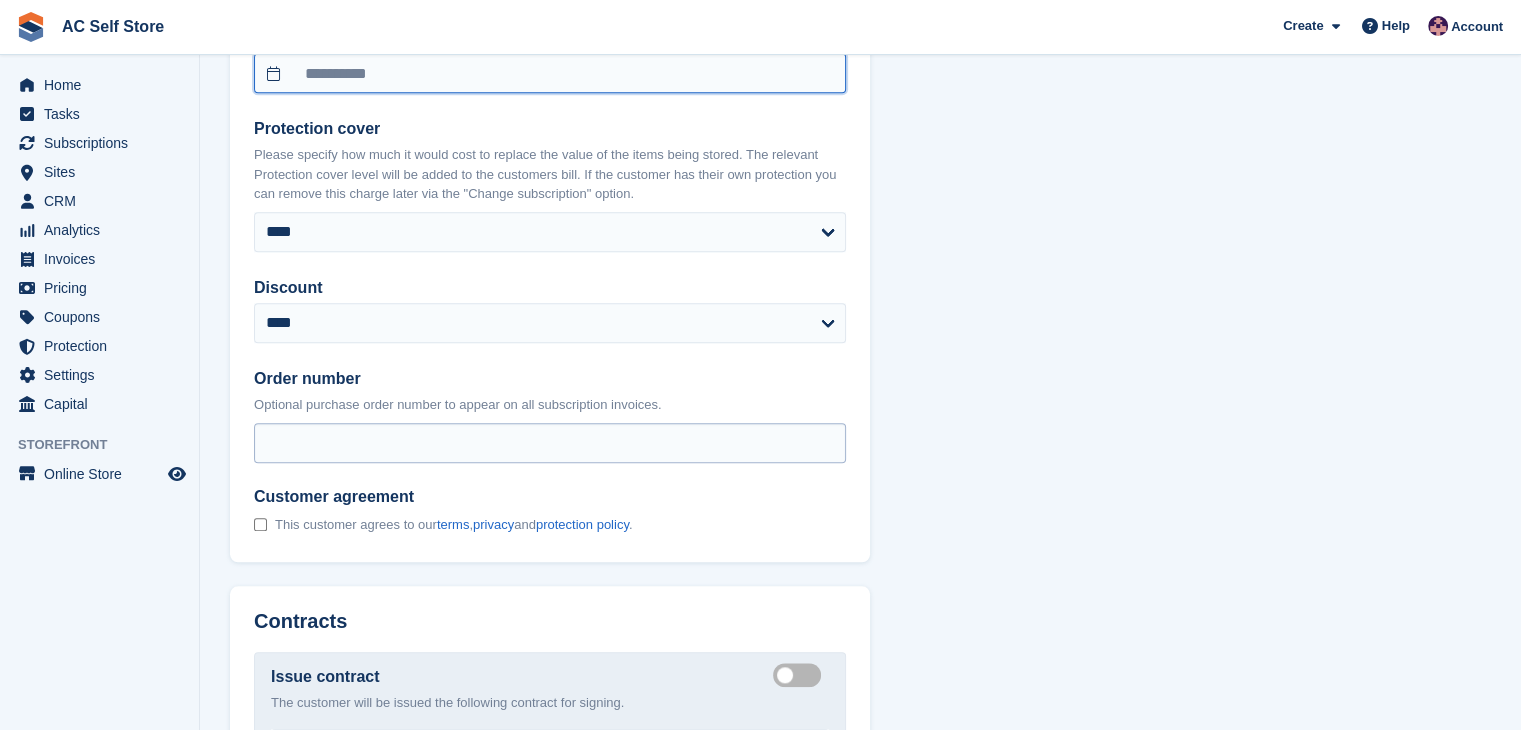 scroll, scrollTop: 1900, scrollLeft: 0, axis: vertical 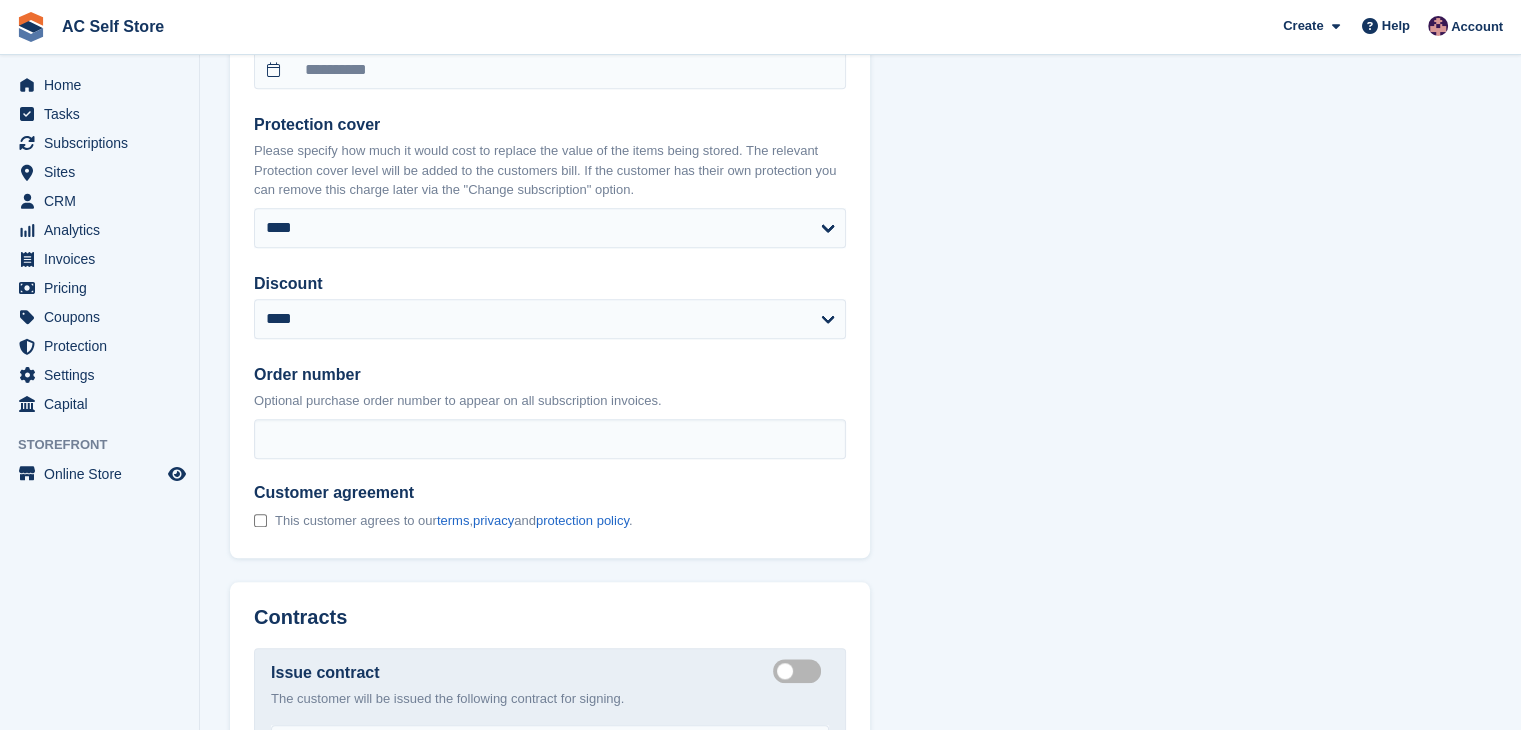 click at bounding box center (260, 522) 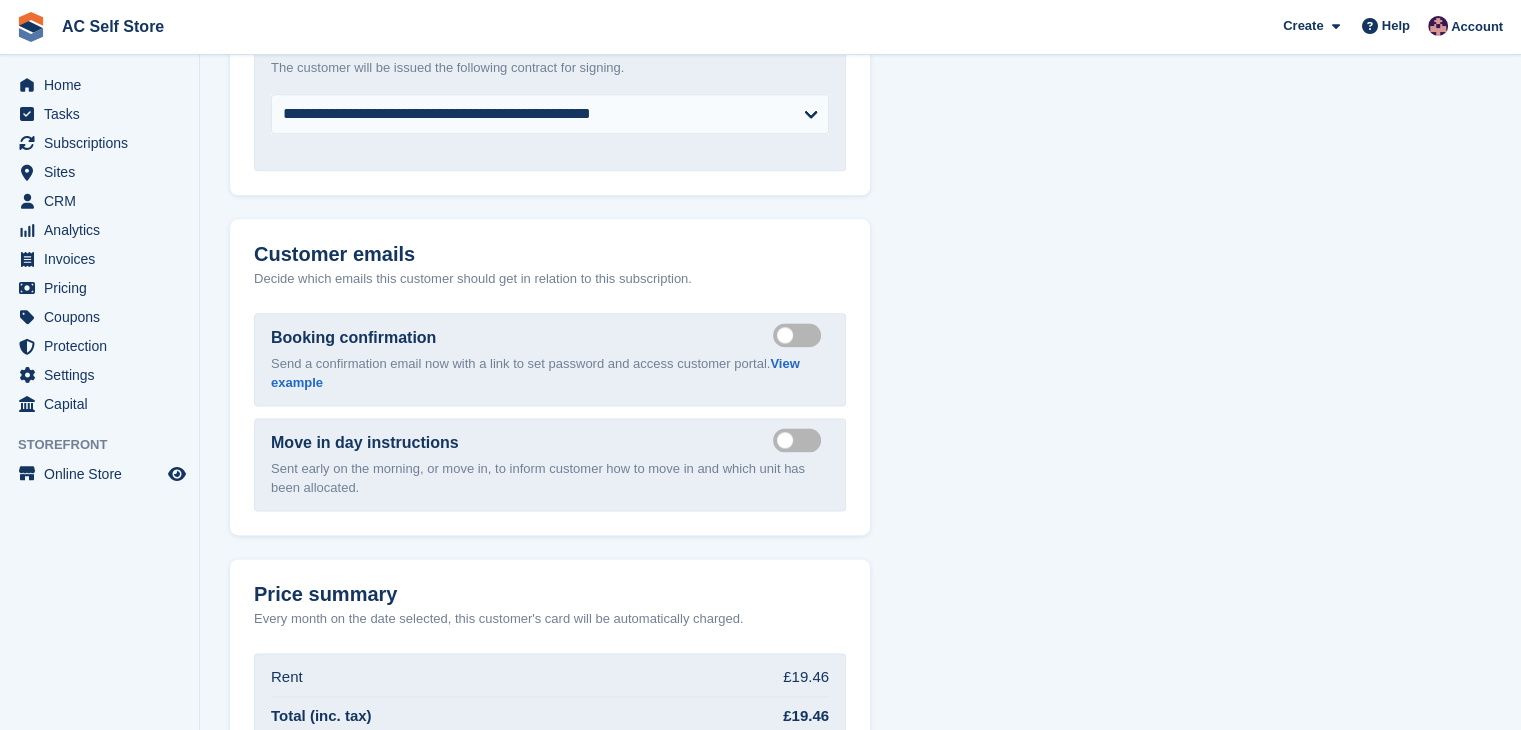 scroll, scrollTop: 2721, scrollLeft: 0, axis: vertical 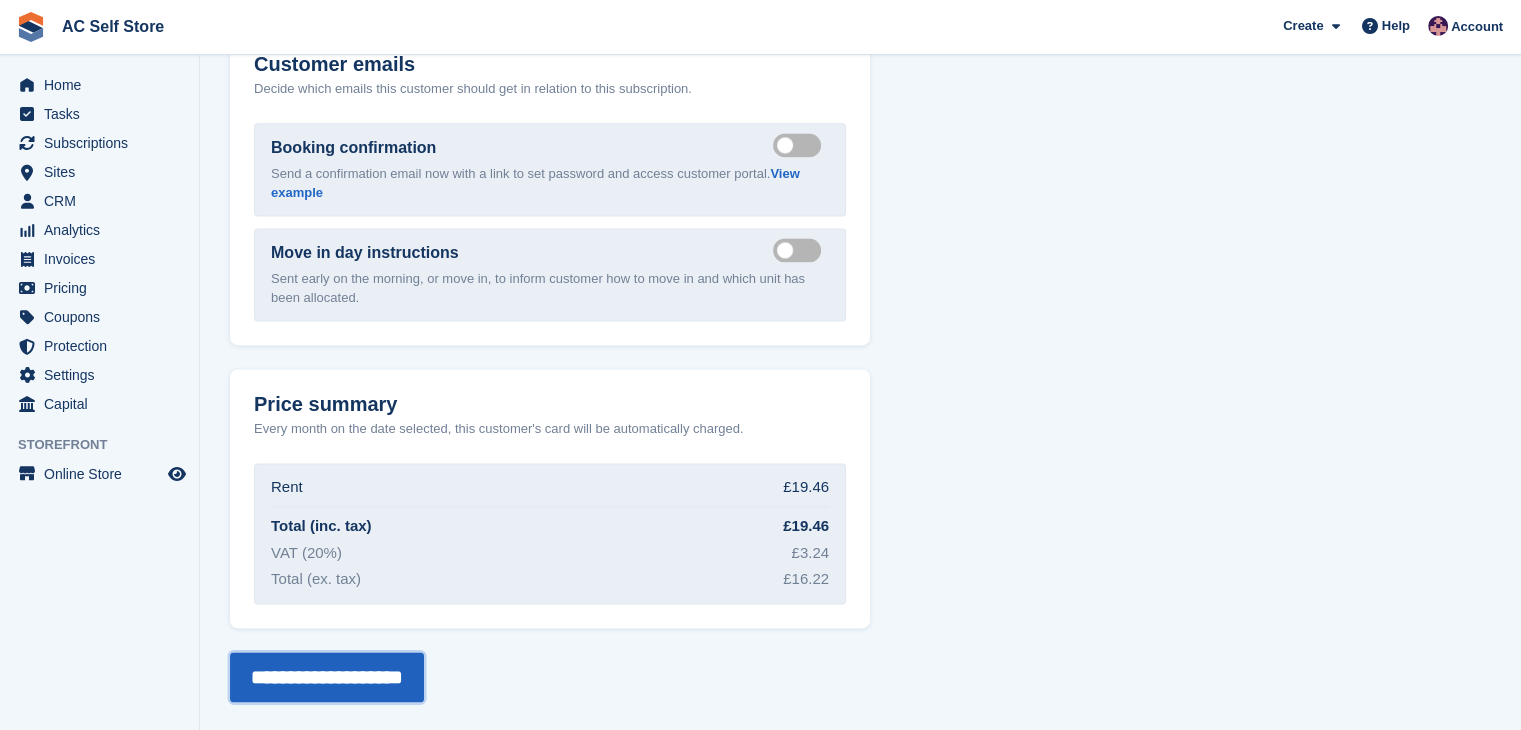 click on "**********" at bounding box center (327, 677) 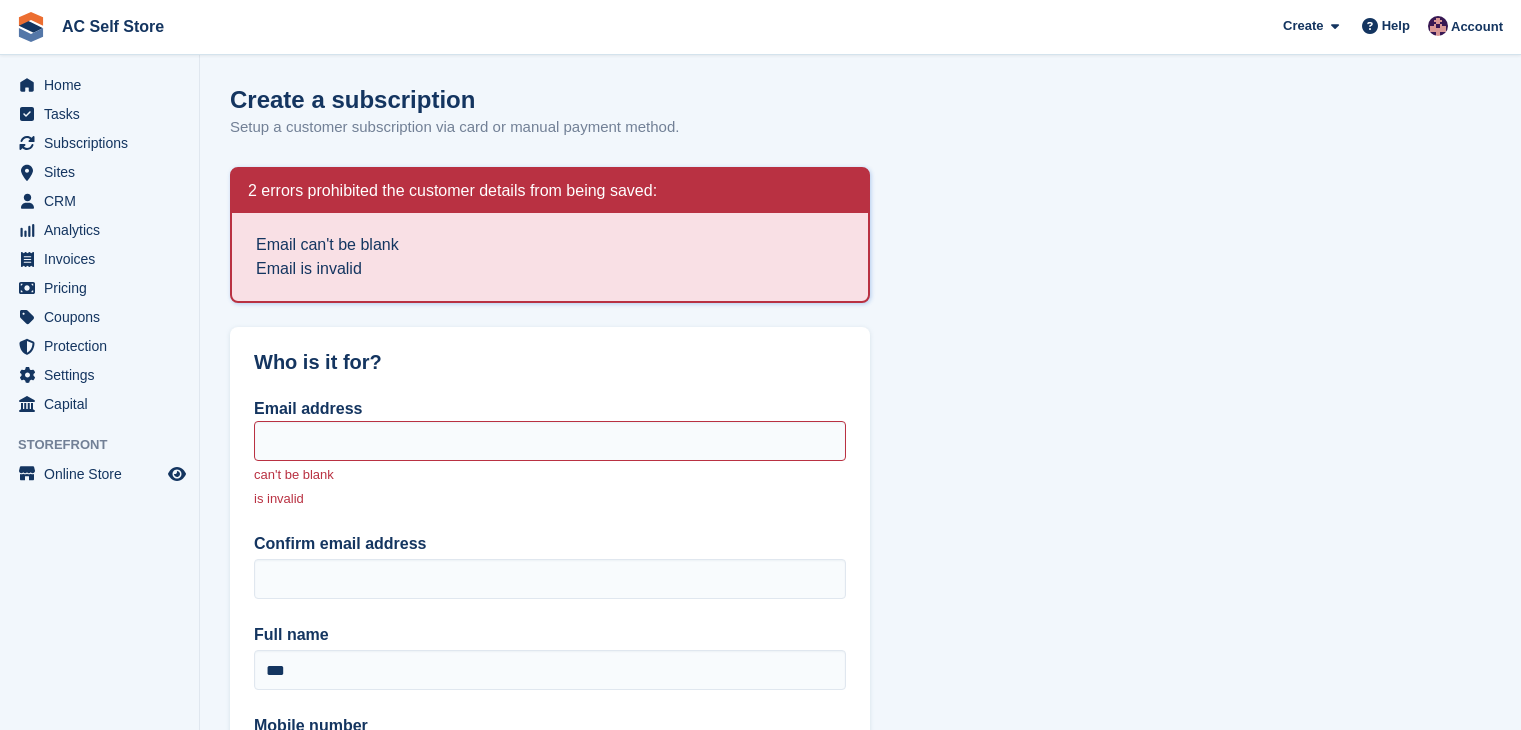 scroll, scrollTop: 0, scrollLeft: 0, axis: both 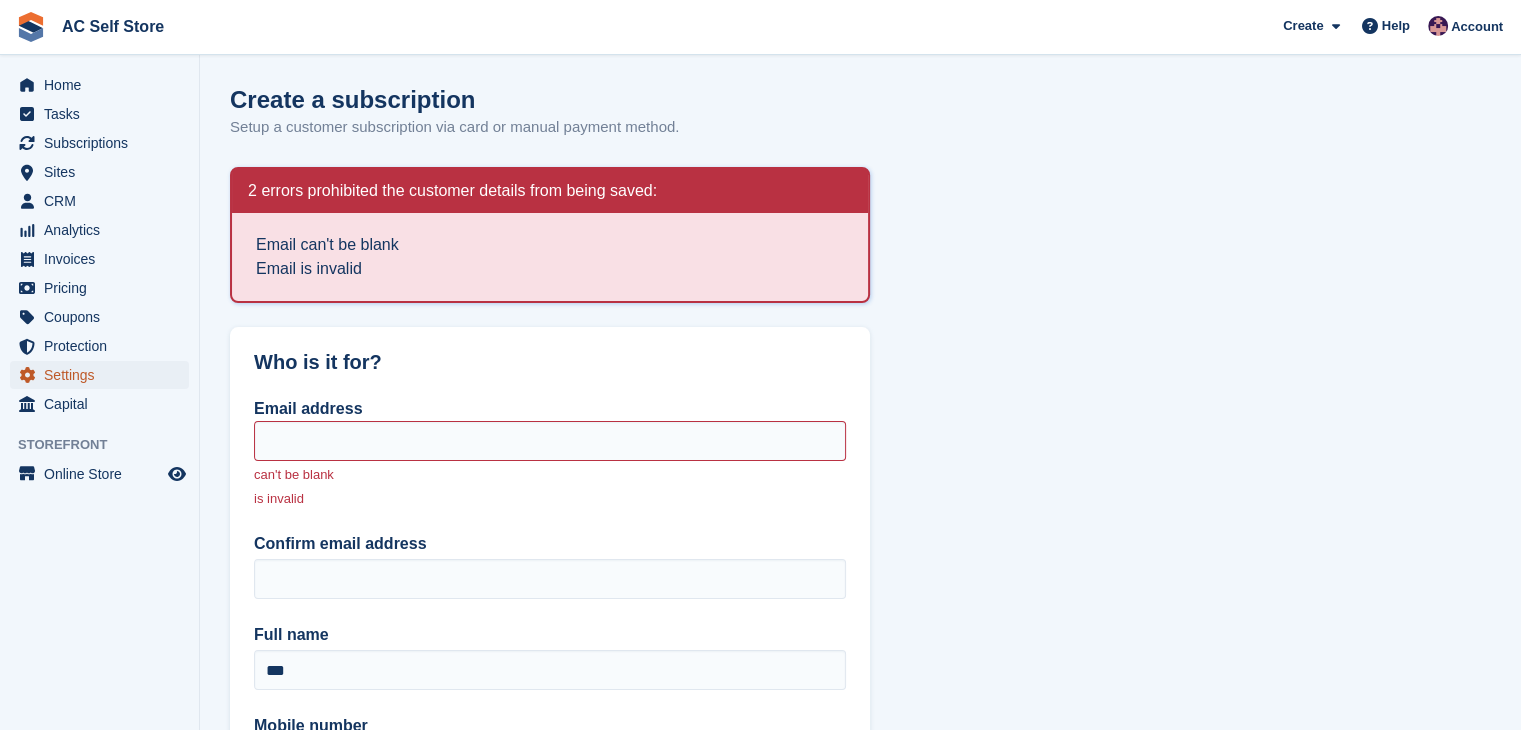 click on "Settings" at bounding box center (104, 375) 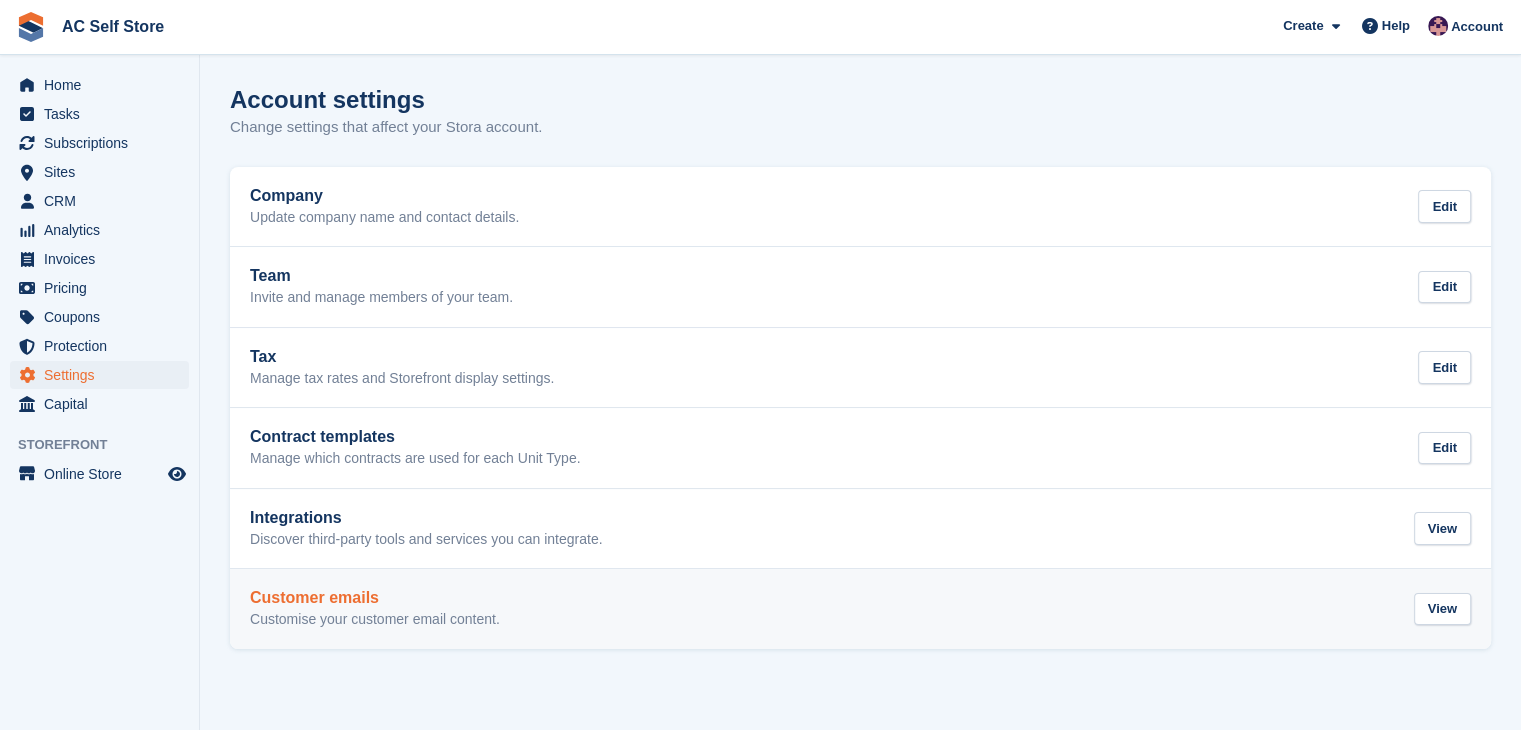 click on "Customer emails
Customise your customer email content.
View" at bounding box center [860, 609] 